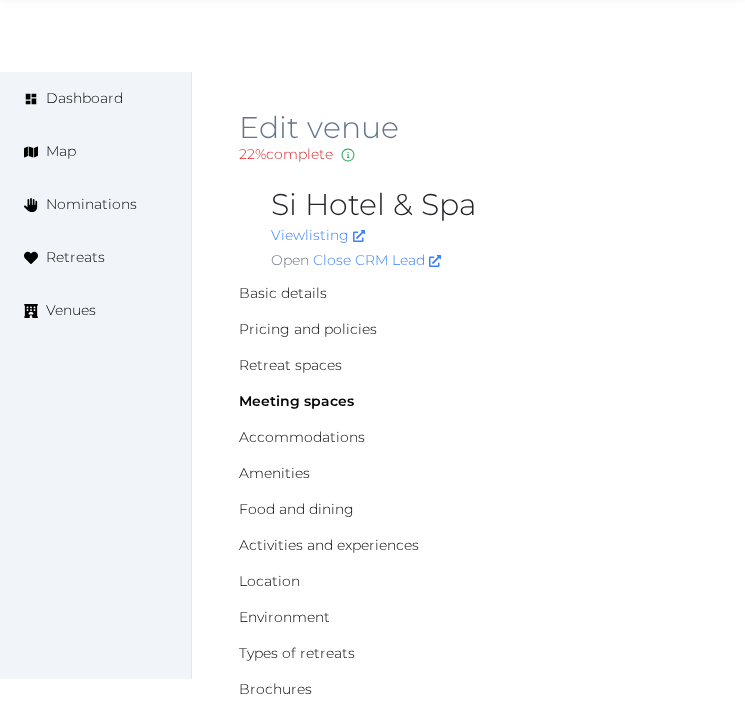 scroll, scrollTop: 1222, scrollLeft: 0, axis: vertical 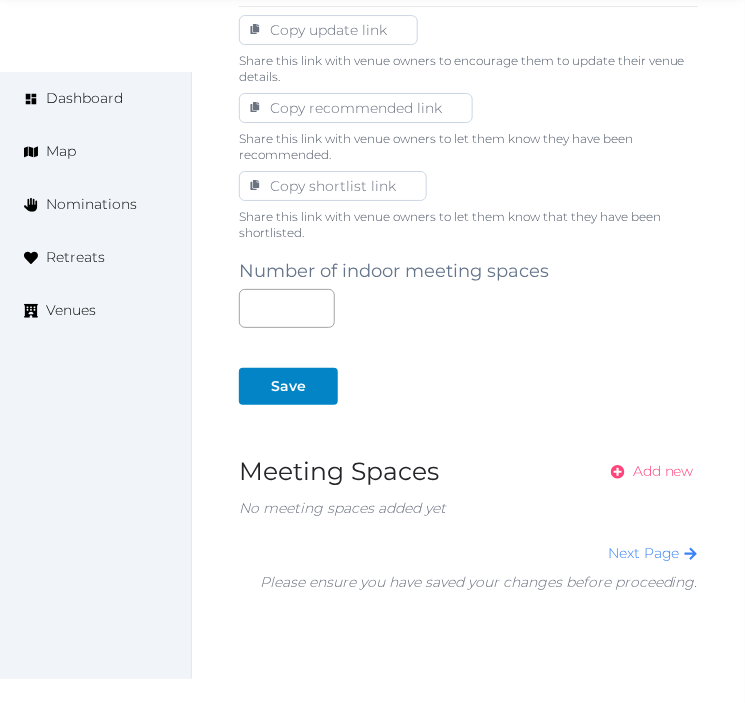 click on "Add new" at bounding box center (663, 471) 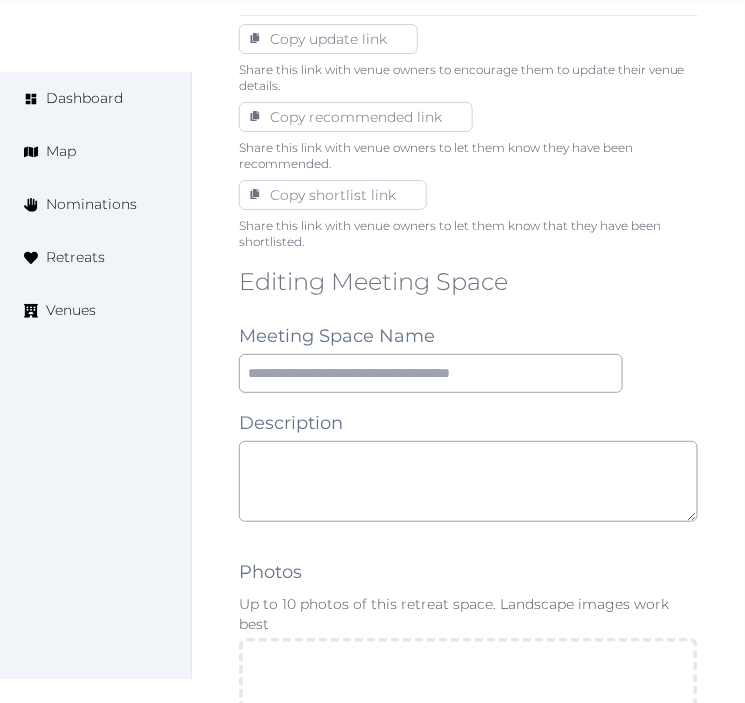 scroll, scrollTop: 1222, scrollLeft: 0, axis: vertical 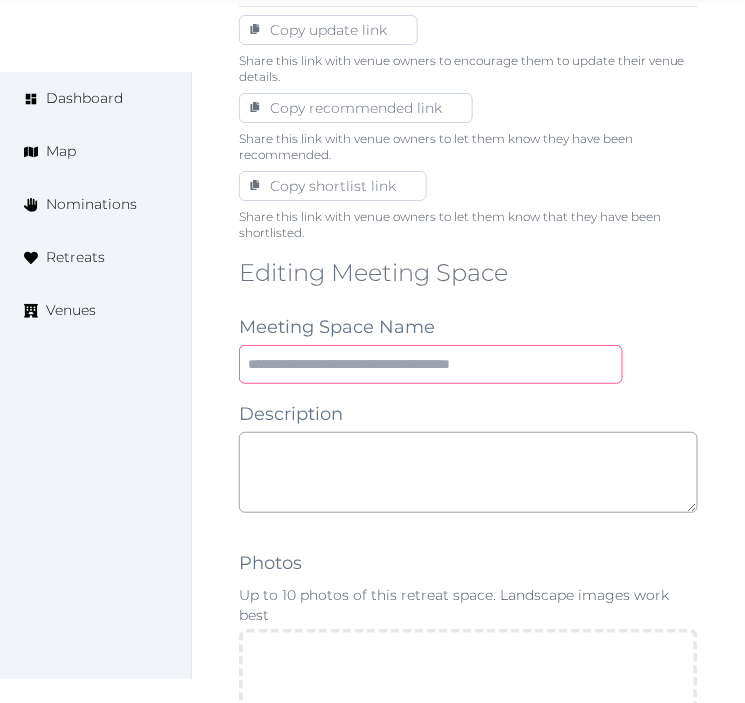 click at bounding box center [431, 364] 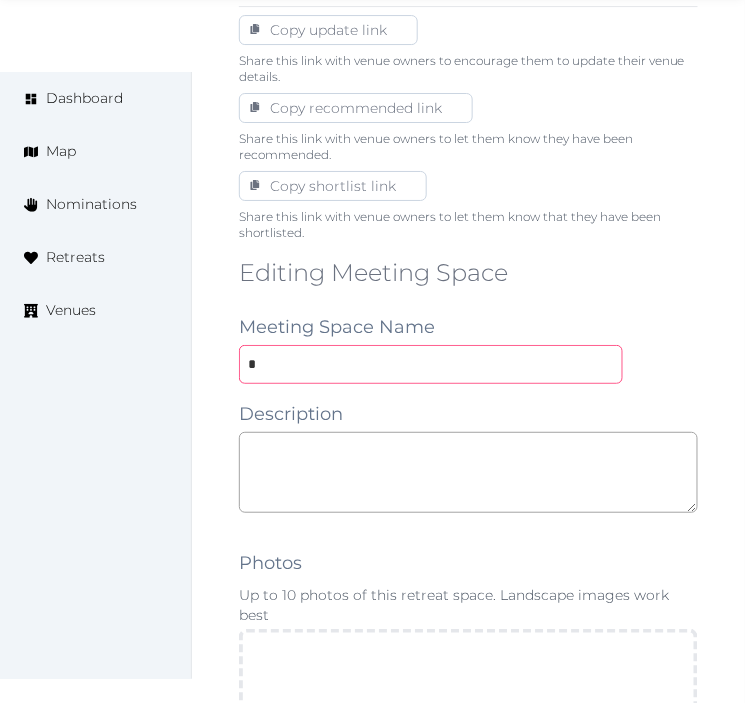 type on "**********" 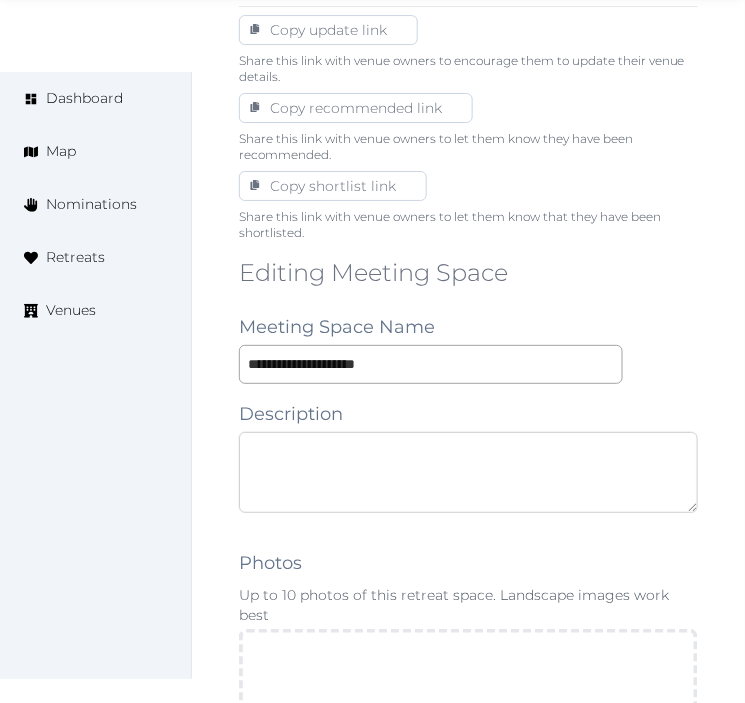 drag, startPoint x: 488, startPoint y: 448, endPoint x: 530, endPoint y: 403, distance: 61.554855 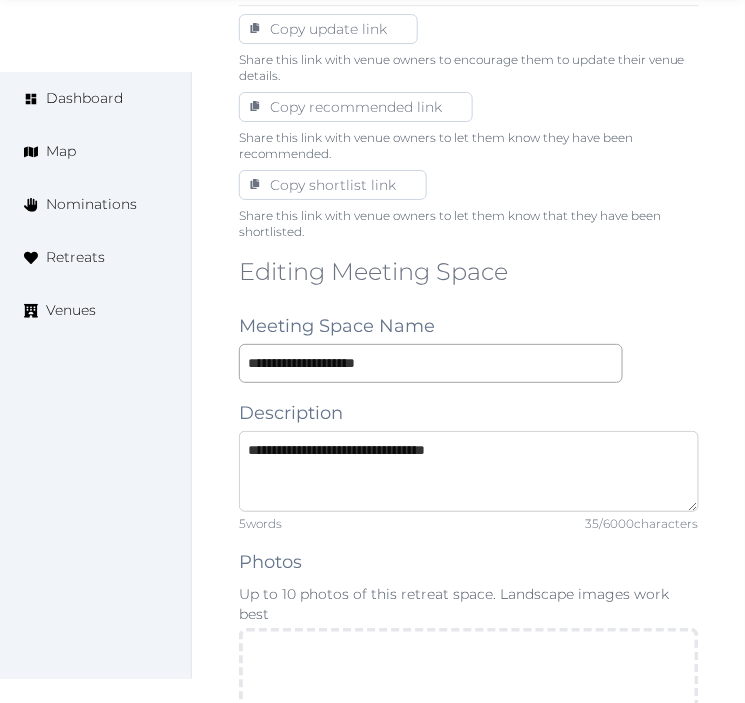 scroll, scrollTop: 1444, scrollLeft: 0, axis: vertical 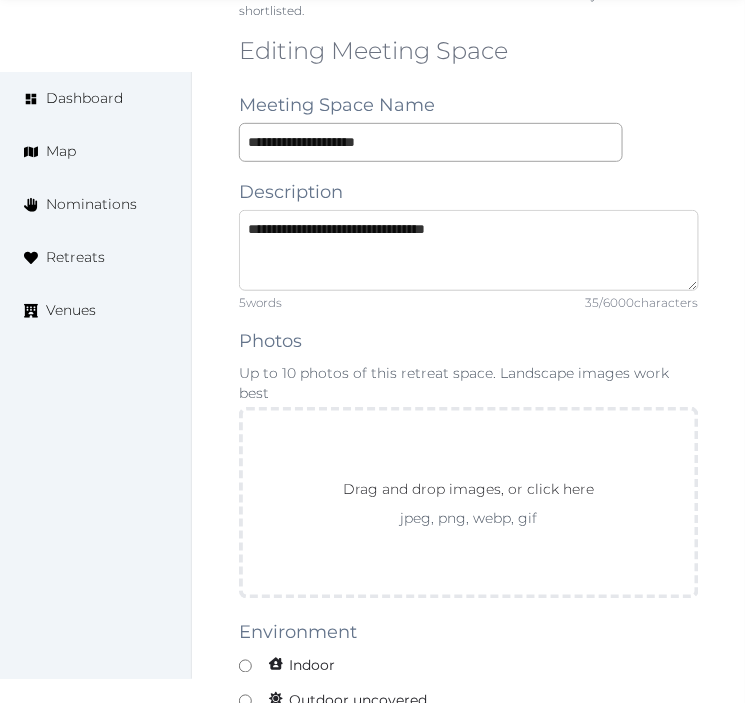 type on "**********" 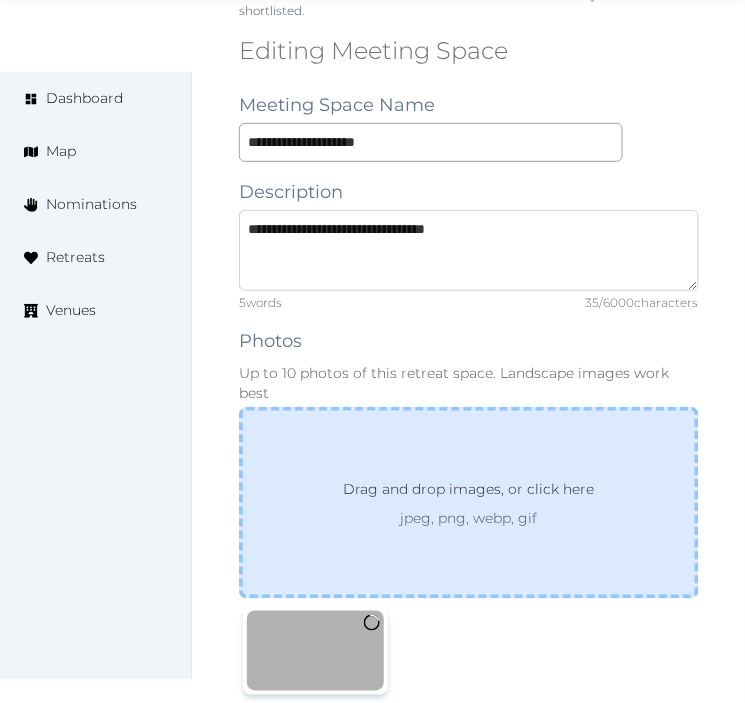 scroll, scrollTop: 1777, scrollLeft: 0, axis: vertical 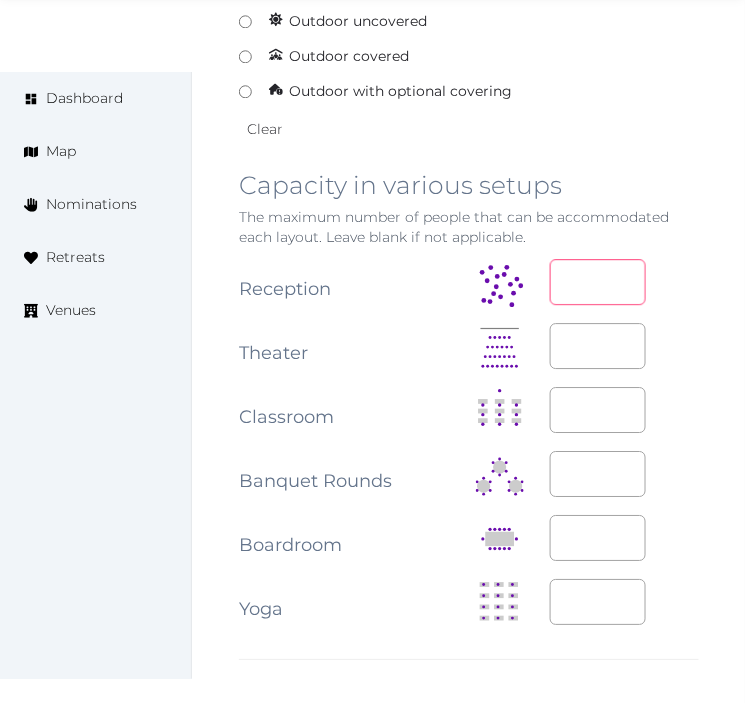 click at bounding box center [598, 282] 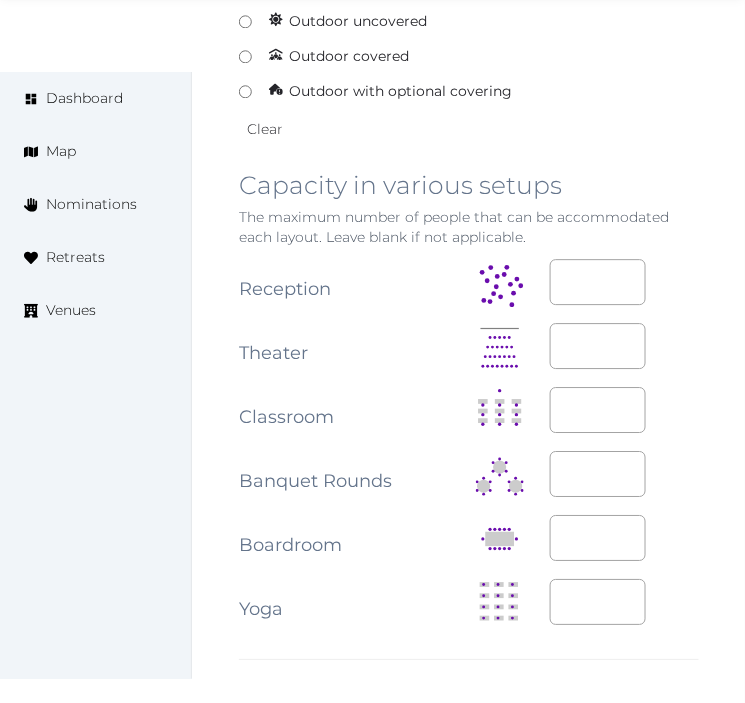 click on "**********" at bounding box center (469, 444) 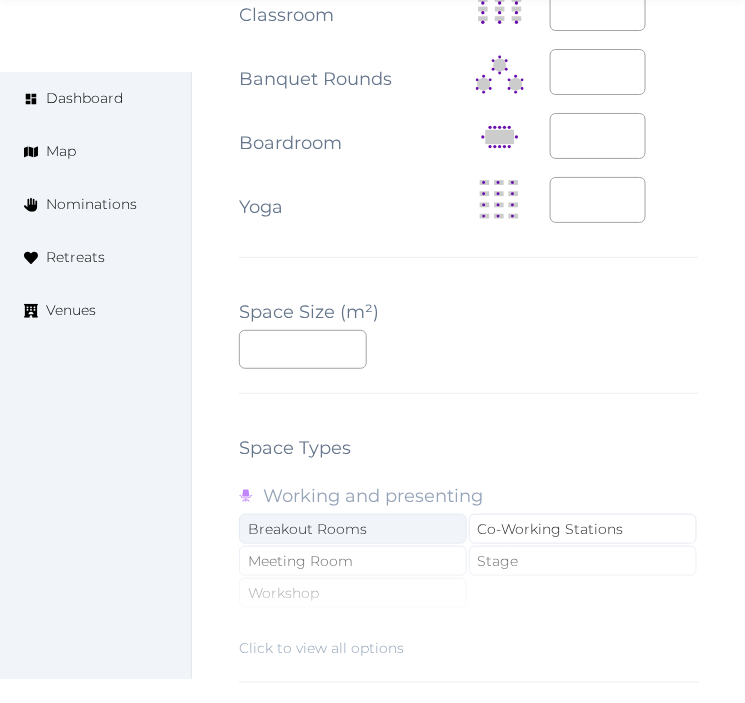 scroll, scrollTop: 2666, scrollLeft: 0, axis: vertical 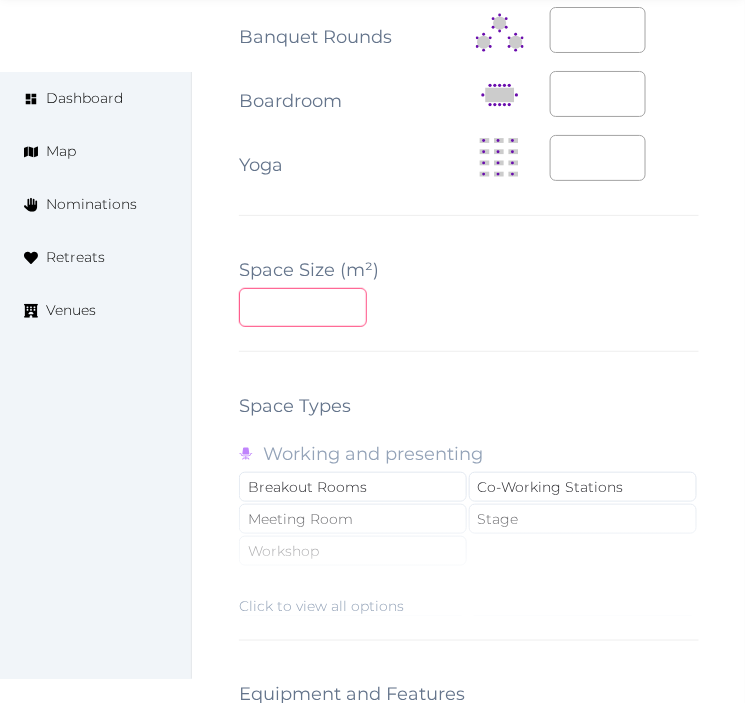 click at bounding box center (303, 307) 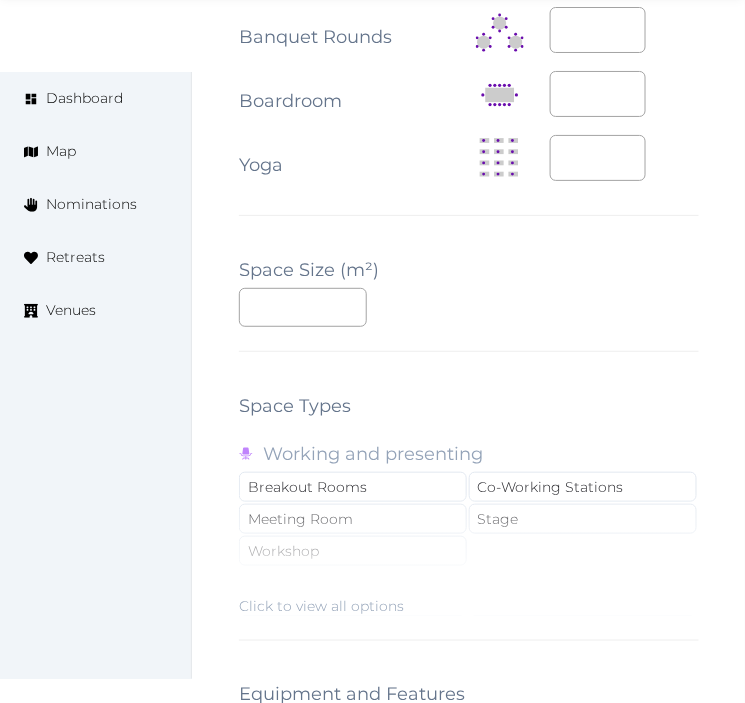 click on "Click to view all options" at bounding box center (321, 606) 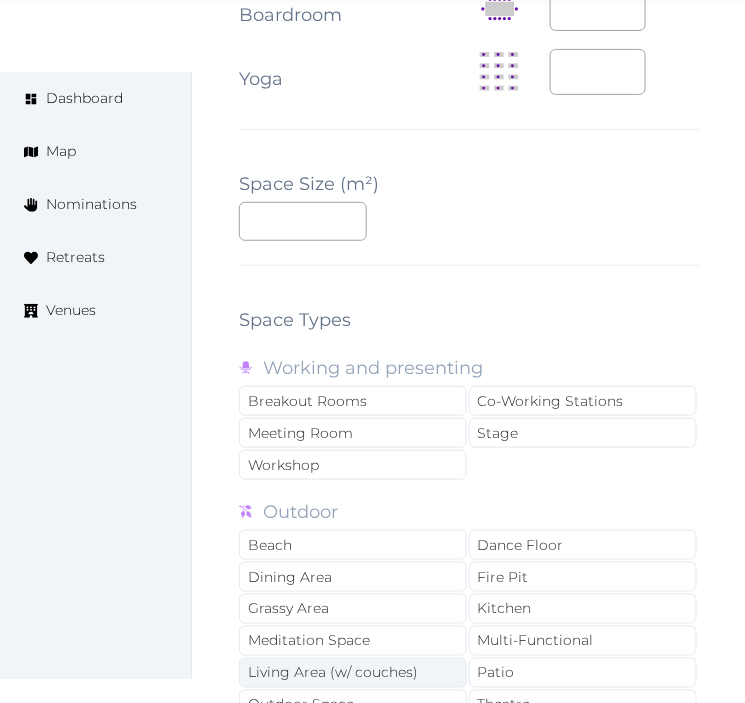 scroll, scrollTop: 2888, scrollLeft: 0, axis: vertical 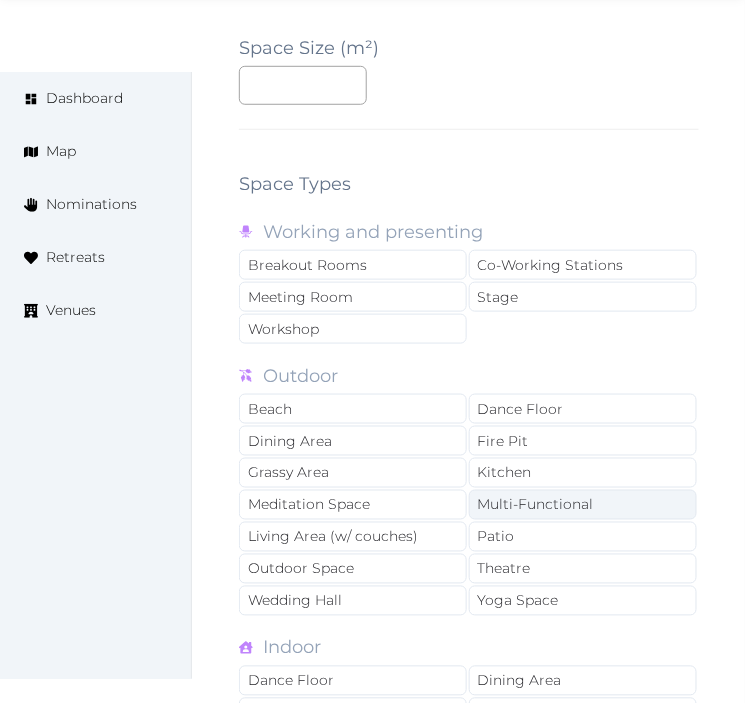 click on "Multi-Functional" at bounding box center (583, 505) 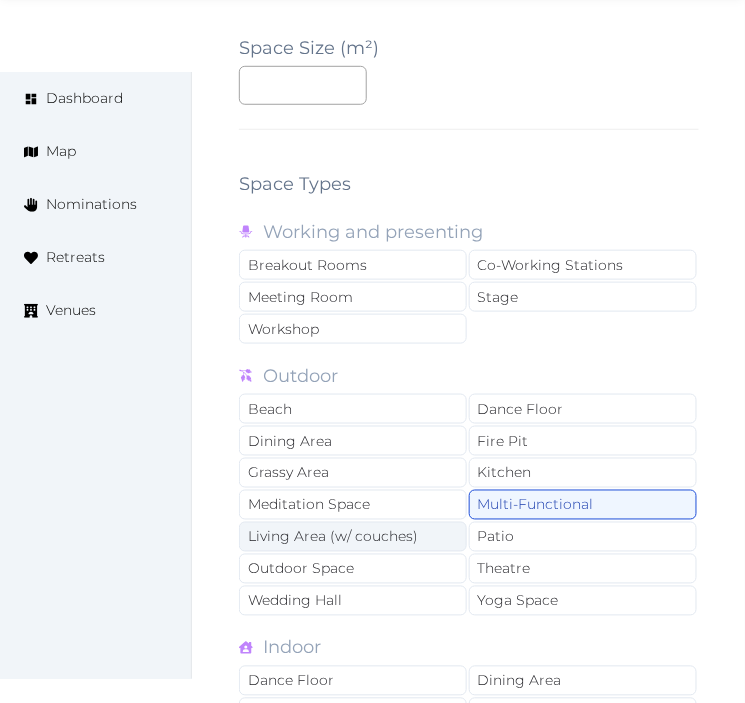 click on "Living Area (w/ couches)" at bounding box center (353, 537) 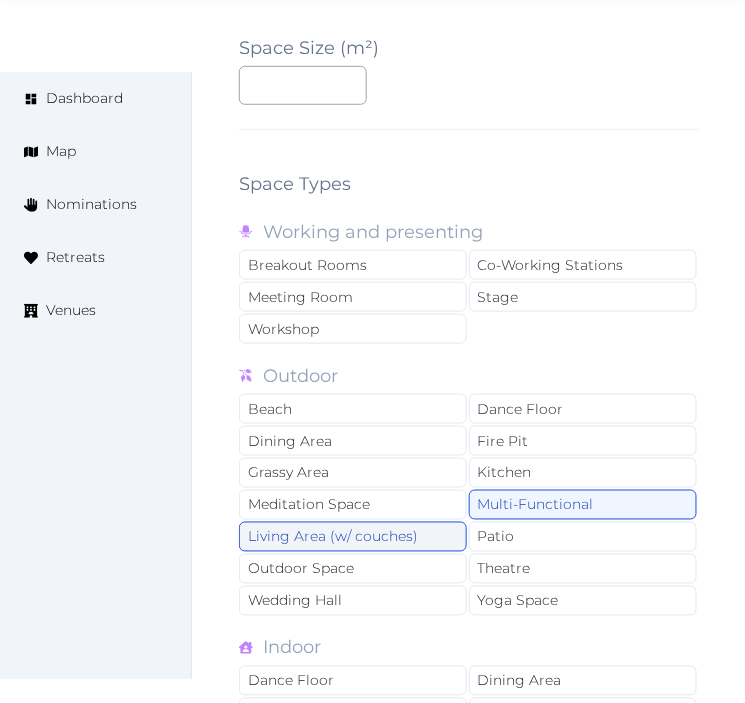 click on "Living Area (w/ couches)" at bounding box center [353, 537] 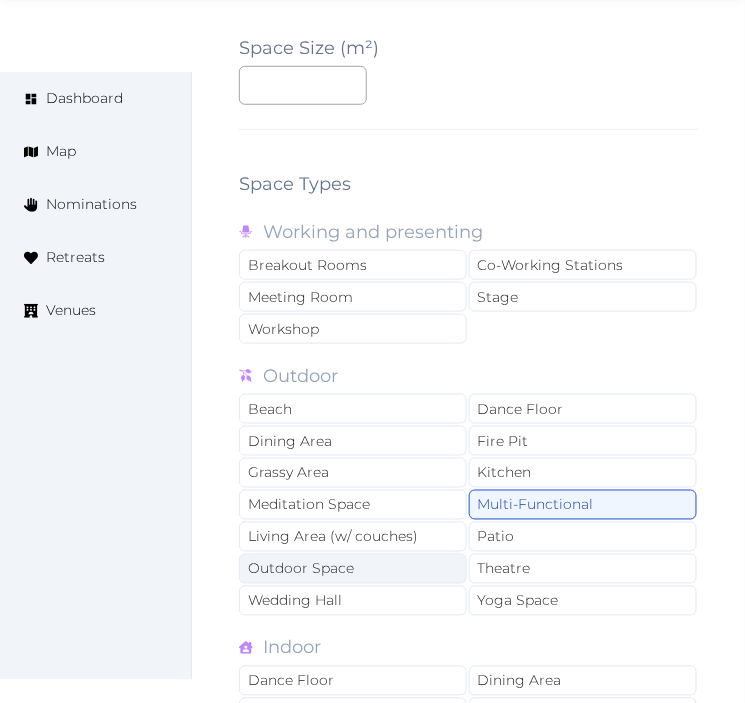 click on "Outdoor Space" at bounding box center (353, 569) 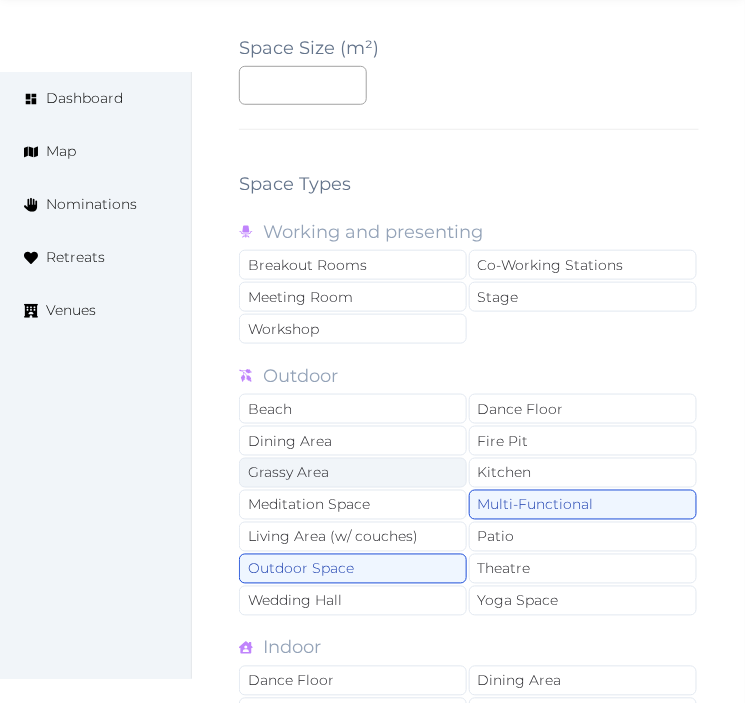 click on "Grassy Area" at bounding box center [353, 473] 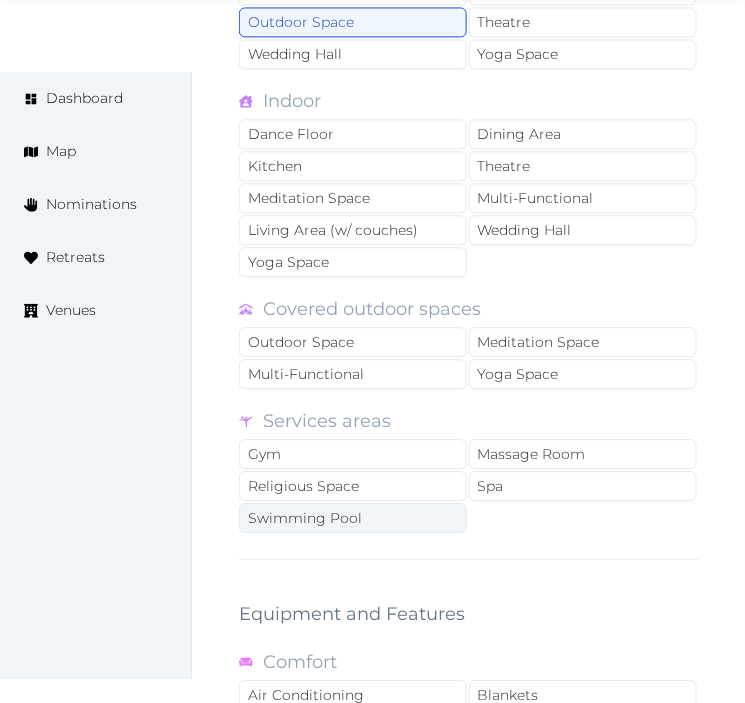 scroll, scrollTop: 3444, scrollLeft: 0, axis: vertical 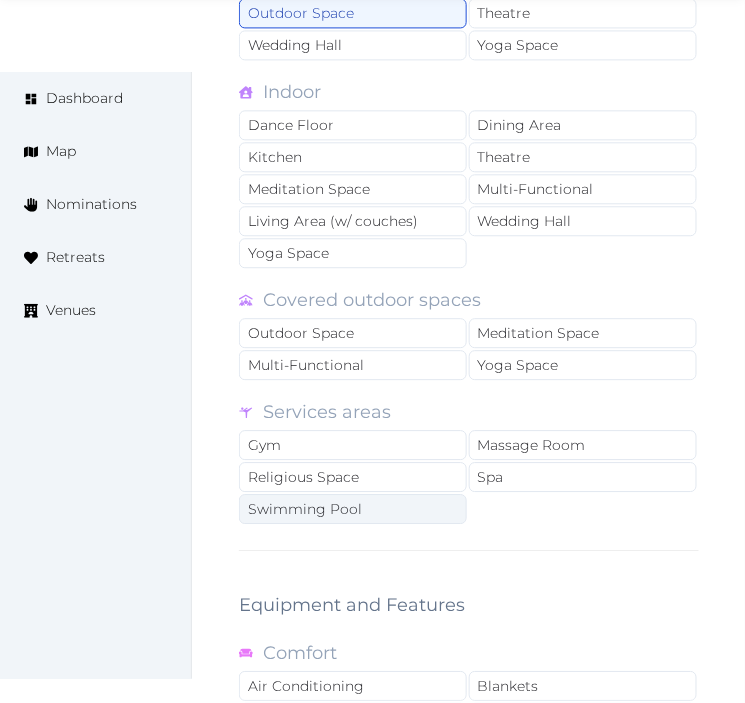 click on "Swimming Pool" at bounding box center [353, 509] 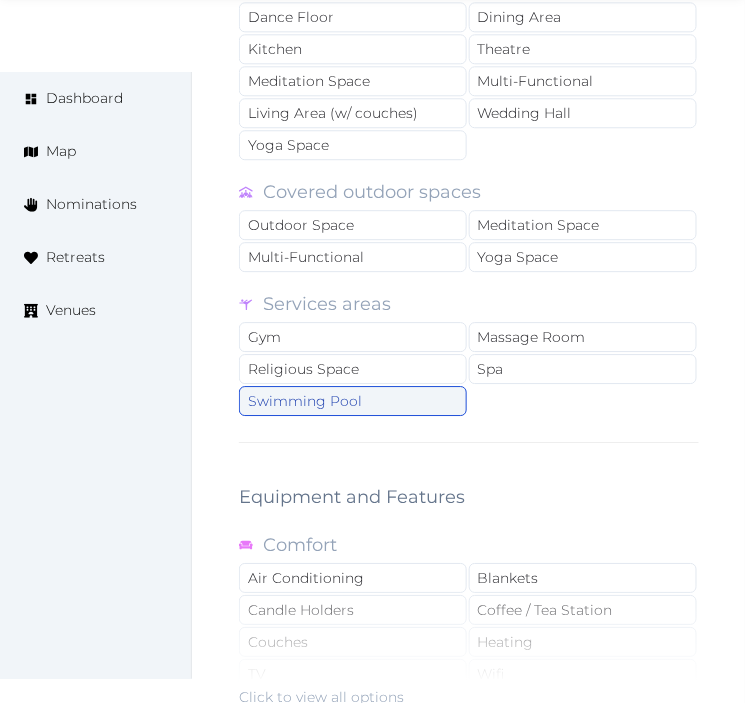 scroll, scrollTop: 3777, scrollLeft: 0, axis: vertical 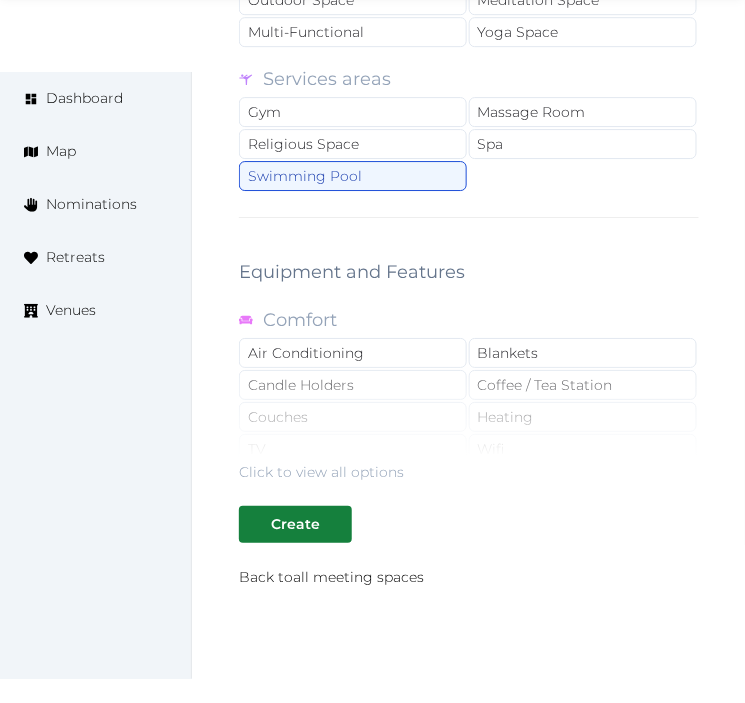 click on "**********" at bounding box center [469, -767] 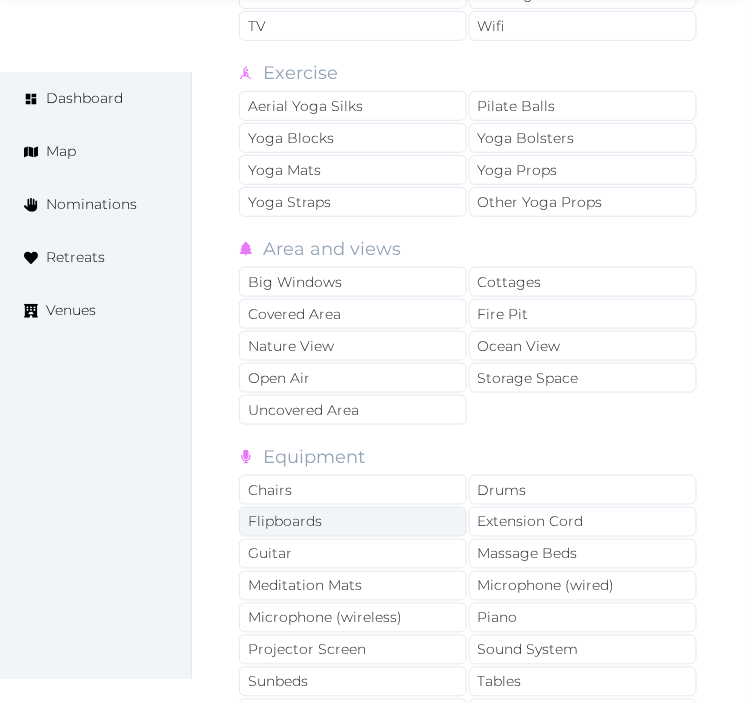 scroll, scrollTop: 4222, scrollLeft: 0, axis: vertical 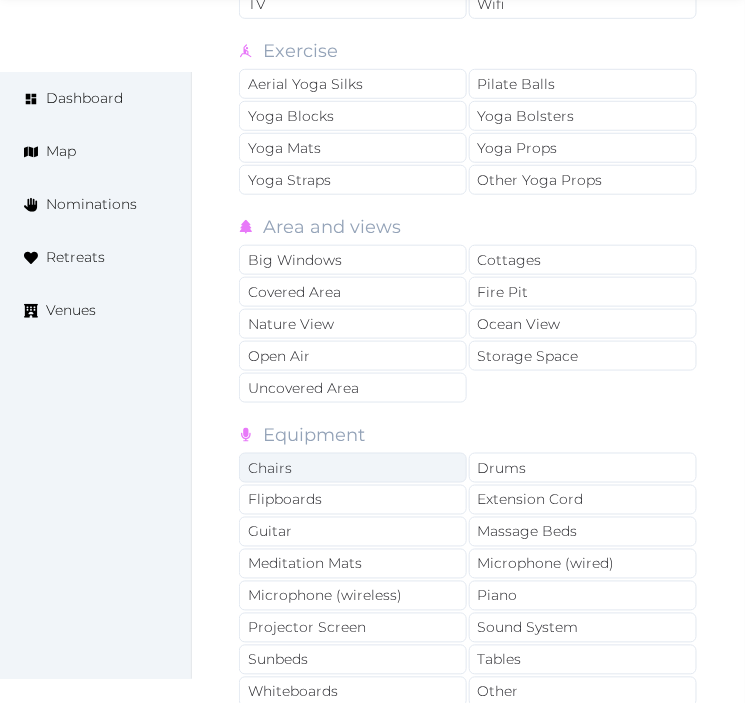 drag, startPoint x: 386, startPoint y: 457, endPoint x: 435, endPoint y: 470, distance: 50.695168 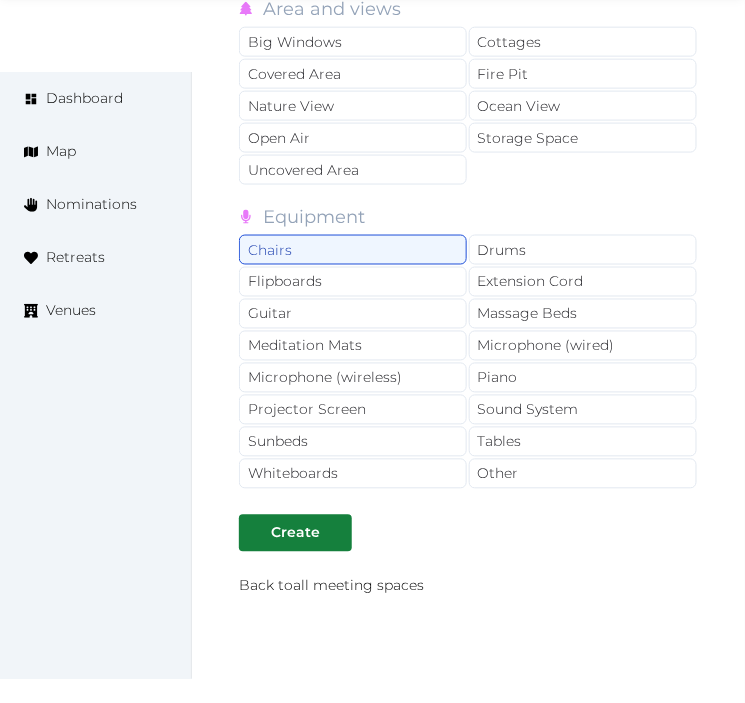 scroll, scrollTop: 4444, scrollLeft: 0, axis: vertical 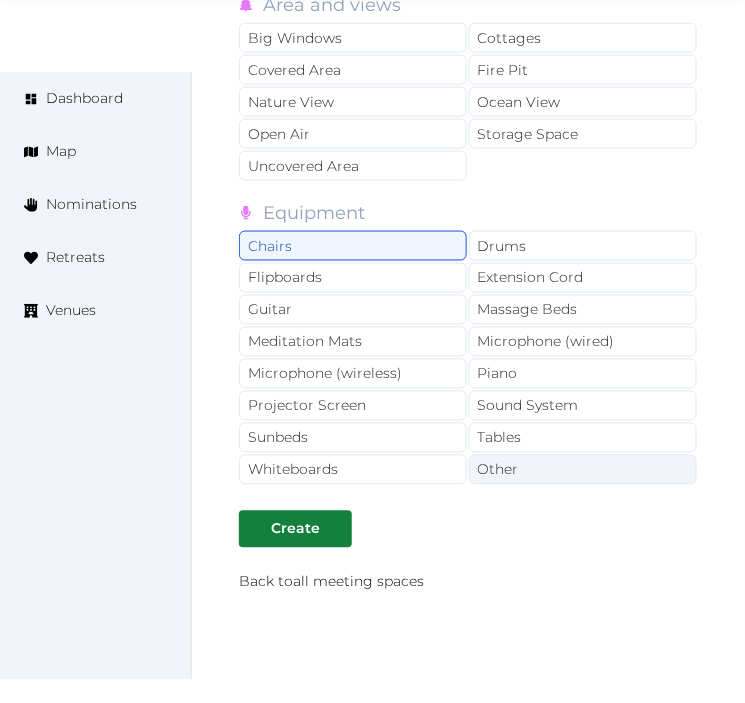 click on "Other" at bounding box center (583, 470) 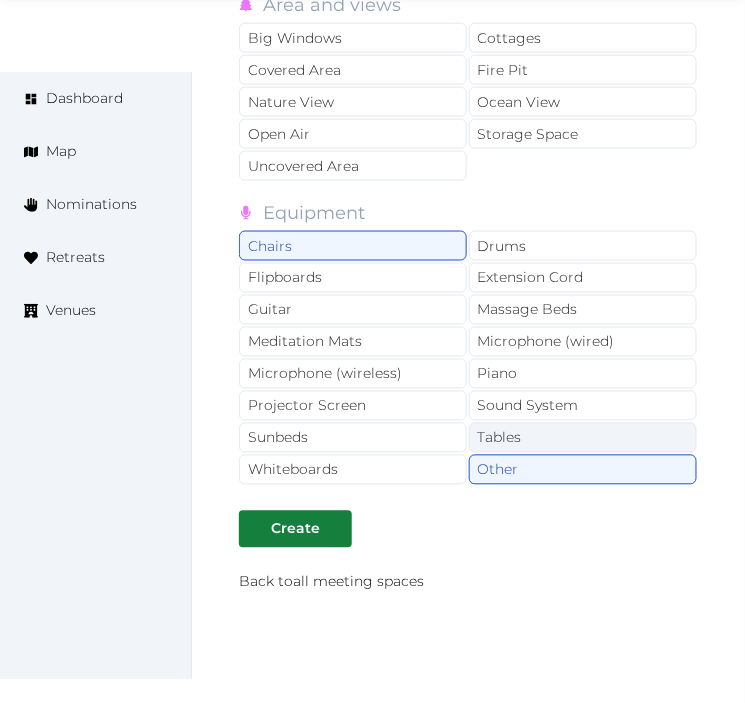 click on "Tables" at bounding box center (583, 438) 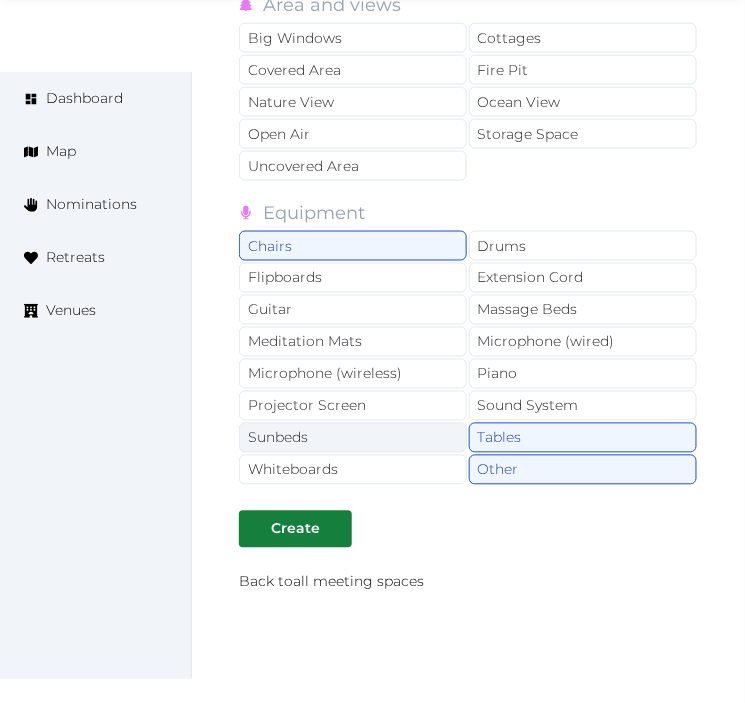 click on "Sunbeds" at bounding box center (353, 438) 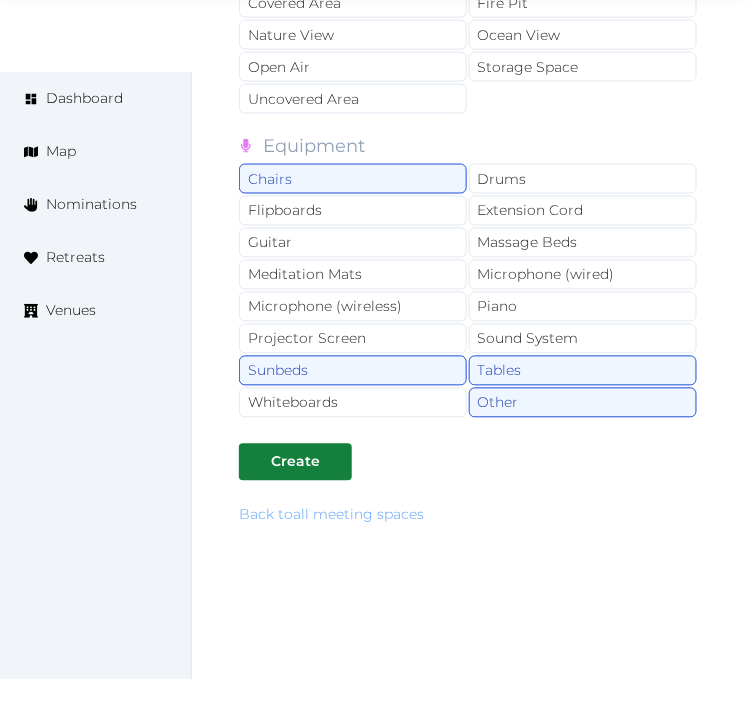 scroll, scrollTop: 4547, scrollLeft: 0, axis: vertical 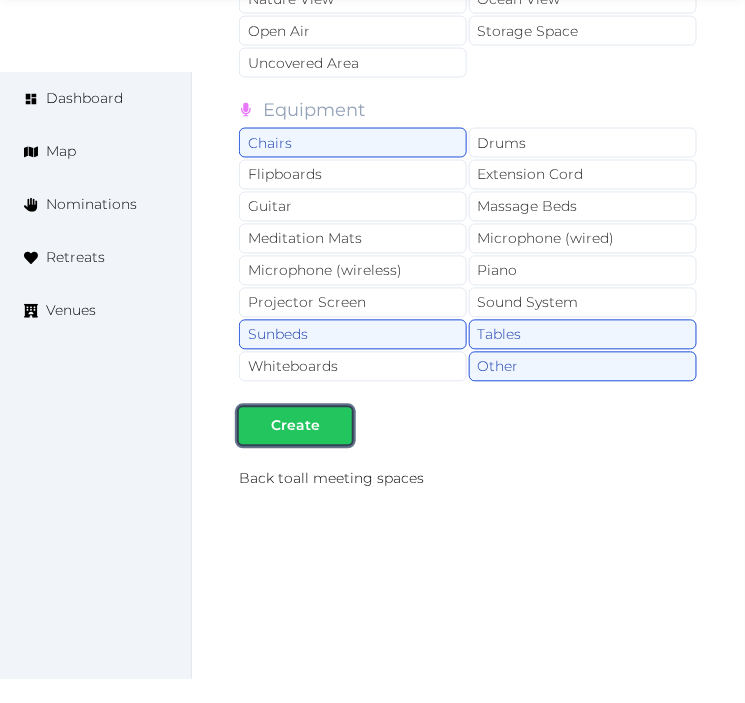 click at bounding box center (336, 426) 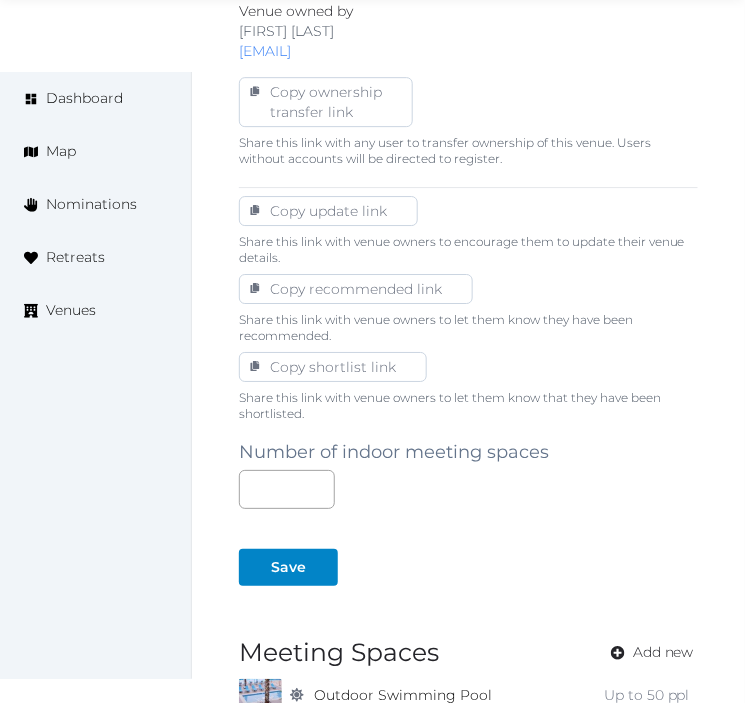 scroll, scrollTop: 1347, scrollLeft: 0, axis: vertical 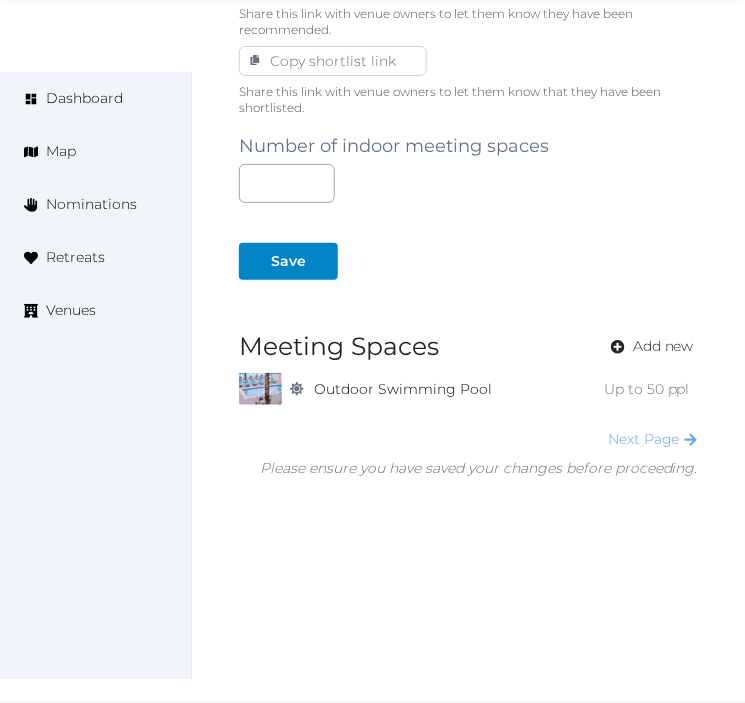 click on "Next Page" at bounding box center (653, 439) 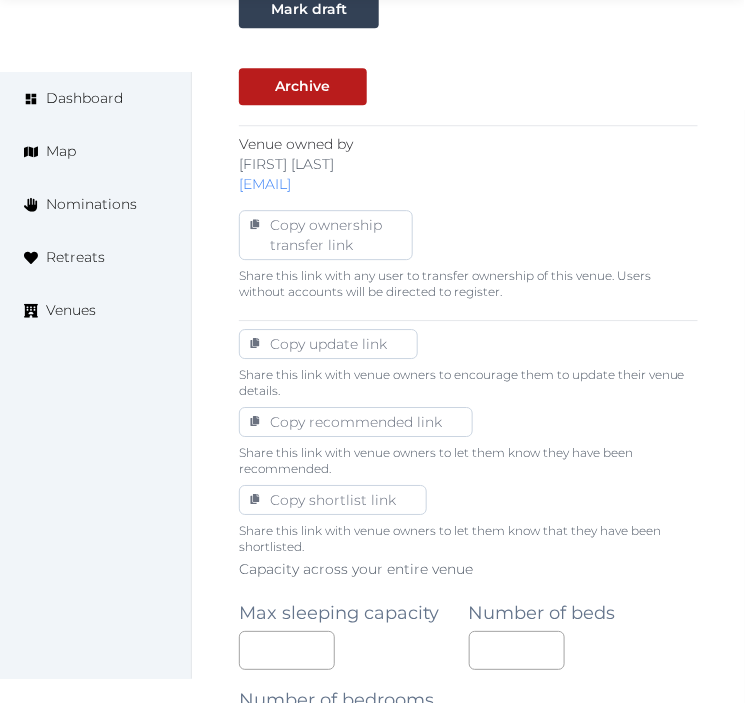 scroll, scrollTop: 1333, scrollLeft: 0, axis: vertical 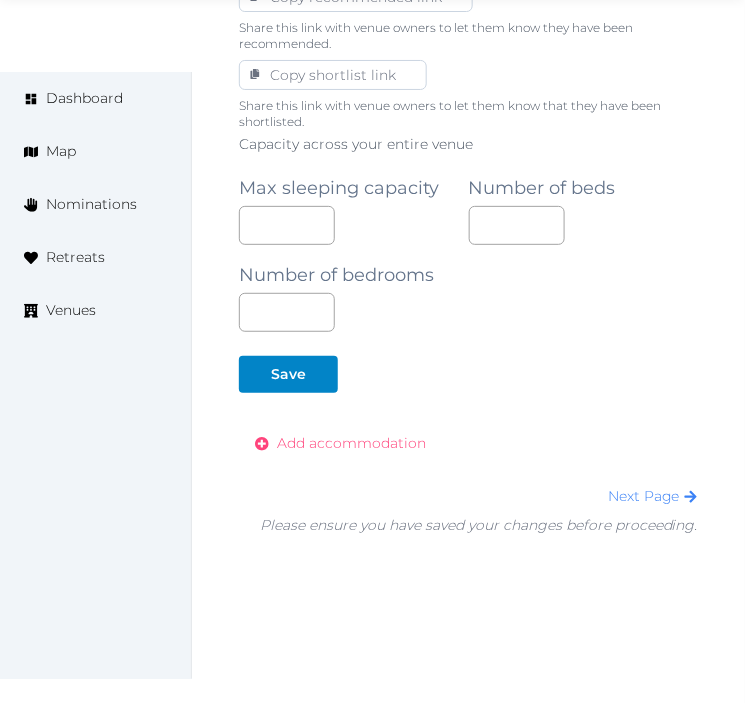 click on "Add accommodation" at bounding box center (351, 443) 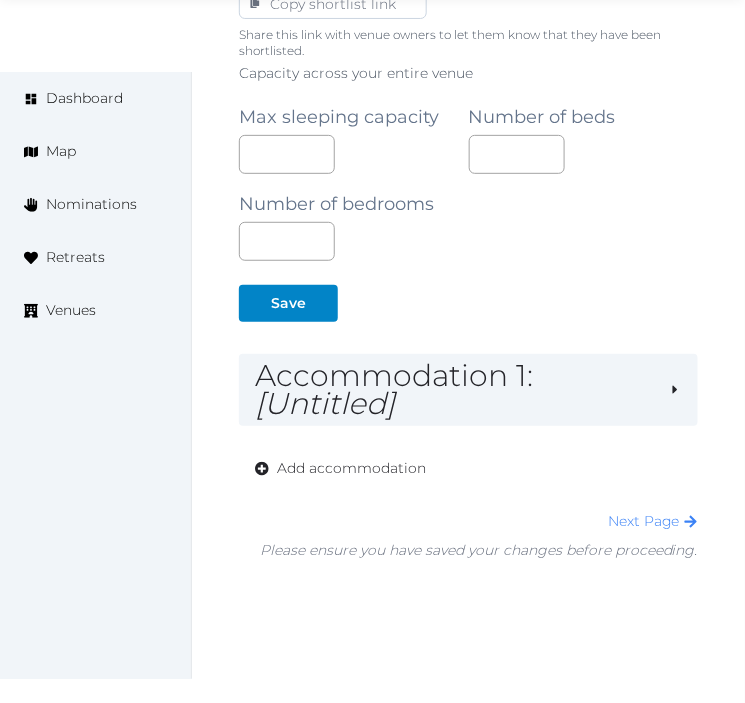 scroll, scrollTop: 1486, scrollLeft: 0, axis: vertical 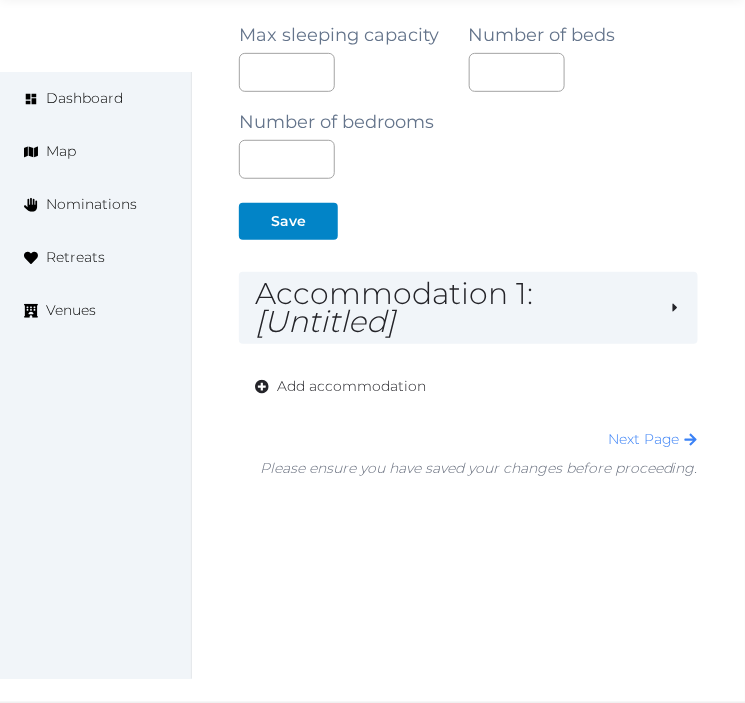 drag, startPoint x: 440, startPoint y: 313, endPoint x: 453, endPoint y: 364, distance: 52.63079 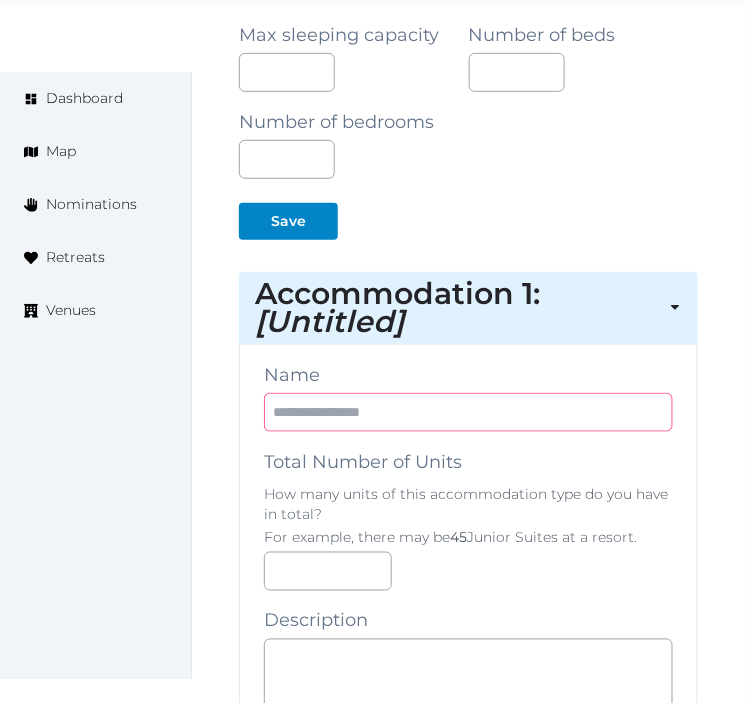 click at bounding box center [468, 412] 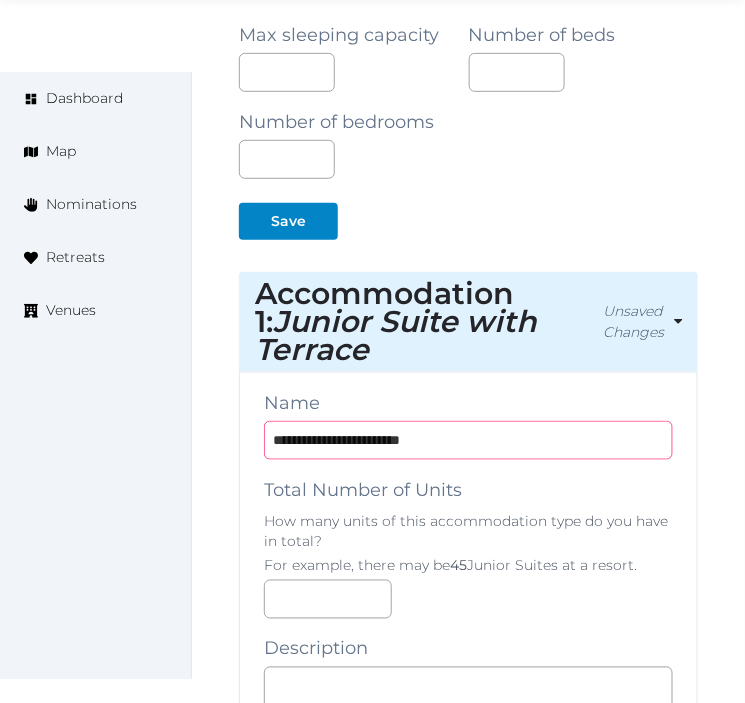 type on "**********" 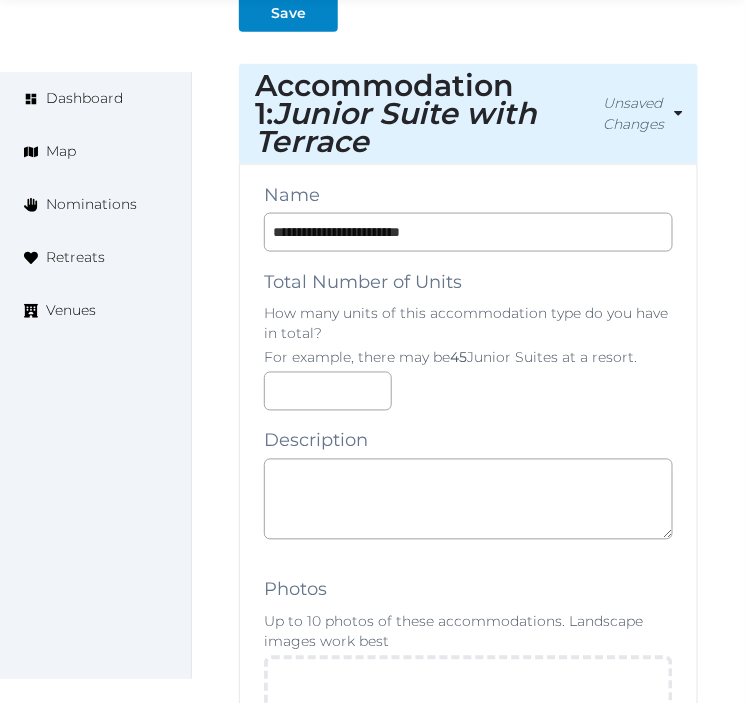scroll, scrollTop: 1708, scrollLeft: 0, axis: vertical 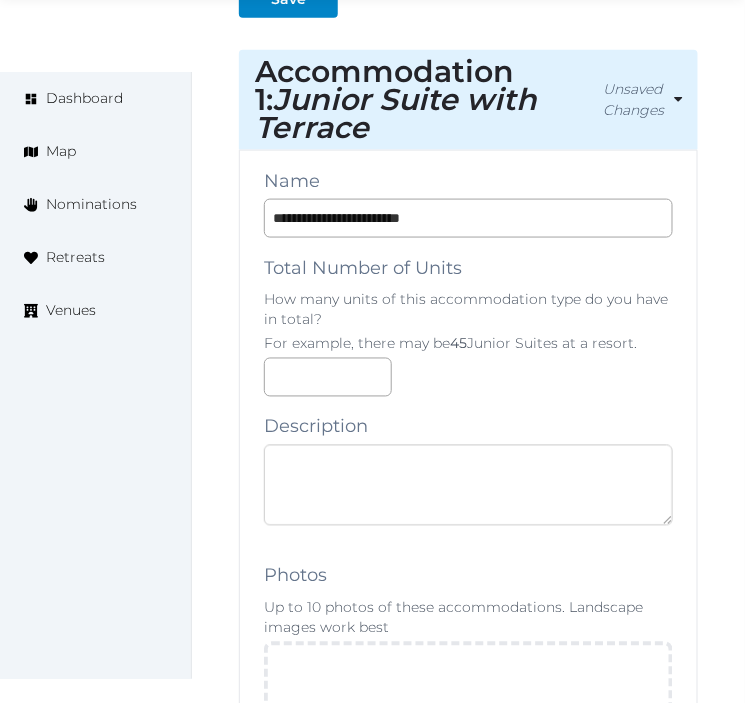 click at bounding box center (468, 485) 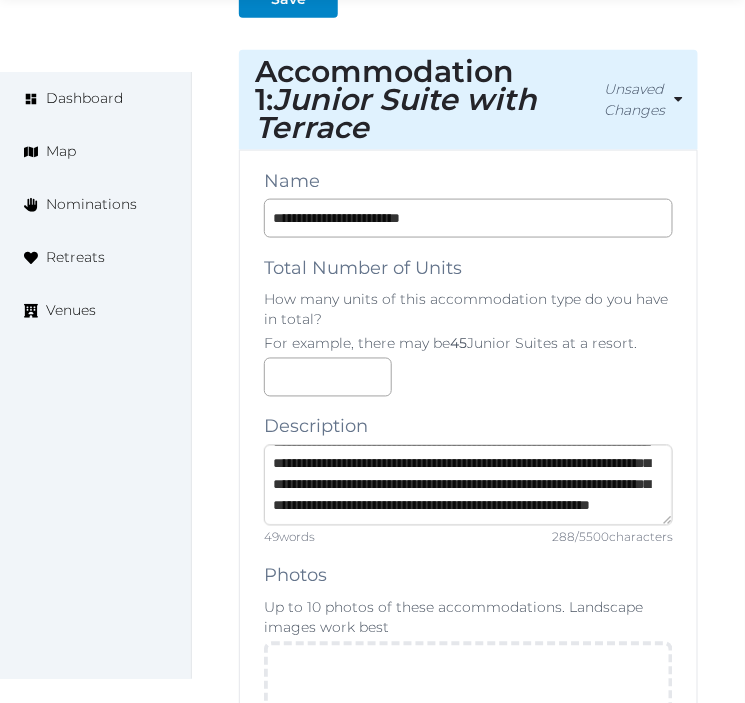 scroll, scrollTop: 83, scrollLeft: 0, axis: vertical 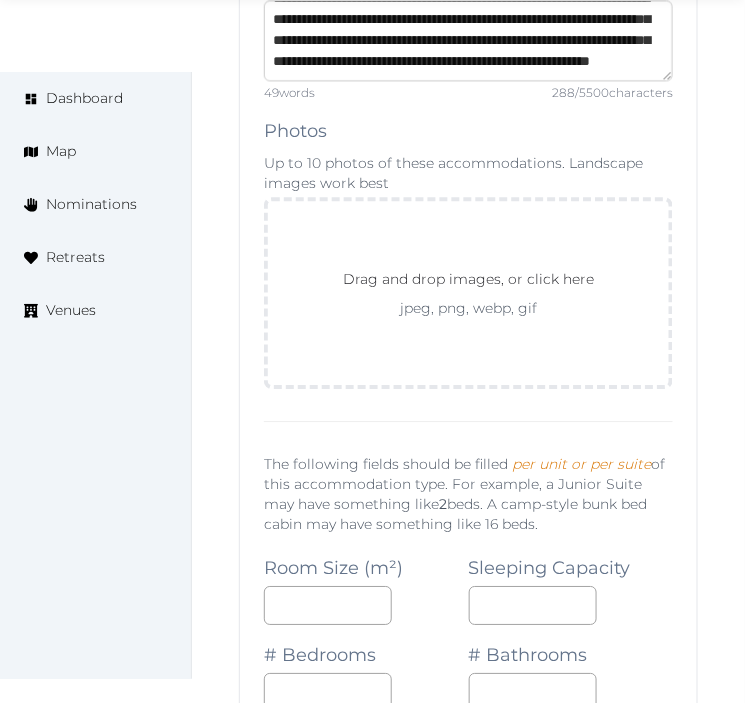 type on "**********" 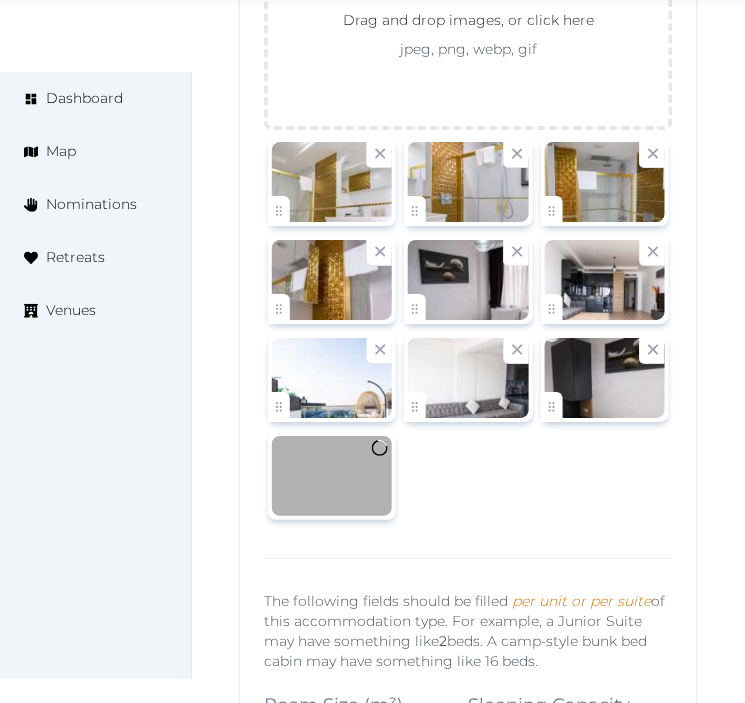 scroll, scrollTop: 2486, scrollLeft: 0, axis: vertical 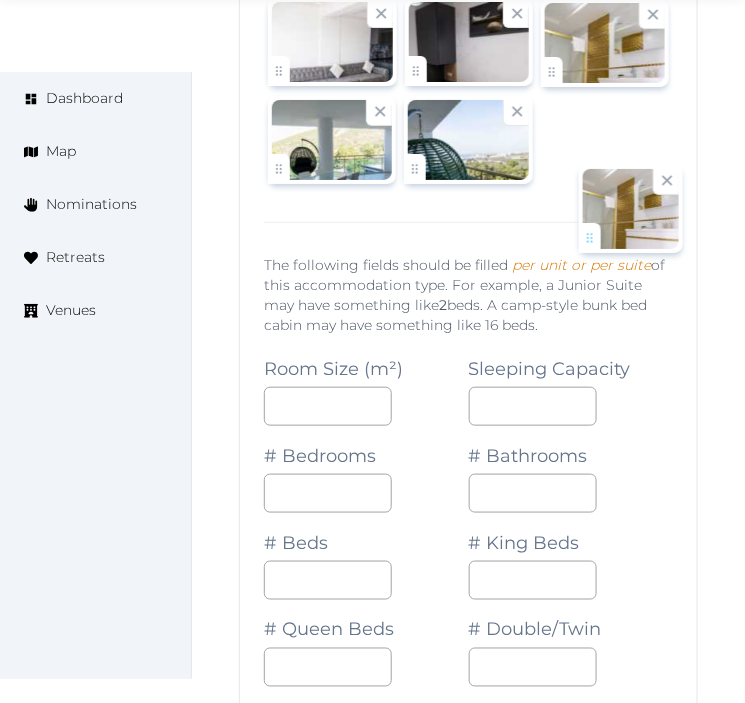 drag, startPoint x: 278, startPoint y: 141, endPoint x: 590, endPoint y: 224, distance: 322.85135 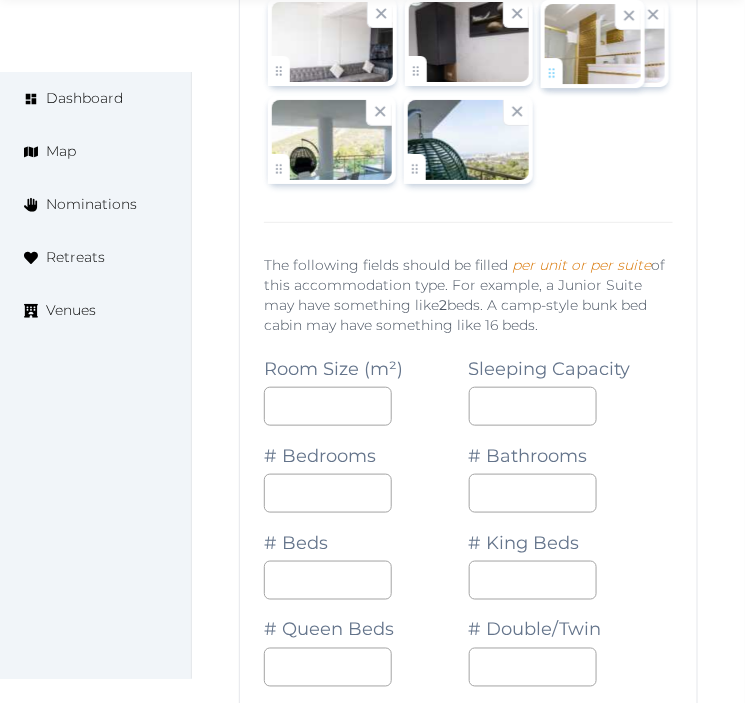click on "Irene Gonzales   Account My Venue Listings My Retreats Logout      Dashboard Map Nominations Retreats Venues Edit venue 34 %  complete Fill out all the fields in your listing to increase its completion percentage.   A higher completion percentage will make your listing more attractive and result in better matches. Si Hotel & Spa   View  listing   Open    Close CRM Lead Basic details Pricing and policies Retreat spaces Meeting spaces Accommodations Amenities Food and dining Activities and experiences Location Environment Types of retreats Brochures Notes Ownership Administration Activity This venue is live and visible to the public Mark draft Archive Venue owned by Thiago Martins thiago@retreatsandvenues.com Copy ownership transfer link Share this link with any user to transfer ownership of this venue. Users without accounts will be directed to register. Copy update link Copy recommended link Copy shortlist link Max sleeping capacity ** :  /" at bounding box center [372, 101] 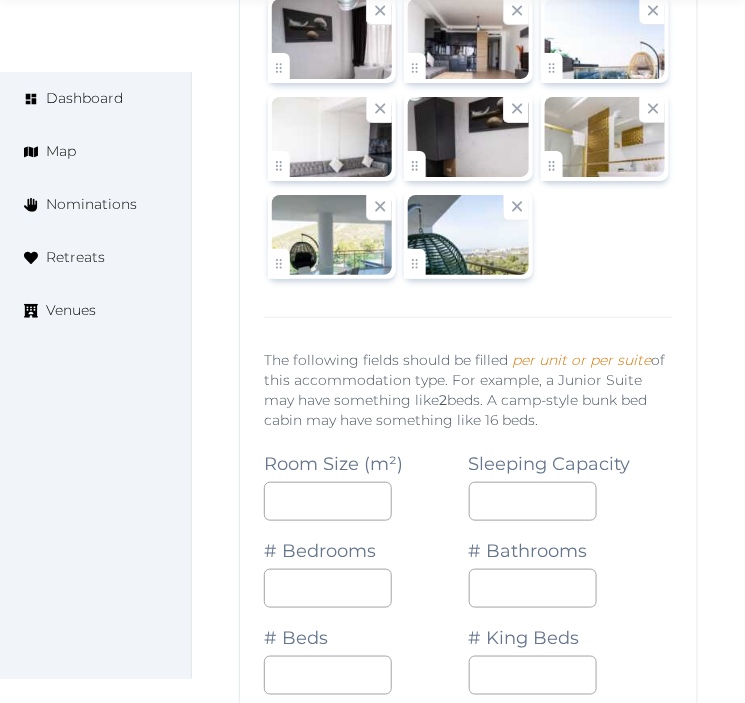 scroll, scrollTop: 2526, scrollLeft: 0, axis: vertical 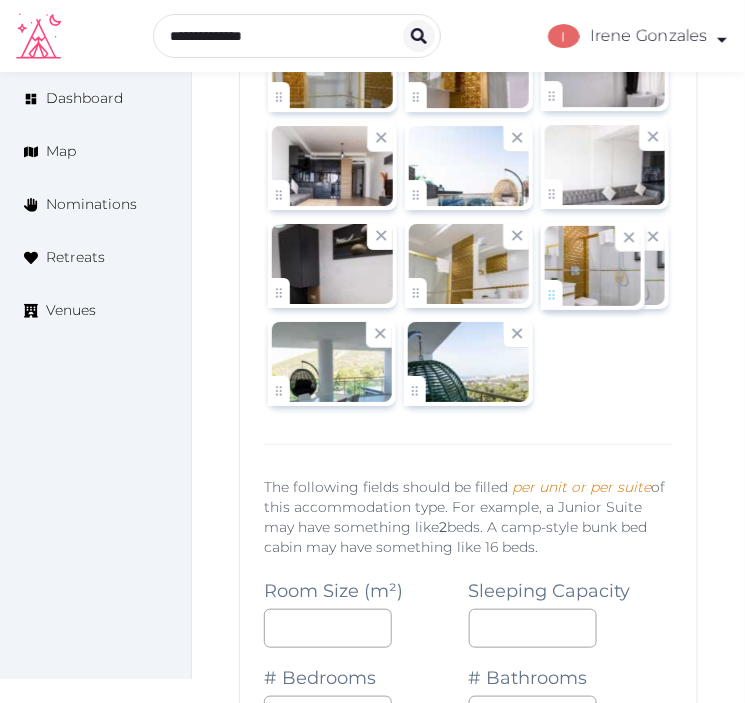 drag, startPoint x: 288, startPoint y: 84, endPoint x: 550, endPoint y: 375, distance: 391.56735 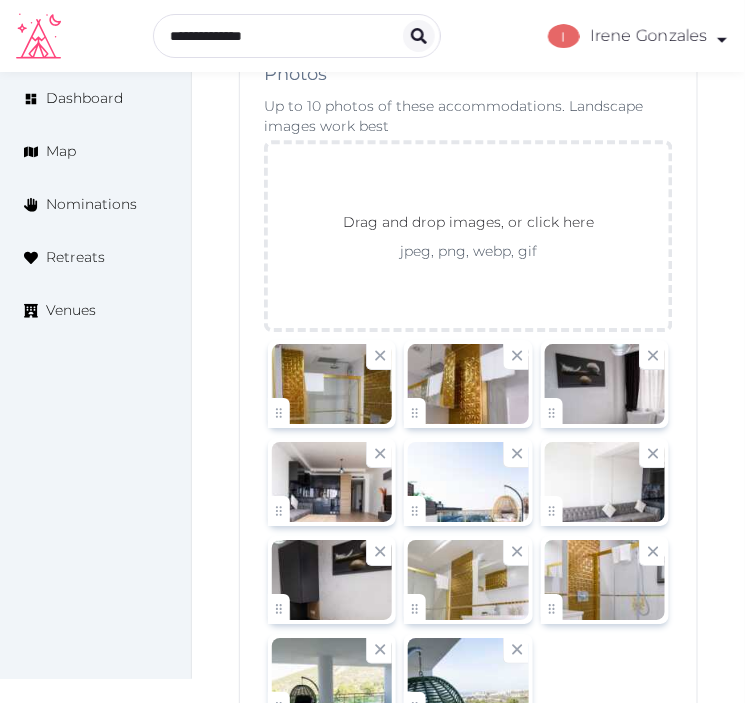 scroll, scrollTop: 2193, scrollLeft: 0, axis: vertical 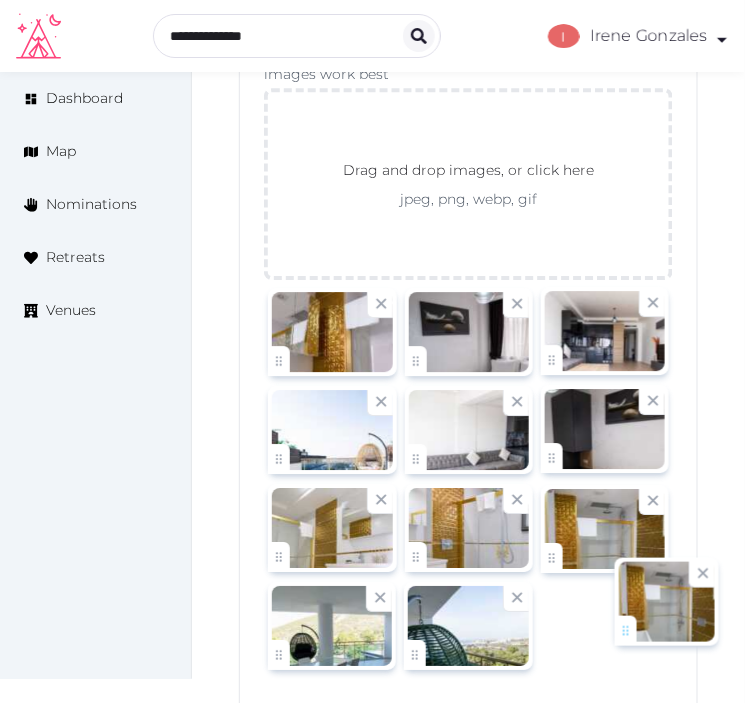 drag, startPoint x: 292, startPoint y: 418, endPoint x: 635, endPoint y: 627, distance: 401.65906 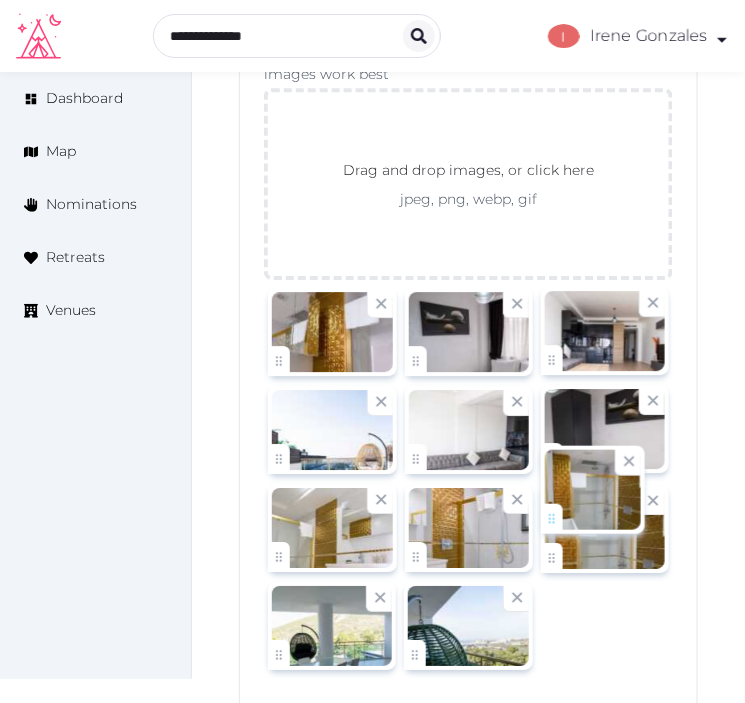 click on "Irene Gonzales   Account My Venue Listings My Retreats Logout      Dashboard Map Nominations Retreats Venues Edit venue 34 %  complete Fill out all the fields in your listing to increase its completion percentage.   A higher completion percentage will make your listing more attractive and result in better matches. Si Hotel & Spa   View  listing   Open    Close CRM Lead Basic details Pricing and policies Retreat spaces Meeting spaces Accommodations Amenities Food and dining Activities and experiences Location Environment Types of retreats Brochures Notes Ownership Administration Activity This venue is live and visible to the public Mark draft Archive Venue owned by Thiago Martins thiago@retreatsandvenues.com Copy ownership transfer link Share this link with any user to transfer ownership of this venue. Users without accounts will be directed to register. Copy update link Copy recommended link Copy shortlist link Max sleeping capacity ** :  /" at bounding box center (372, 587) 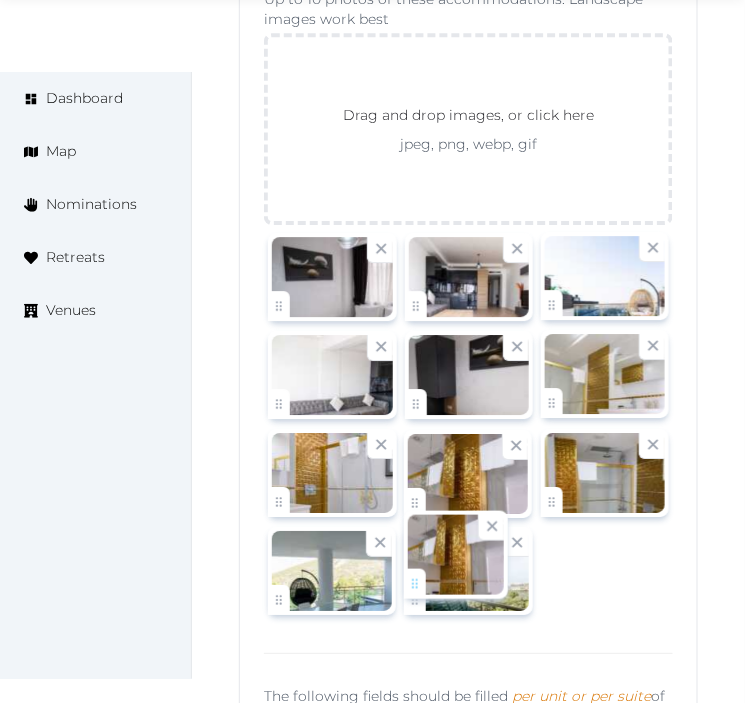 drag, startPoint x: 278, startPoint y: 306, endPoint x: 507, endPoint y: 585, distance: 360.94598 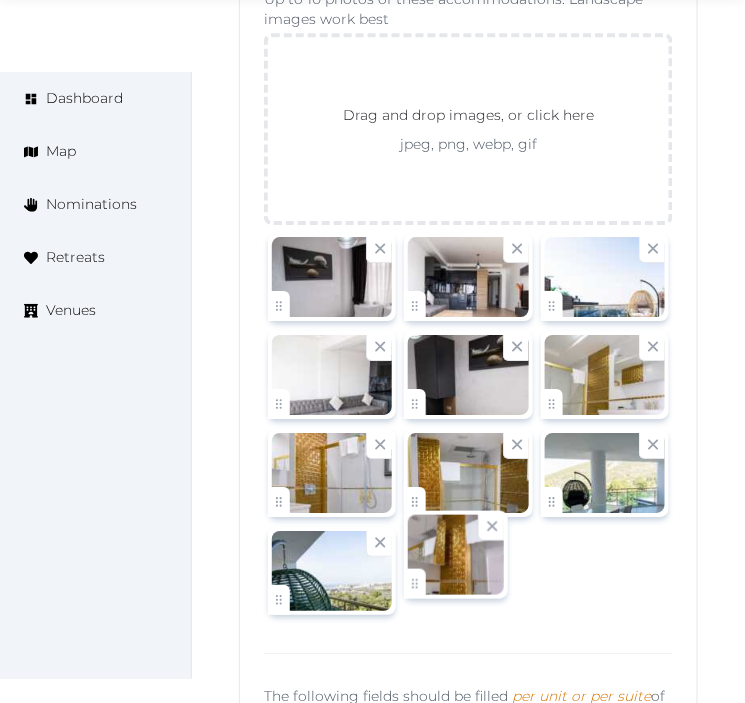 scroll, scrollTop: 2335, scrollLeft: 0, axis: vertical 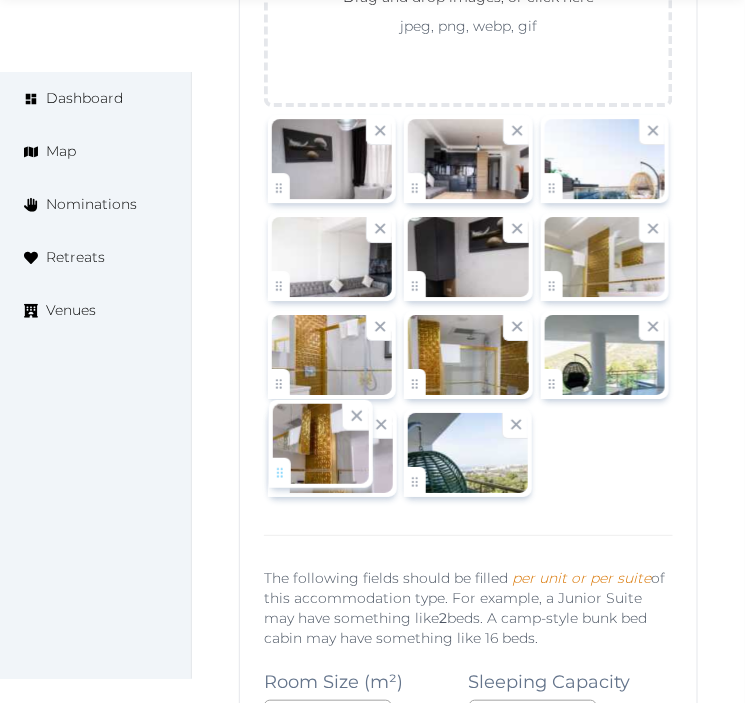 drag, startPoint x: 427, startPoint y: 583, endPoint x: 311, endPoint y: 590, distance: 116.21101 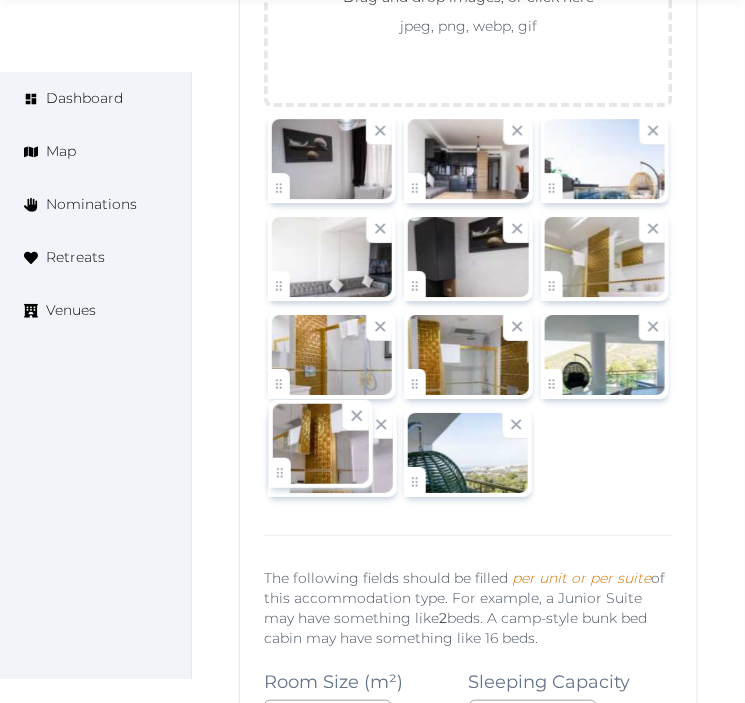 scroll, scrollTop: 2446, scrollLeft: 0, axis: vertical 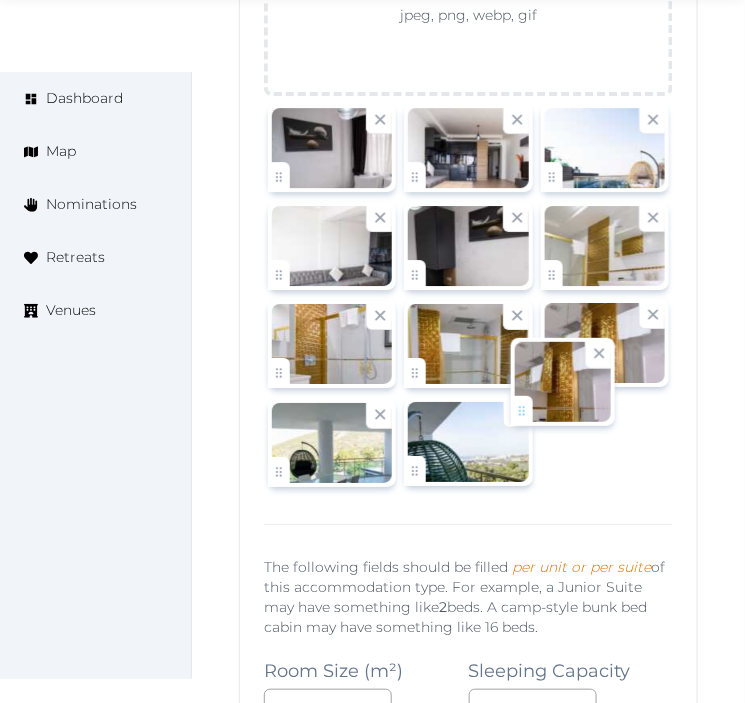 drag, startPoint x: 282, startPoint y: 477, endPoint x: 525, endPoint y: 415, distance: 250.78477 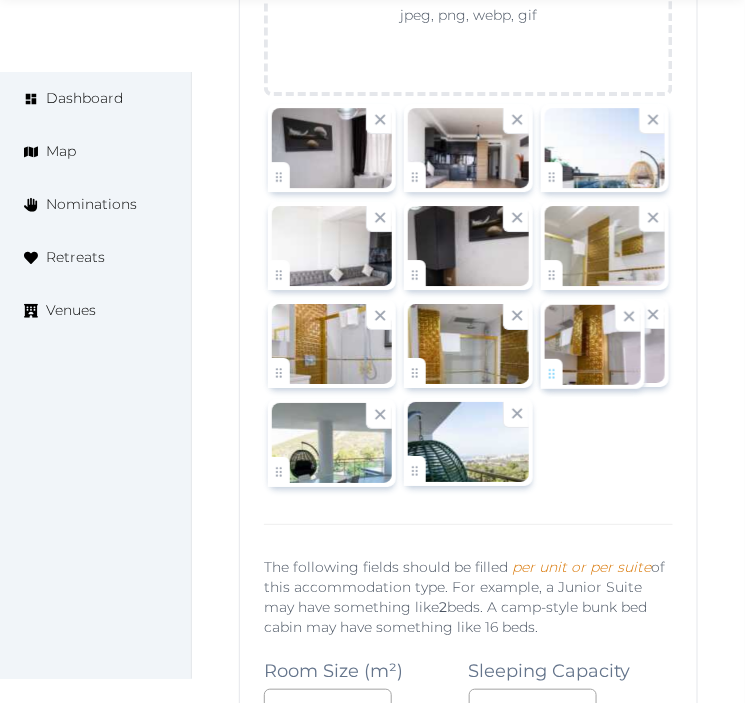 click on "Irene Gonzales   Account My Venue Listings My Retreats Logout      Dashboard Map Nominations Retreats Venues Edit venue 34 %  complete Fill out all the fields in your listing to increase its completion percentage.   A higher completion percentage will make your listing more attractive and result in better matches. Si Hotel & Spa   View  listing   Open    Close CRM Lead Basic details Pricing and policies Retreat spaces Meeting spaces Accommodations Amenities Food and dining Activities and experiences Location Environment Types of retreats Brochures Notes Ownership Administration Activity This venue is live and visible to the public Mark draft Archive Venue owned by Thiago Martins thiago@retreatsandvenues.com Copy ownership transfer link Share this link with any user to transfer ownership of this venue. Users without accounts will be directed to register. Copy update link Copy recommended link Copy shortlist link Max sleeping capacity ** :  /" at bounding box center [372, 403] 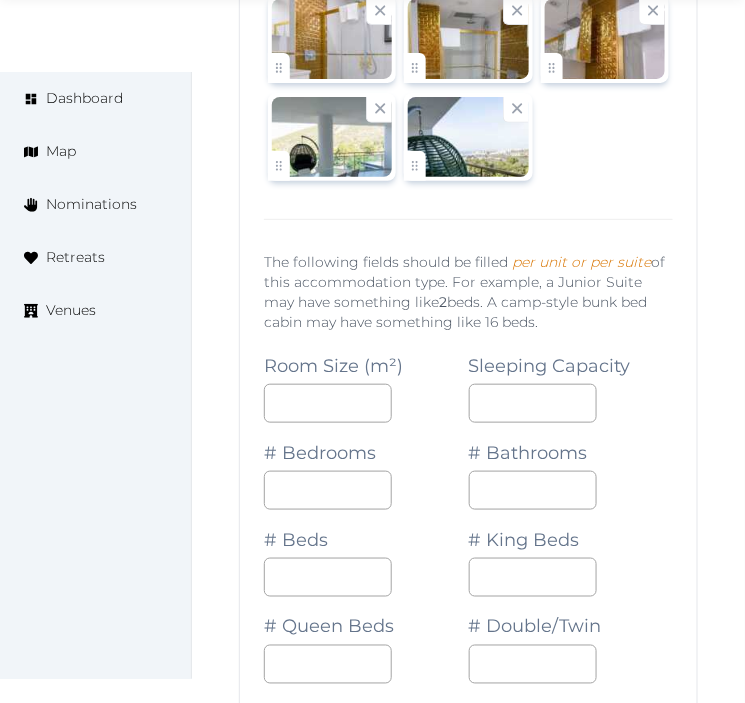 scroll, scrollTop: 2780, scrollLeft: 0, axis: vertical 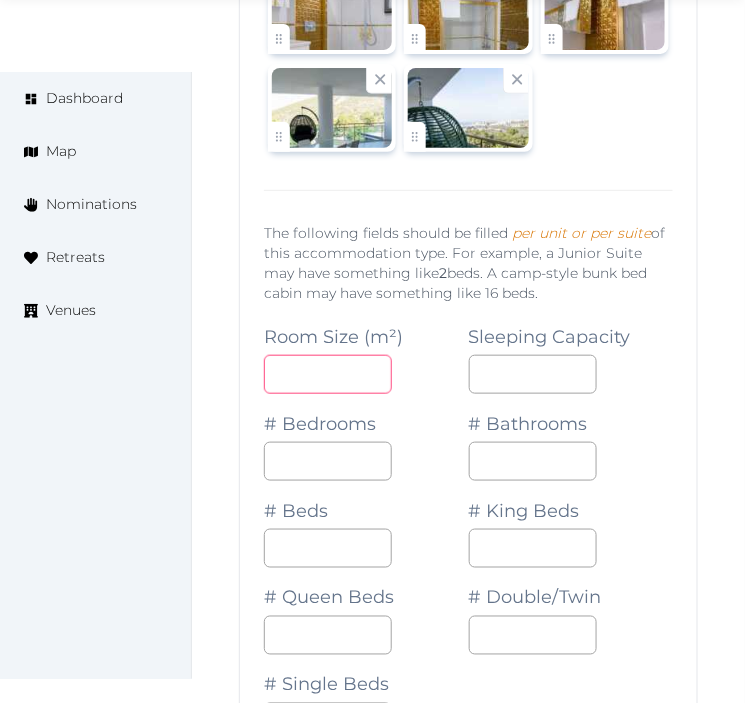 click at bounding box center (328, 374) 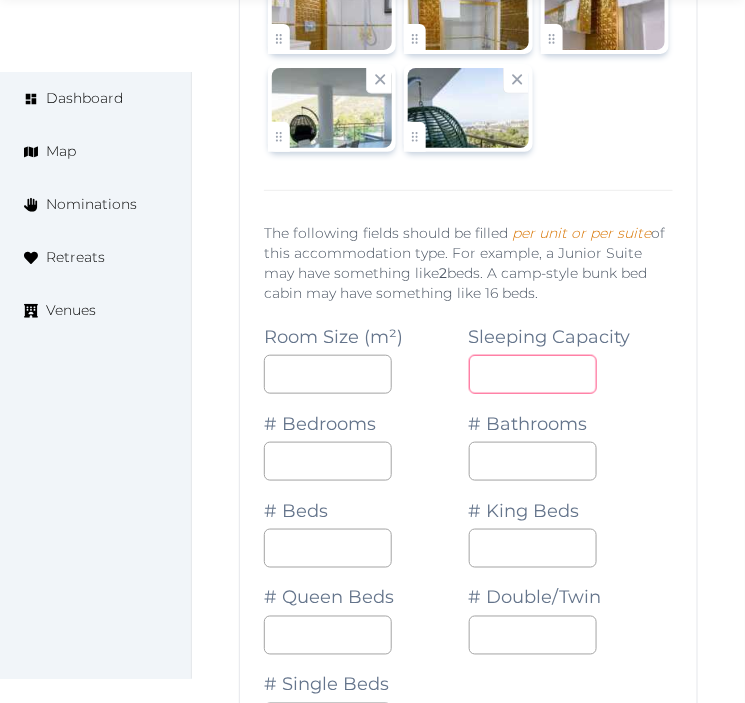 click at bounding box center (533, 374) 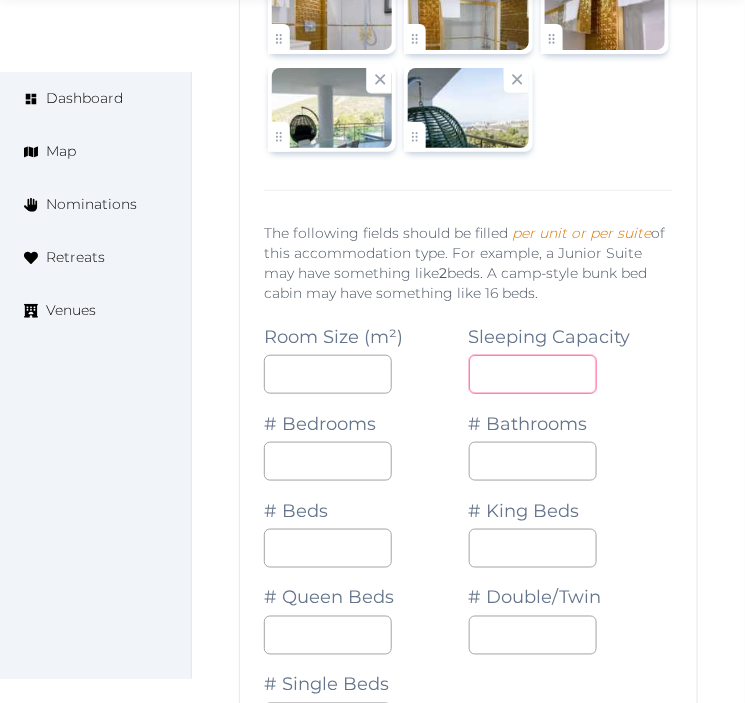 type on "*" 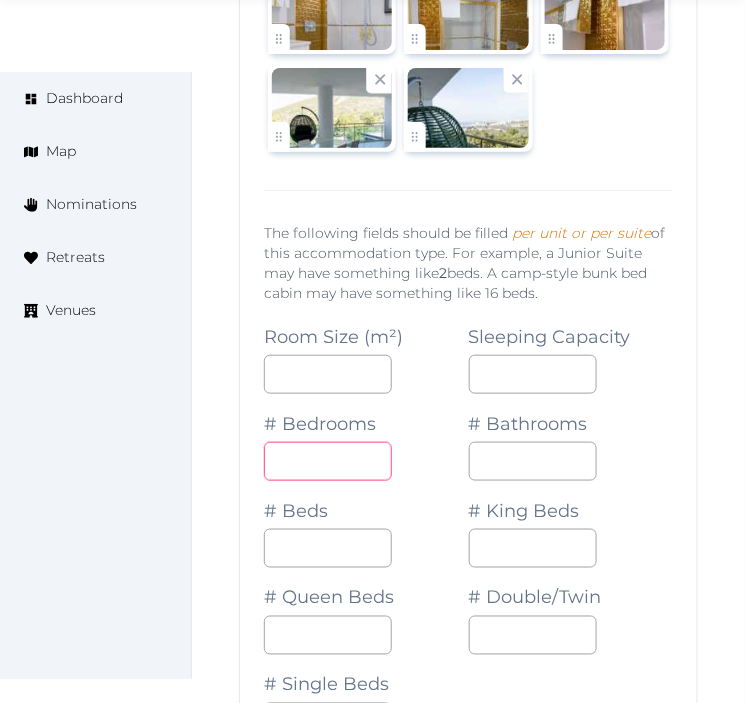 click at bounding box center (328, 461) 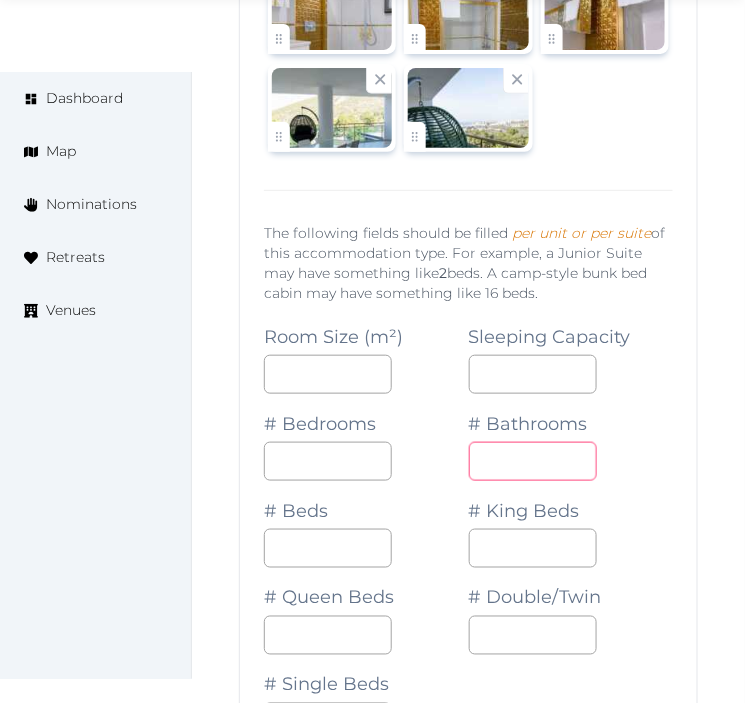 drag, startPoint x: 516, startPoint y: 468, endPoint x: 498, endPoint y: 476, distance: 19.697716 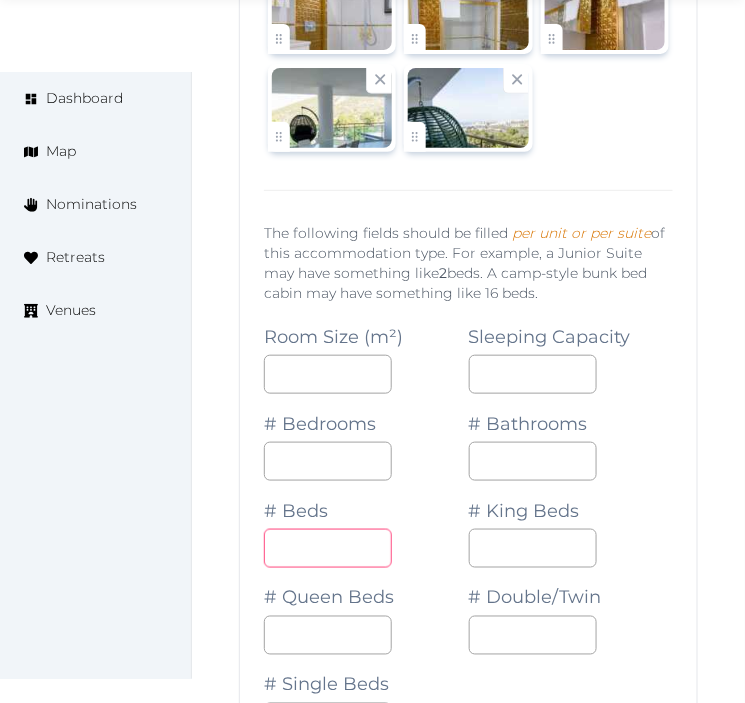 click at bounding box center [328, 548] 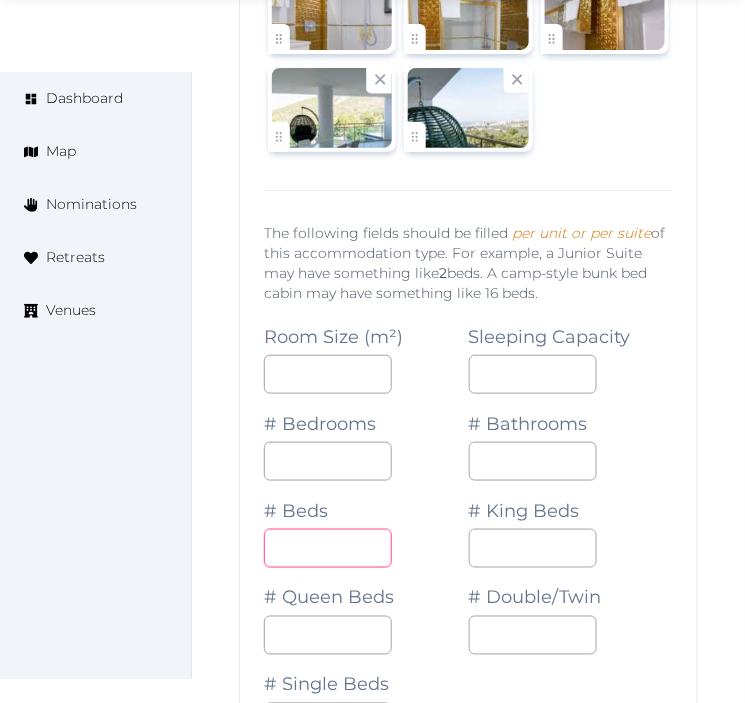 type on "*" 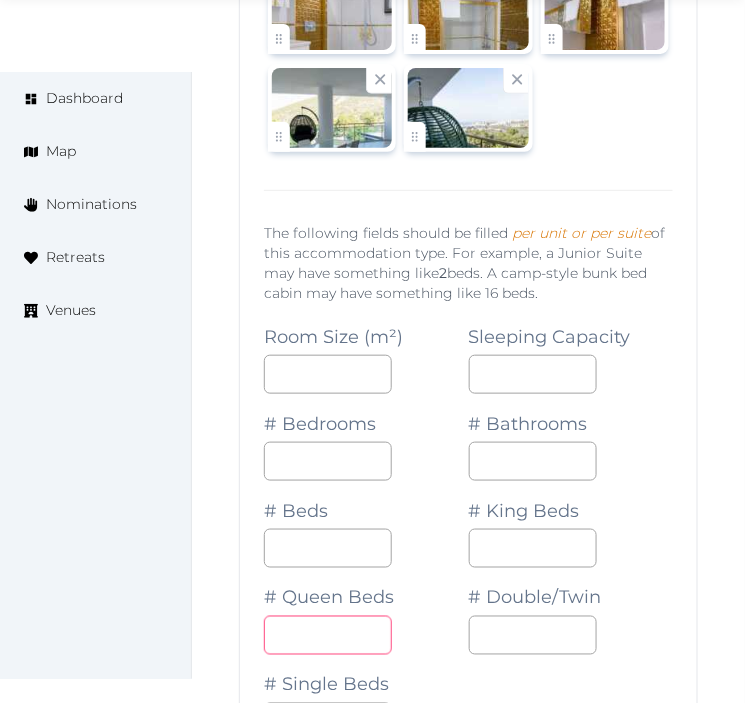 click at bounding box center [328, 635] 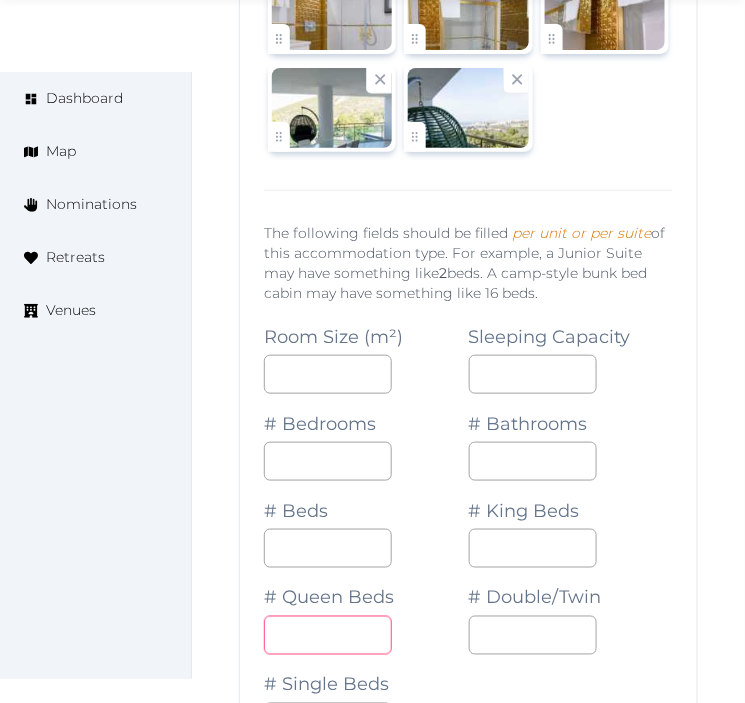 type on "*" 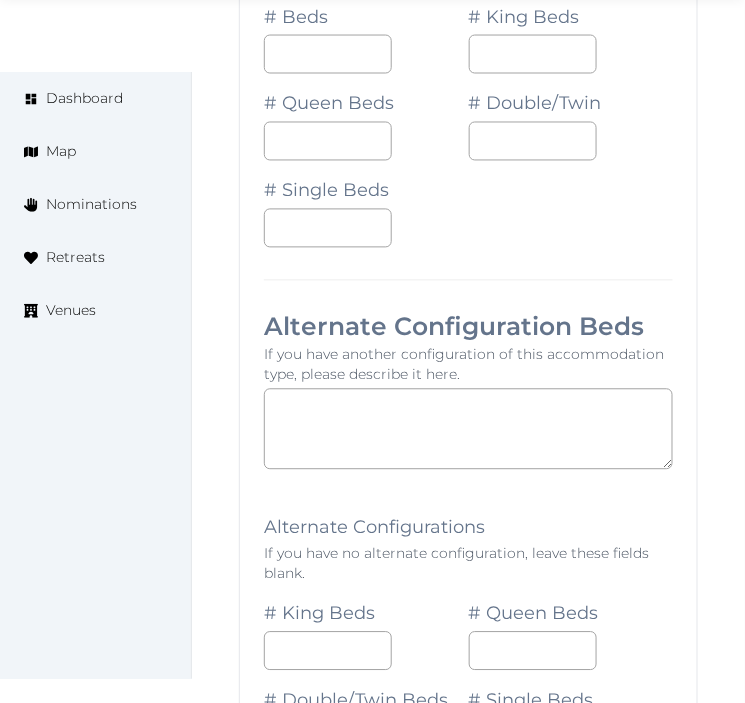 scroll, scrollTop: 3446, scrollLeft: 0, axis: vertical 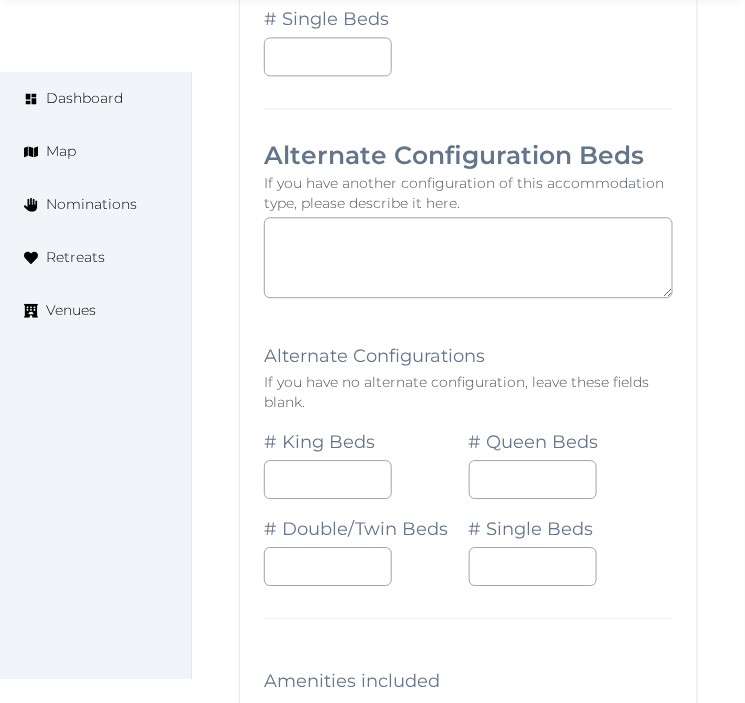 drag, startPoint x: 458, startPoint y: 323, endPoint x: 465, endPoint y: 303, distance: 21.189621 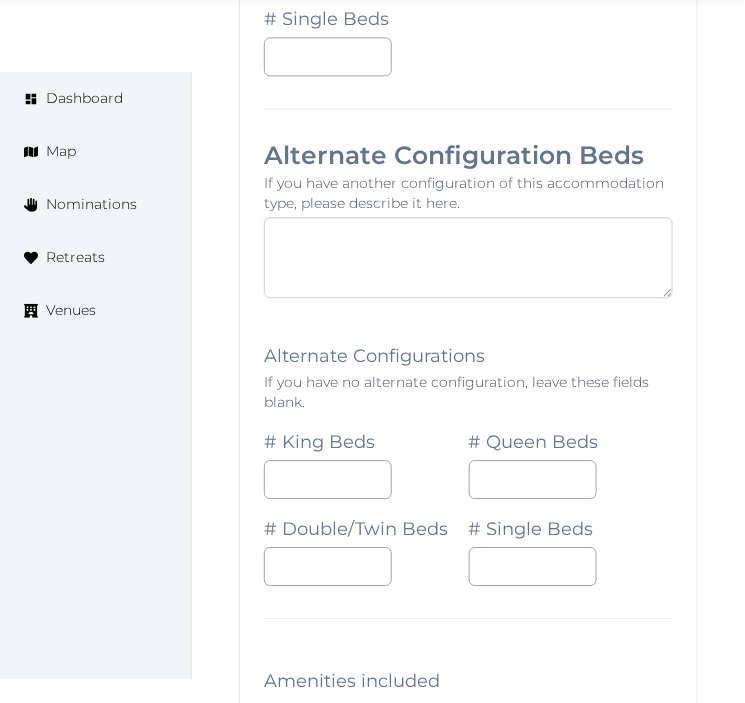 paste on "**********" 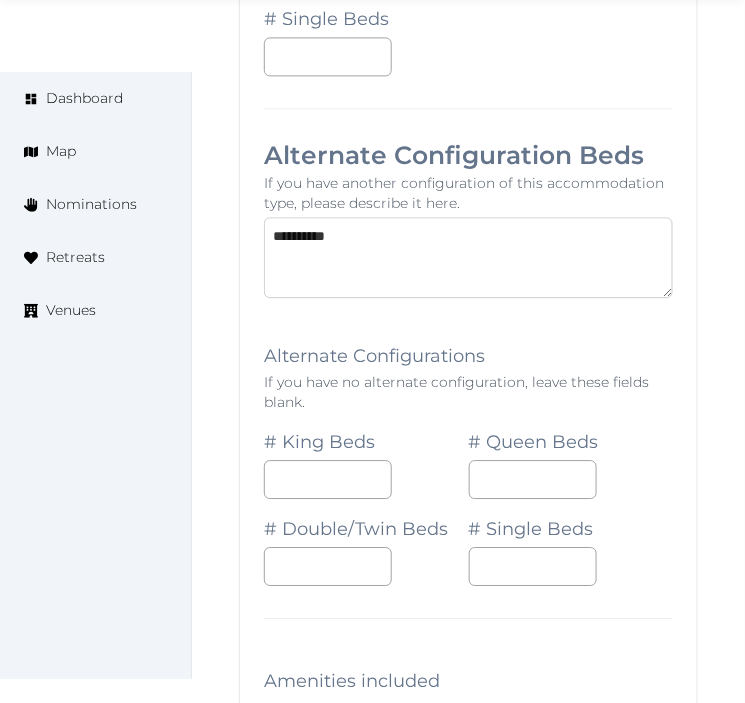 click on "**********" at bounding box center [468, 257] 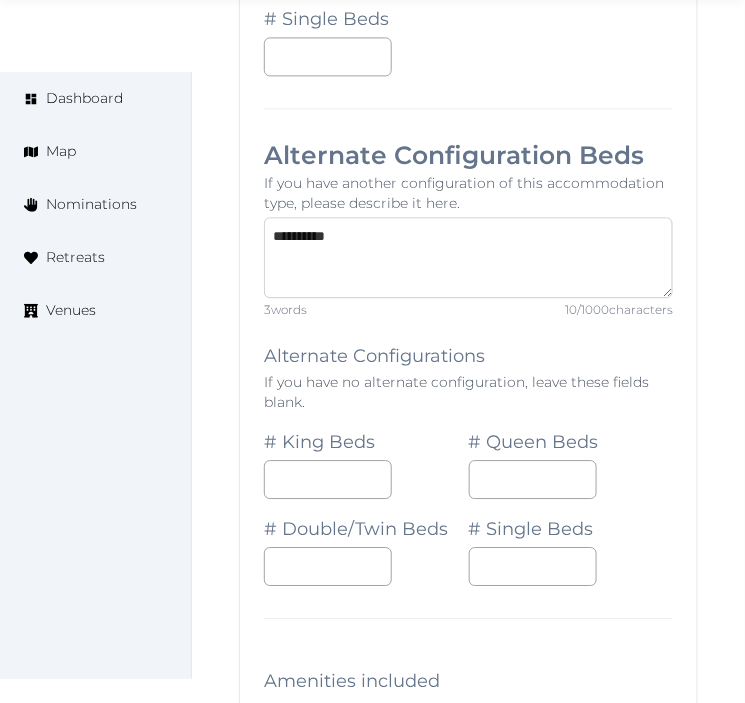 type on "**********" 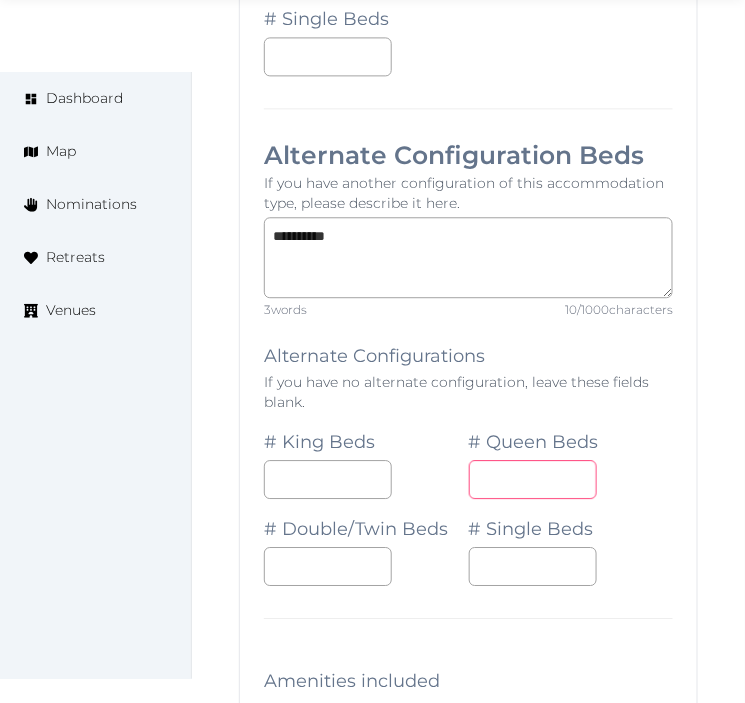 click at bounding box center (533, 479) 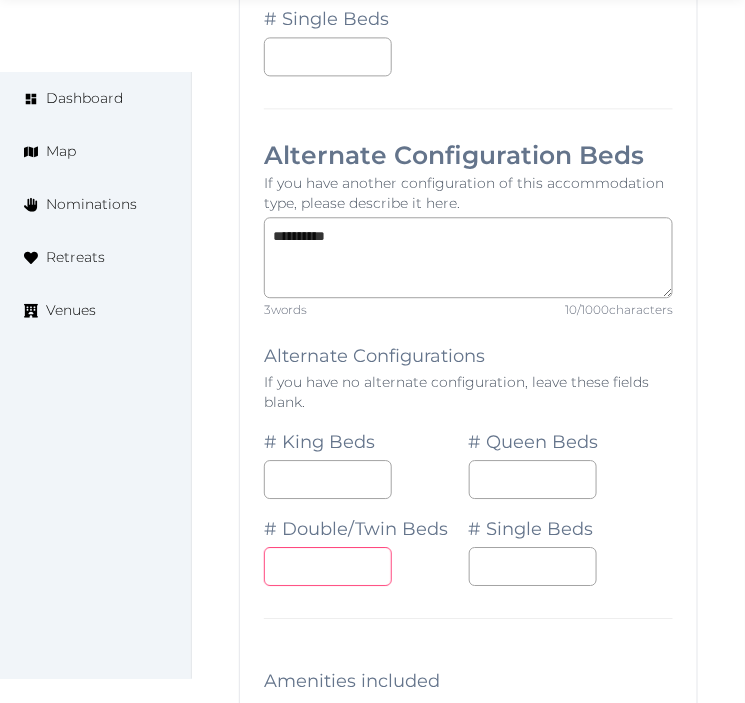 click at bounding box center [328, 566] 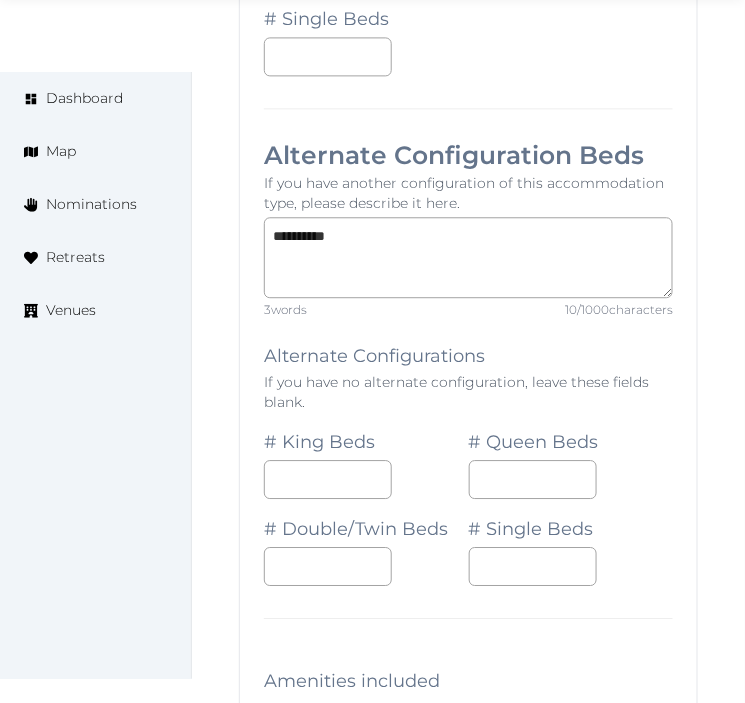 drag, startPoint x: 487, startPoint y: 654, endPoint x: 500, endPoint y: 631, distance: 26.41969 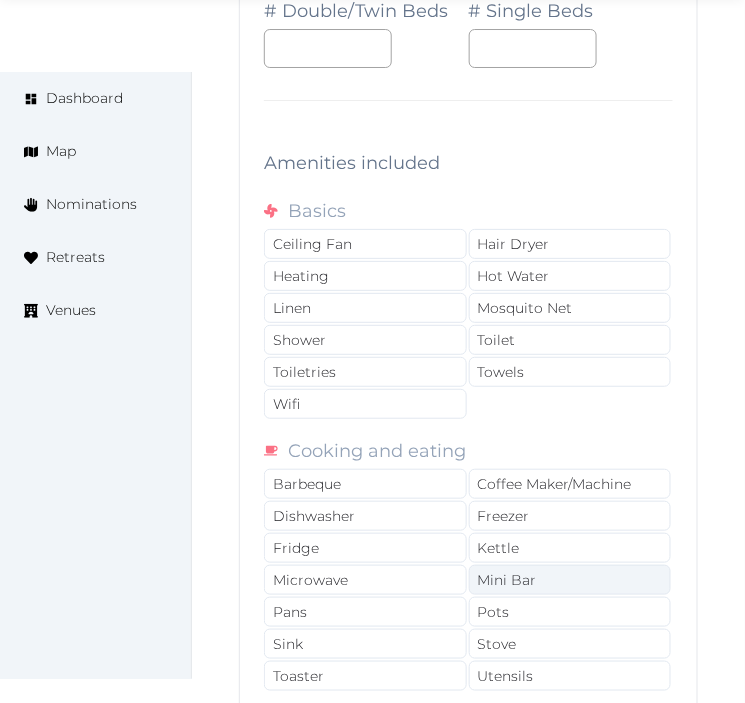 scroll, scrollTop: 4113, scrollLeft: 0, axis: vertical 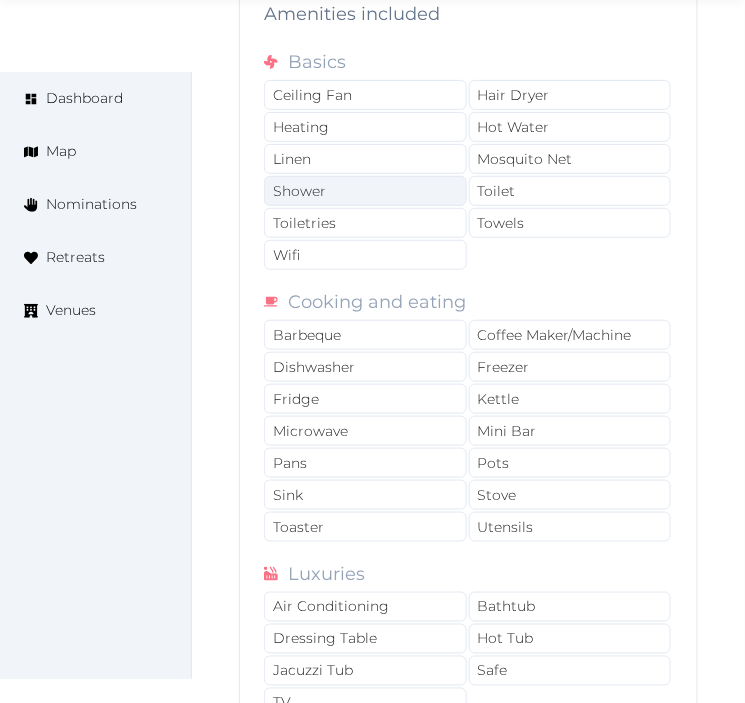 click on "Ceiling Fan Hair Dryer Heating Hot Water Linen Mosquito Net Shower Toilet Toiletries Towels Wifi" at bounding box center [468, 176] 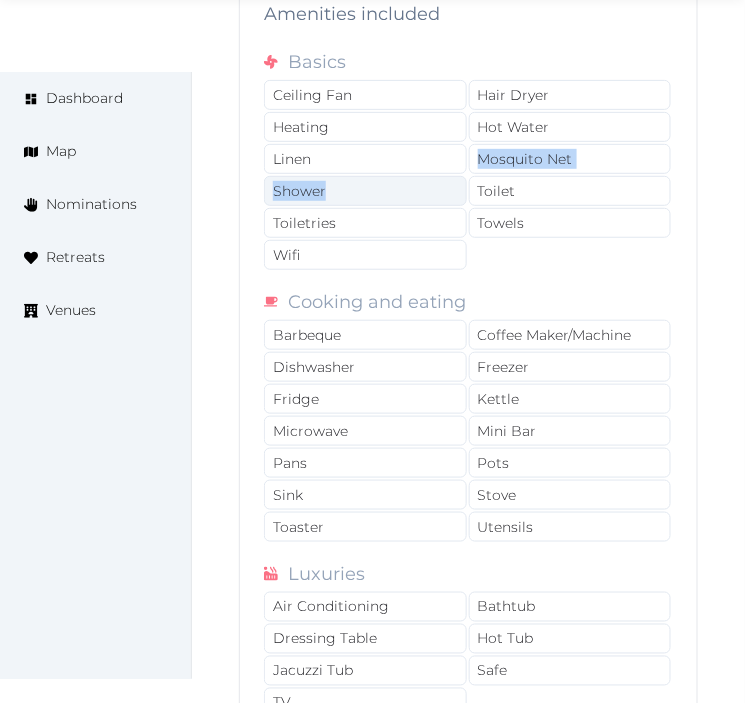 click on "Shower" at bounding box center (365, 191) 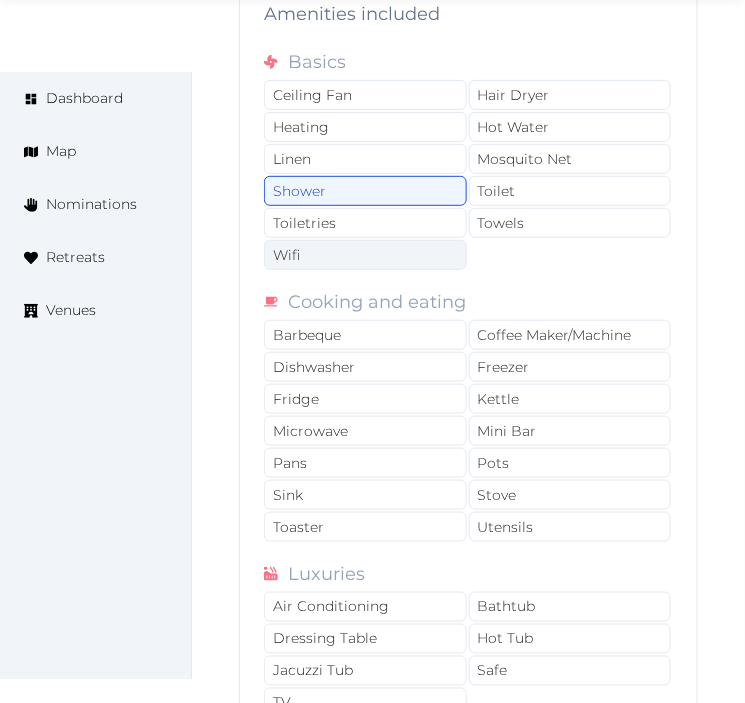 drag, startPoint x: 430, startPoint y: 228, endPoint x: 432, endPoint y: 251, distance: 23.086792 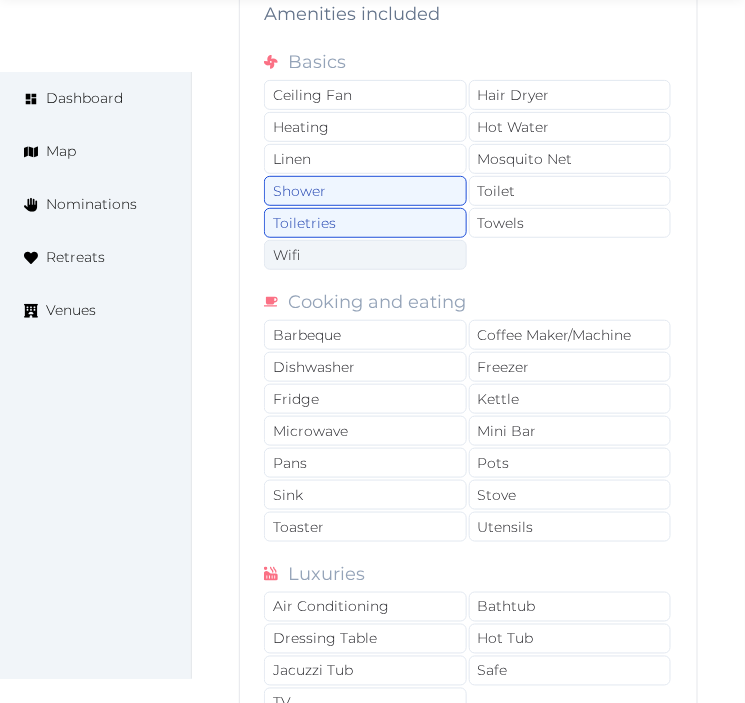 click on "Wifi" at bounding box center [365, 255] 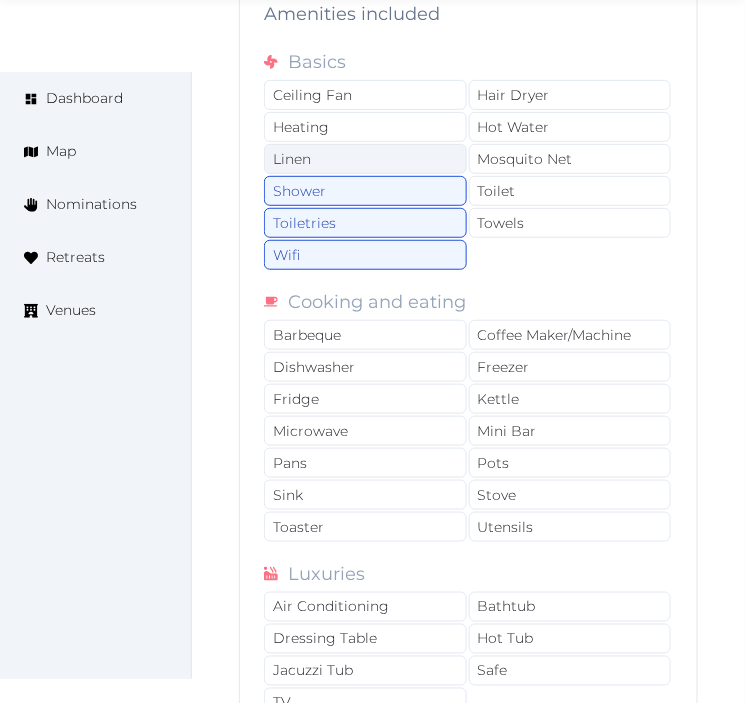 click on "Linen" at bounding box center (365, 159) 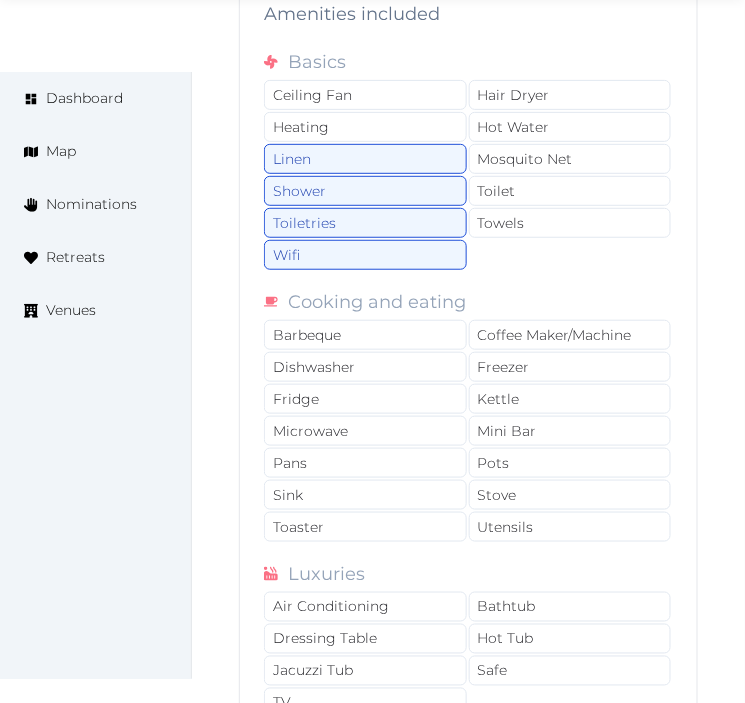 drag, startPoint x: 555, startPoint y: 161, endPoint x: 561, endPoint y: 180, distance: 19.924858 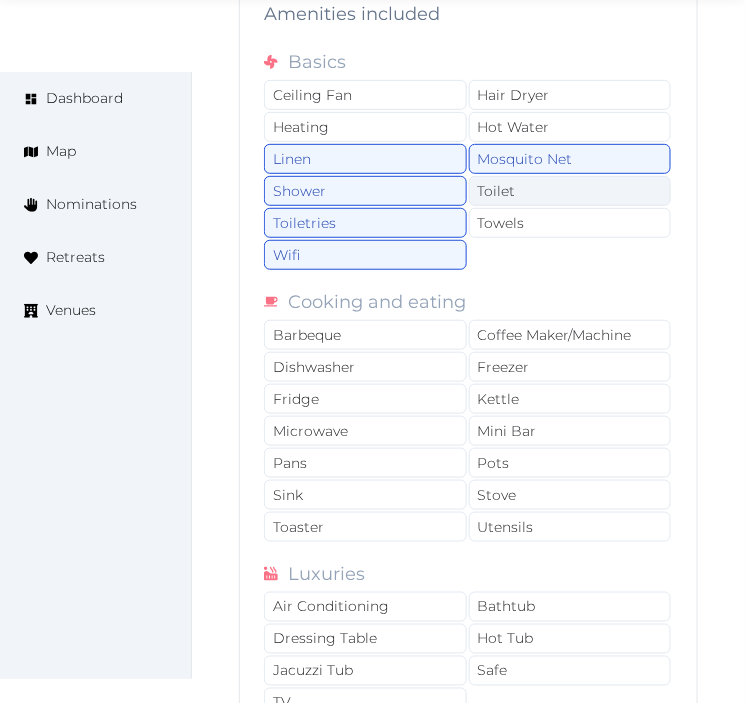 drag, startPoint x: 563, startPoint y: 173, endPoint x: 562, endPoint y: 197, distance: 24.020824 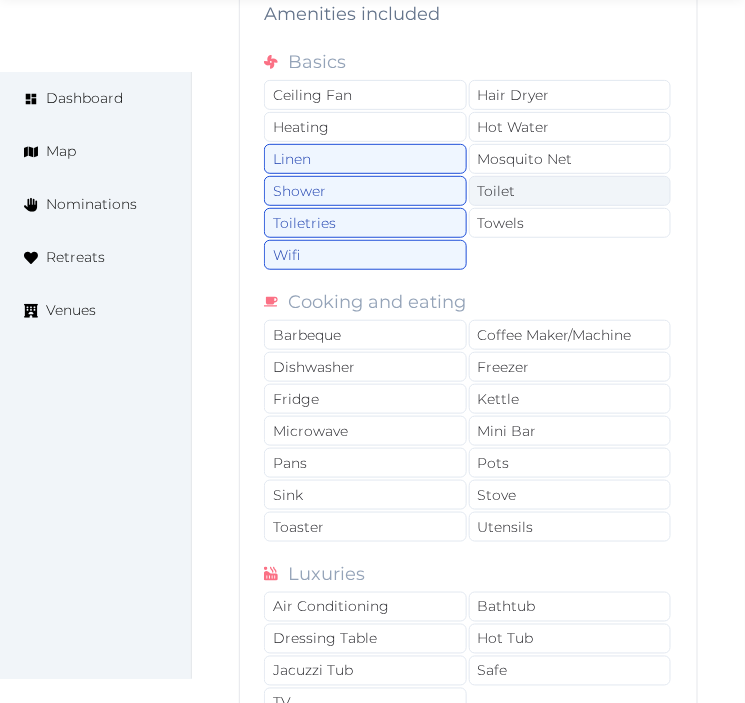click on "Toilet" at bounding box center (570, 191) 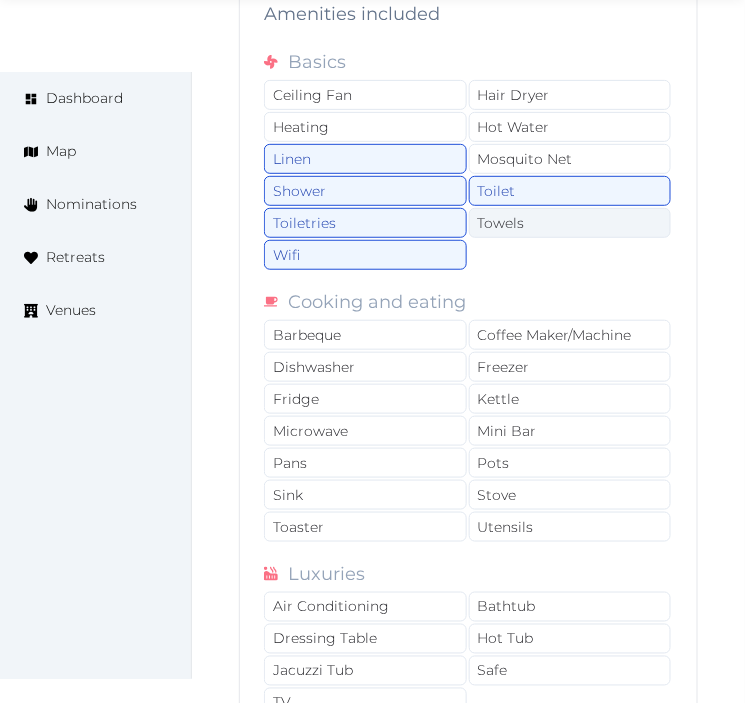 click on "Towels" at bounding box center [570, 223] 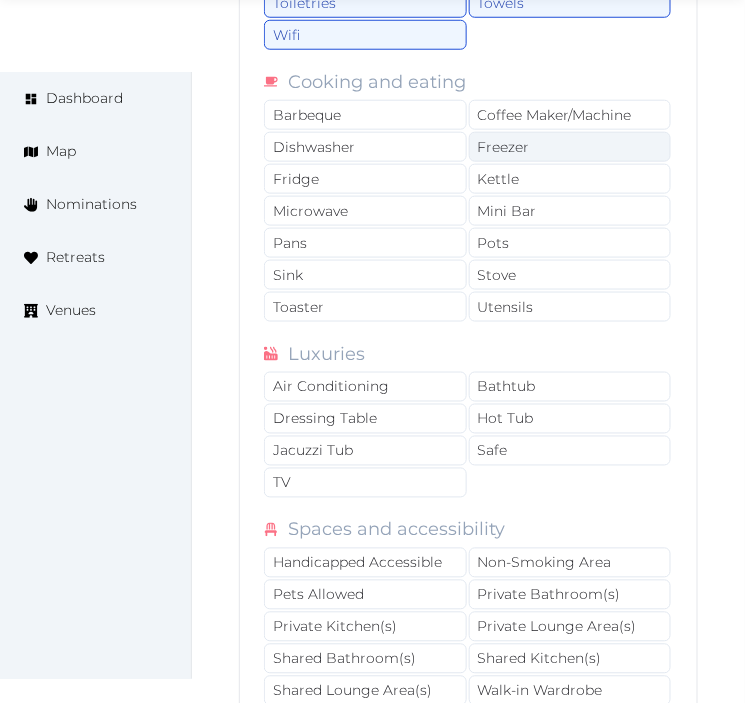 scroll, scrollTop: 4335, scrollLeft: 0, axis: vertical 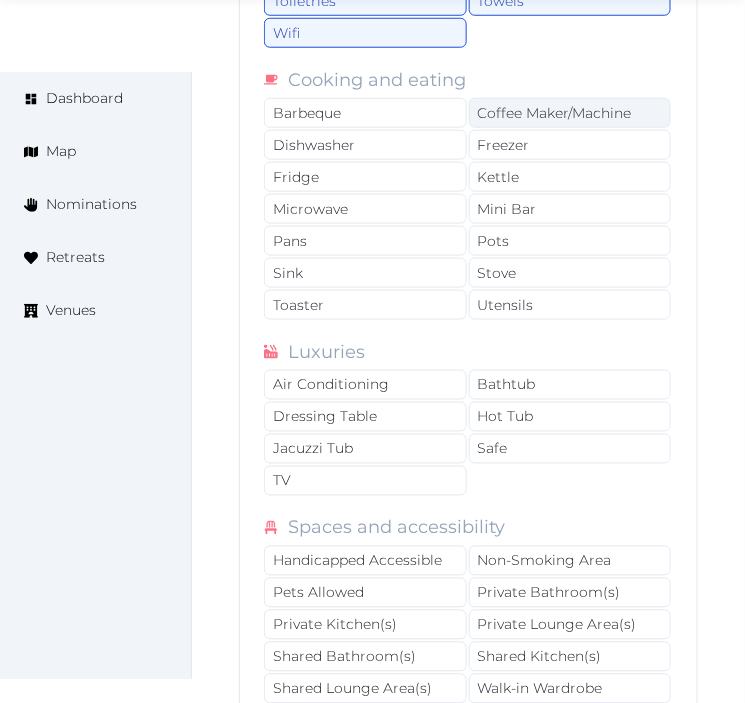 click on "Coffee Maker/Machine" at bounding box center [570, 113] 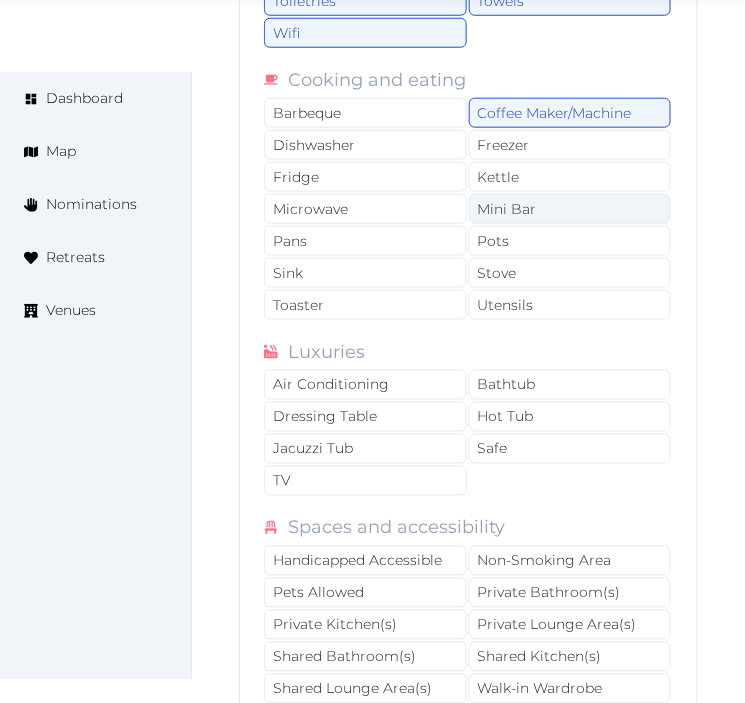click on "Mini Bar" at bounding box center (570, 209) 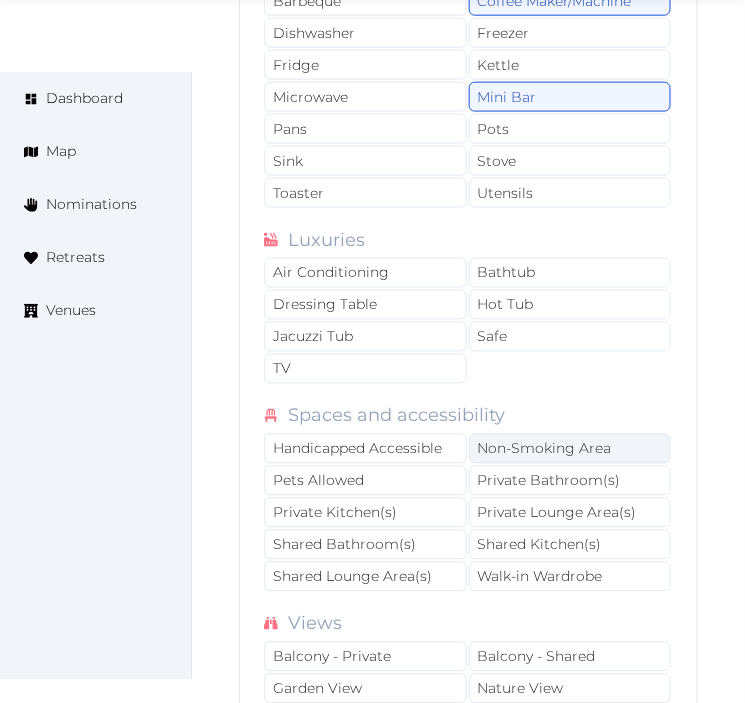 scroll, scrollTop: 4557, scrollLeft: 0, axis: vertical 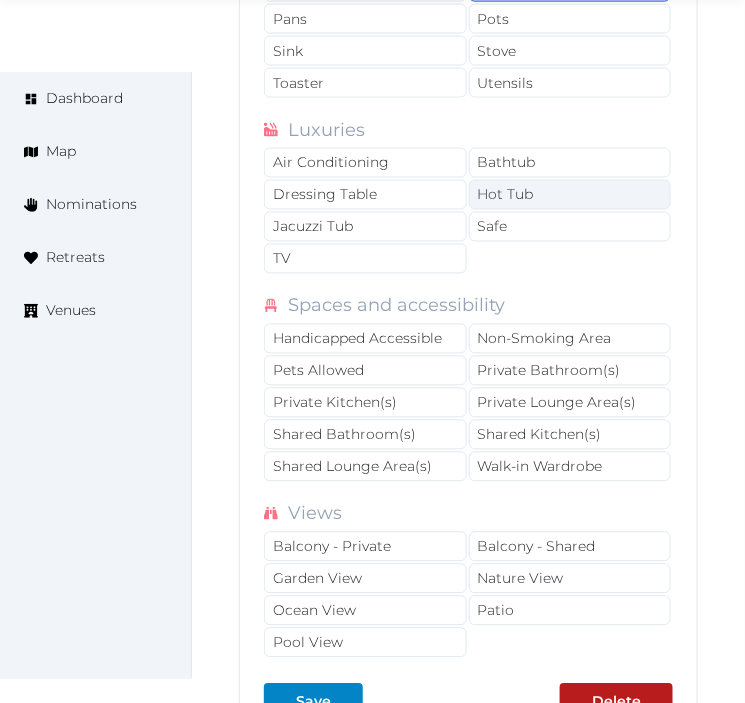 drag, startPoint x: 413, startPoint y: 165, endPoint x: 473, endPoint y: 212, distance: 76.2168 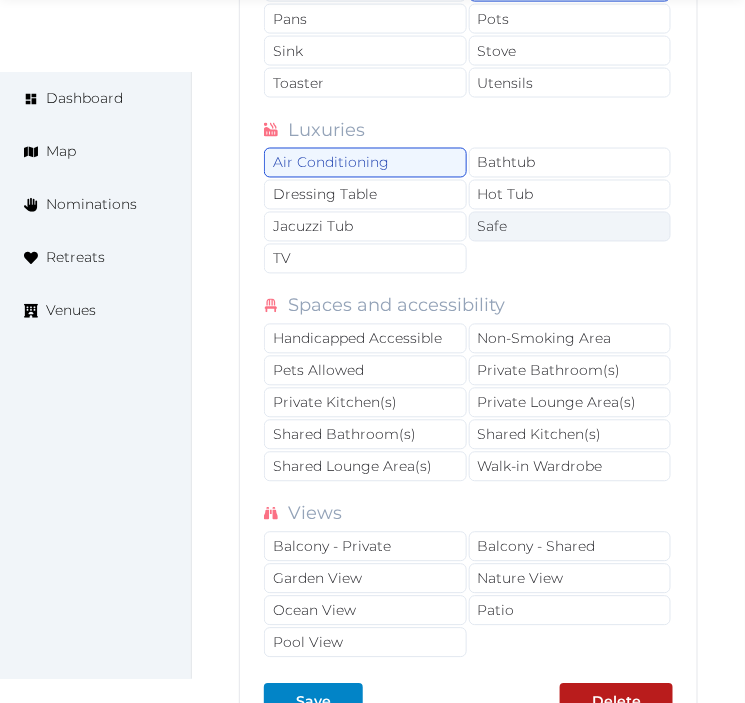 click on "Safe" at bounding box center [570, 227] 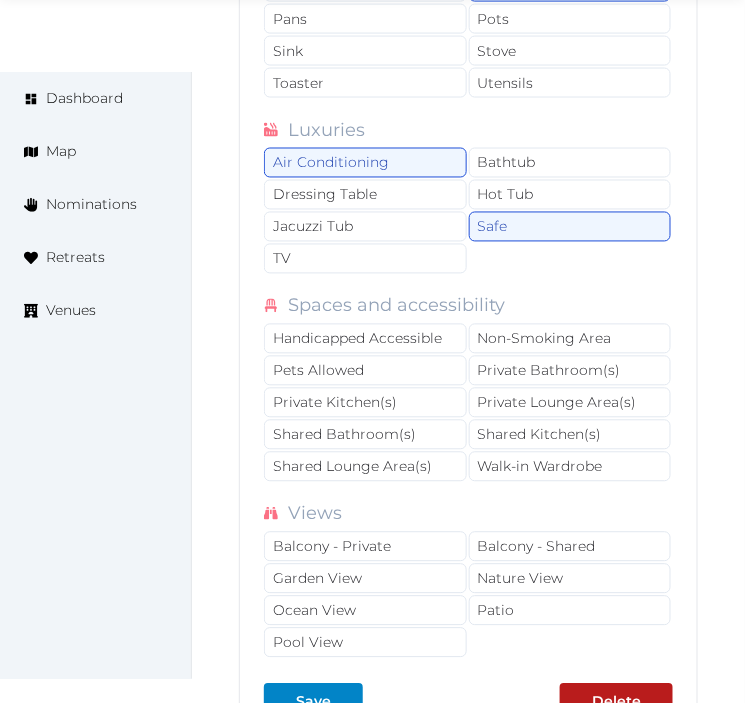 drag, startPoint x: 420, startPoint y: 273, endPoint x: 454, endPoint y: 293, distance: 39.446167 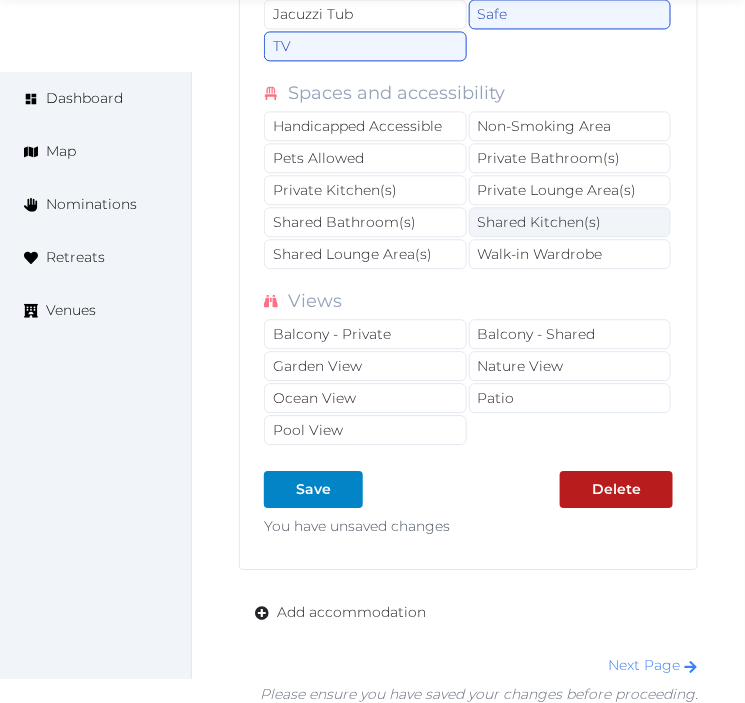 scroll, scrollTop: 4780, scrollLeft: 0, axis: vertical 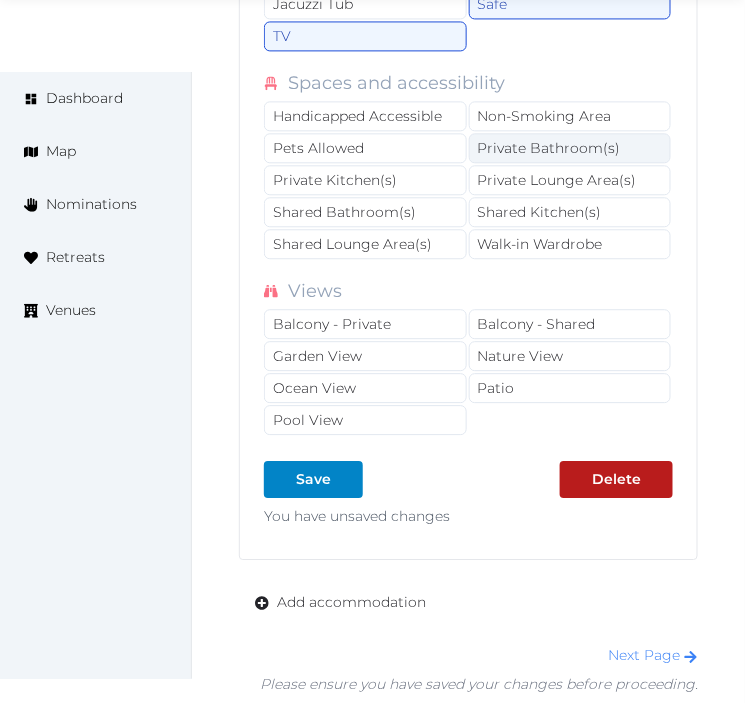 click on "Private Bathroom(s)" at bounding box center (570, 148) 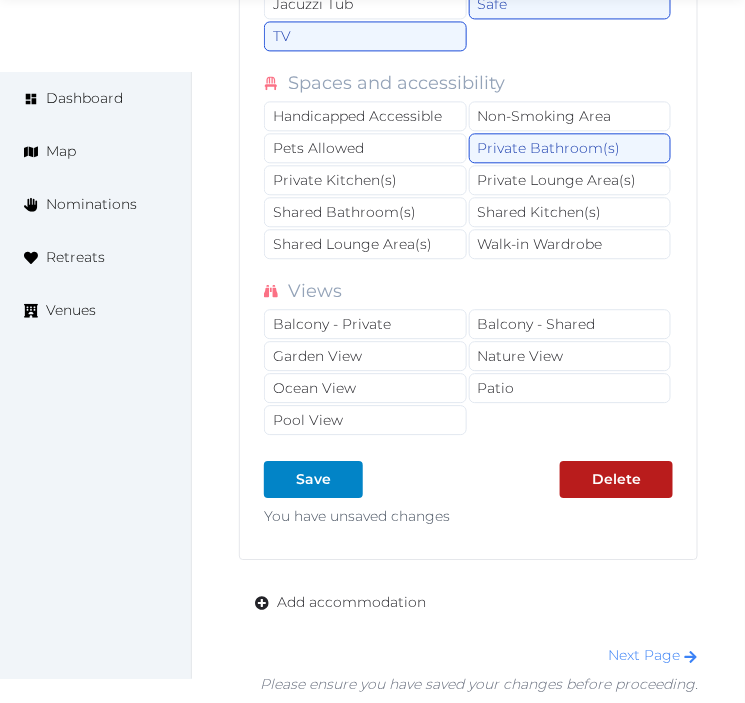 drag, startPoint x: 527, startPoint y: 180, endPoint x: 462, endPoint y: 272, distance: 112.64546 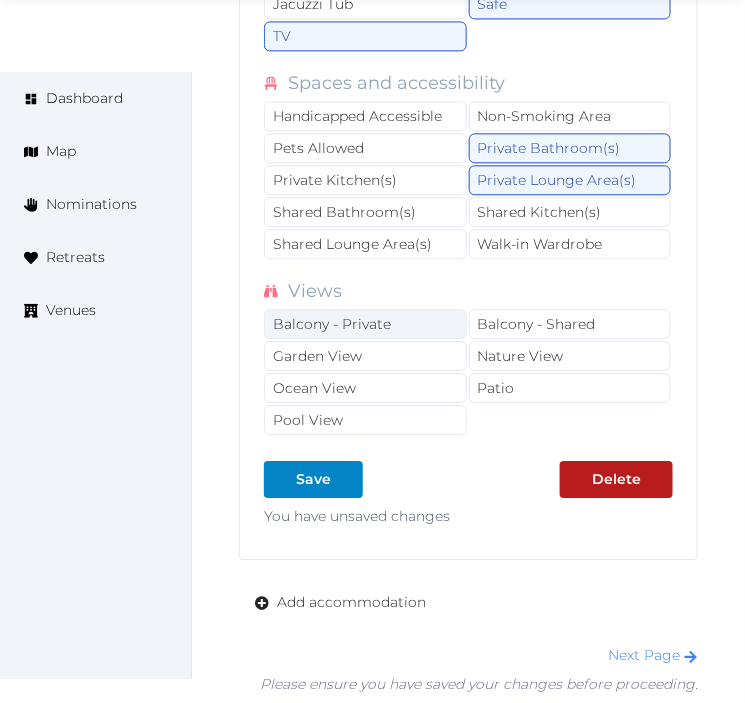 click on "Balcony - Private" at bounding box center [365, 324] 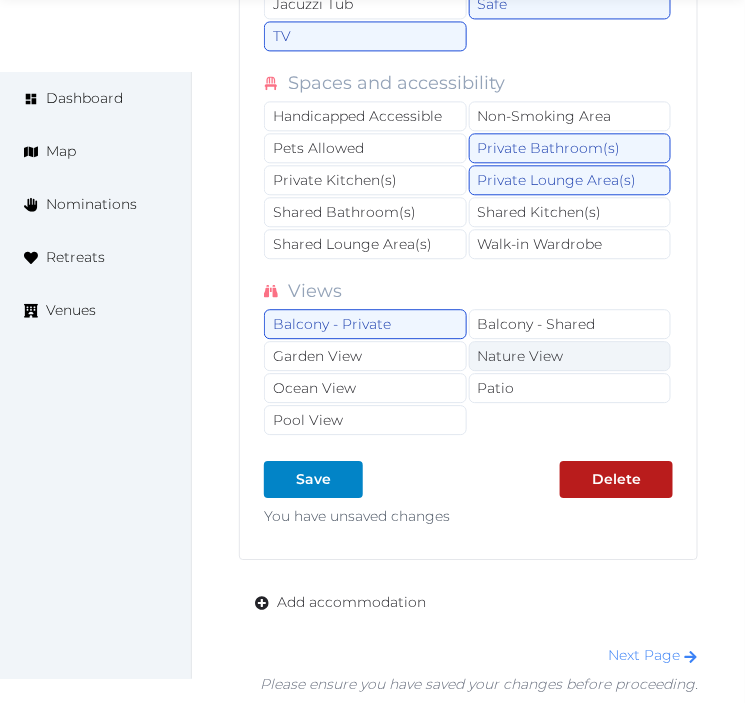 click on "Nature View" at bounding box center (570, 356) 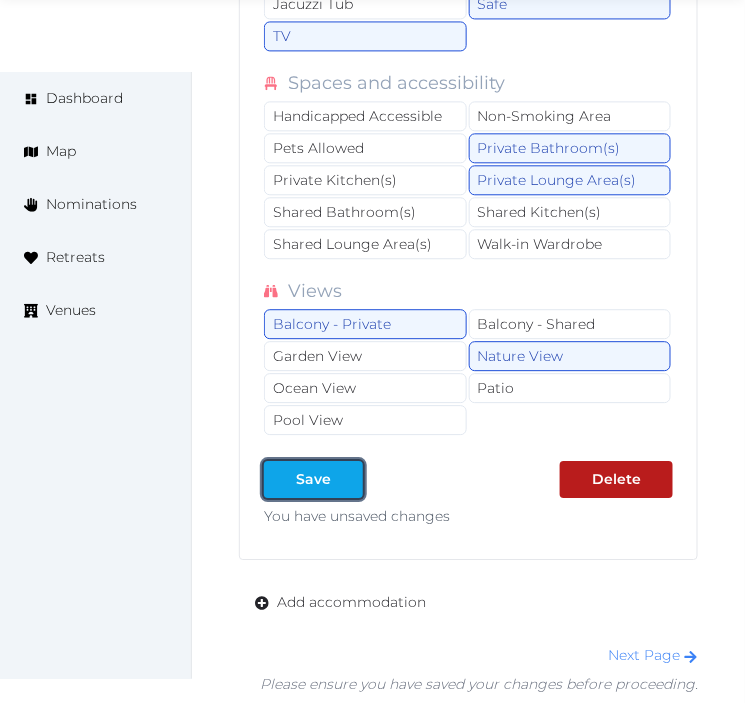 click on "Save" at bounding box center [313, 479] 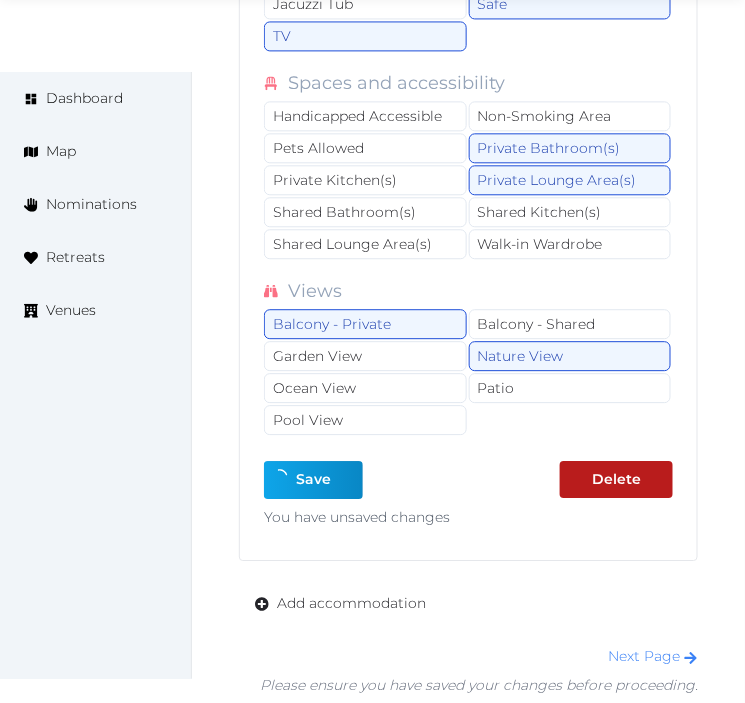 type on "*" 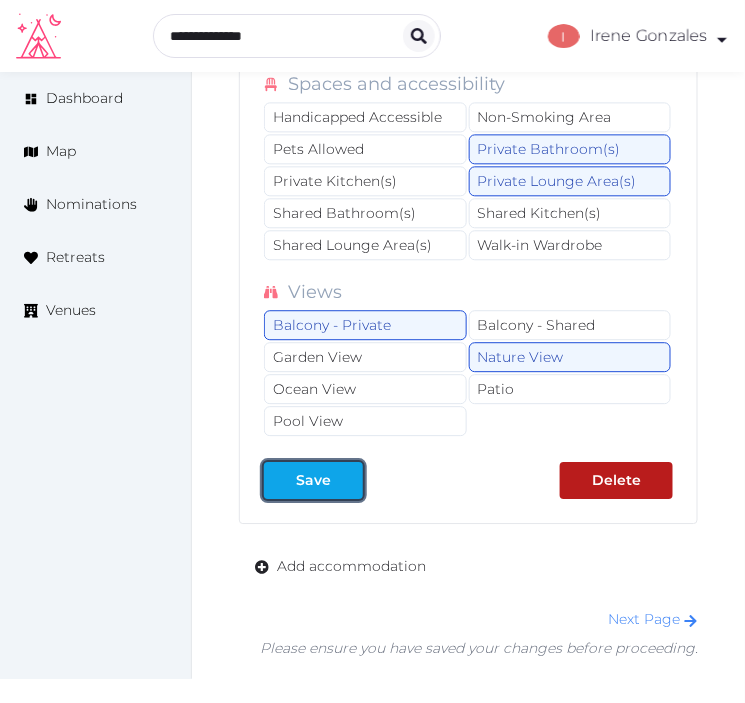 click on "Save" at bounding box center [313, 480] 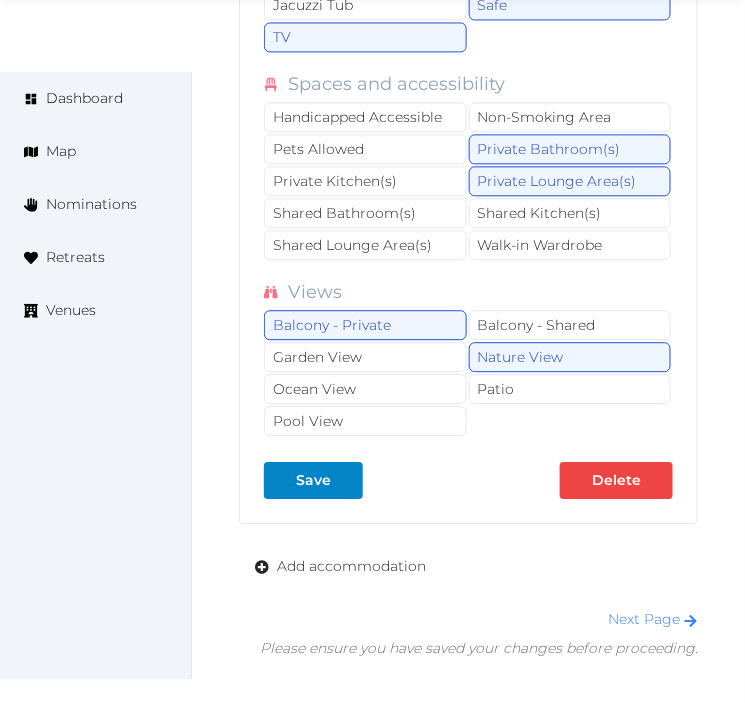 scroll, scrollTop: 4941, scrollLeft: 0, axis: vertical 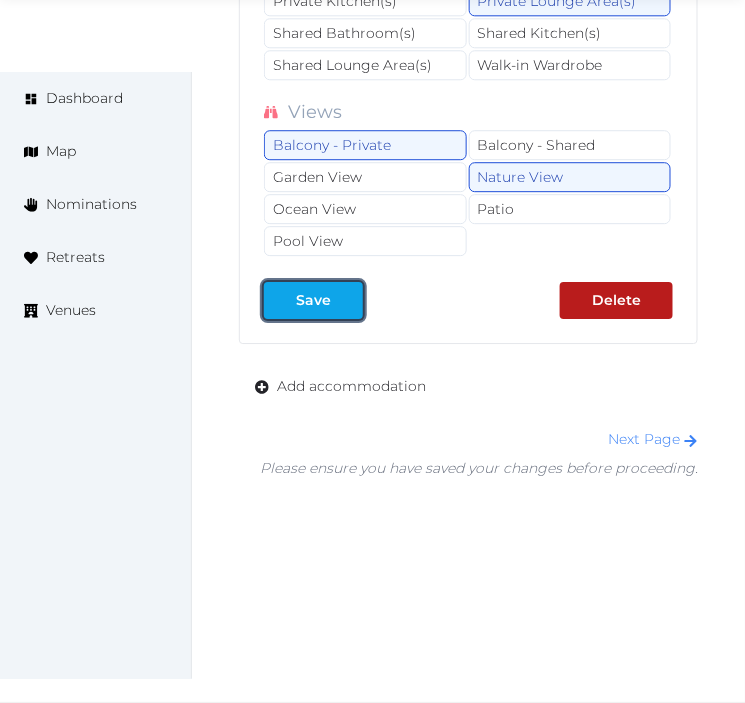 click at bounding box center (280, 300) 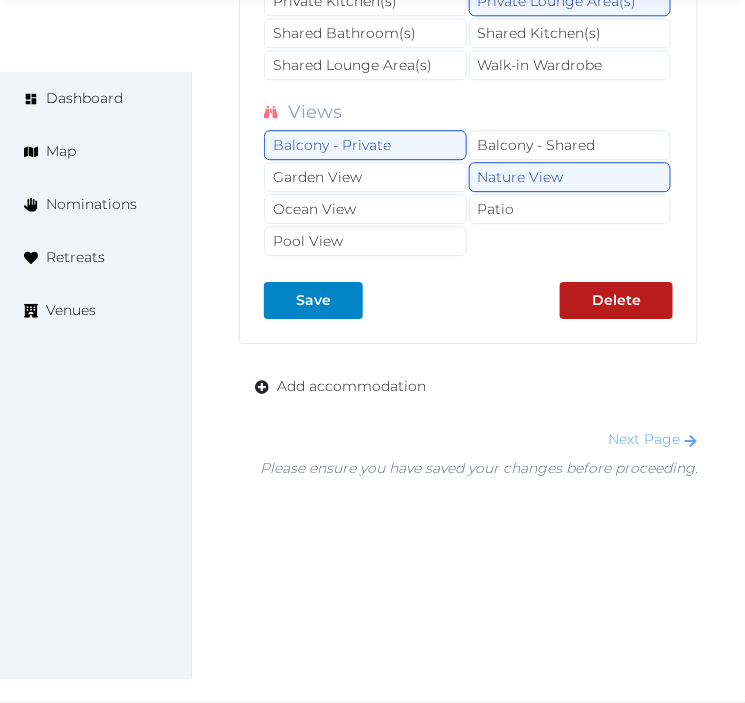 click on "Next Page" at bounding box center (653, 439) 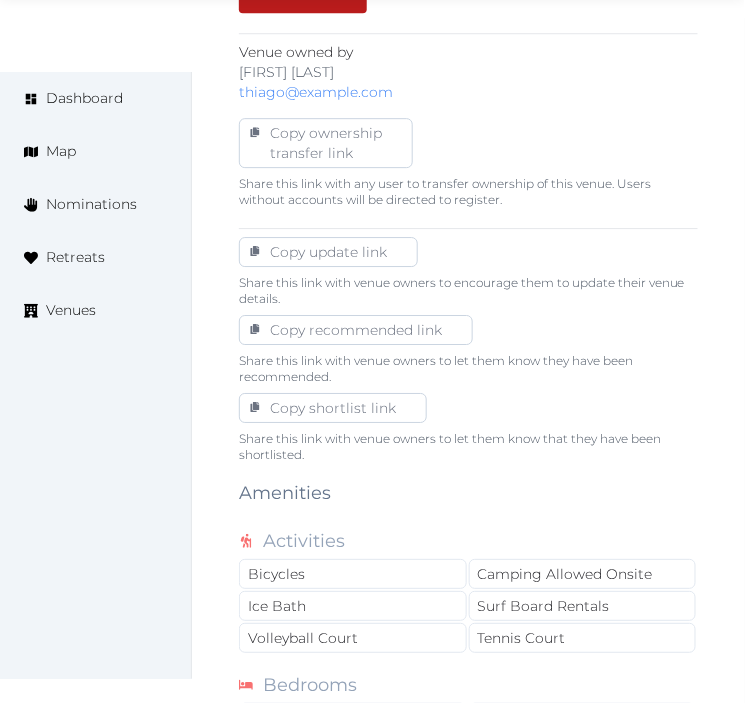 scroll, scrollTop: 1444, scrollLeft: 0, axis: vertical 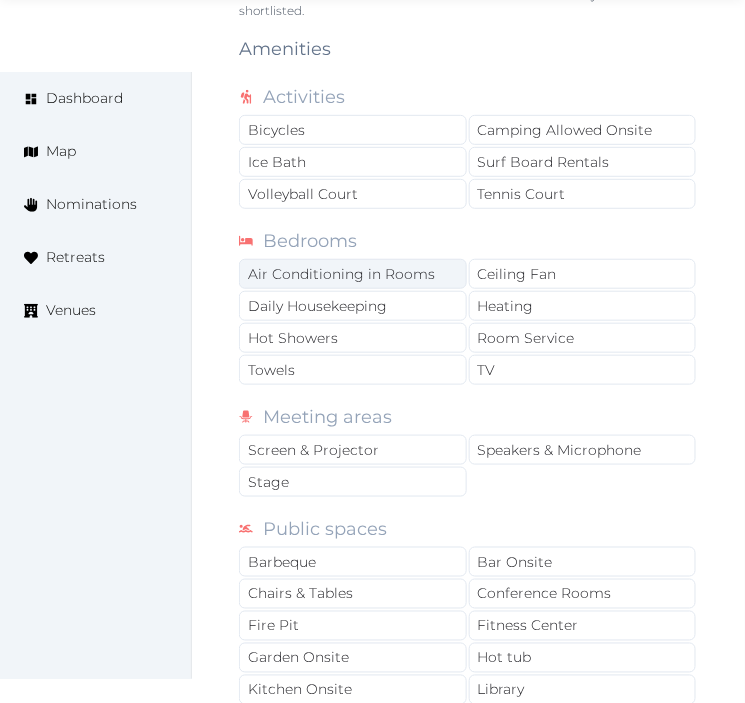 click on "Air Conditioning in Rooms" at bounding box center (353, 274) 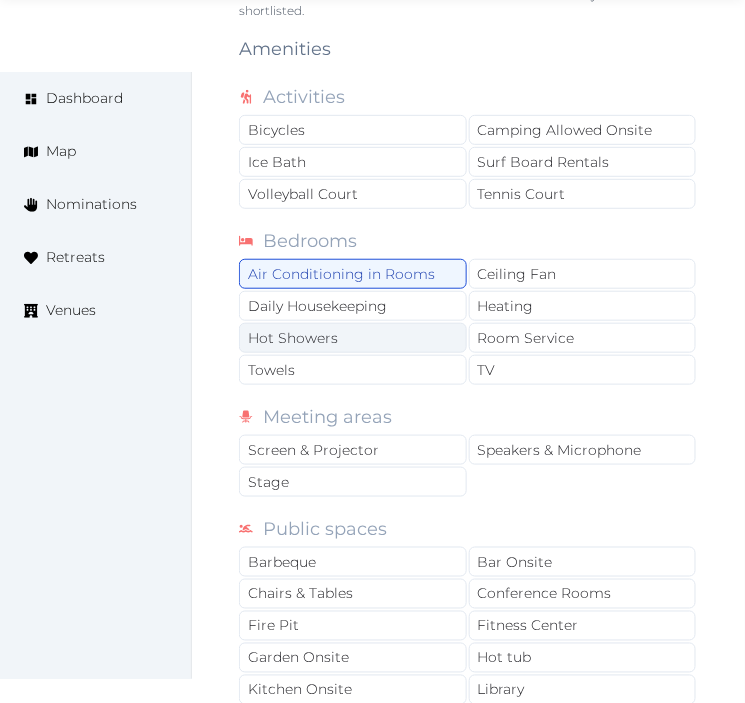 drag, startPoint x: 376, startPoint y: 311, endPoint x: 383, endPoint y: 323, distance: 13.892444 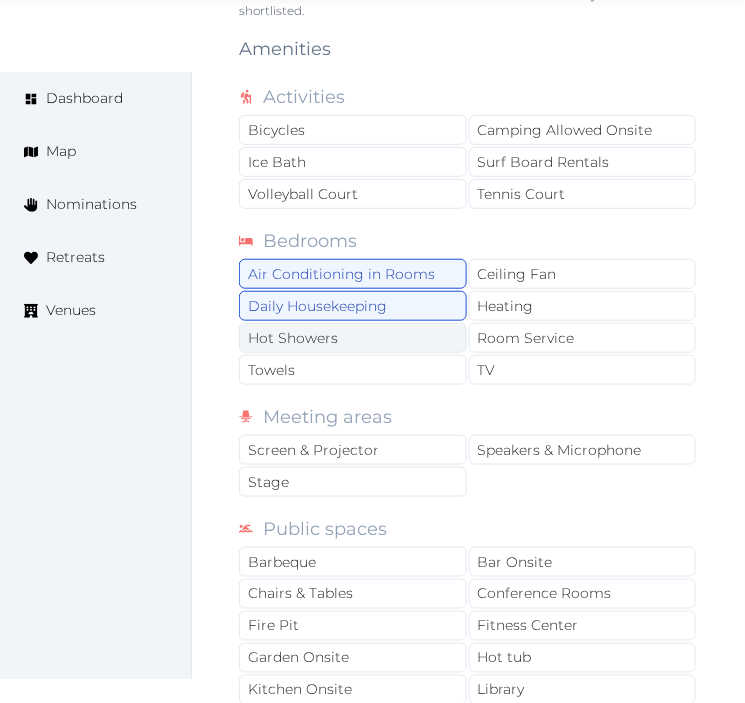 click on "Hot Showers" at bounding box center (353, 338) 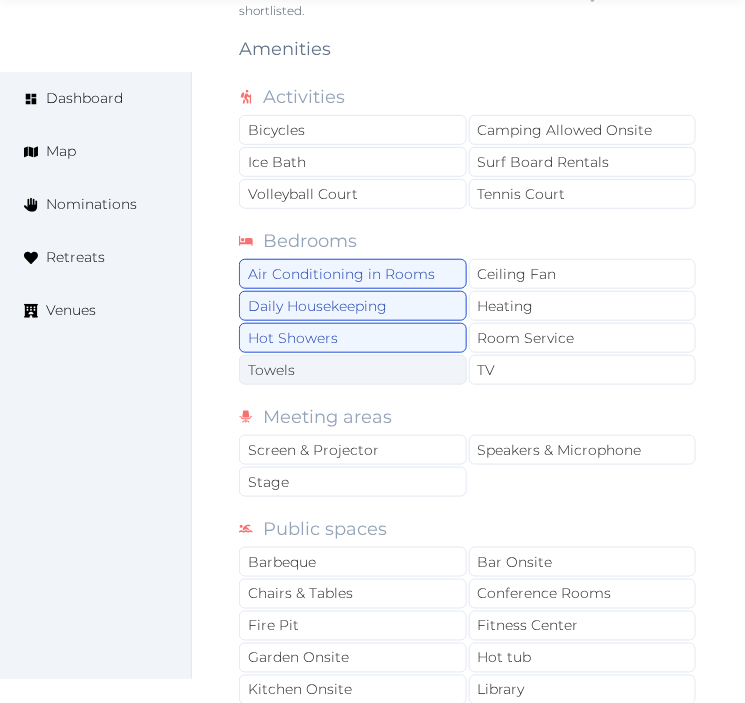 click on "Towels" at bounding box center [353, 370] 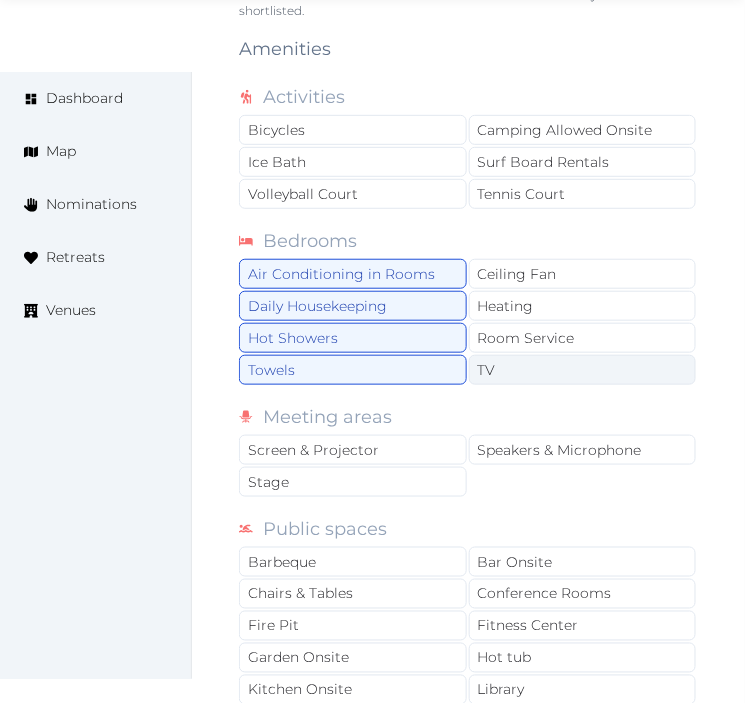 drag, startPoint x: 480, startPoint y: 355, endPoint x: 498, endPoint y: 342, distance: 22.203604 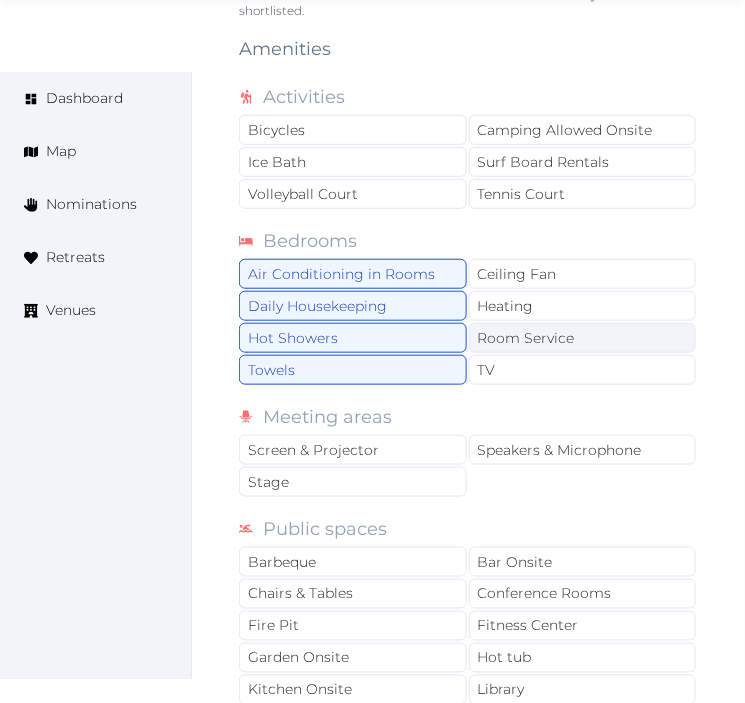 click on "TV" at bounding box center [583, 370] 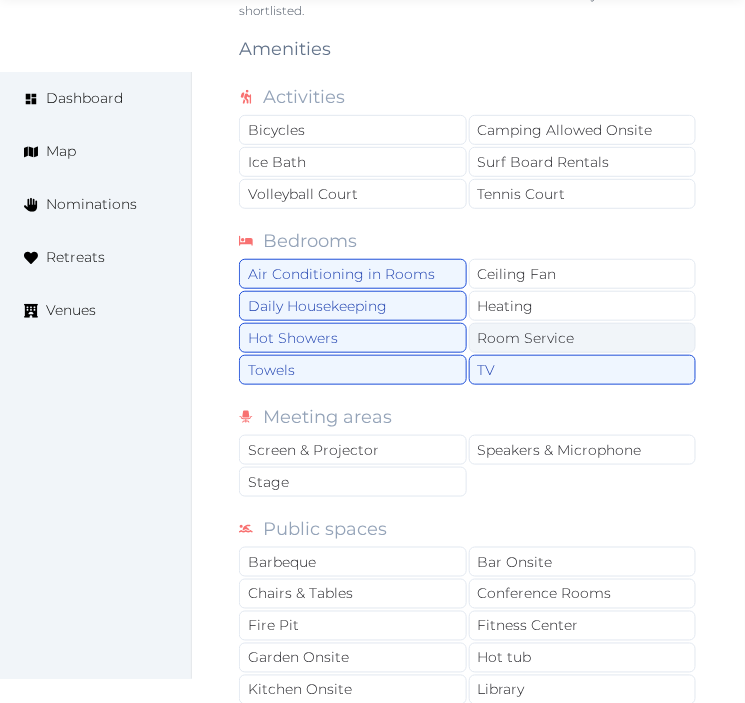 click on "Room Service" at bounding box center (583, 338) 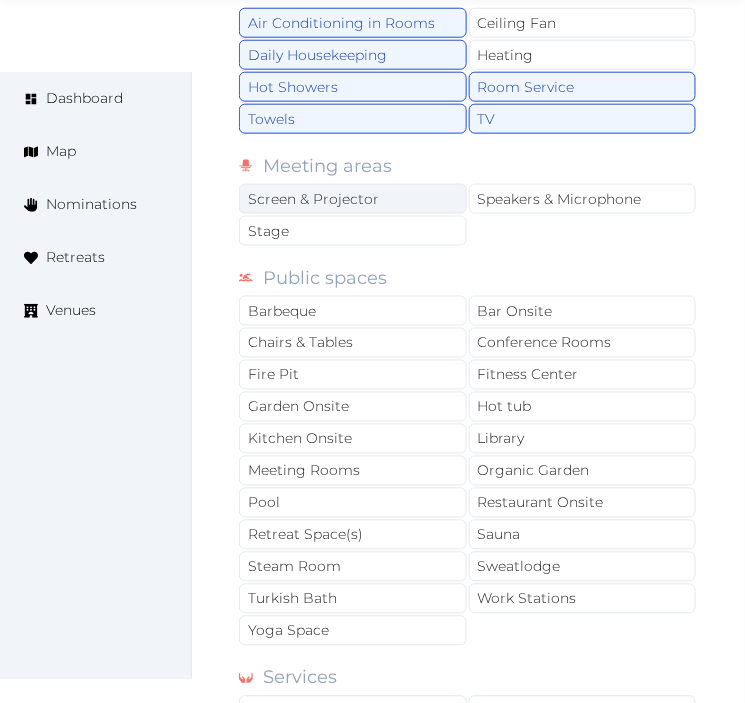 scroll, scrollTop: 1777, scrollLeft: 0, axis: vertical 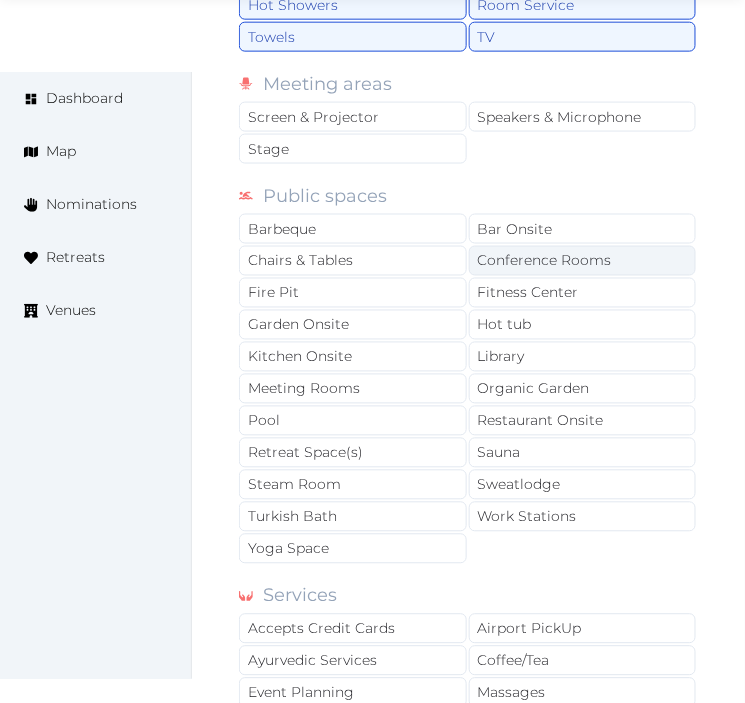click on "Conference Rooms" at bounding box center (583, 261) 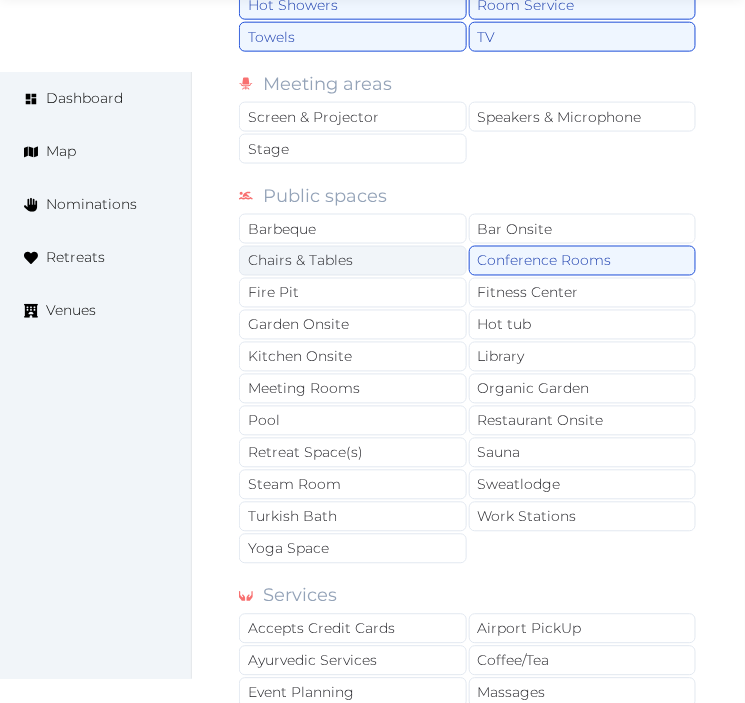 click on "Chairs & Tables" at bounding box center [353, 261] 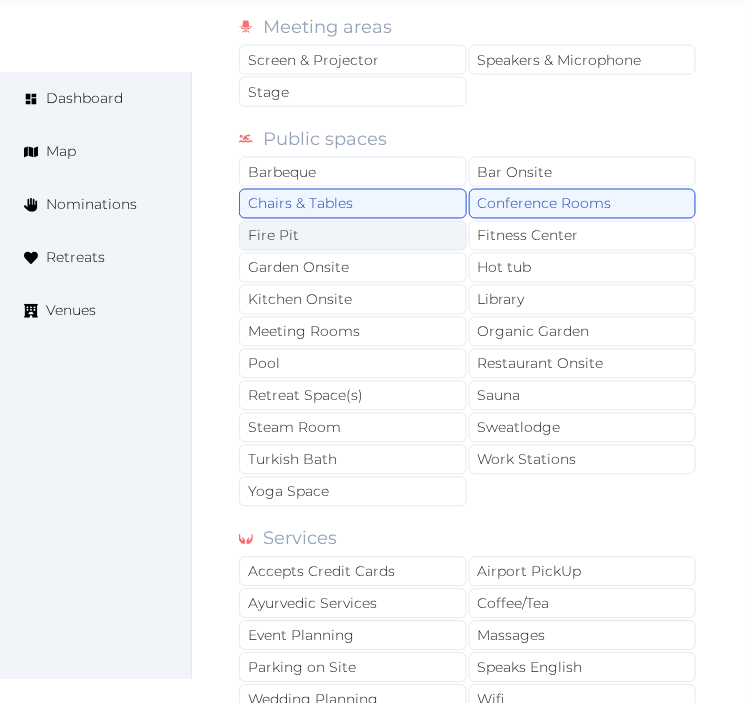 scroll, scrollTop: 1888, scrollLeft: 0, axis: vertical 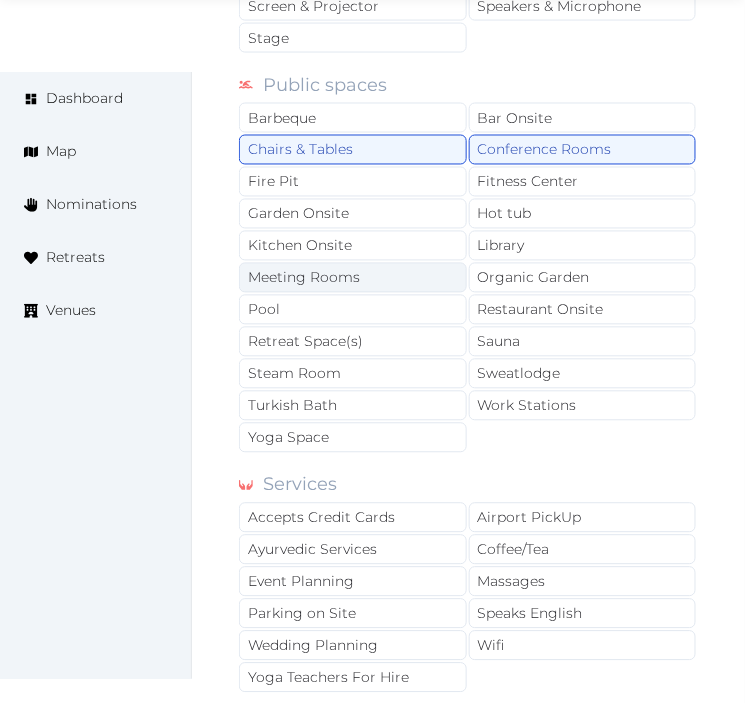 click on "Meeting Rooms" at bounding box center [353, 278] 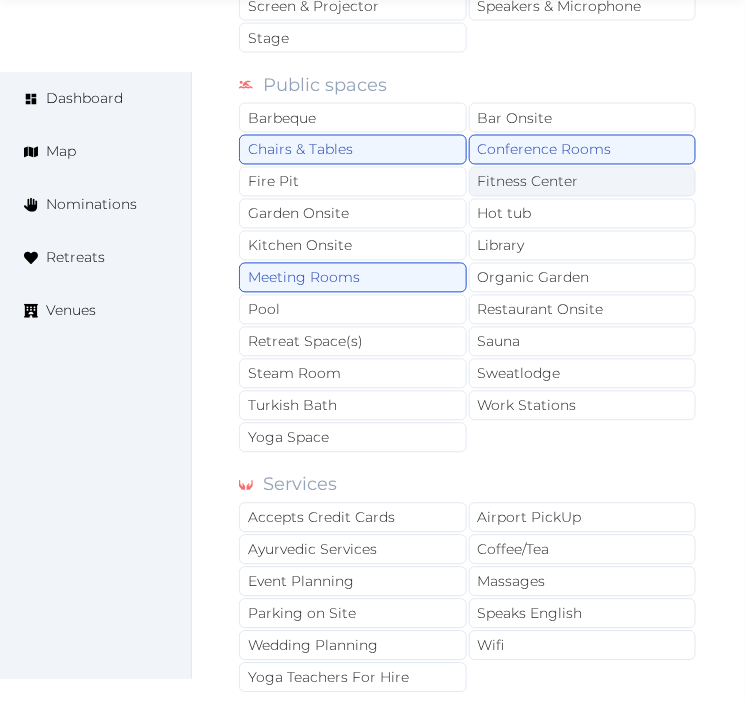 click on "Fitness Center" at bounding box center [583, 182] 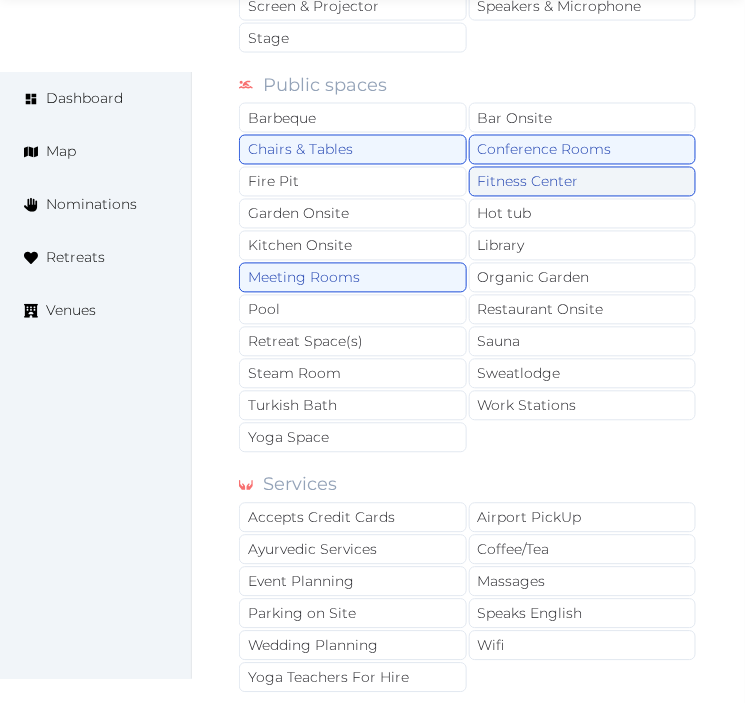 click on "Fitness Center" at bounding box center [583, 182] 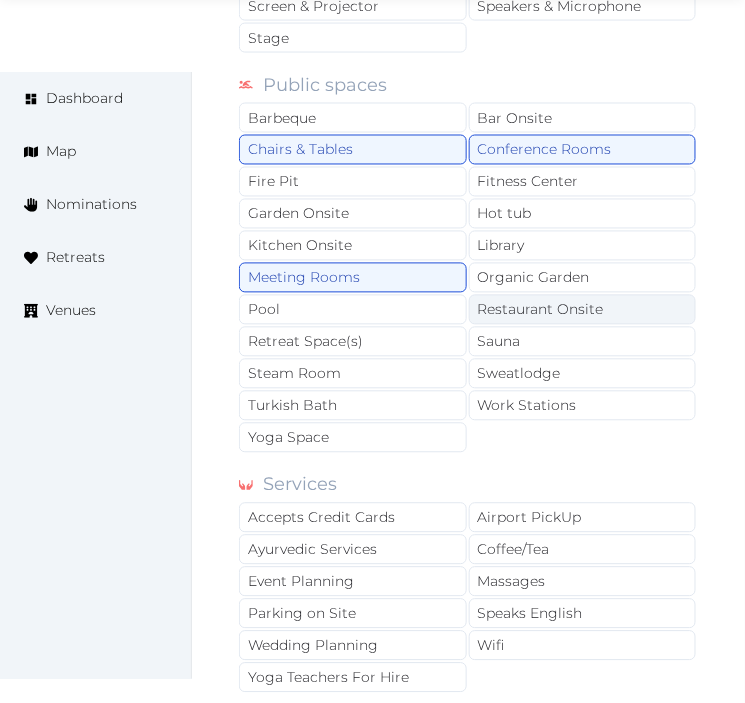 click on "Restaurant Onsite" at bounding box center [583, 310] 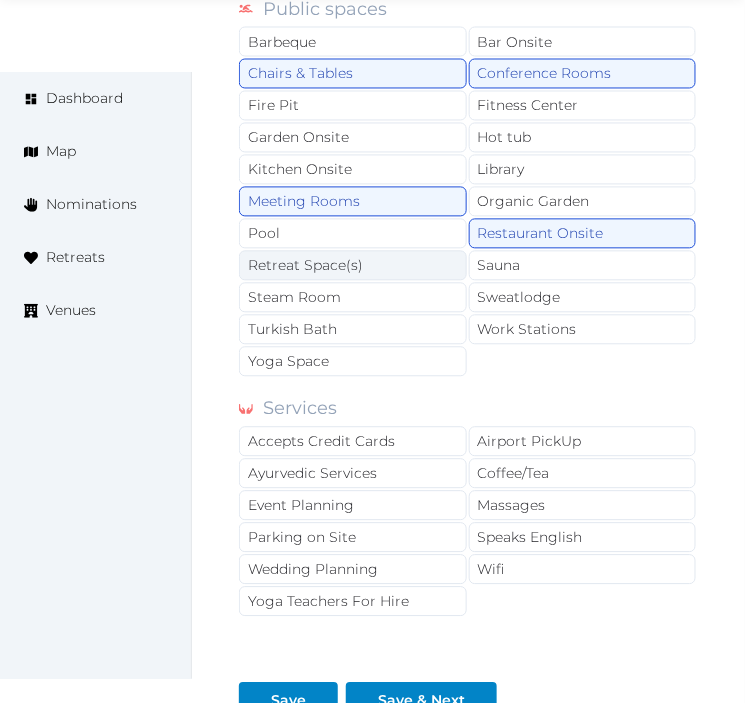 scroll, scrollTop: 2000, scrollLeft: 0, axis: vertical 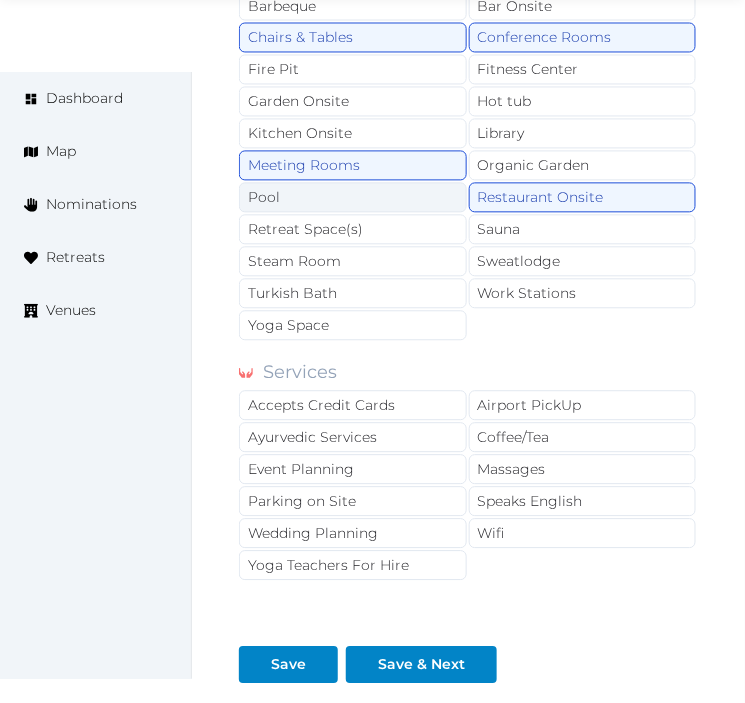 click on "Pool" at bounding box center [353, 198] 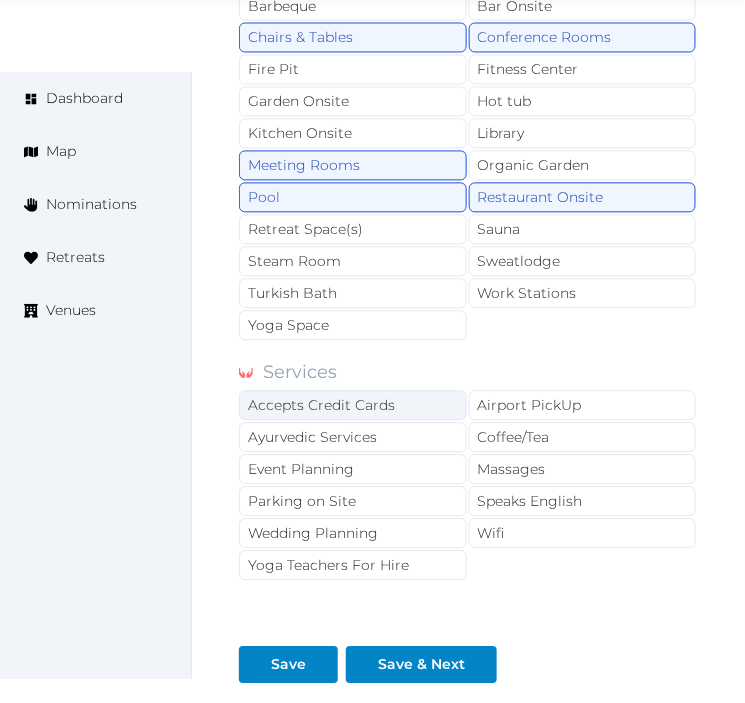 click on "Accepts Credit Cards" at bounding box center [353, 406] 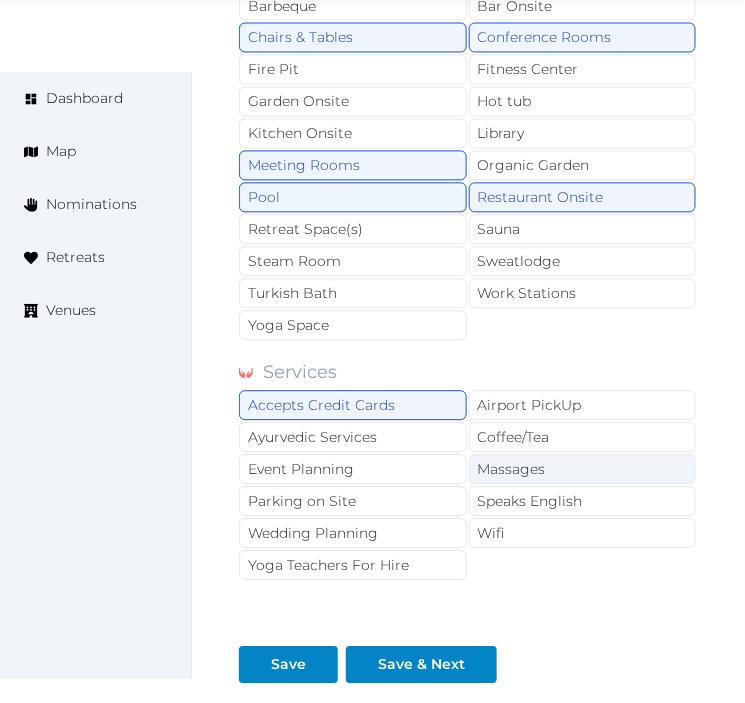 click on "Massages" at bounding box center (583, 470) 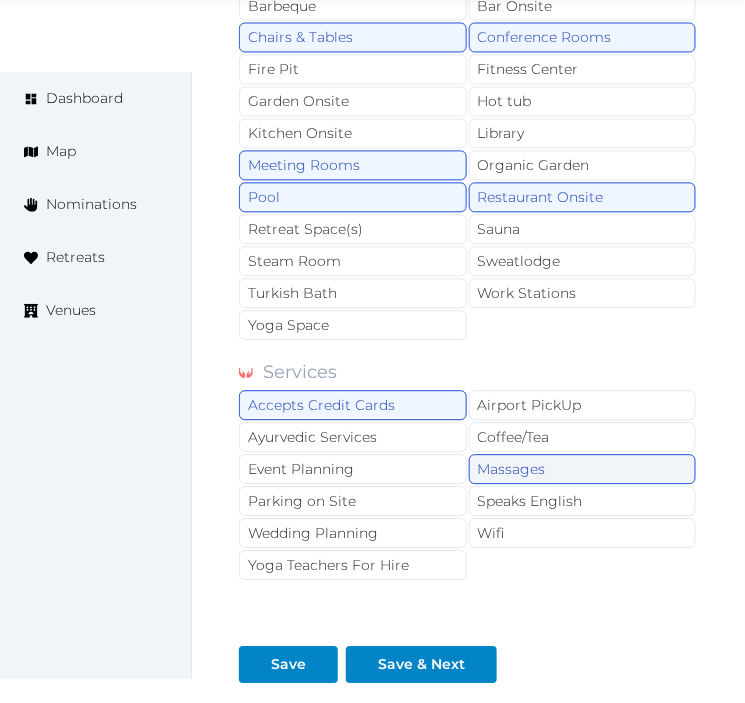 click on "Massages" at bounding box center (583, 470) 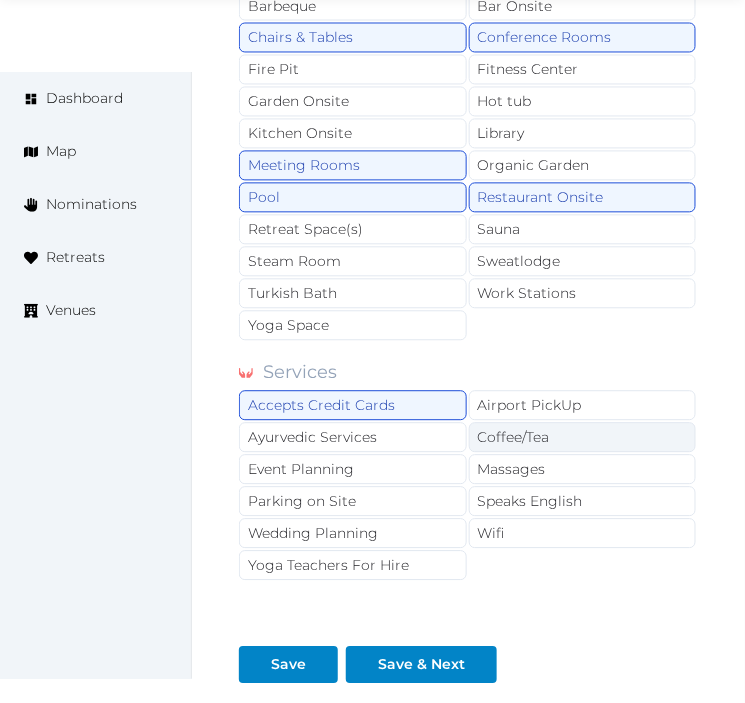 click on "Coffee/Tea" at bounding box center (583, 438) 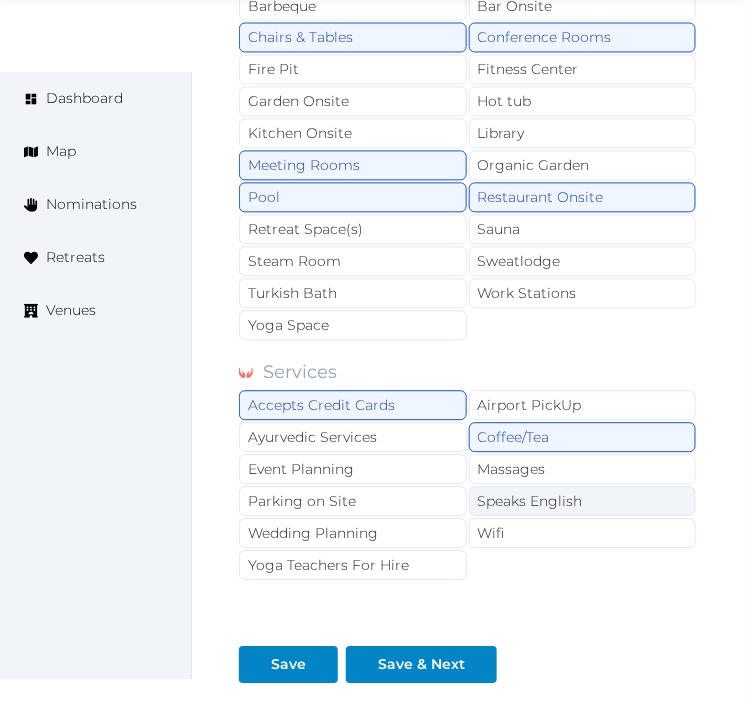 click on "Speaks English" at bounding box center (583, 502) 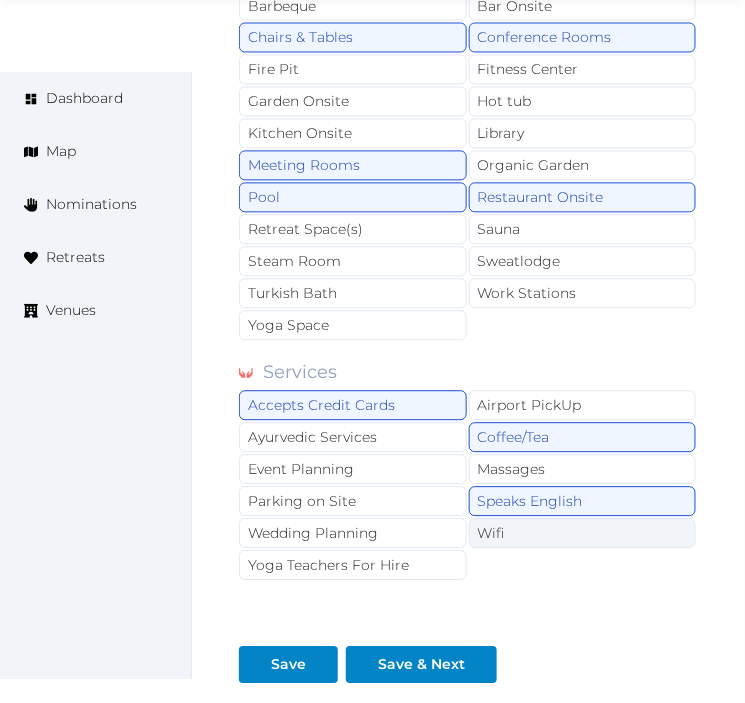 click on "Wifi" at bounding box center (583, 534) 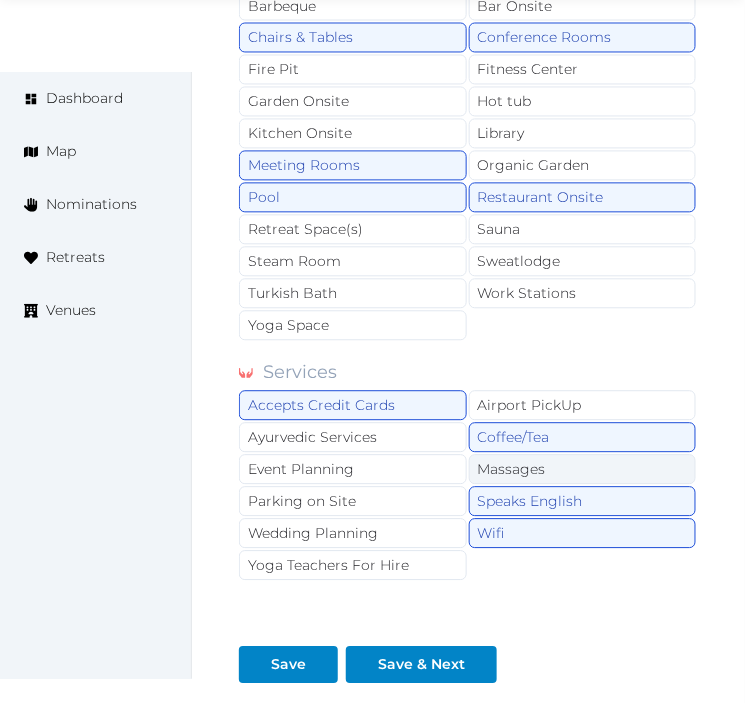 click on "Massages" at bounding box center (583, 470) 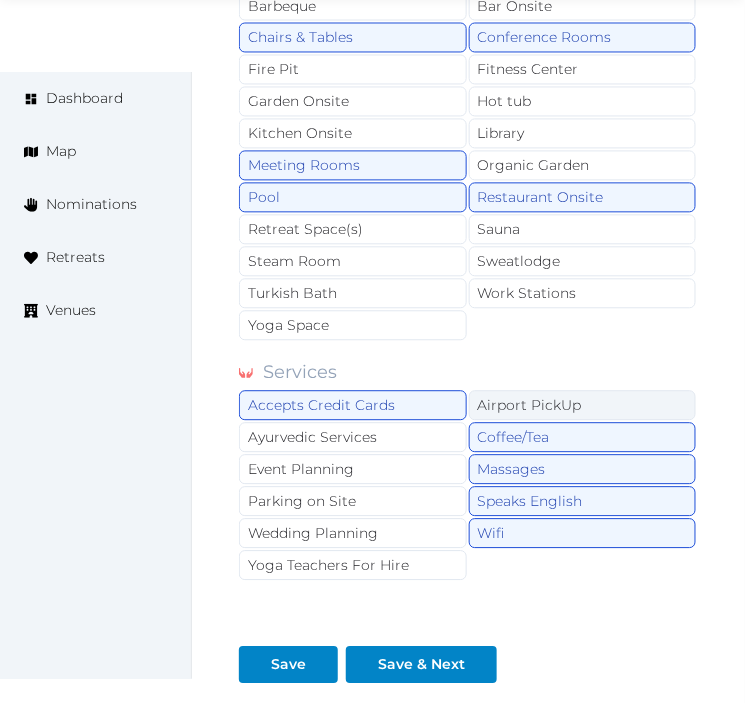 click on "Airport PickUp" at bounding box center [583, 406] 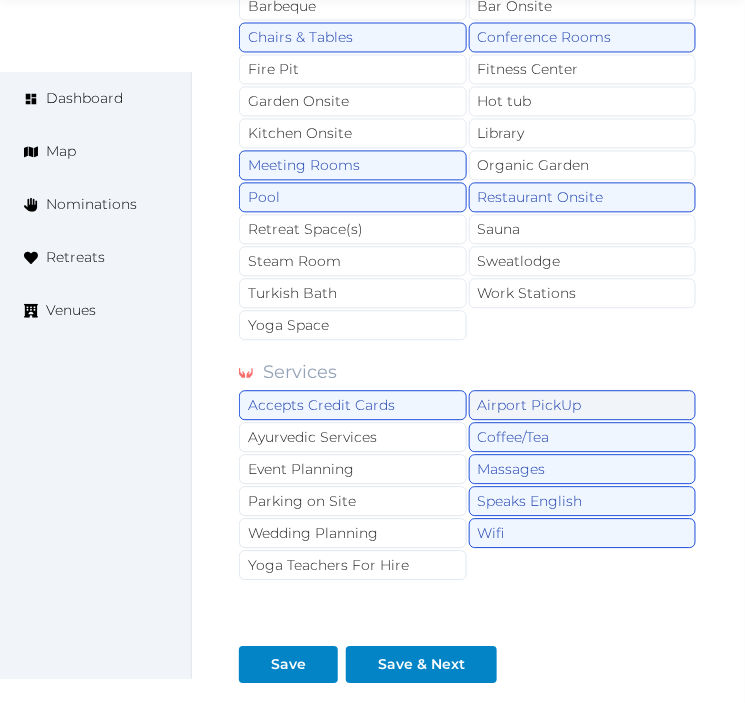 click on "Airport PickUp" at bounding box center [583, 406] 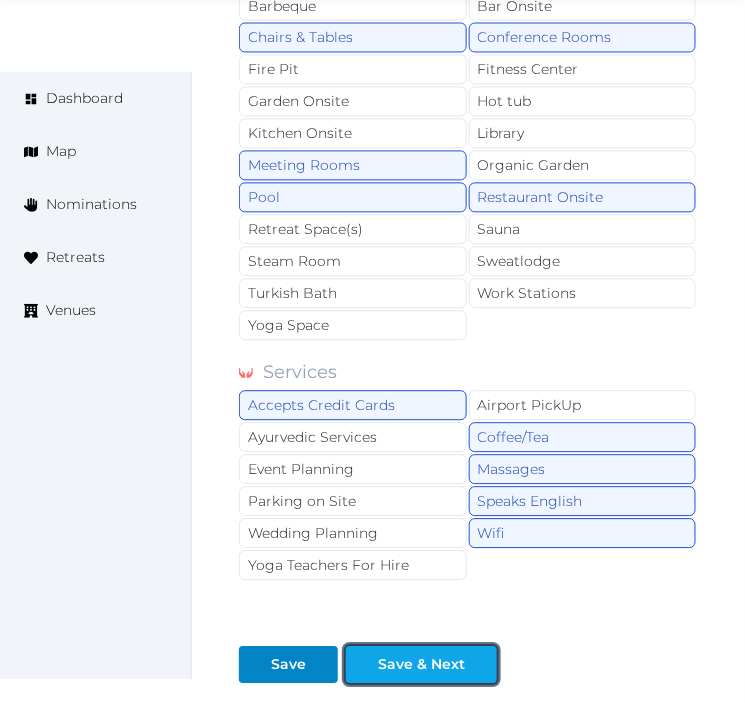 click at bounding box center [481, 665] 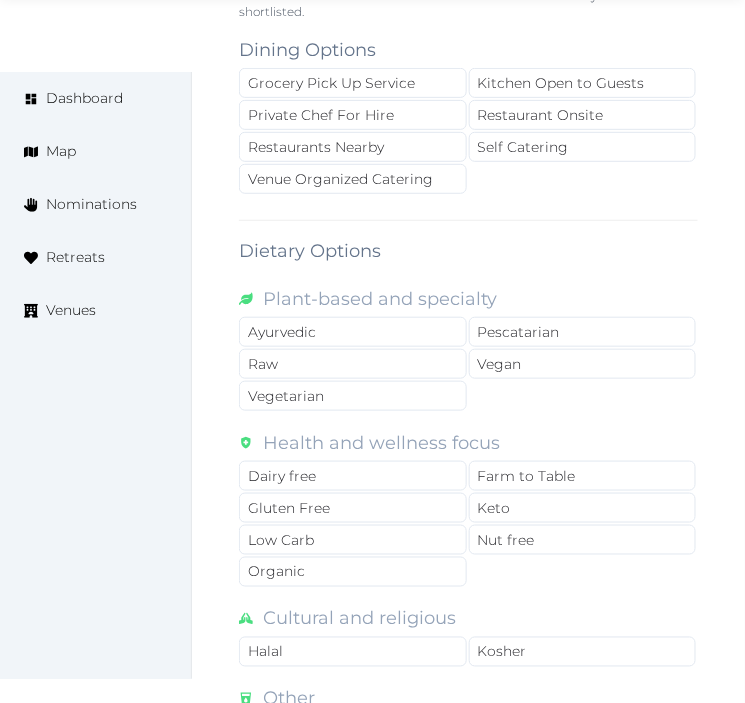 scroll, scrollTop: 1444, scrollLeft: 0, axis: vertical 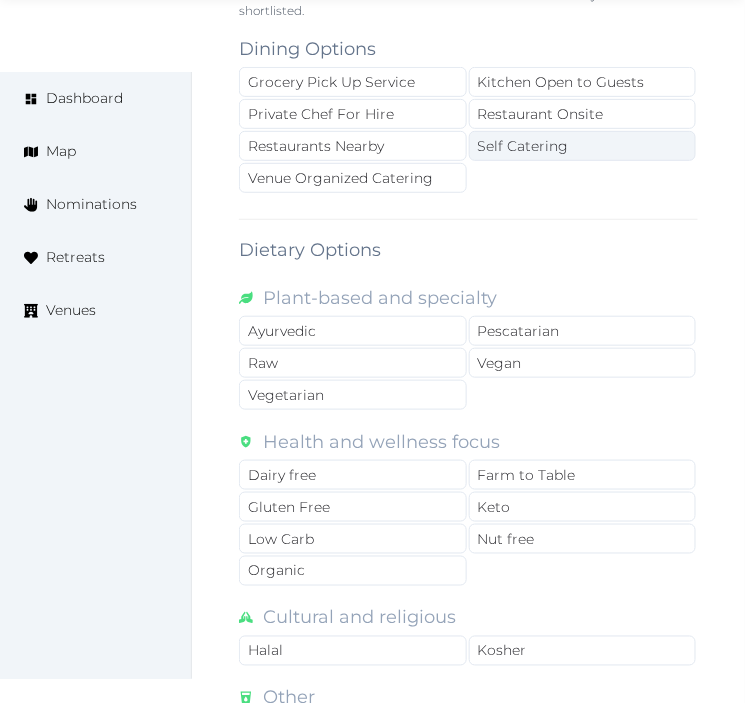 drag, startPoint x: 540, startPoint y: 113, endPoint x: 517, endPoint y: 135, distance: 31.827662 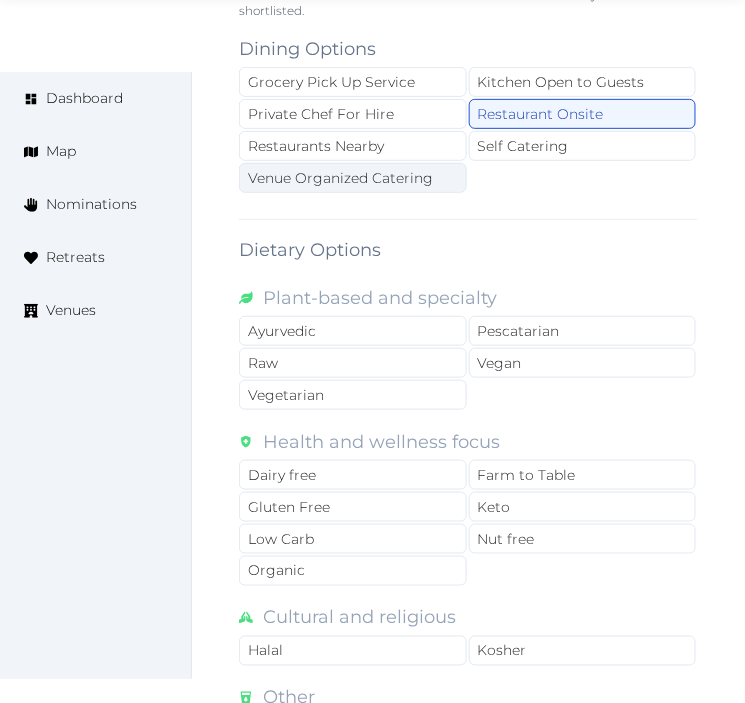 click on "Venue Organized Catering" at bounding box center [353, 178] 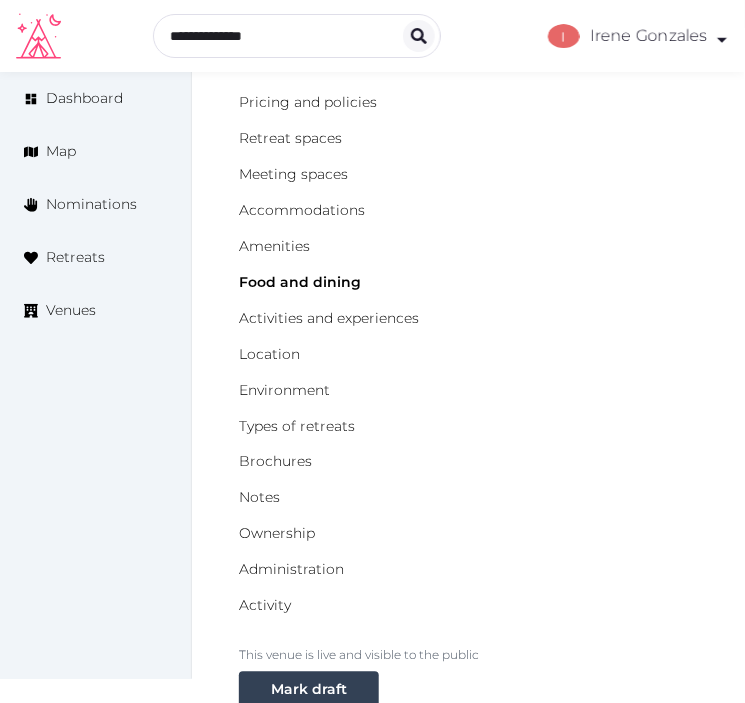 scroll, scrollTop: 0, scrollLeft: 0, axis: both 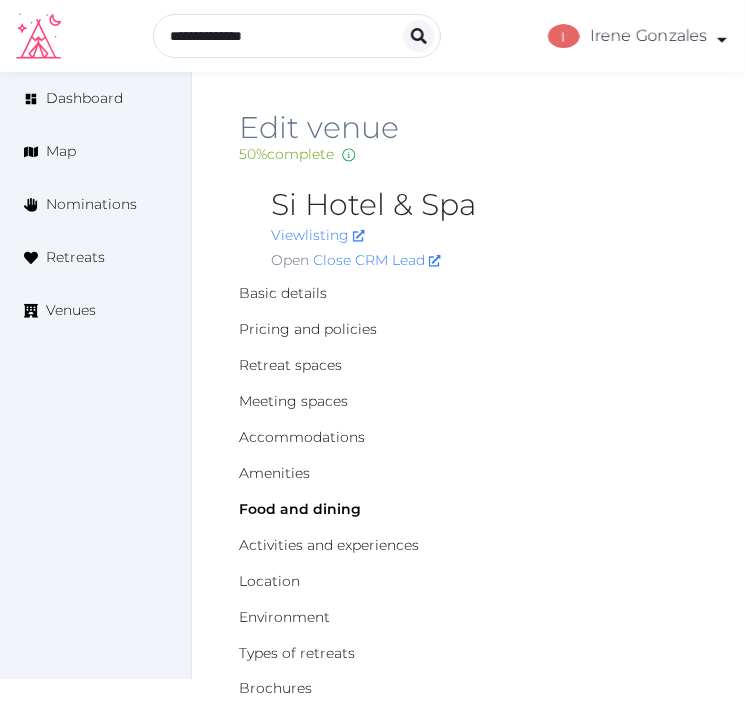 click on "Edit venue 50 %  complete Fill out all the fields in your listing to increase its completion percentage.   A higher completion percentage will make your listing more attractive and result in better matches." at bounding box center (468, 150) 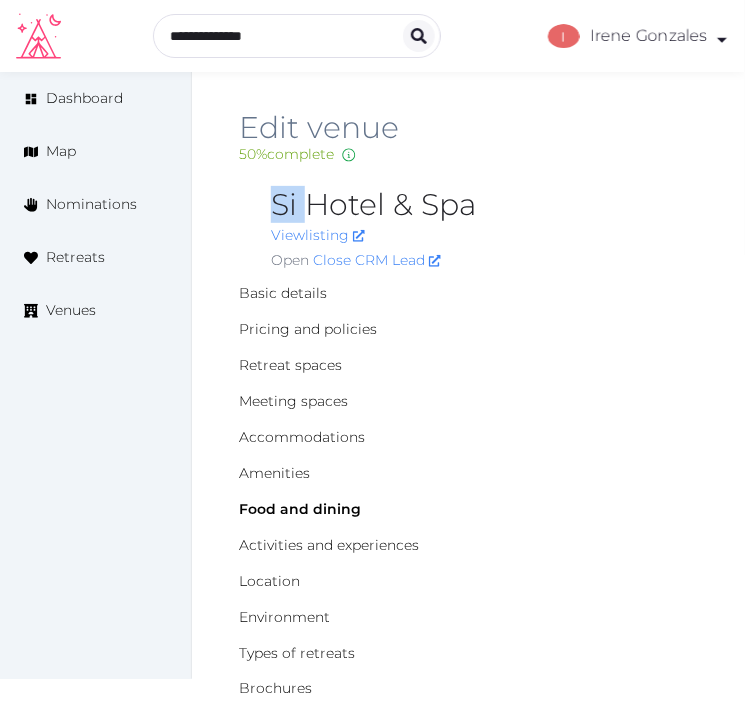 click on "Edit venue 50 %  complete Fill out all the fields in your listing to increase its completion percentage.   A higher completion percentage will make your listing more attractive and result in better matches." at bounding box center (468, 150) 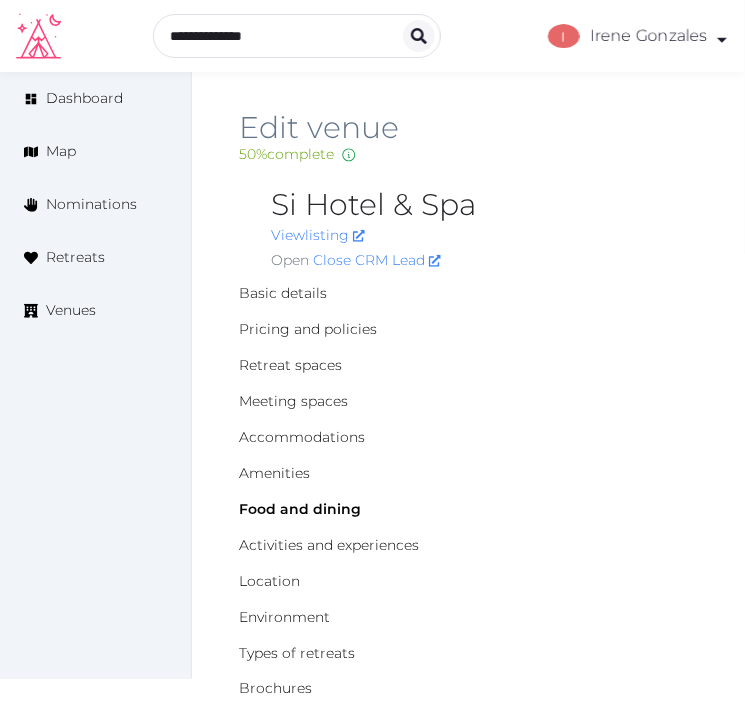 click on "Si Hotel & Spa" at bounding box center [484, 205] 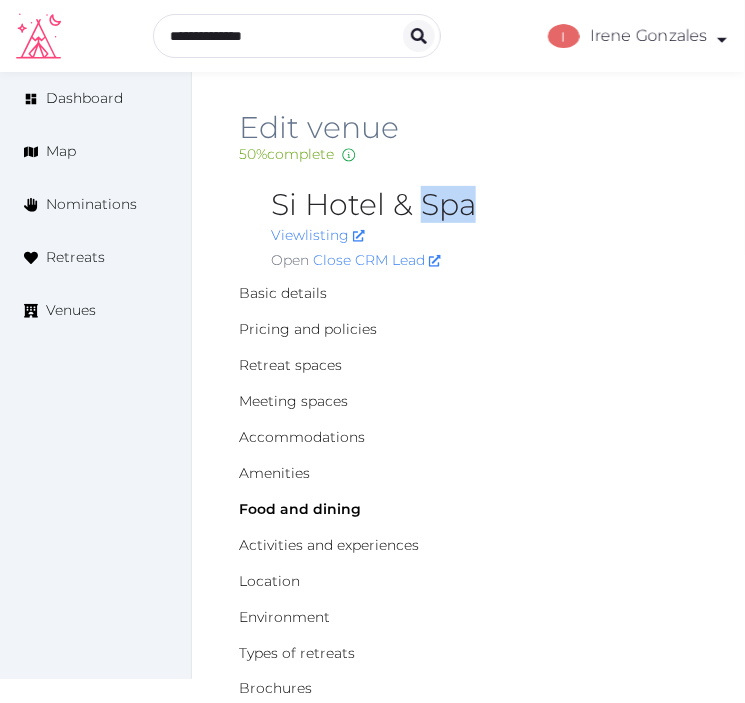 click on "Si Hotel & Spa" at bounding box center [484, 205] 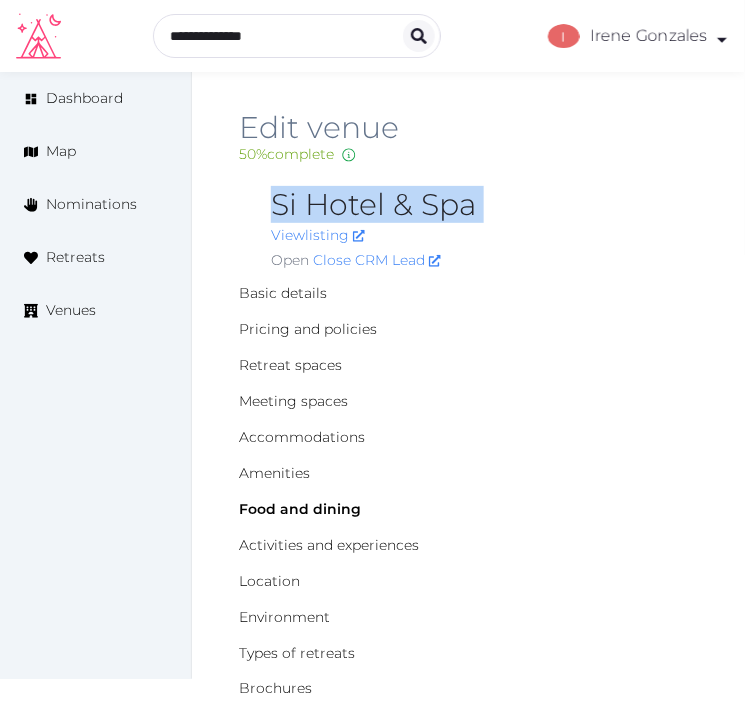 click on "Si Hotel & Spa" at bounding box center [484, 205] 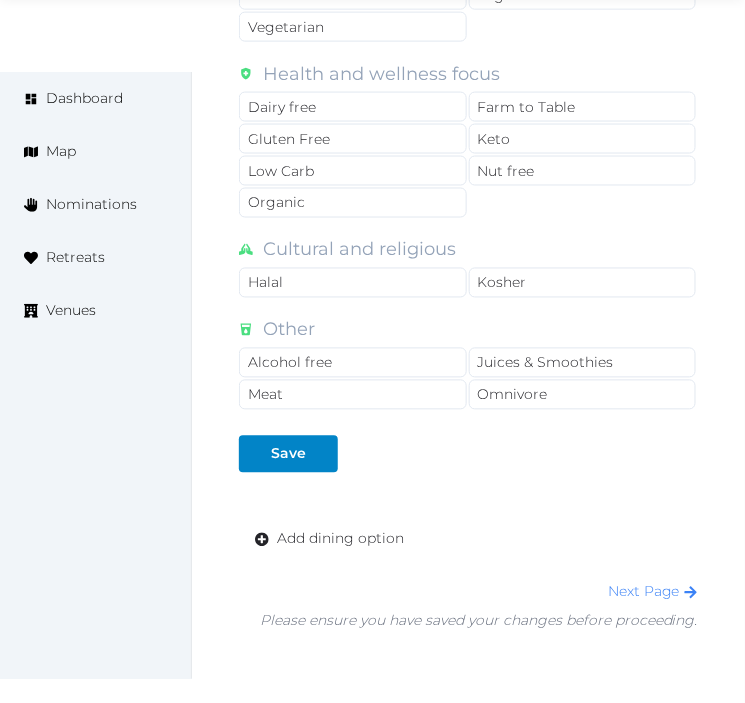 scroll, scrollTop: 1967, scrollLeft: 0, axis: vertical 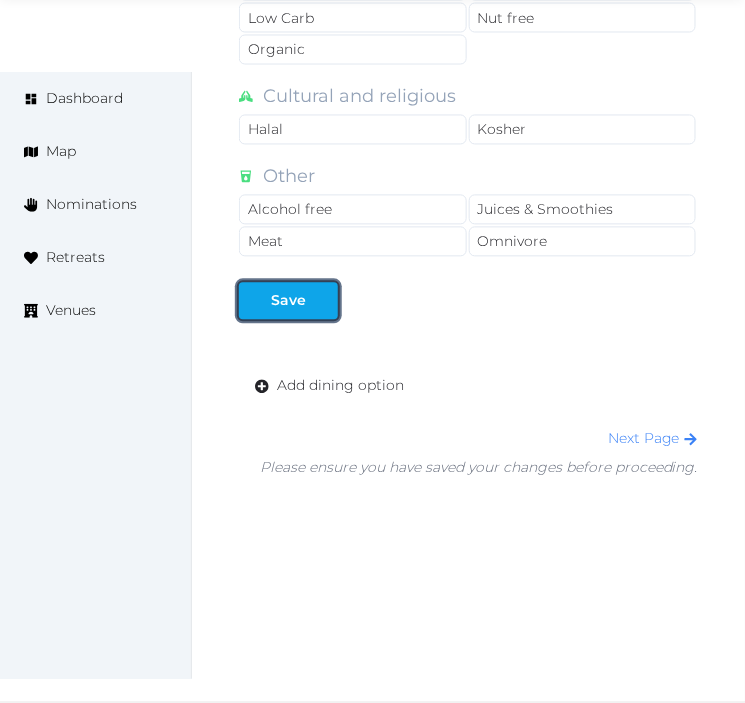 click on "Save" at bounding box center [288, 301] 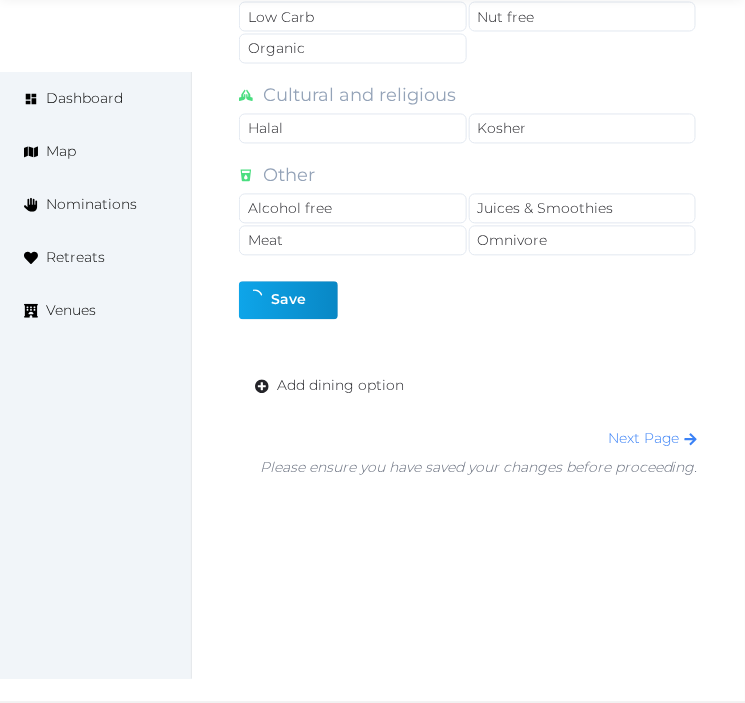 click on "Dining Options Grocery Pick Up Service Kitchen Open to Guests Private Chef For Hire Restaurant Onsite Restaurants Nearby Self Catering Venue Organized Catering Dietary Options Plant-based and specialty Ayurvedic Pescatarian Raw Vegan Vegetarian Health and wellness focus Dairy free Farm to Table Gluten Free Keto Low Carb Nut free Organic Cultural and religious Halal Kosher Other Alcohol free Juices & Smoothies Meat Omnivore Save  Add dining option Next Page  Please ensure you have saved your changes before proceeding." at bounding box center [468, -12] 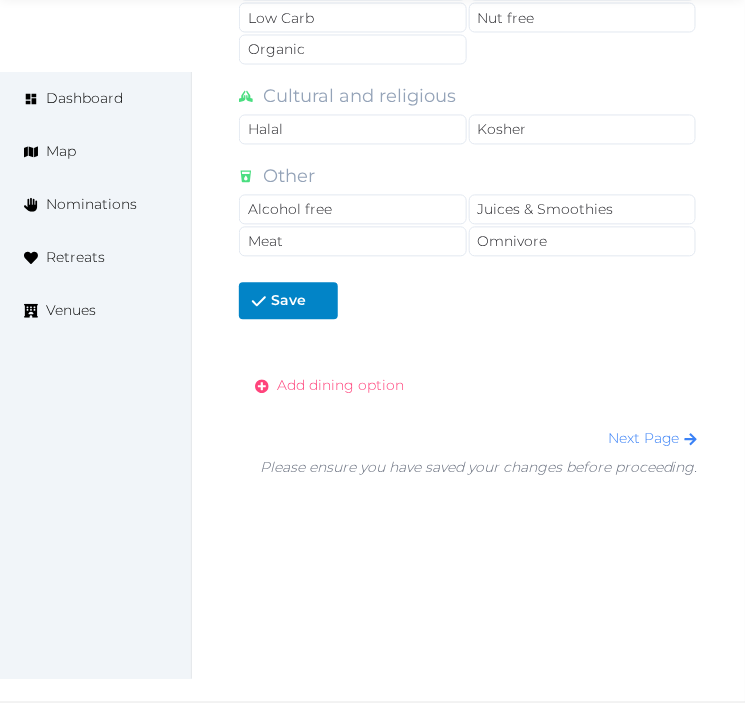 click on "Add dining option" at bounding box center [340, 386] 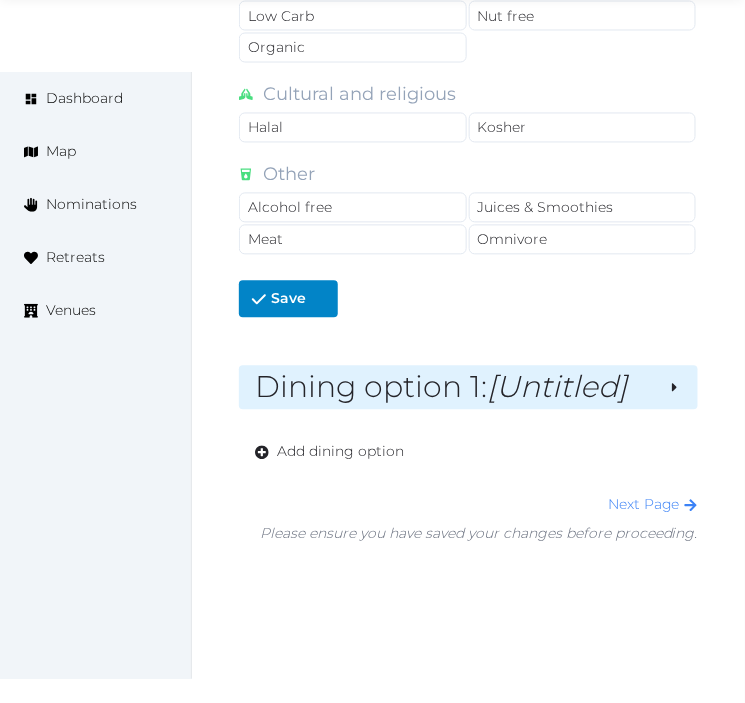 click on "Dining option 1 :  [Untitled]" at bounding box center [453, 388] 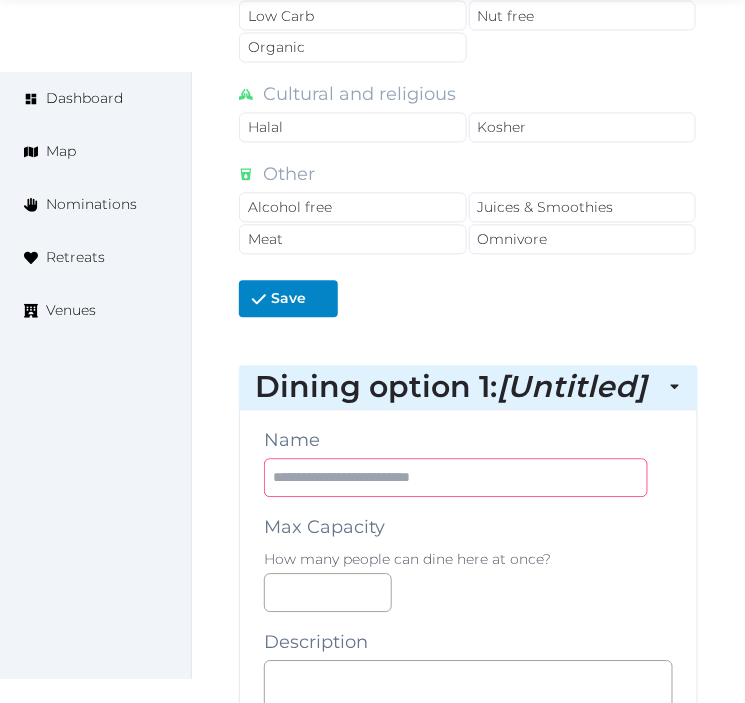 click at bounding box center [456, 478] 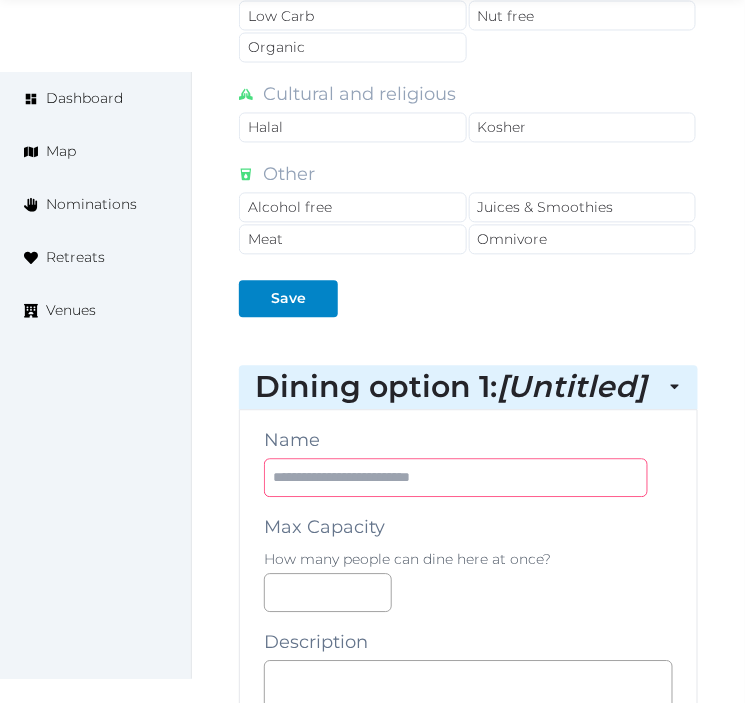 paste on "**********" 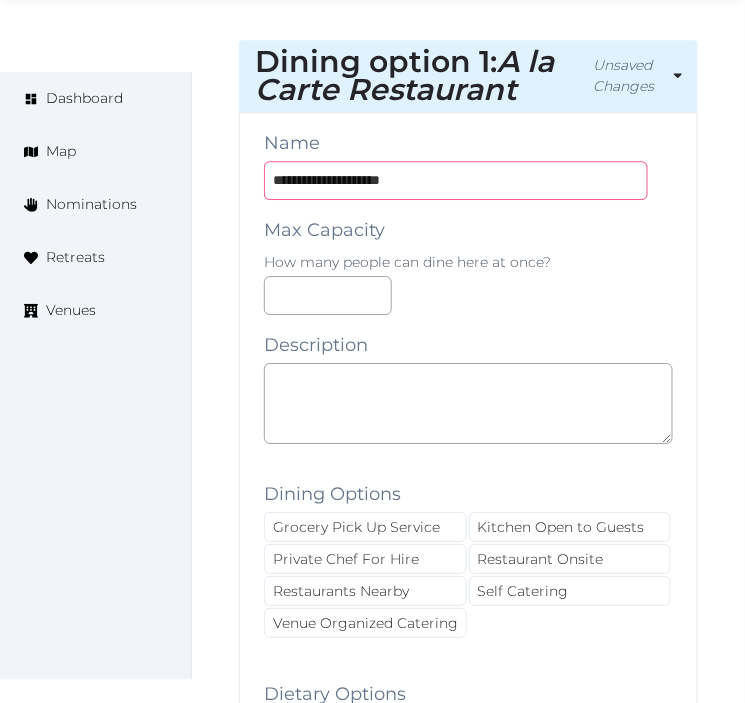 scroll, scrollTop: 2301, scrollLeft: 0, axis: vertical 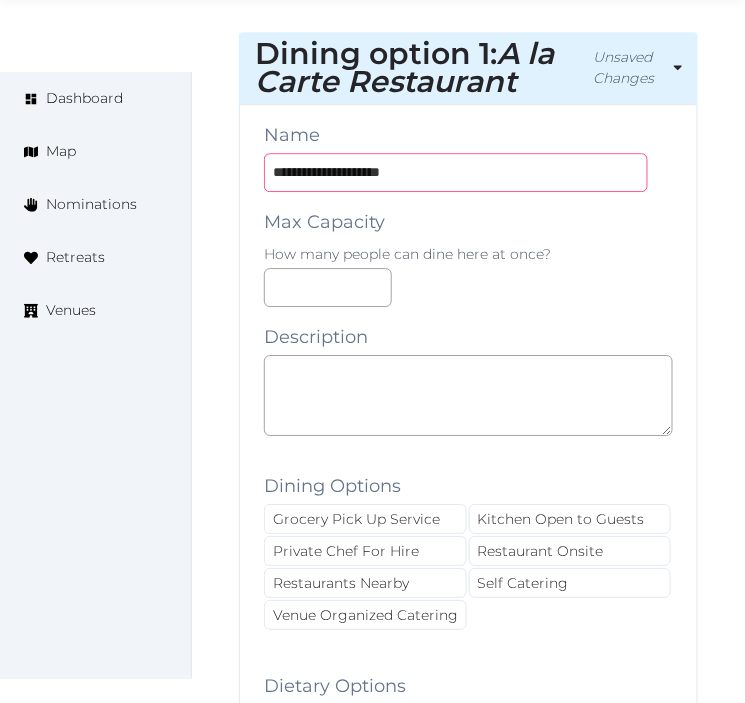 type on "**********" 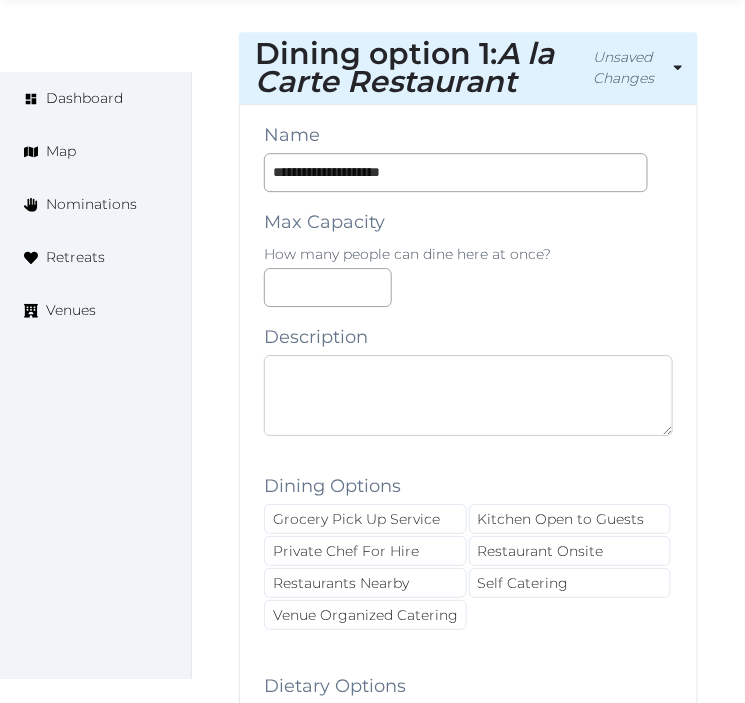drag, startPoint x: 492, startPoint y: 412, endPoint x: 605, endPoint y: 375, distance: 118.90332 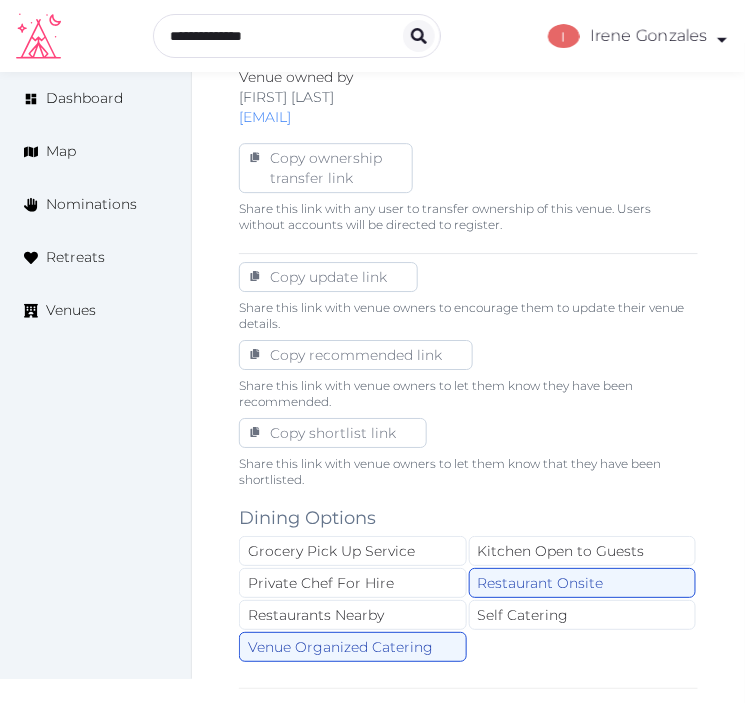 scroll, scrollTop: 967, scrollLeft: 0, axis: vertical 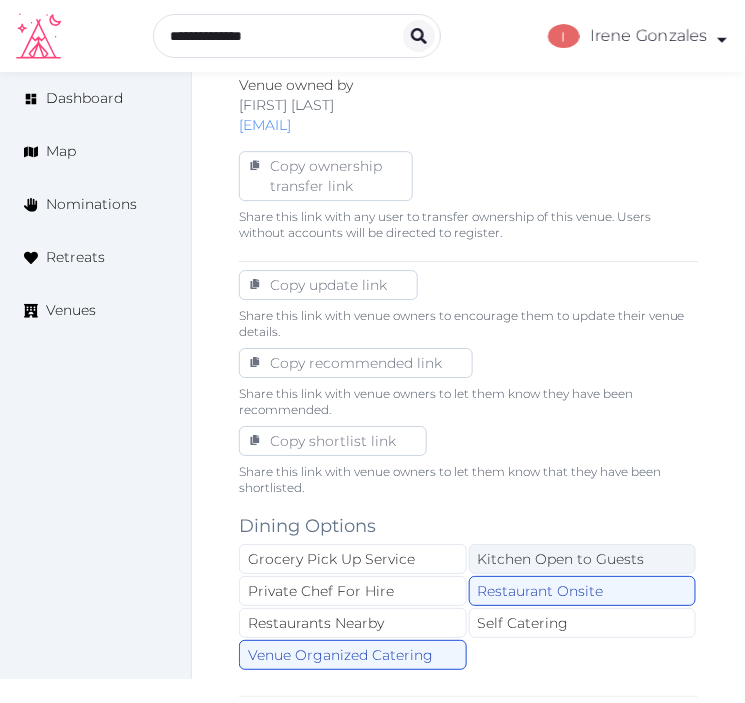drag, startPoint x: 531, startPoint y: 582, endPoint x: 521, endPoint y: 566, distance: 18.867962 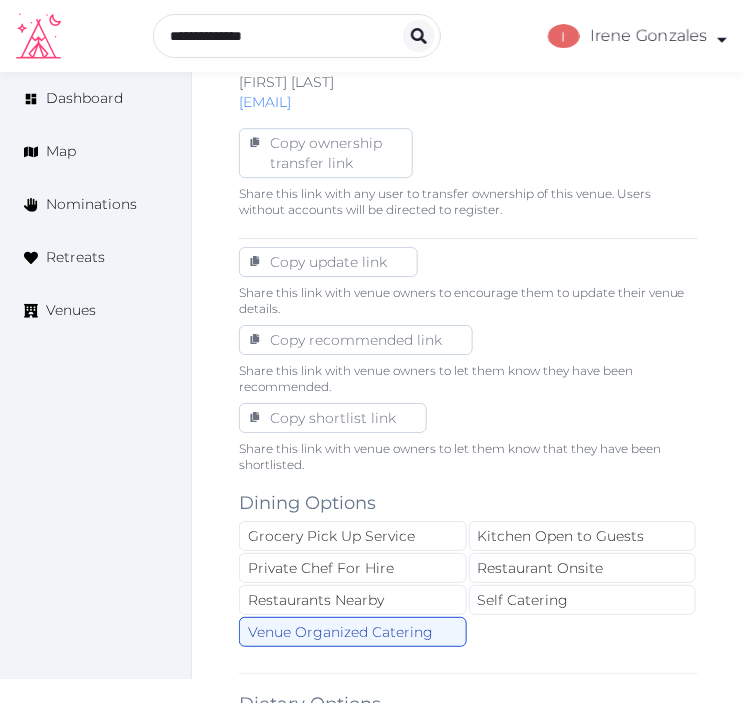 scroll, scrollTop: 967, scrollLeft: 0, axis: vertical 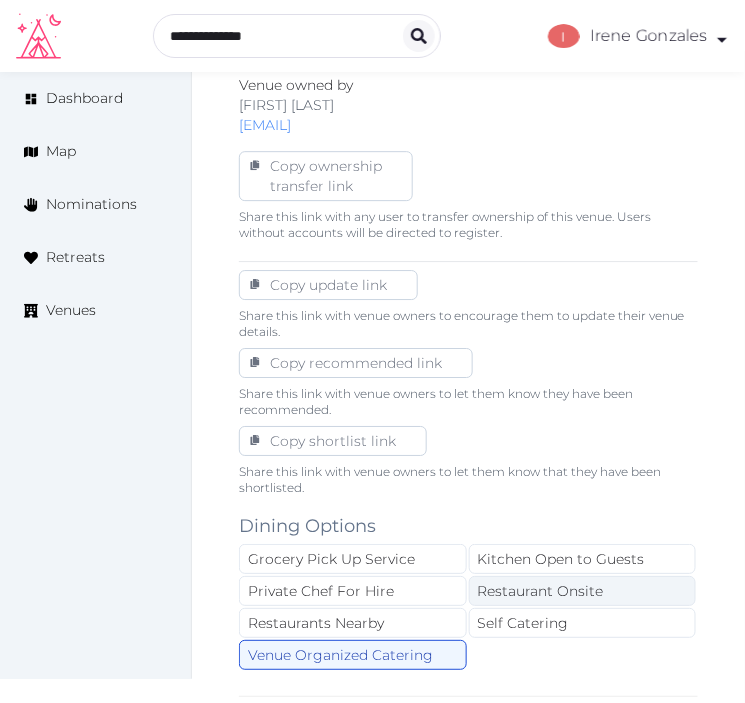 click on "Restaurant Onsite" at bounding box center (583, 591) 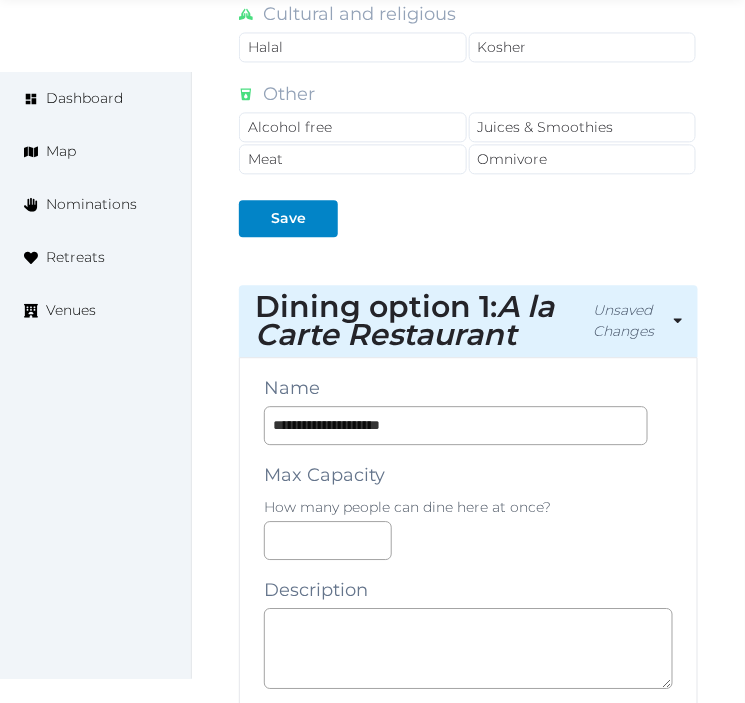 scroll, scrollTop: 2190, scrollLeft: 0, axis: vertical 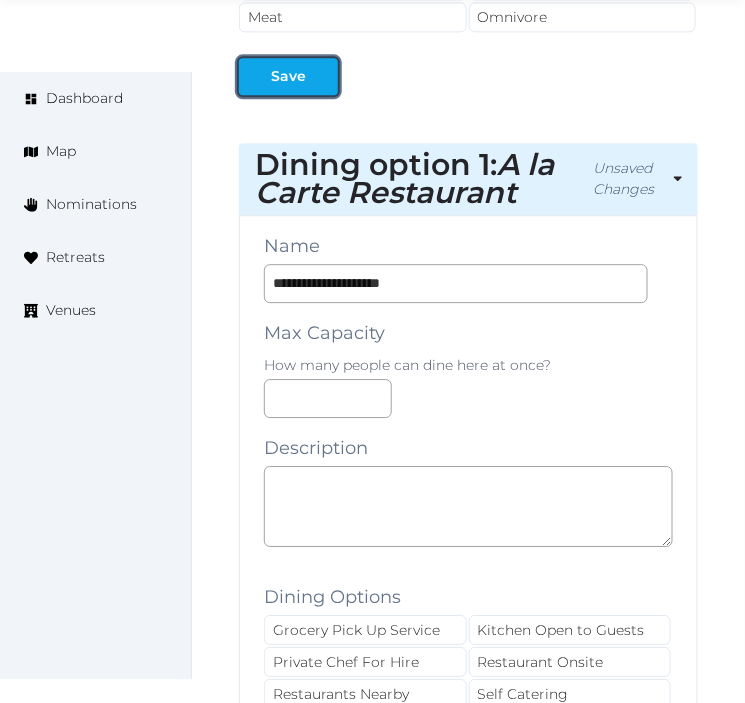 drag, startPoint x: 271, startPoint y: 63, endPoint x: 727, endPoint y: 17, distance: 458.3143 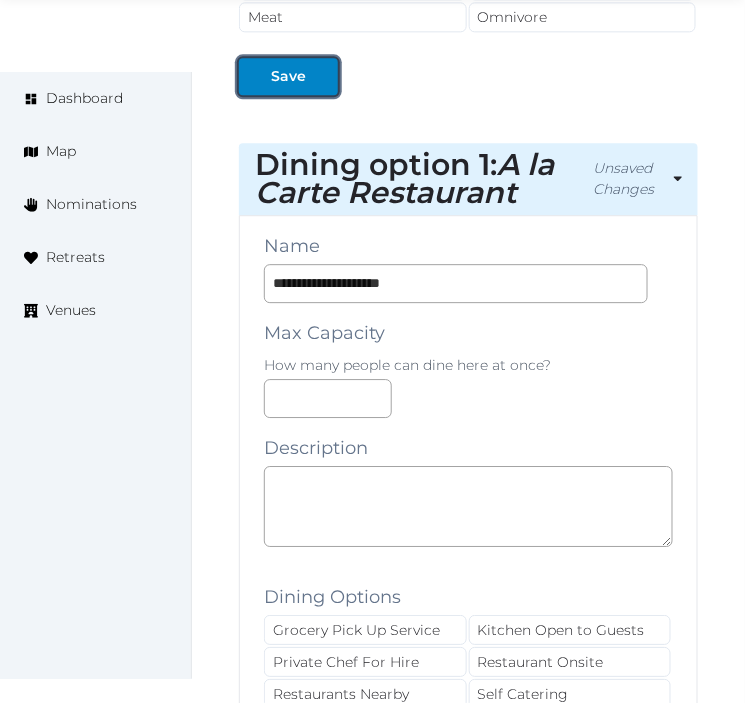 click on "Save" at bounding box center (288, 76) 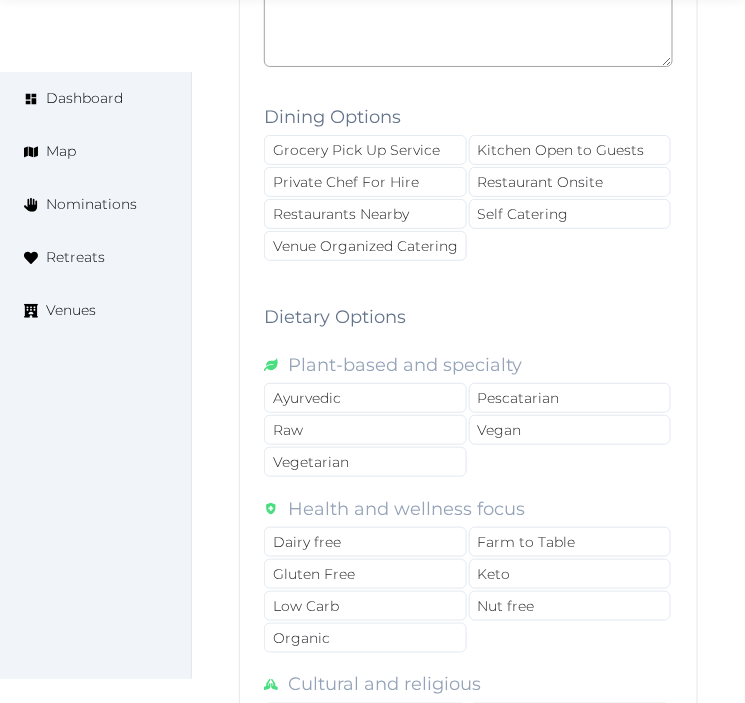scroll, scrollTop: 2745, scrollLeft: 0, axis: vertical 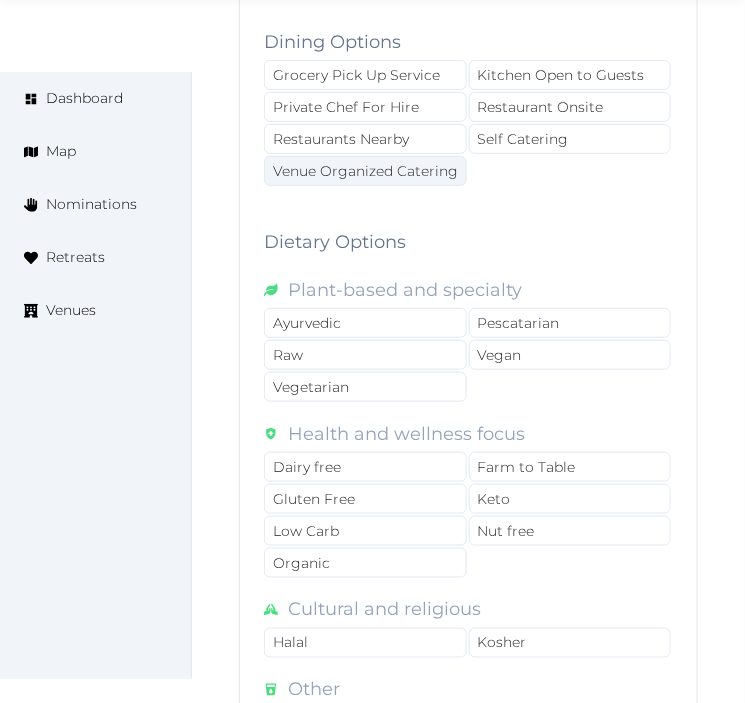 click on "Venue Organized Catering" at bounding box center (365, 171) 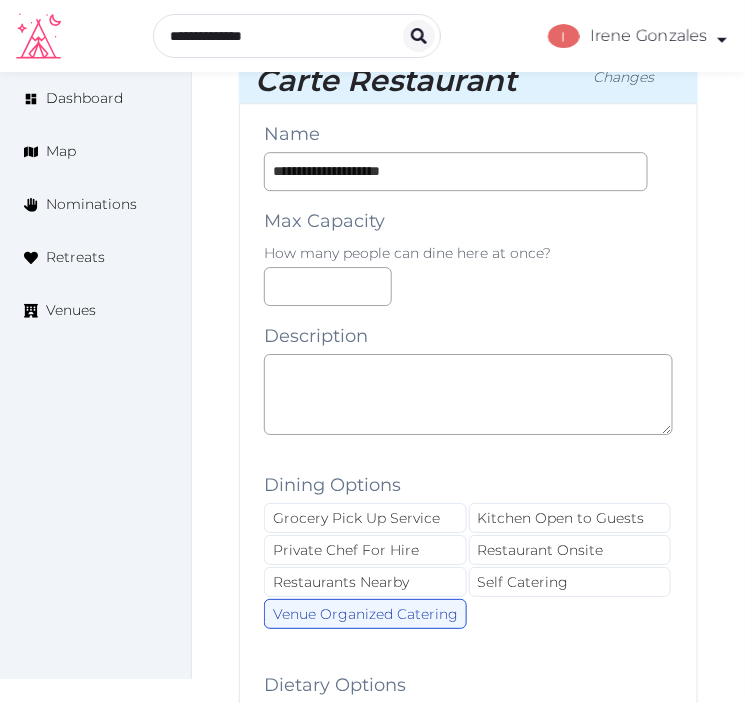 scroll, scrollTop: 2281, scrollLeft: 0, axis: vertical 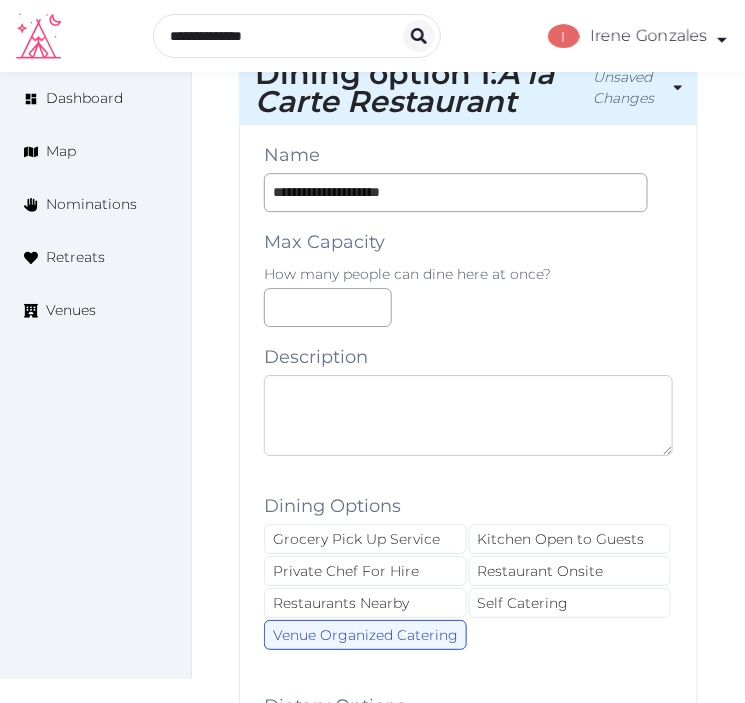 click at bounding box center (468, 415) 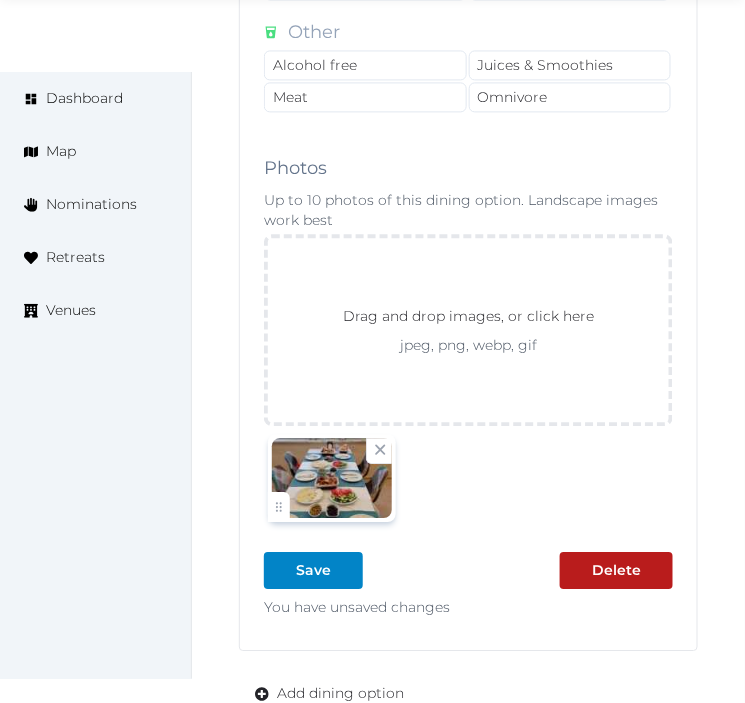 scroll, scrollTop: 3614, scrollLeft: 0, axis: vertical 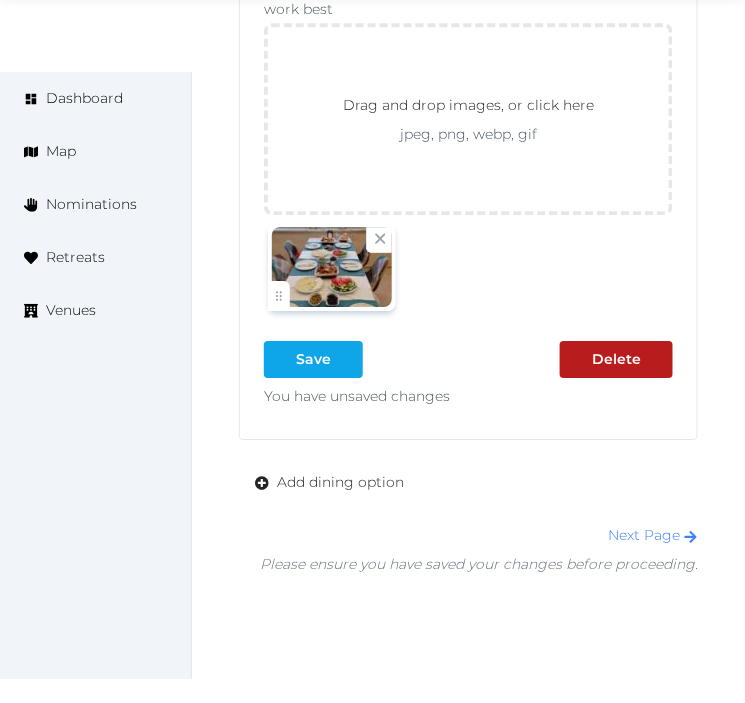 type on "**********" 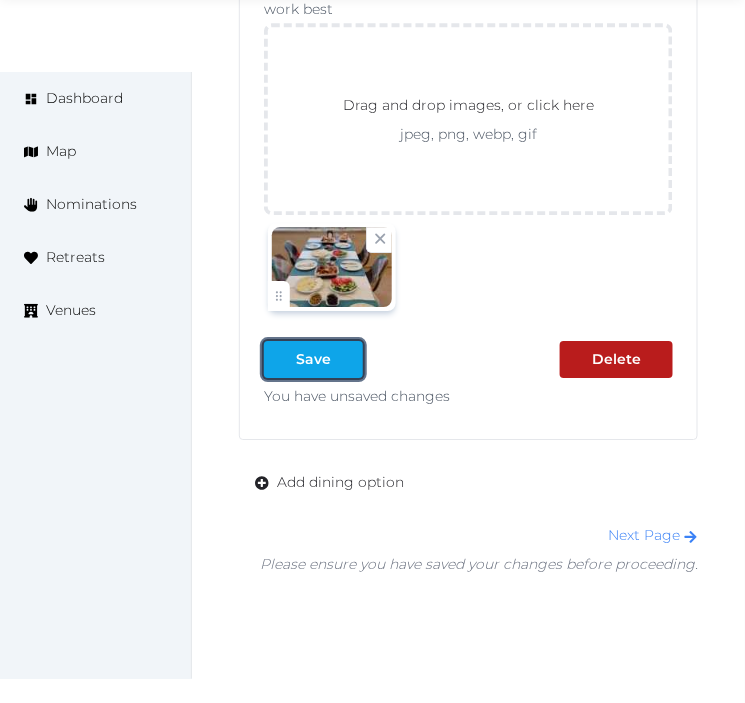 click on "Save" at bounding box center [313, 359] 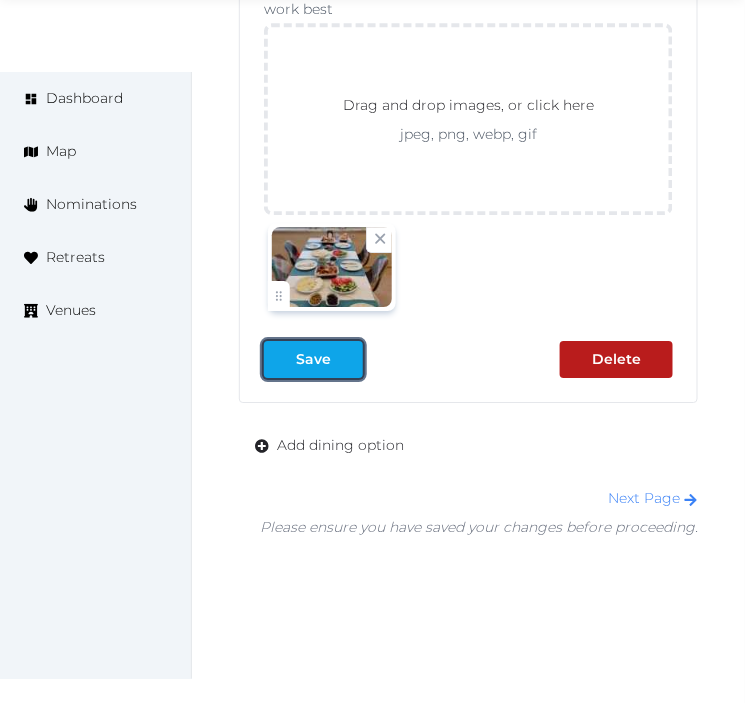 click on "Save" at bounding box center [313, 359] 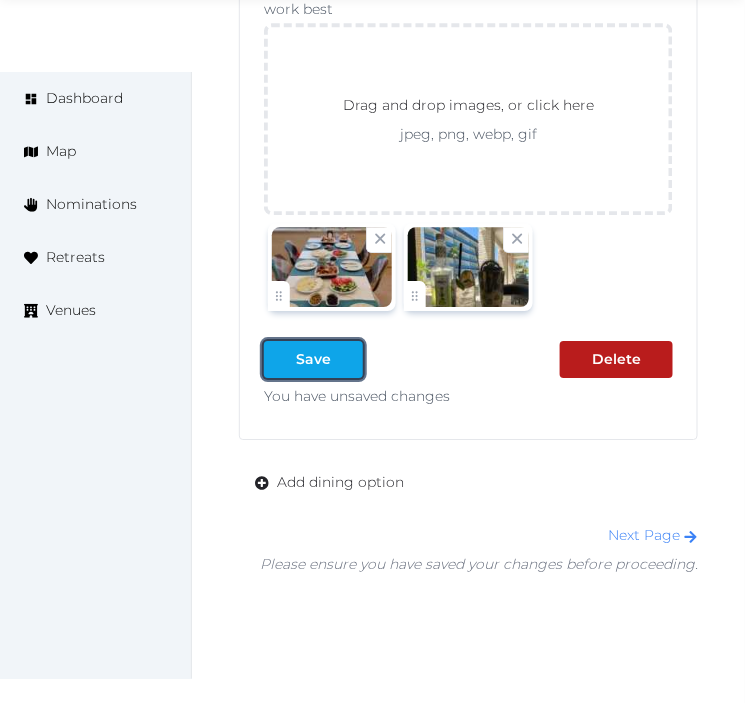 click at bounding box center (347, 359) 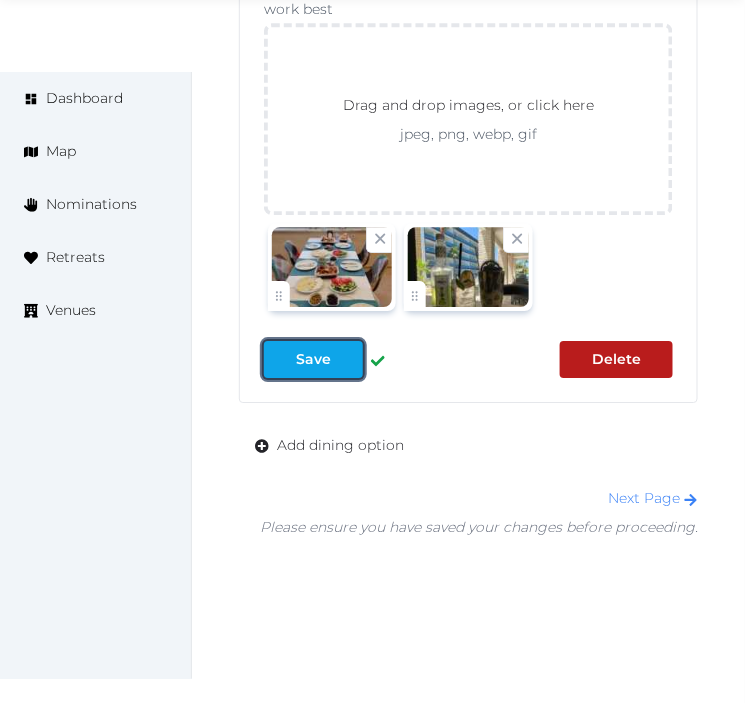 click at bounding box center (347, 359) 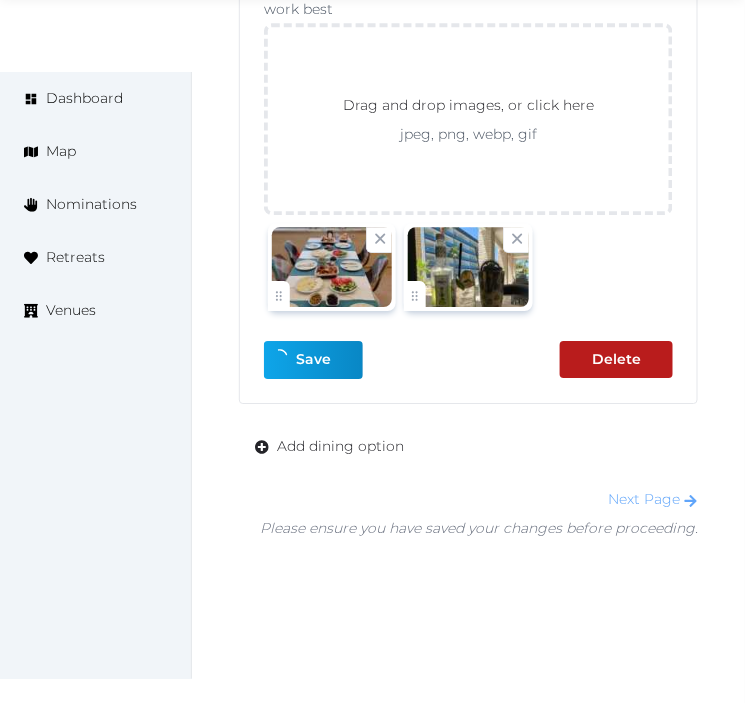 click on "Next Page" at bounding box center [653, 499] 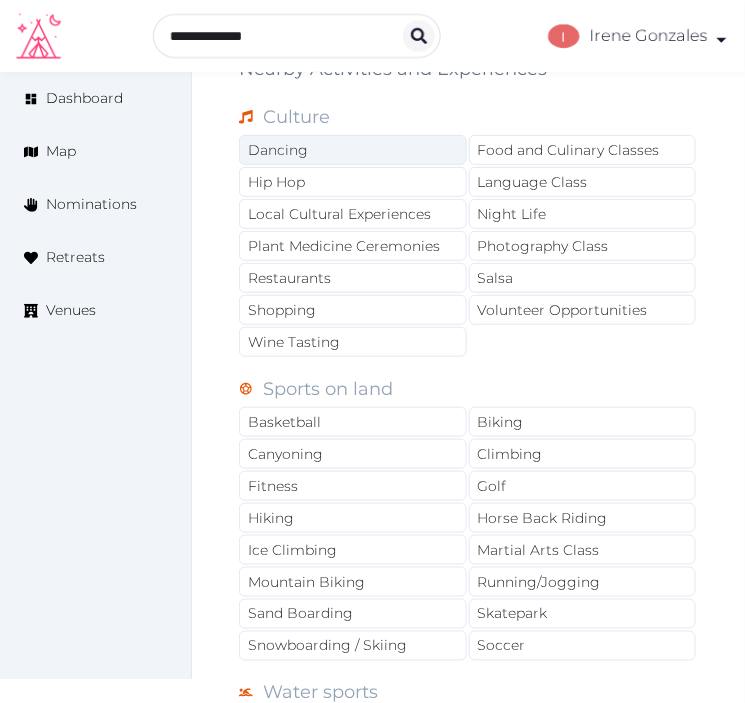 scroll, scrollTop: 1222, scrollLeft: 0, axis: vertical 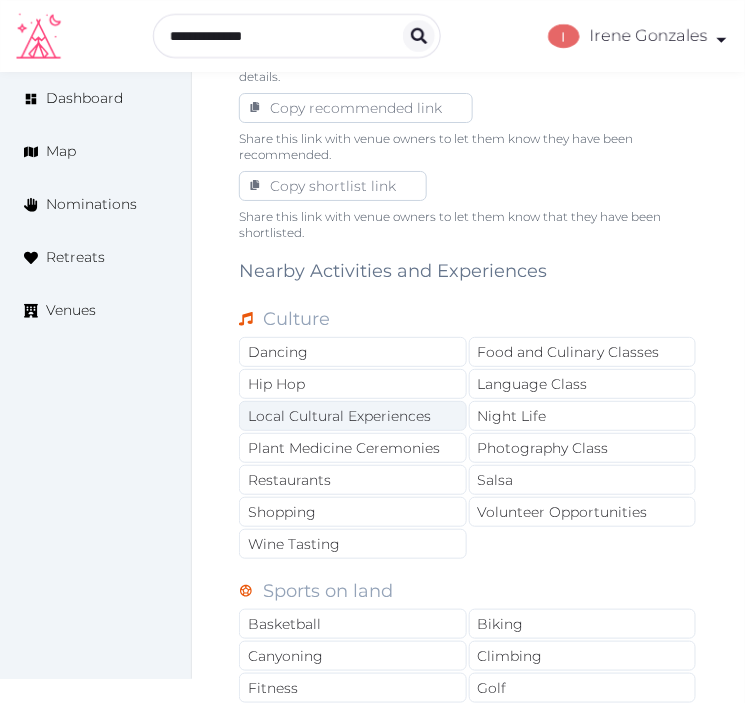 click on "Local Cultural Experiences" at bounding box center [353, 416] 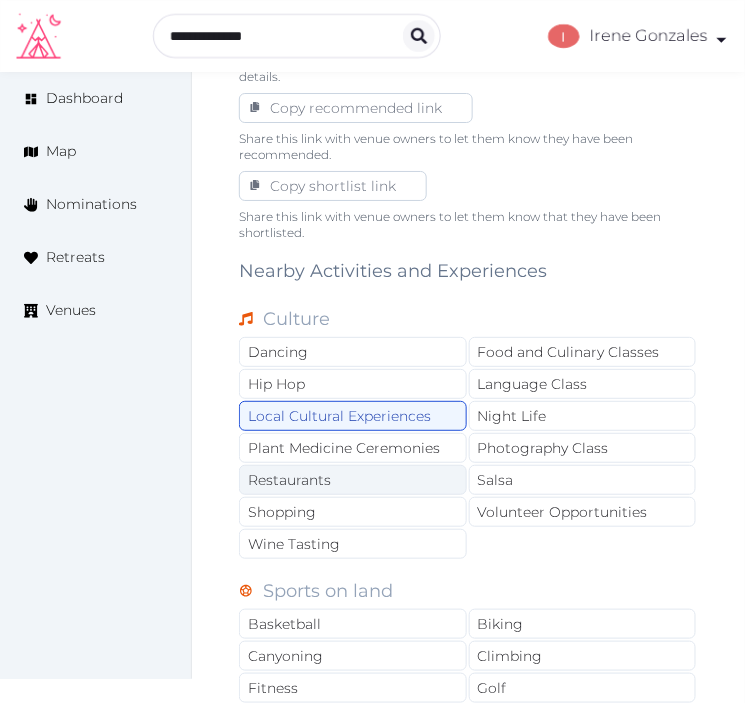 click on "Restaurants" at bounding box center [353, 480] 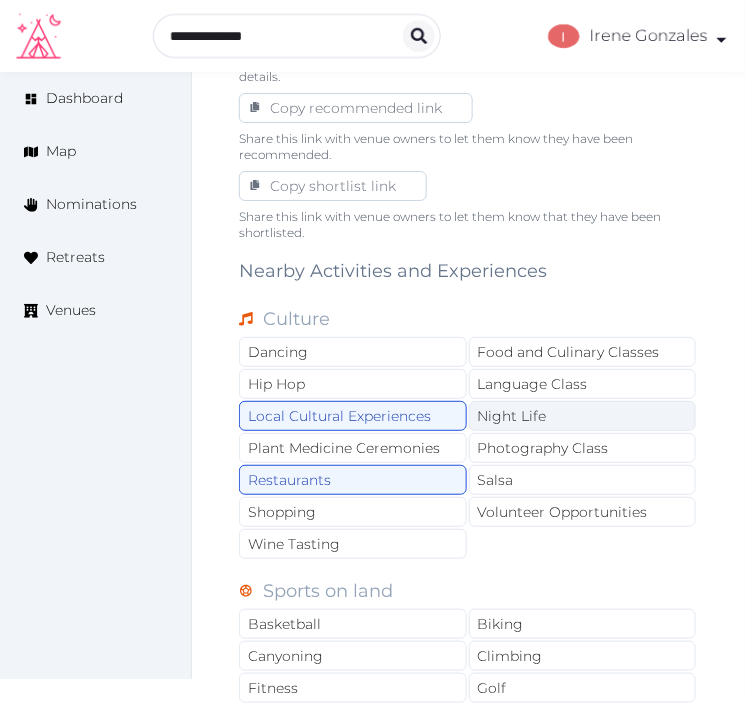 click on "Night Life" at bounding box center [583, 416] 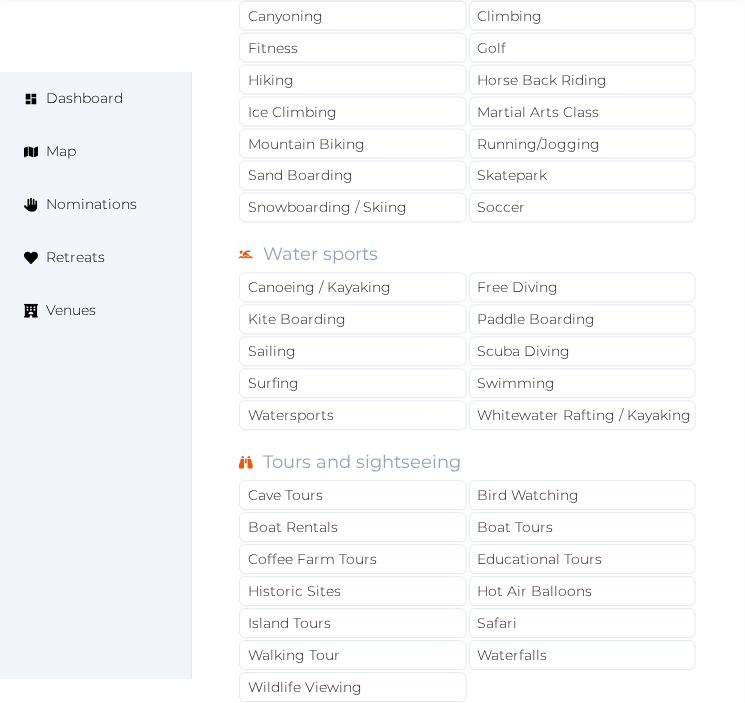 scroll, scrollTop: 1888, scrollLeft: 0, axis: vertical 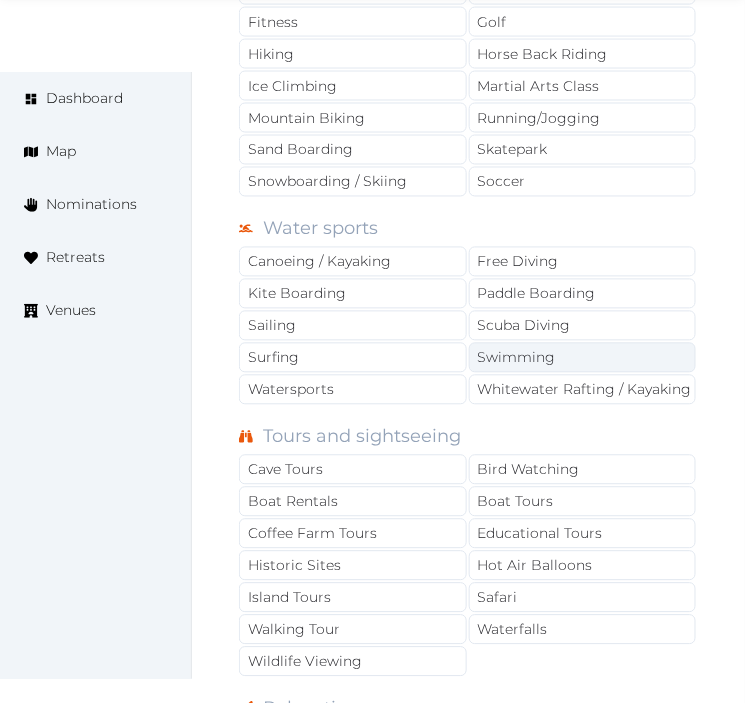 click on "Swimming" at bounding box center (583, 358) 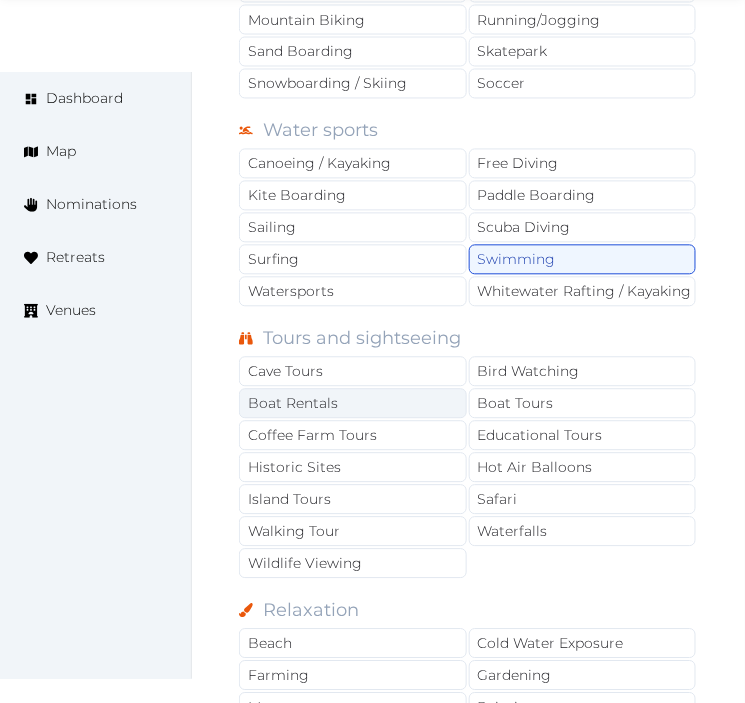 scroll, scrollTop: 2111, scrollLeft: 0, axis: vertical 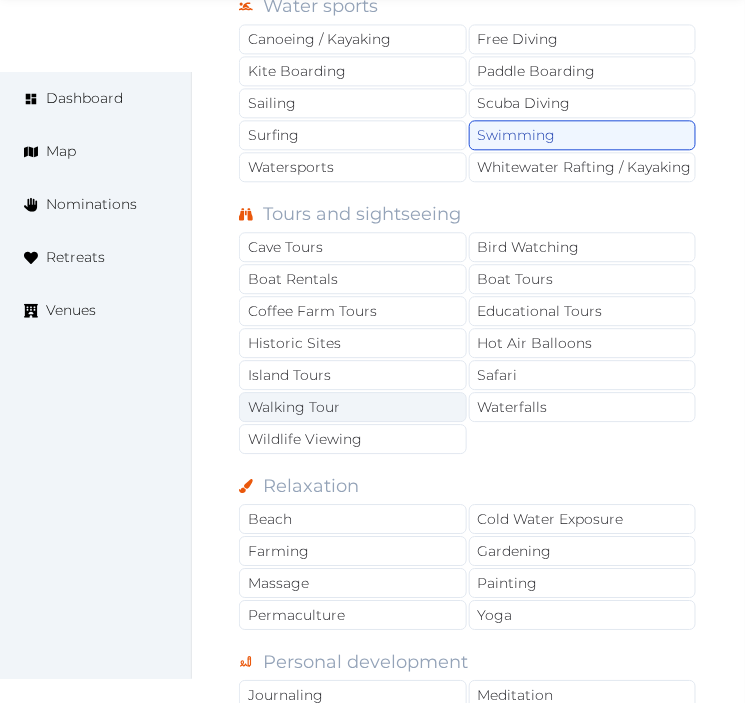 click on "Walking Tour" at bounding box center [353, 407] 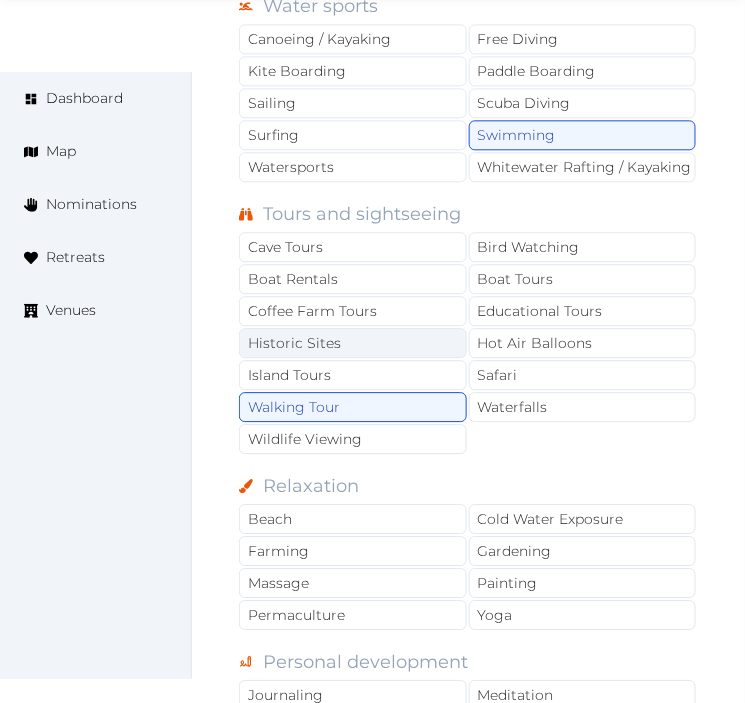 click on "Historic Sites" at bounding box center [353, 343] 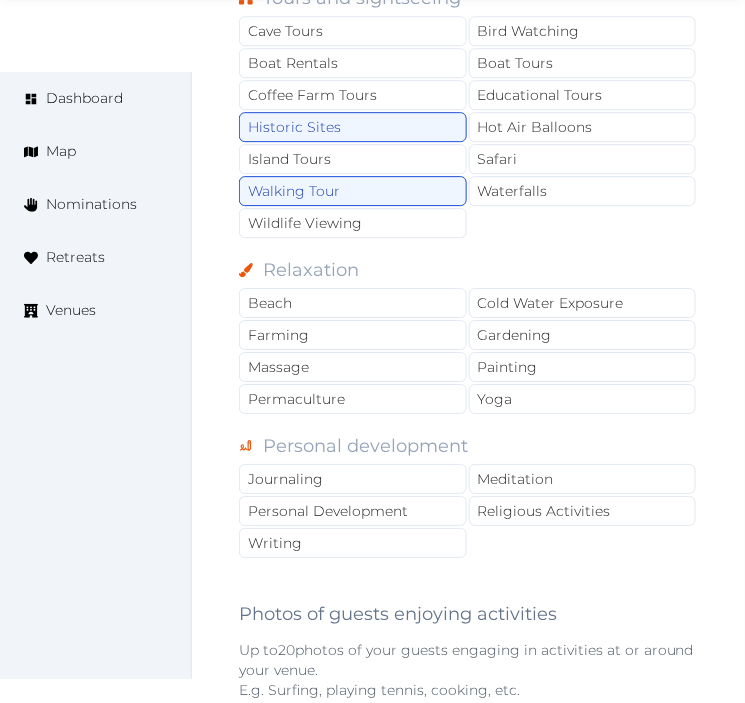 scroll, scrollTop: 2333, scrollLeft: 0, axis: vertical 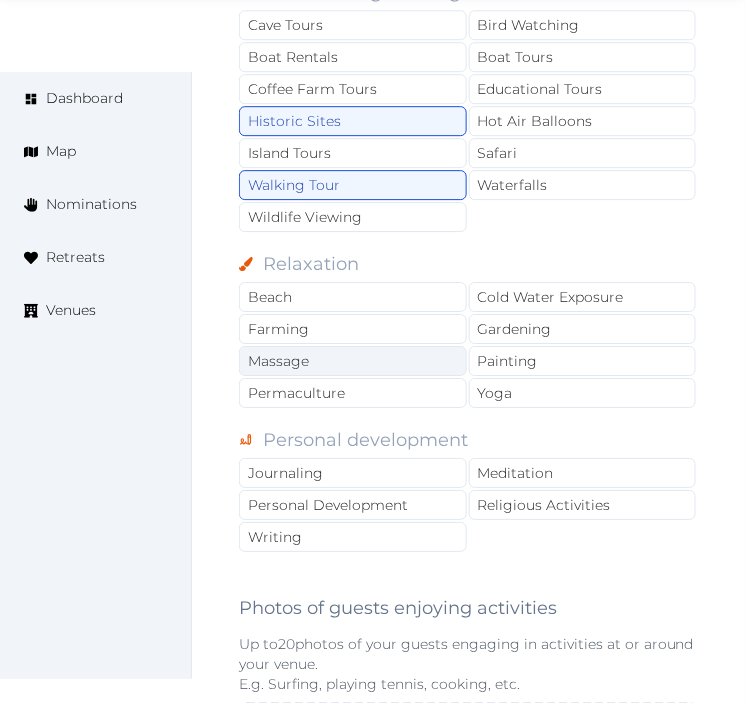 click on "Massage" at bounding box center [353, 361] 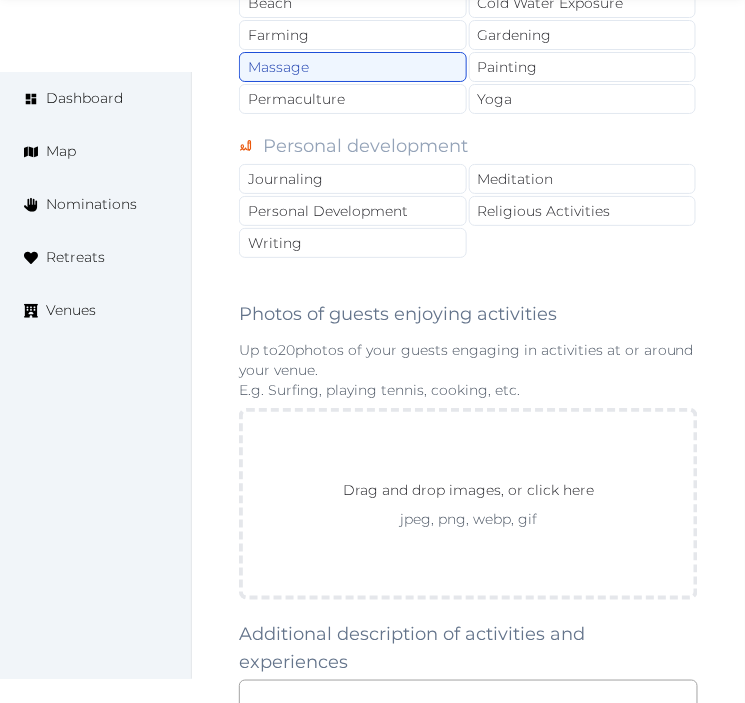 scroll, scrollTop: 2666, scrollLeft: 0, axis: vertical 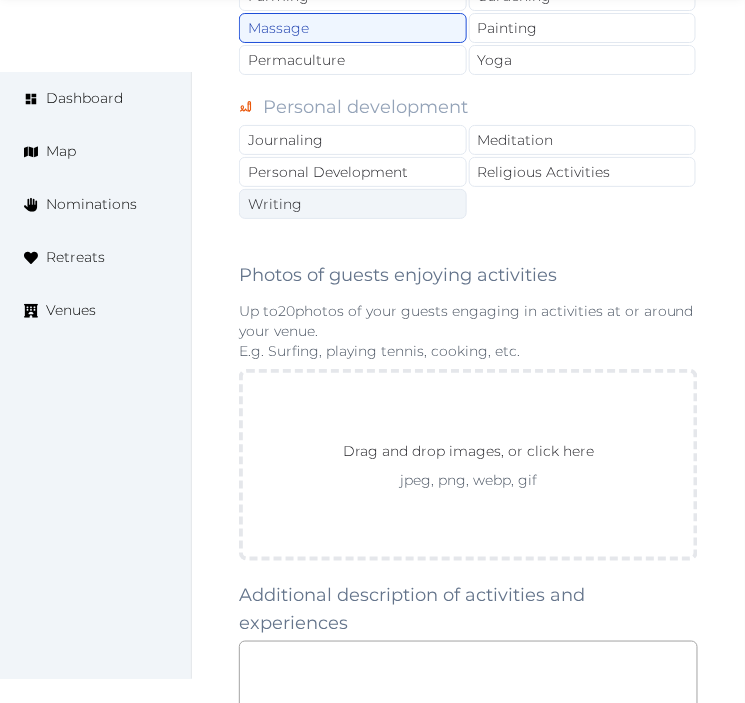 click on "Personal Development" at bounding box center (353, 172) 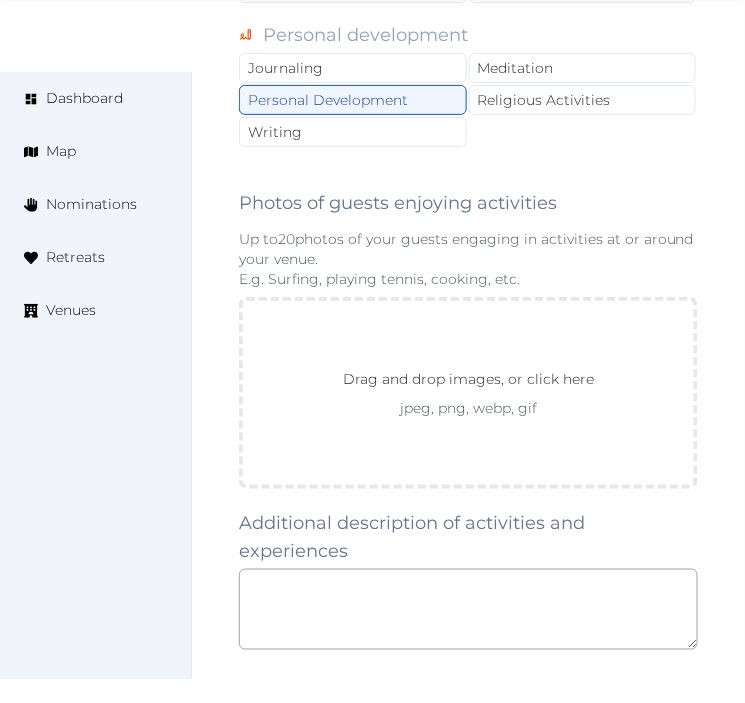 scroll, scrollTop: 2777, scrollLeft: 0, axis: vertical 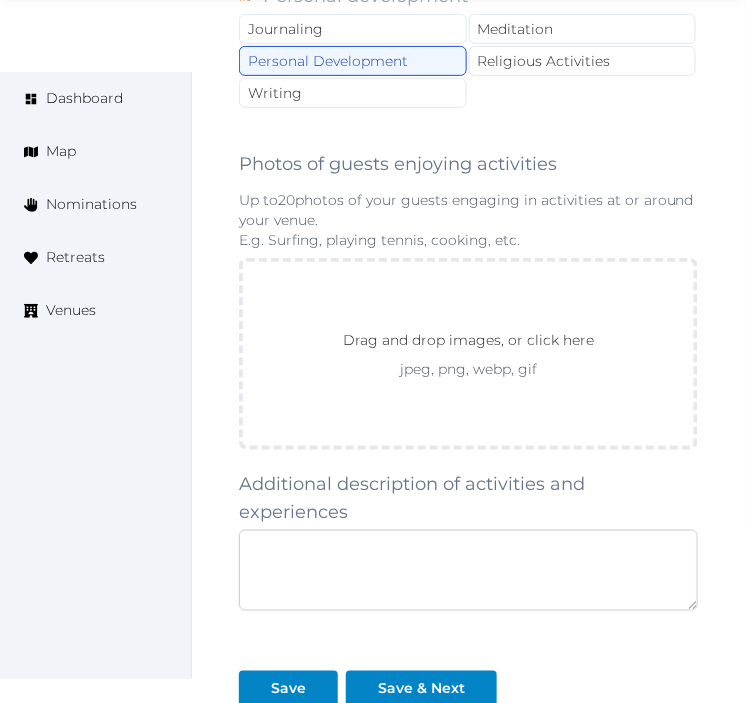 drag, startPoint x: 584, startPoint y: 508, endPoint x: 594, endPoint y: 506, distance: 10.198039 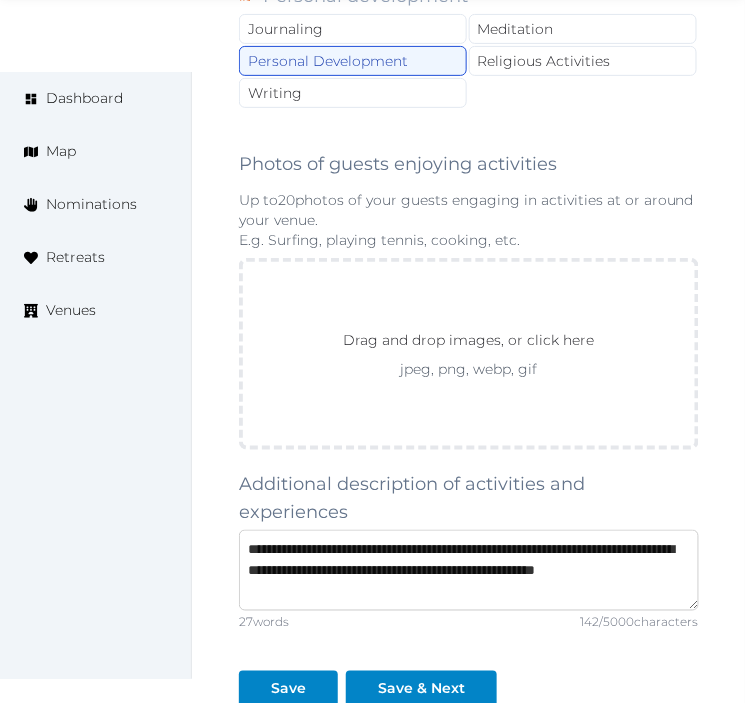 type on "**********" 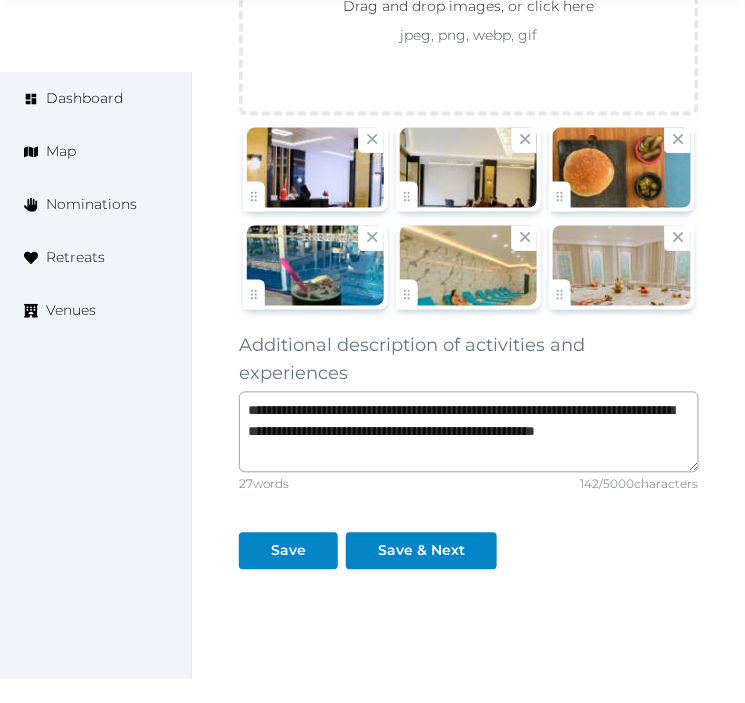 scroll, scrollTop: 3182, scrollLeft: 0, axis: vertical 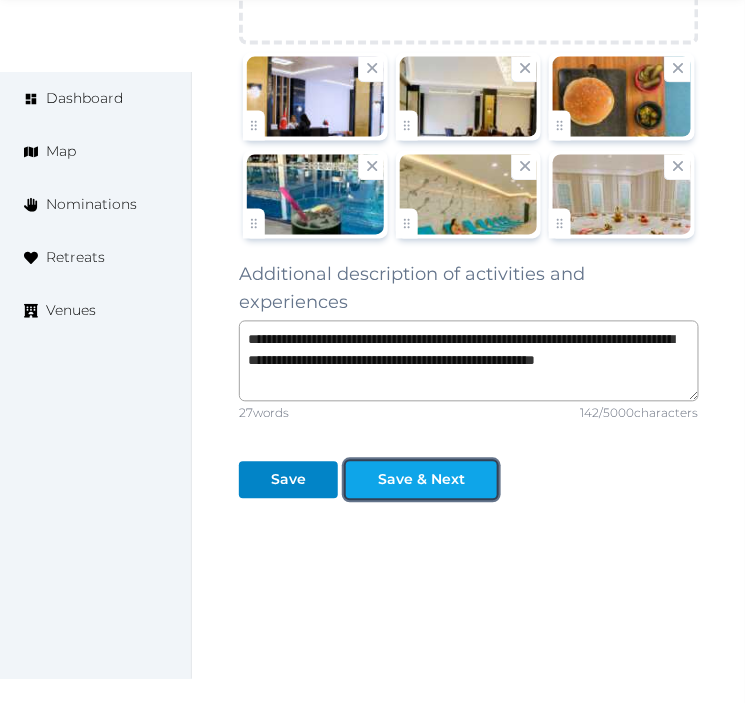 drag, startPoint x: 738, startPoint y: 270, endPoint x: 428, endPoint y: 464, distance: 365.69934 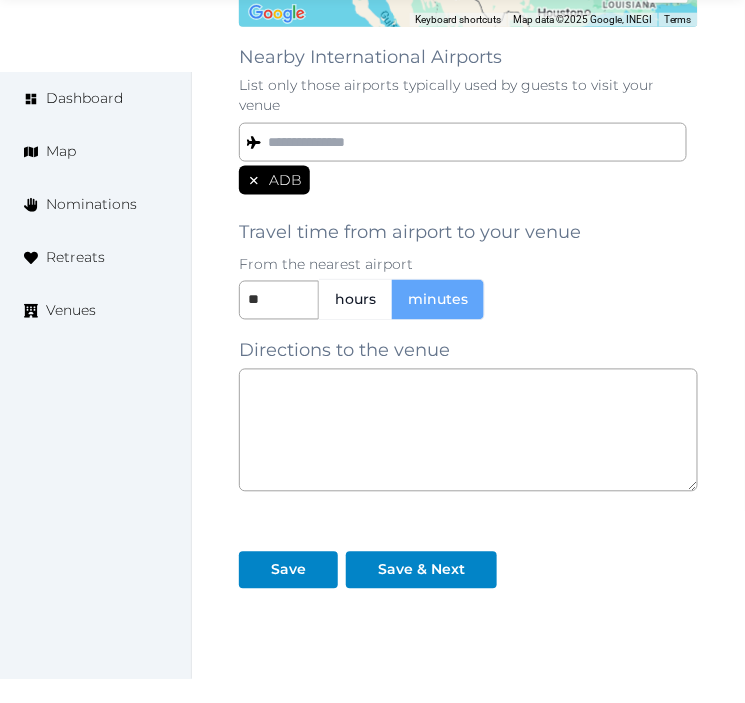 scroll, scrollTop: 1867, scrollLeft: 0, axis: vertical 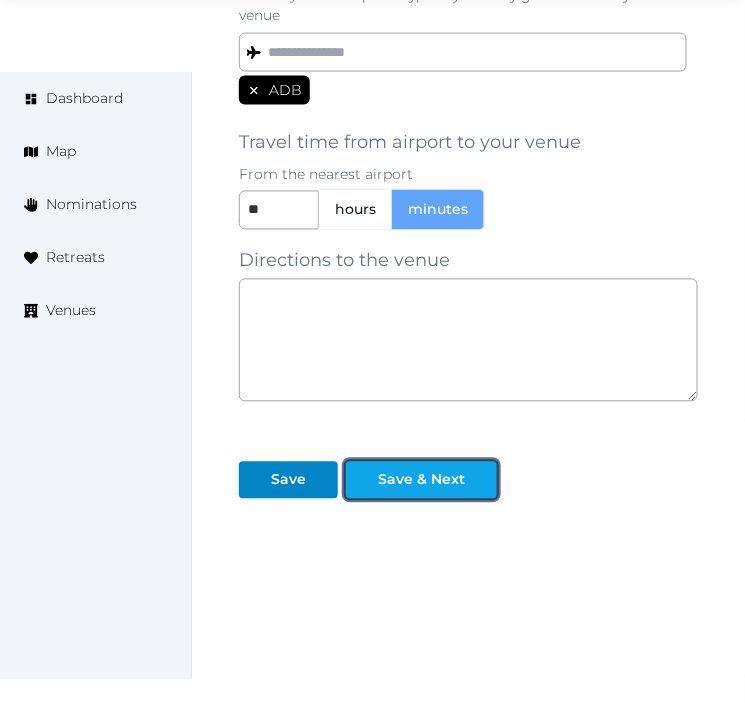 click on "Save & Next" at bounding box center [421, 480] 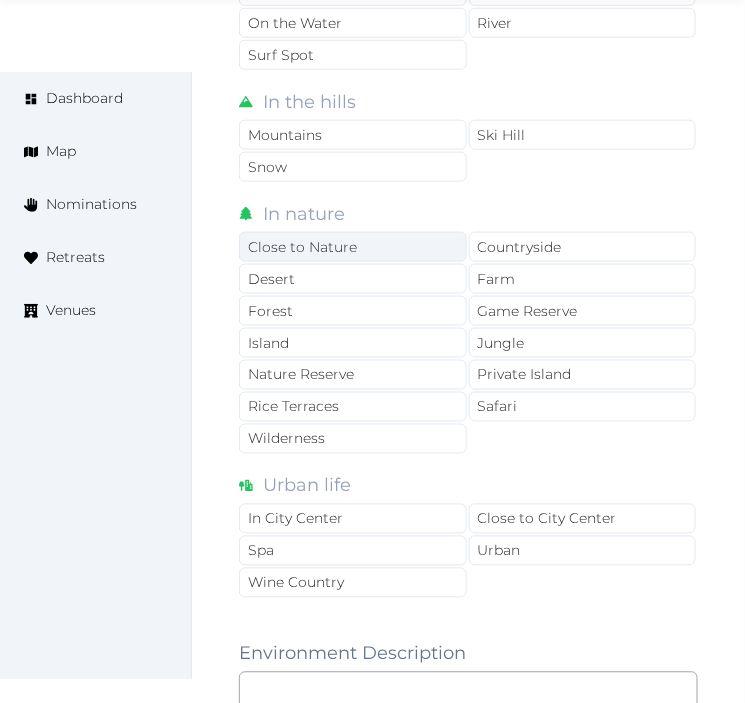 scroll, scrollTop: 1666, scrollLeft: 0, axis: vertical 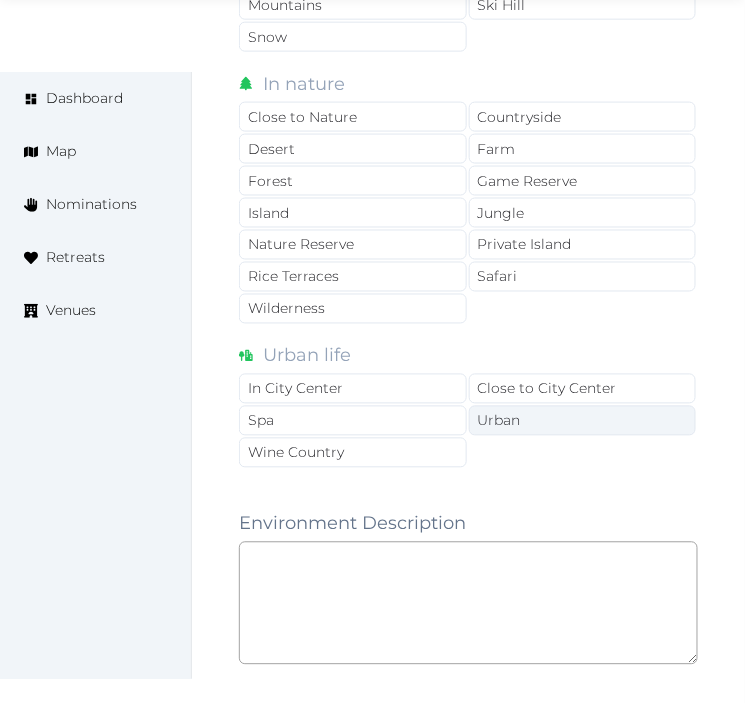 click on "Urban" at bounding box center (583, 421) 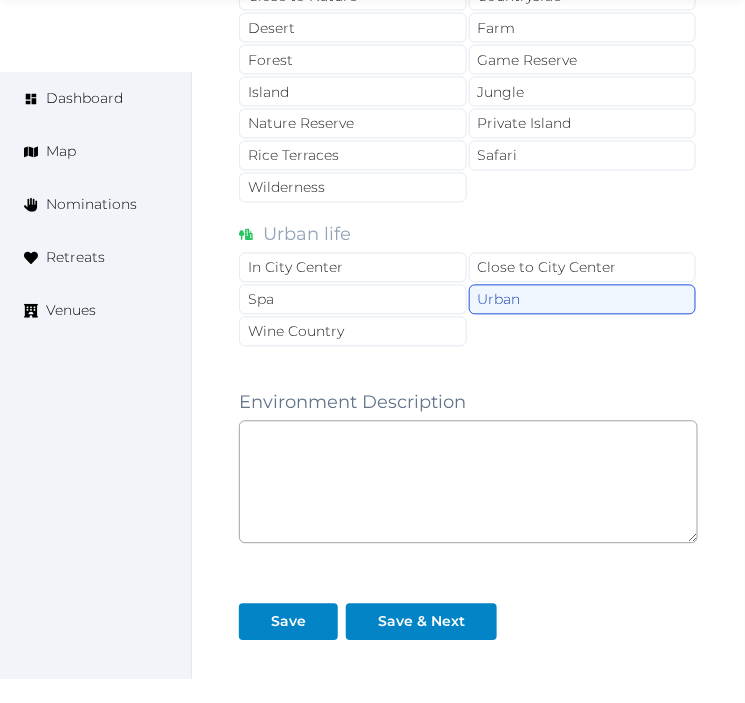 scroll, scrollTop: 2063, scrollLeft: 0, axis: vertical 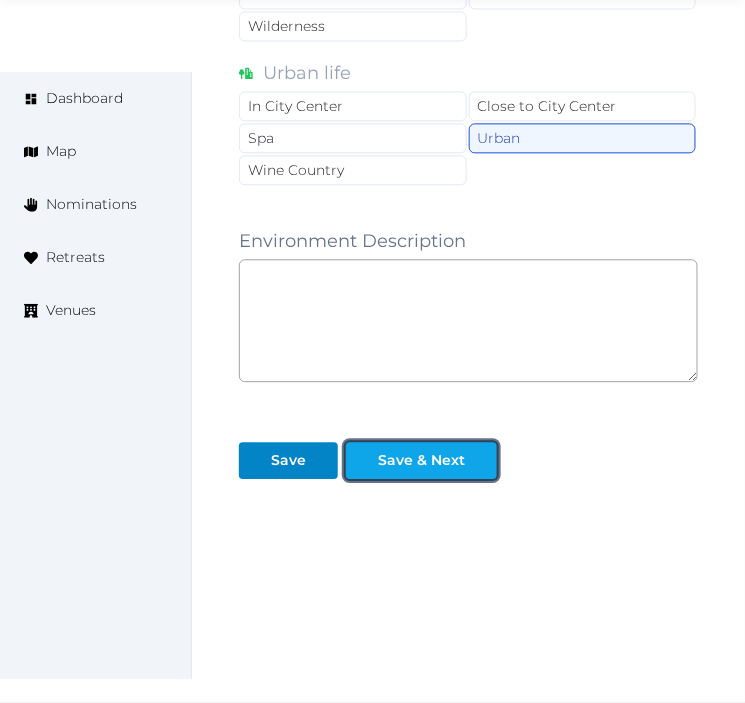 click on "Save & Next" at bounding box center [421, 460] 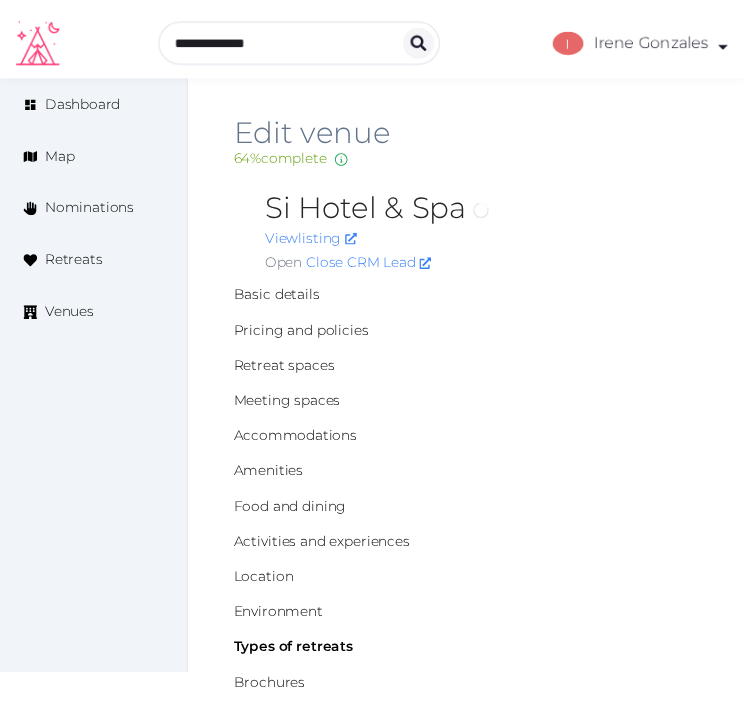 scroll, scrollTop: 0, scrollLeft: 0, axis: both 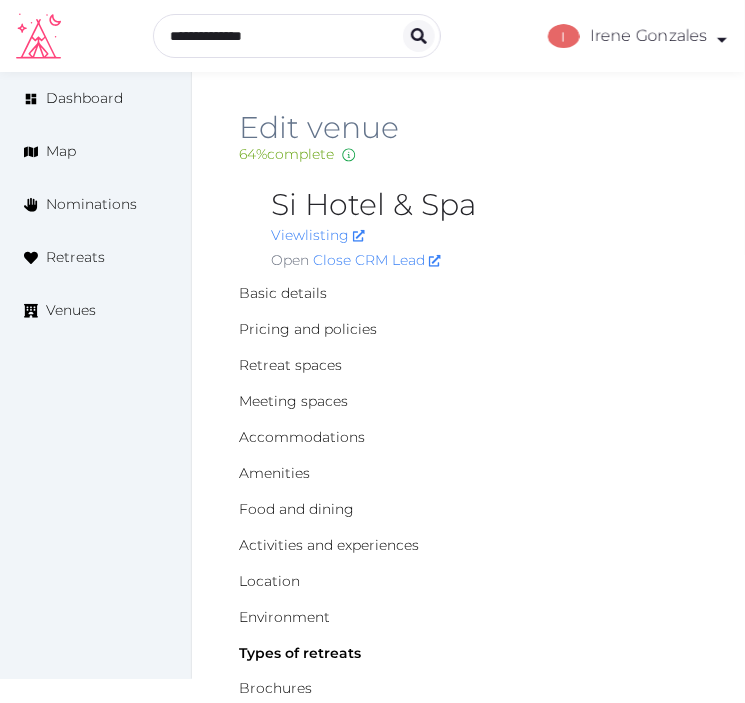 drag, startPoint x: 594, startPoint y: 203, endPoint x: 608, endPoint y: 237, distance: 36.769554 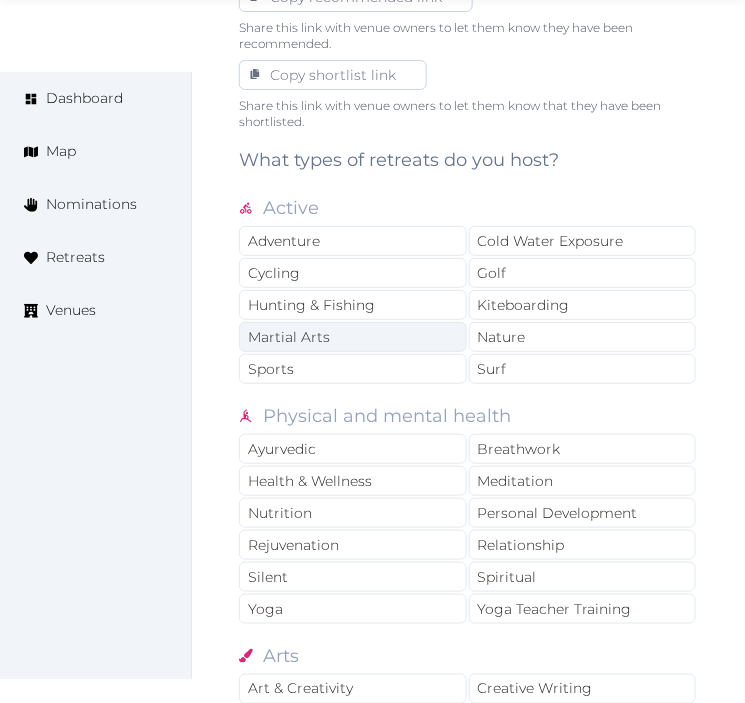 scroll, scrollTop: 1444, scrollLeft: 0, axis: vertical 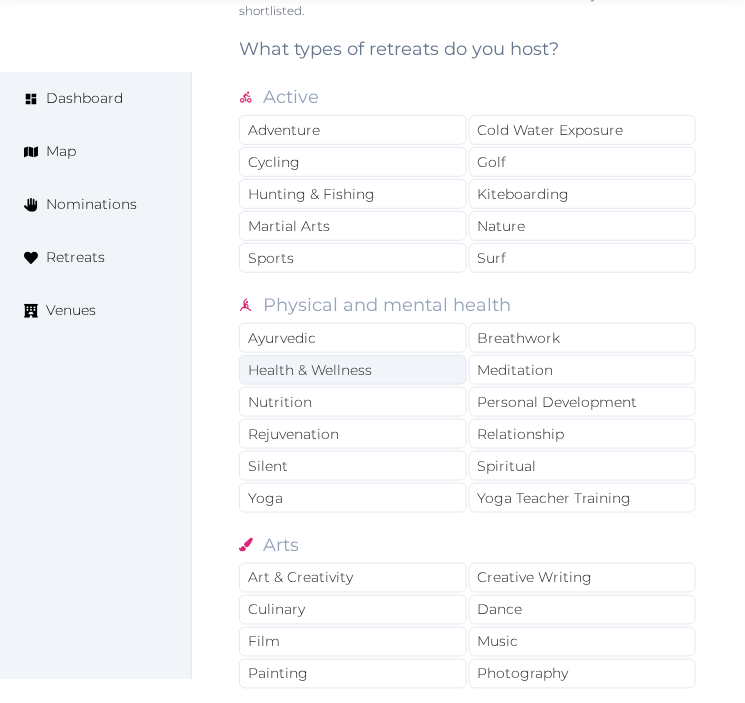 drag, startPoint x: 367, startPoint y: 382, endPoint x: 391, endPoint y: 377, distance: 24.5153 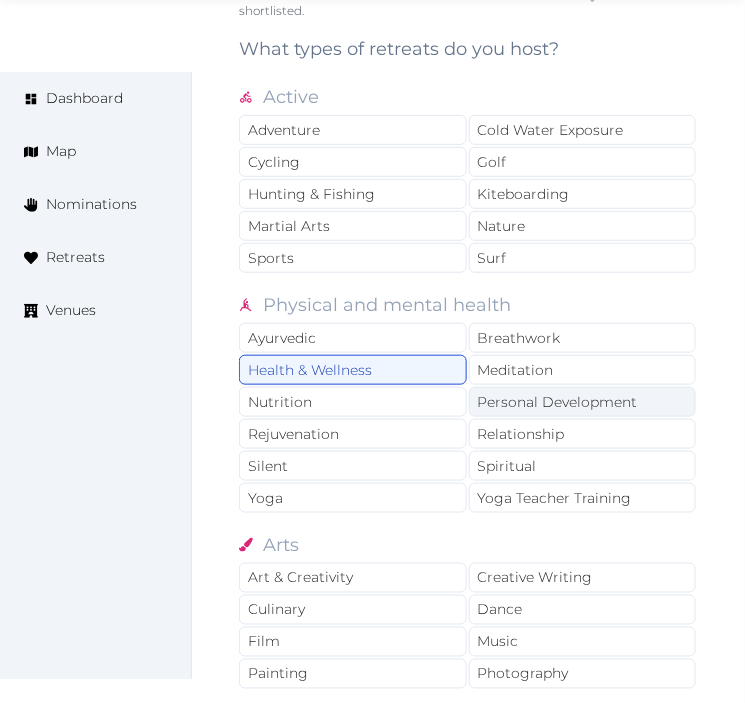 click on "Personal Development" at bounding box center [583, 402] 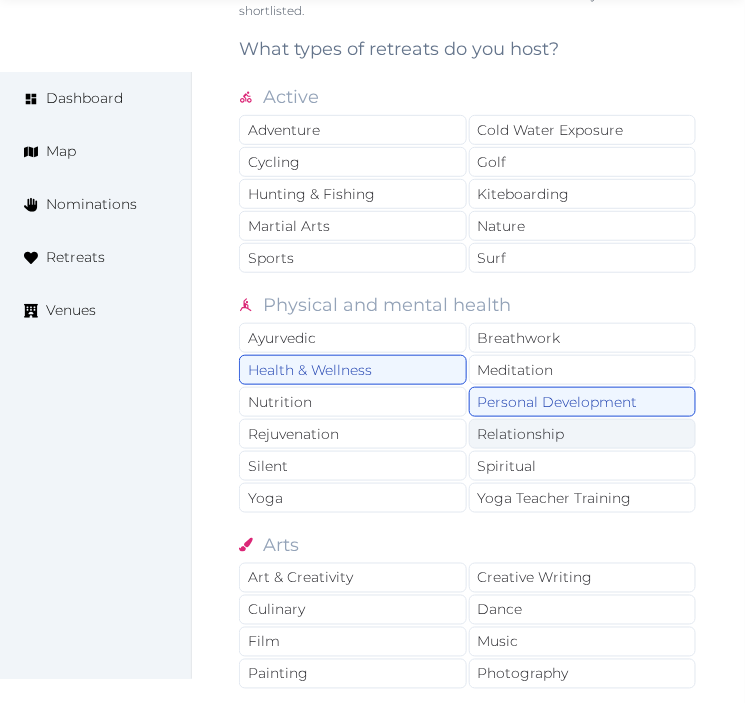 click on "Relationship" at bounding box center (583, 434) 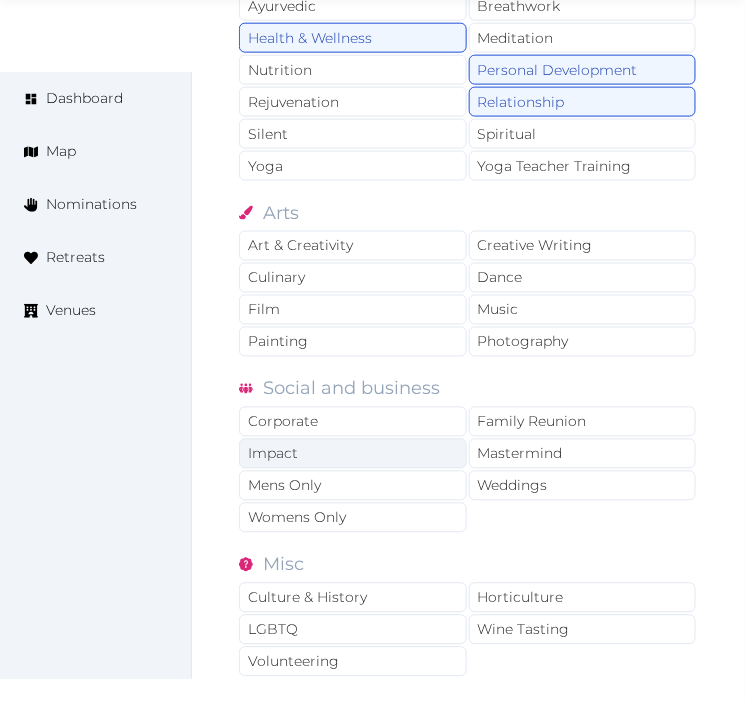 scroll, scrollTop: 1777, scrollLeft: 0, axis: vertical 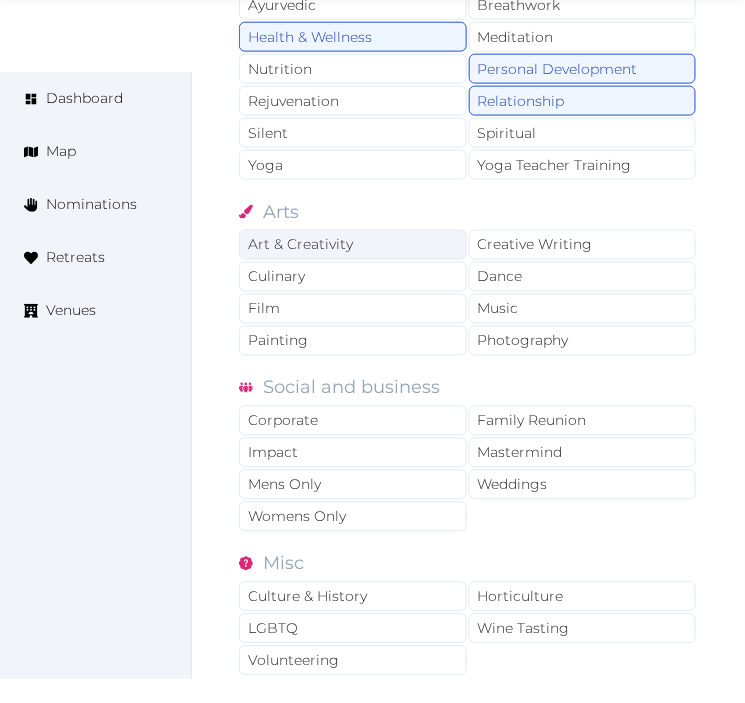 click on "Art & Creativity" at bounding box center (353, 245) 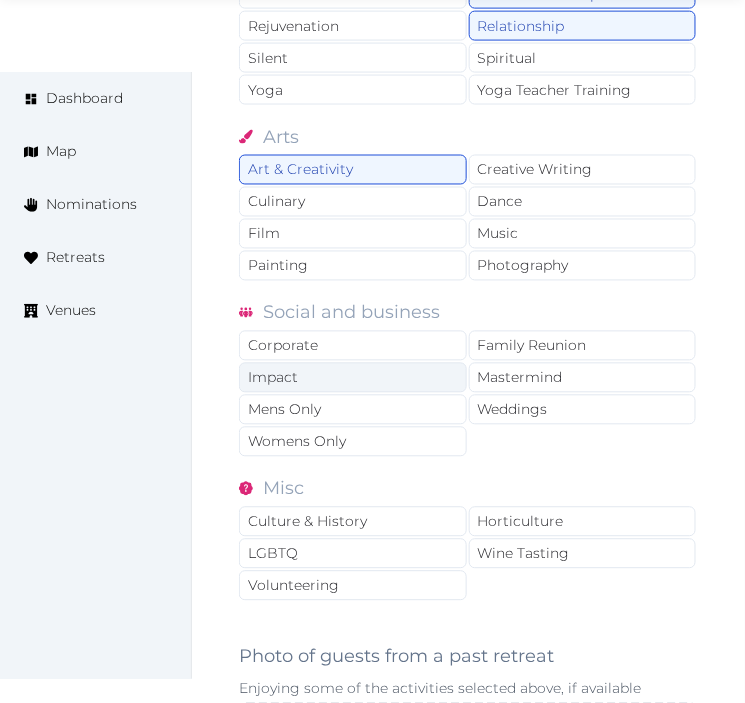 scroll, scrollTop: 1888, scrollLeft: 0, axis: vertical 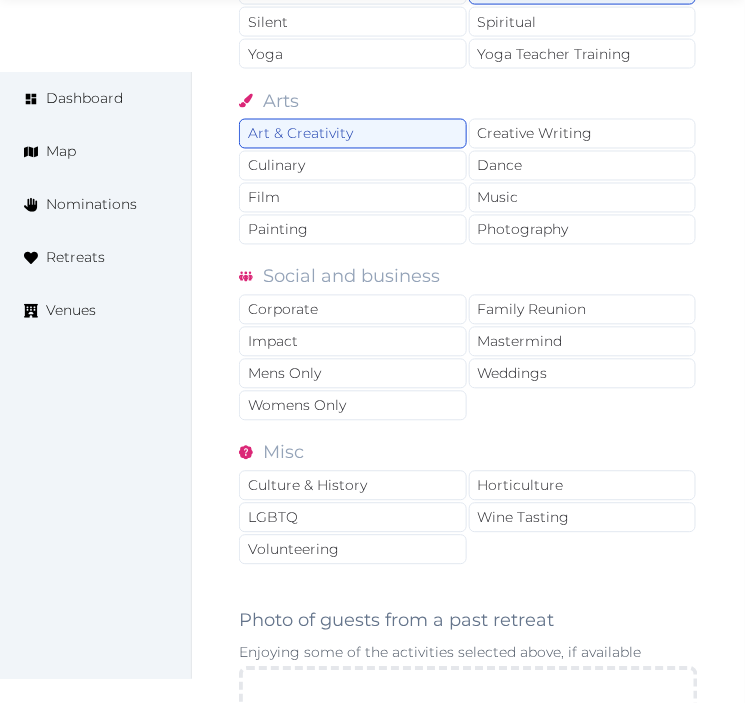 click on "Social and business" at bounding box center [351, 279] 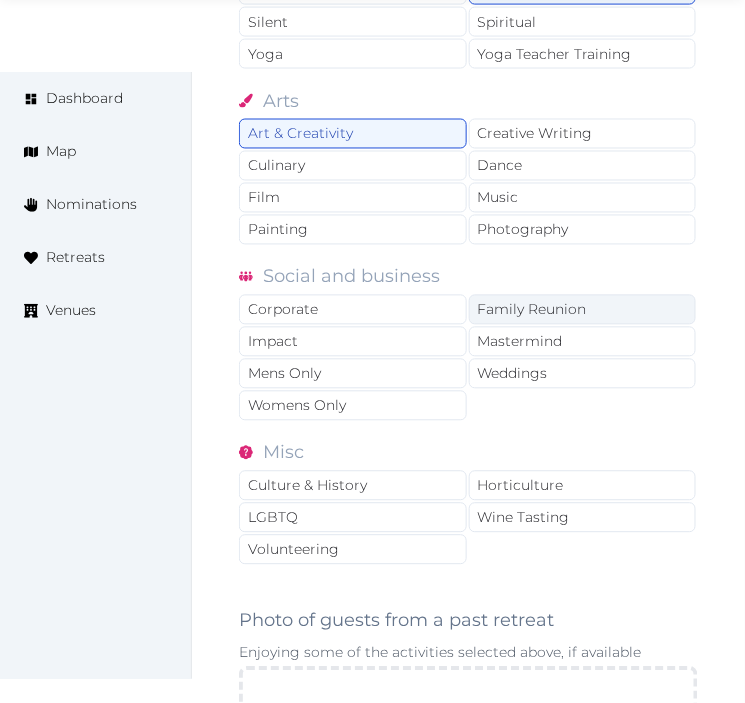 drag, startPoint x: 447, startPoint y: 306, endPoint x: 505, endPoint y: 302, distance: 58.137768 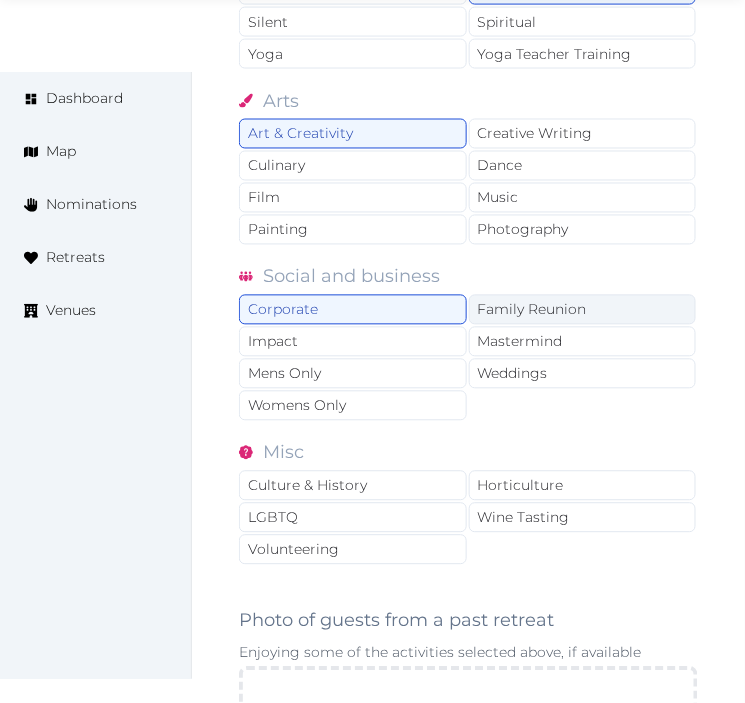 click on "Family Reunion" at bounding box center [583, 310] 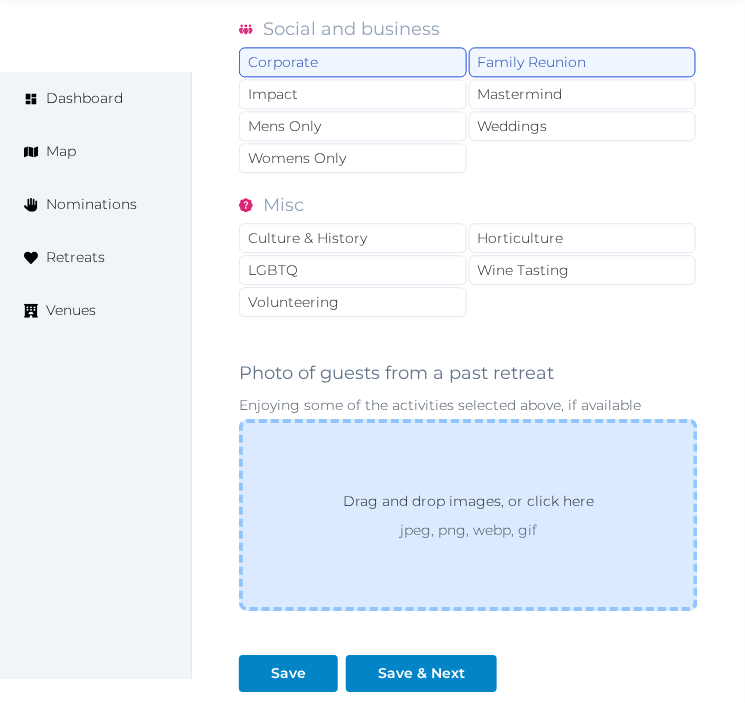 scroll, scrollTop: 2222, scrollLeft: 0, axis: vertical 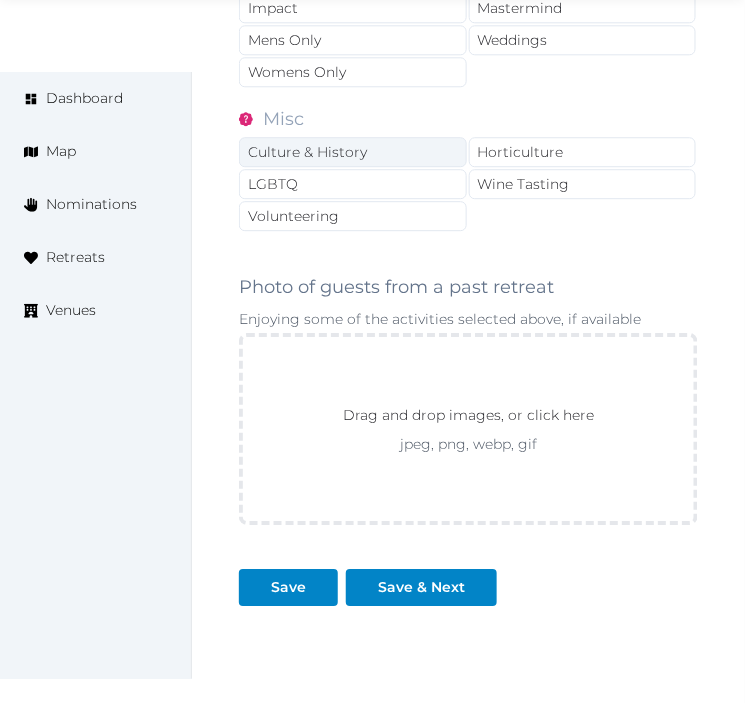 click on "Culture & History" at bounding box center [353, 152] 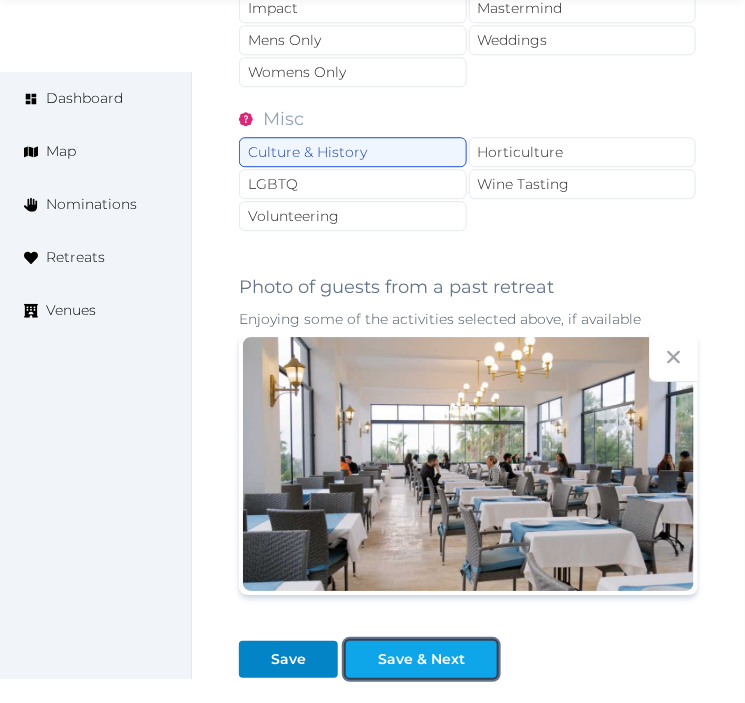 click on "Save & Next" at bounding box center (421, 659) 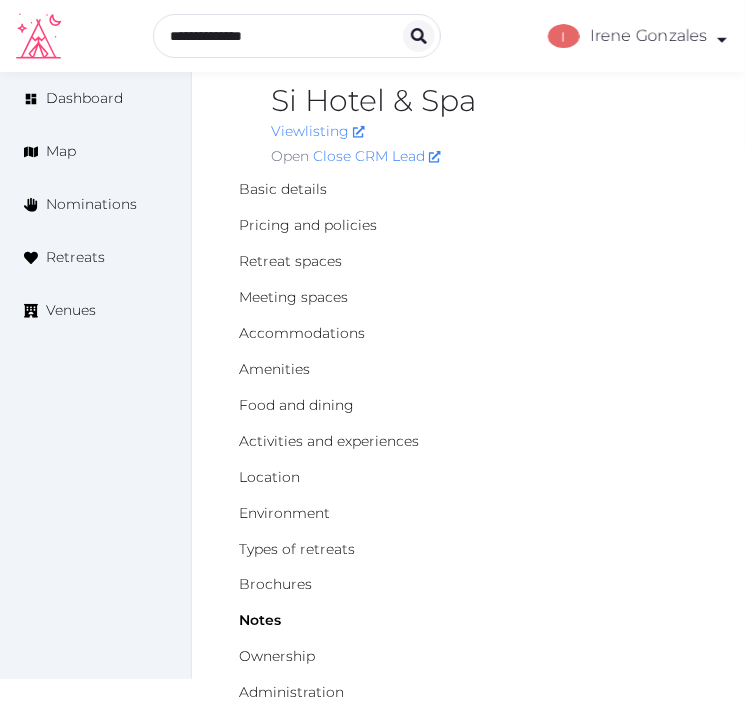 scroll, scrollTop: 0, scrollLeft: 0, axis: both 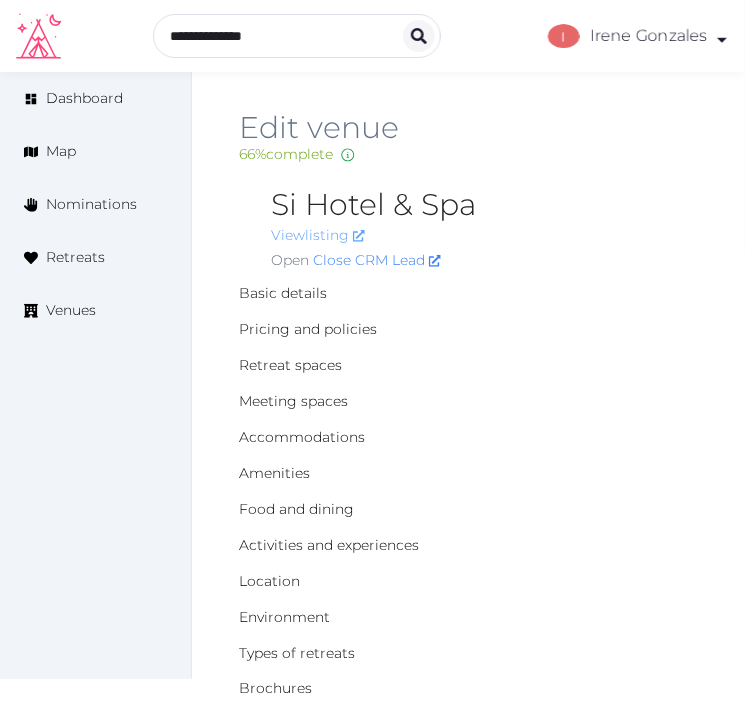 click on "View  listing" at bounding box center (318, 235) 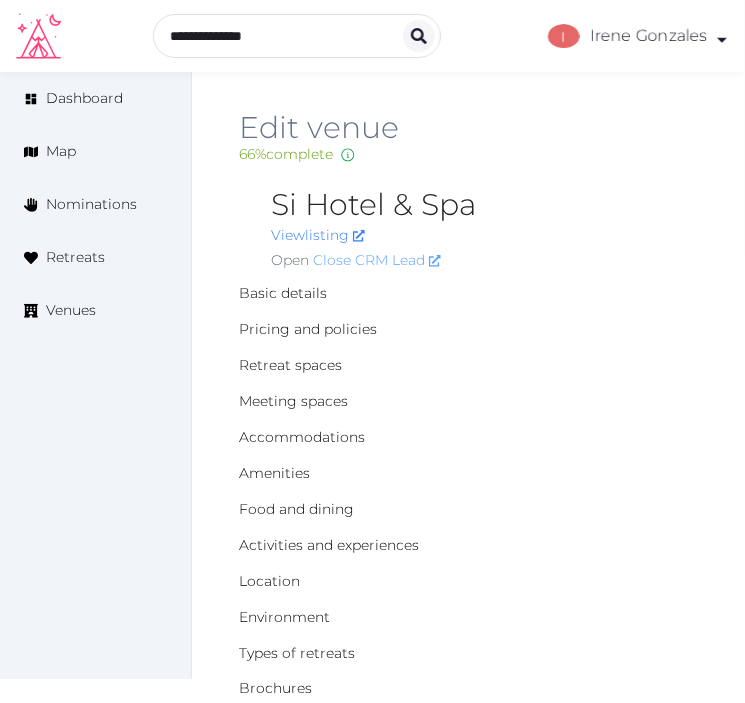 click on "Close CRM Lead" at bounding box center [377, 260] 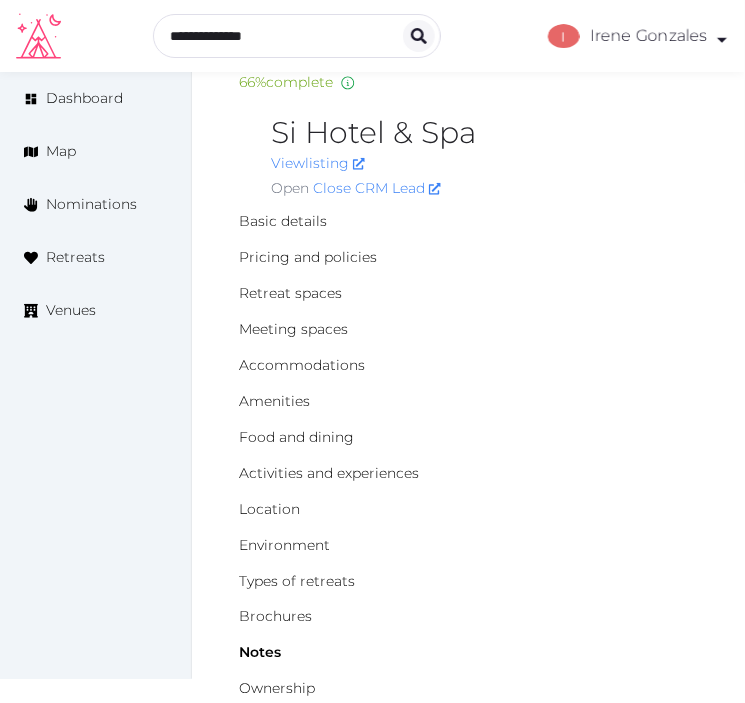 scroll, scrollTop: 111, scrollLeft: 0, axis: vertical 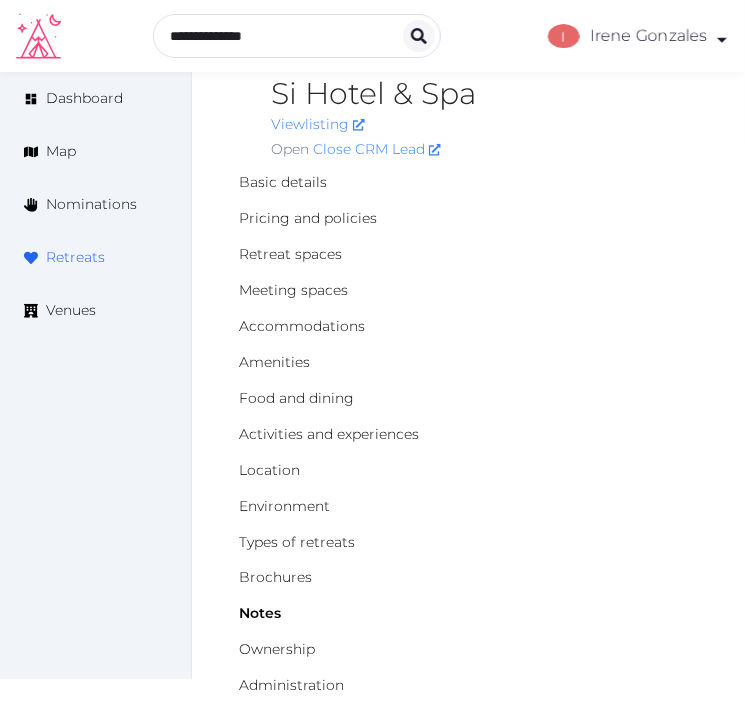 drag, startPoint x: 50, startPoint y: 297, endPoint x: 110, endPoint y: 254, distance: 73.817345 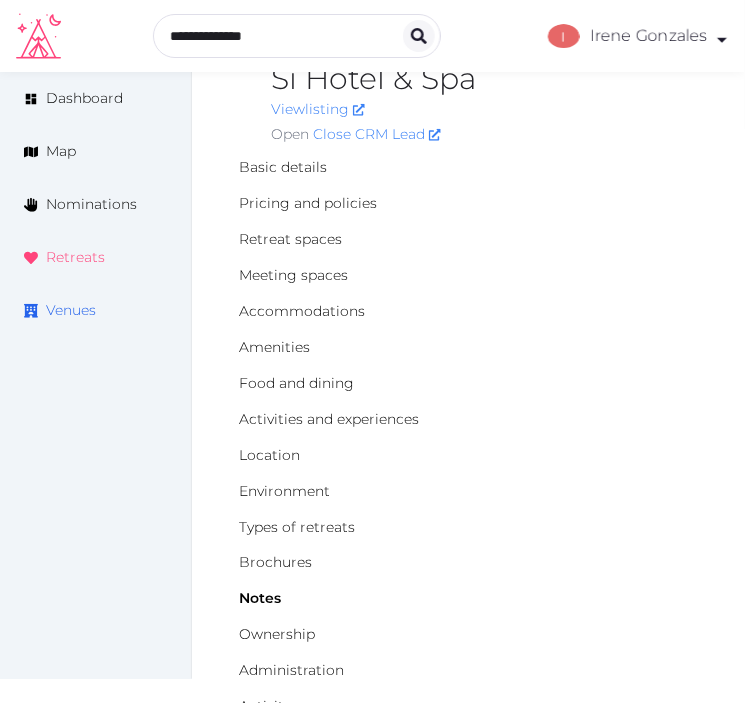 scroll, scrollTop: 111, scrollLeft: 0, axis: vertical 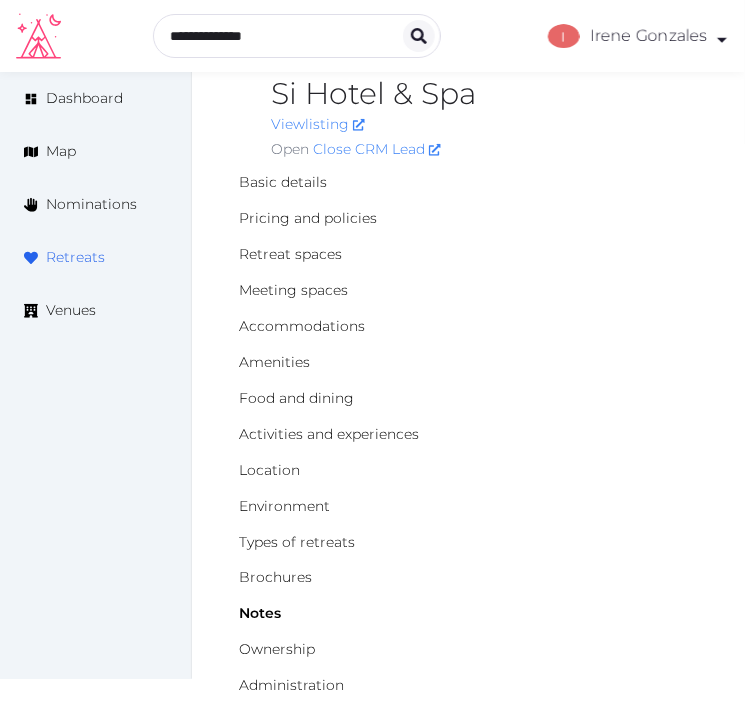 click on "Retreats" at bounding box center [75, 257] 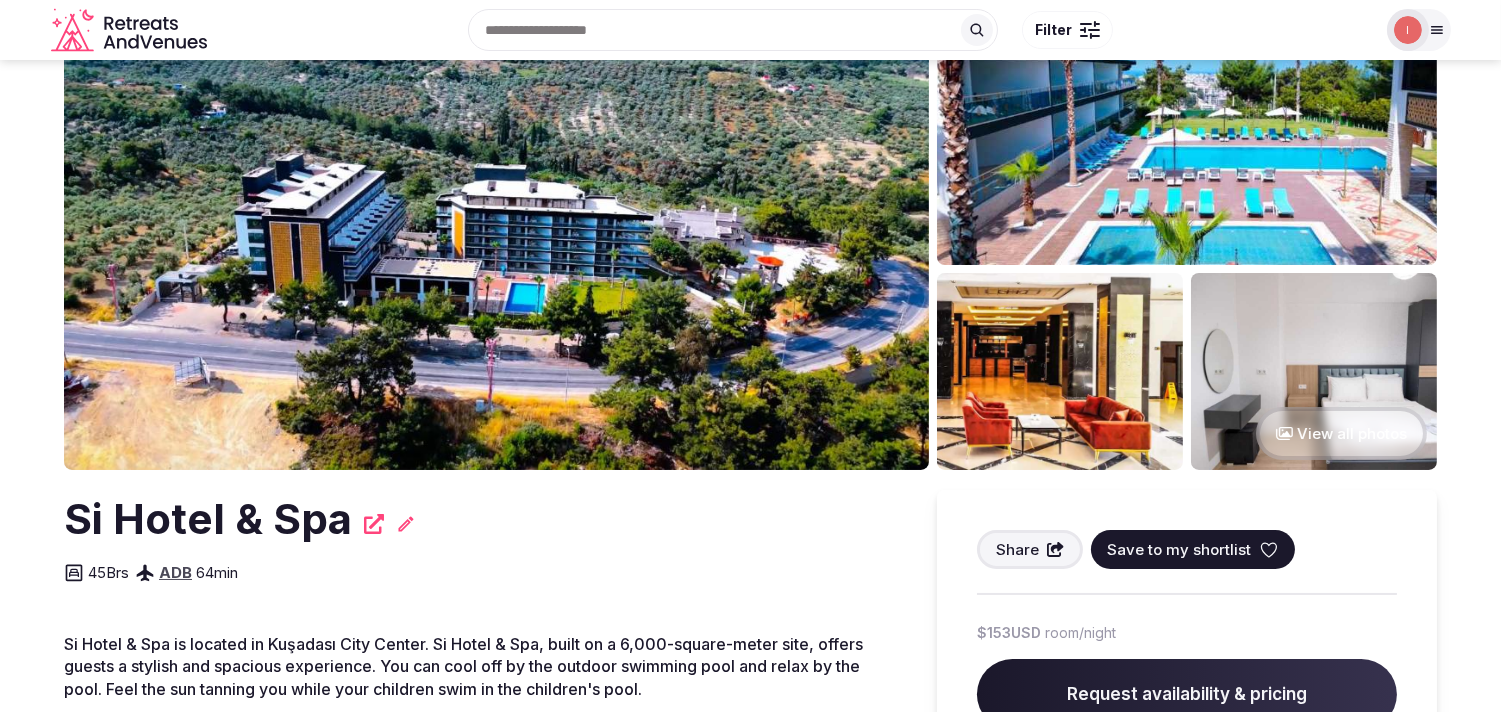 scroll, scrollTop: 222, scrollLeft: 0, axis: vertical 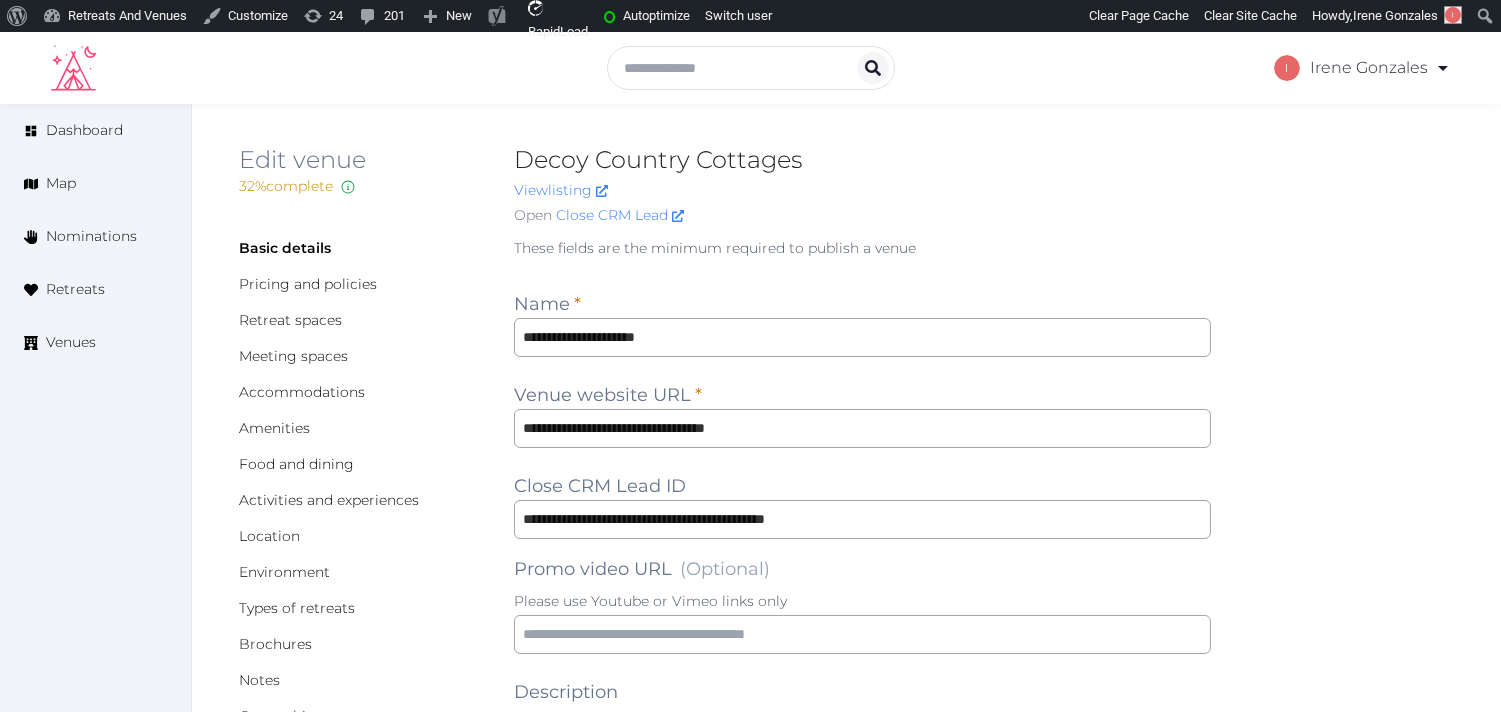 click on "Decoy Country Cottages" at bounding box center [862, 160] 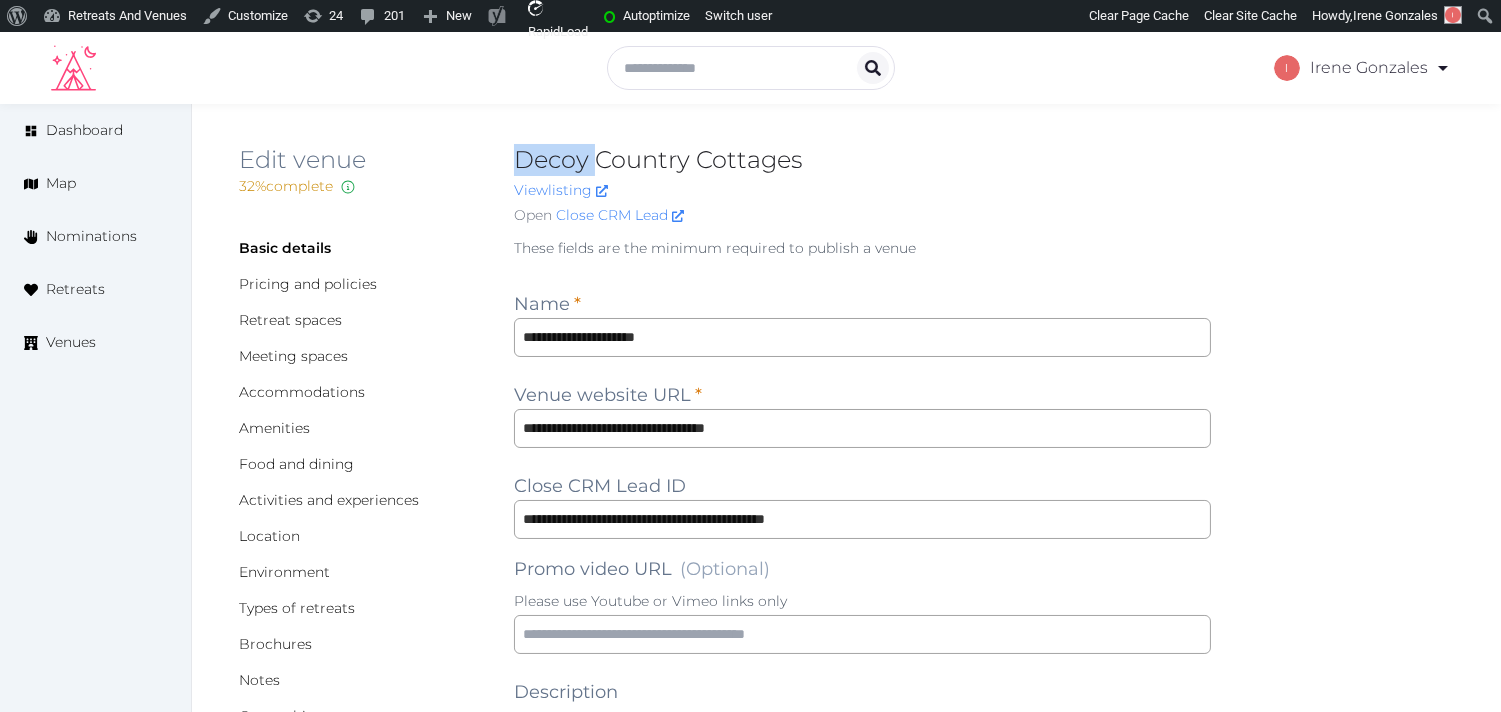 click on "Decoy Country Cottages" at bounding box center (862, 160) 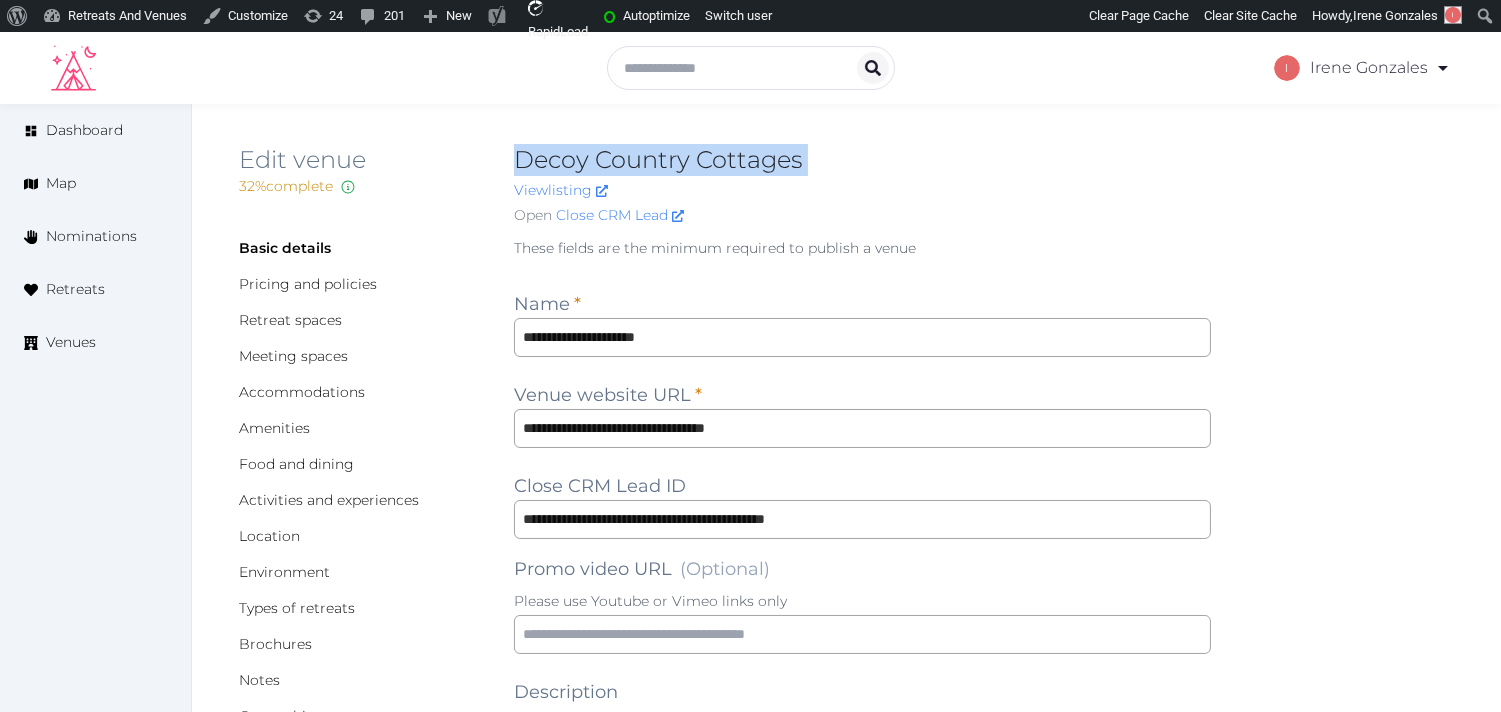 click on "Decoy Country Cottages" at bounding box center (862, 160) 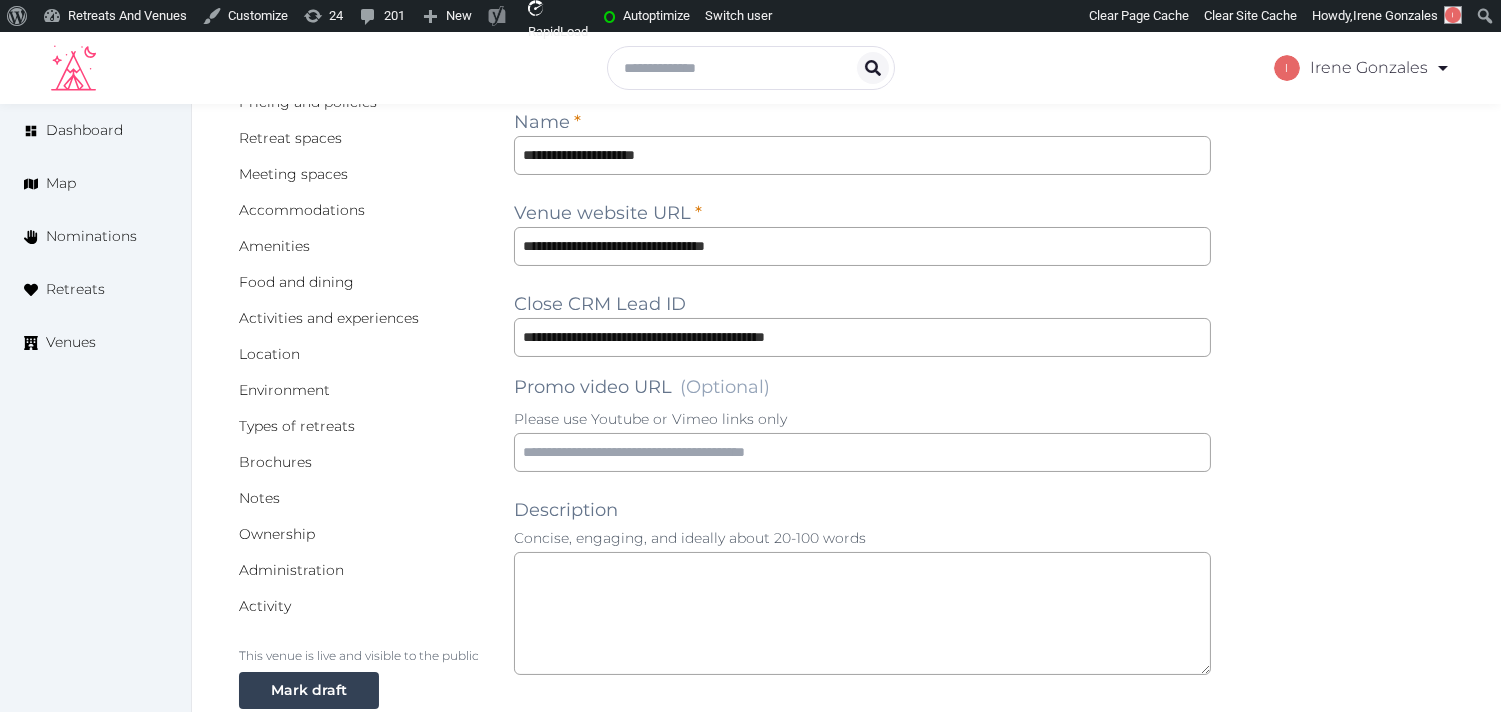 scroll, scrollTop: 333, scrollLeft: 0, axis: vertical 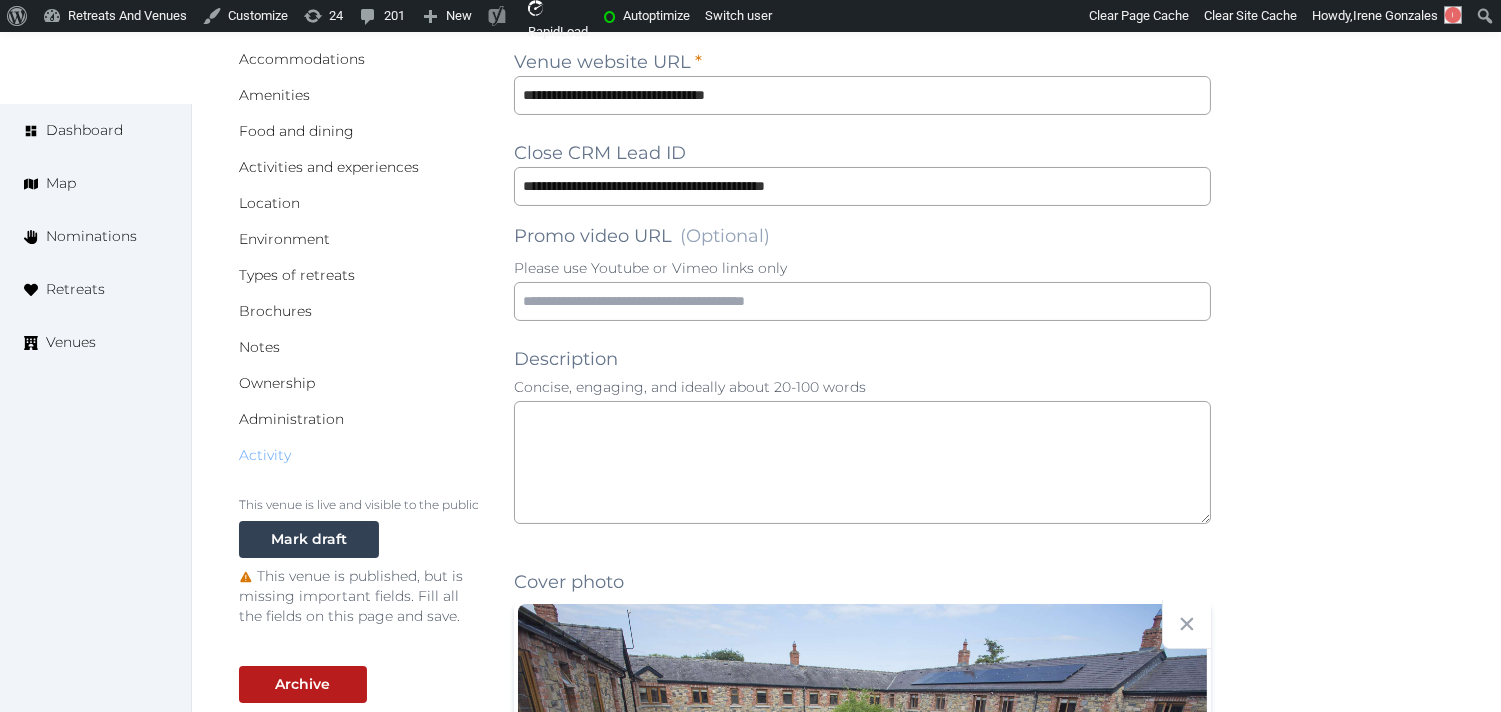click on "Activity" at bounding box center [265, 455] 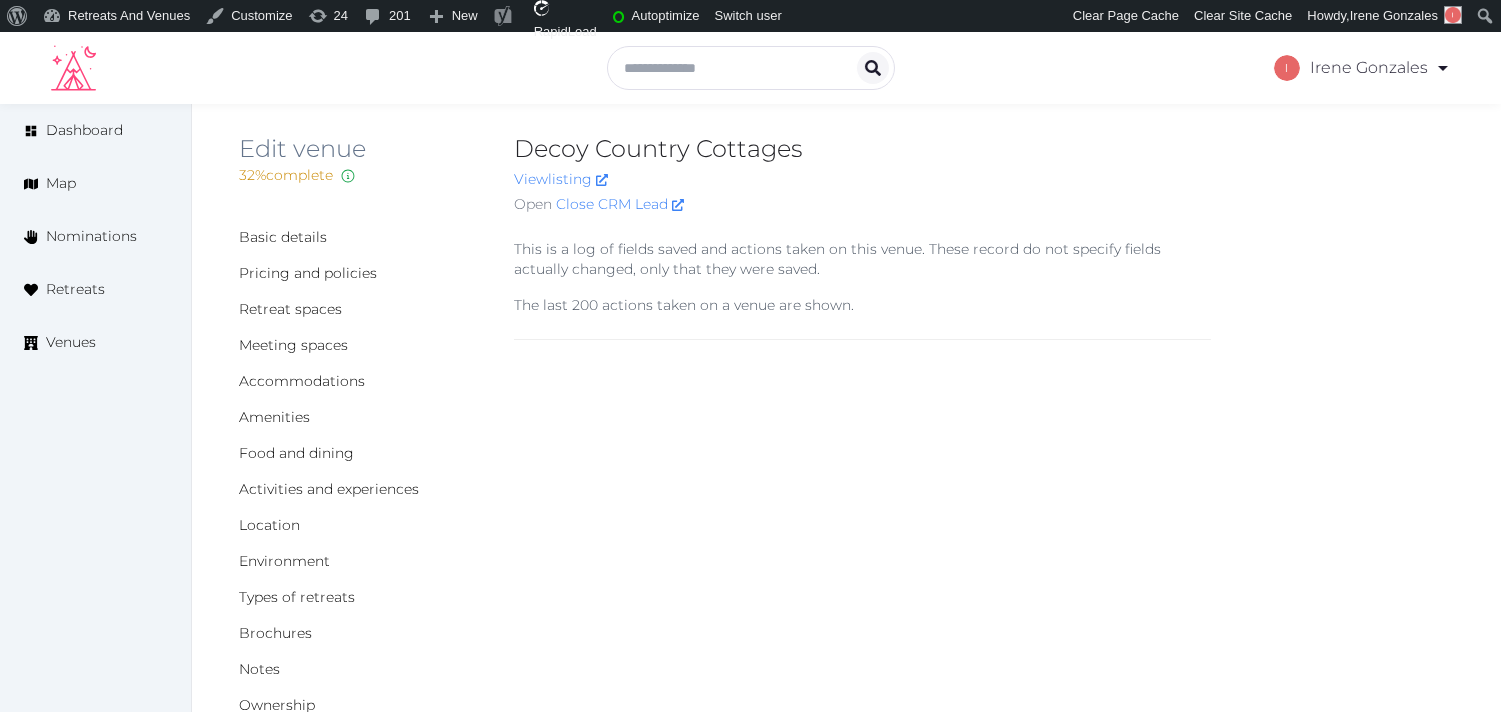 scroll, scrollTop: 0, scrollLeft: 0, axis: both 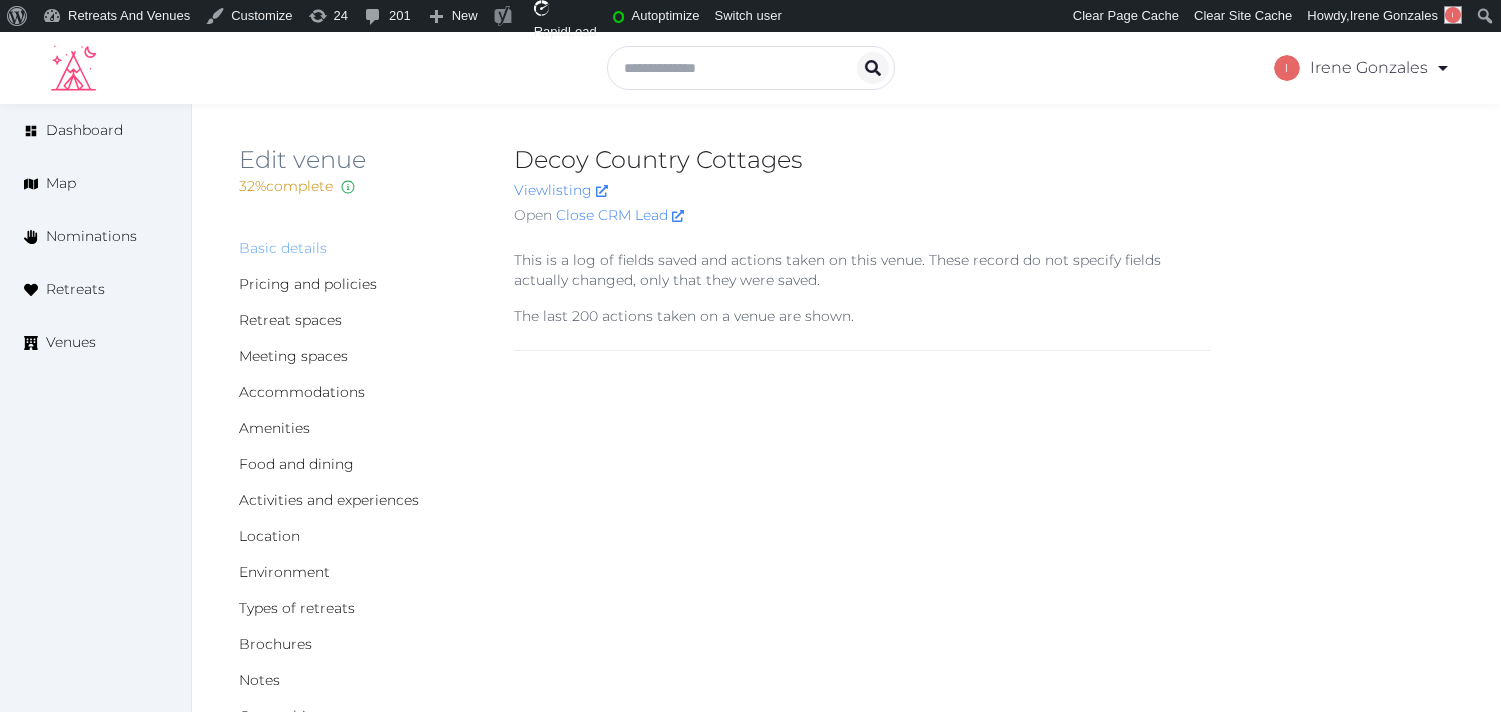 click on "Basic details" at bounding box center [283, 248] 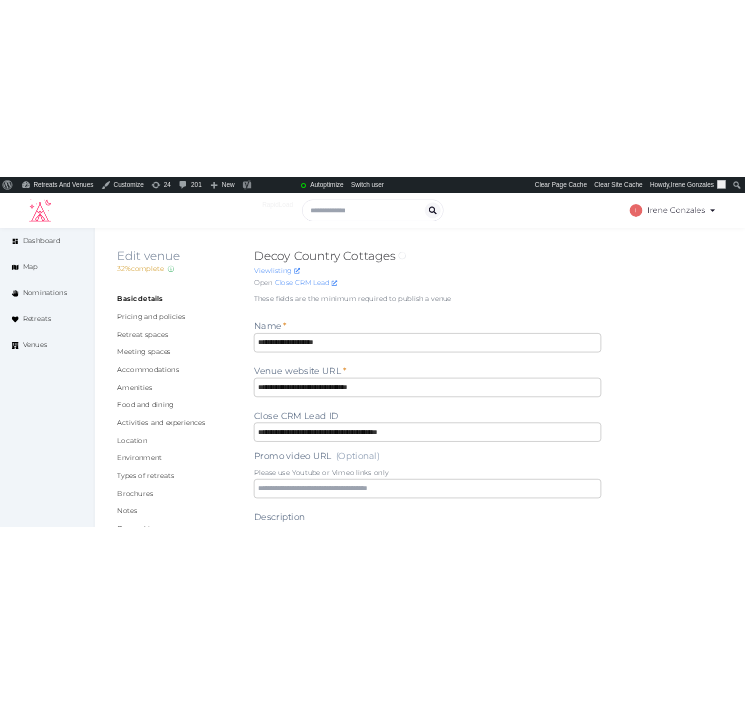 scroll, scrollTop: 0, scrollLeft: 0, axis: both 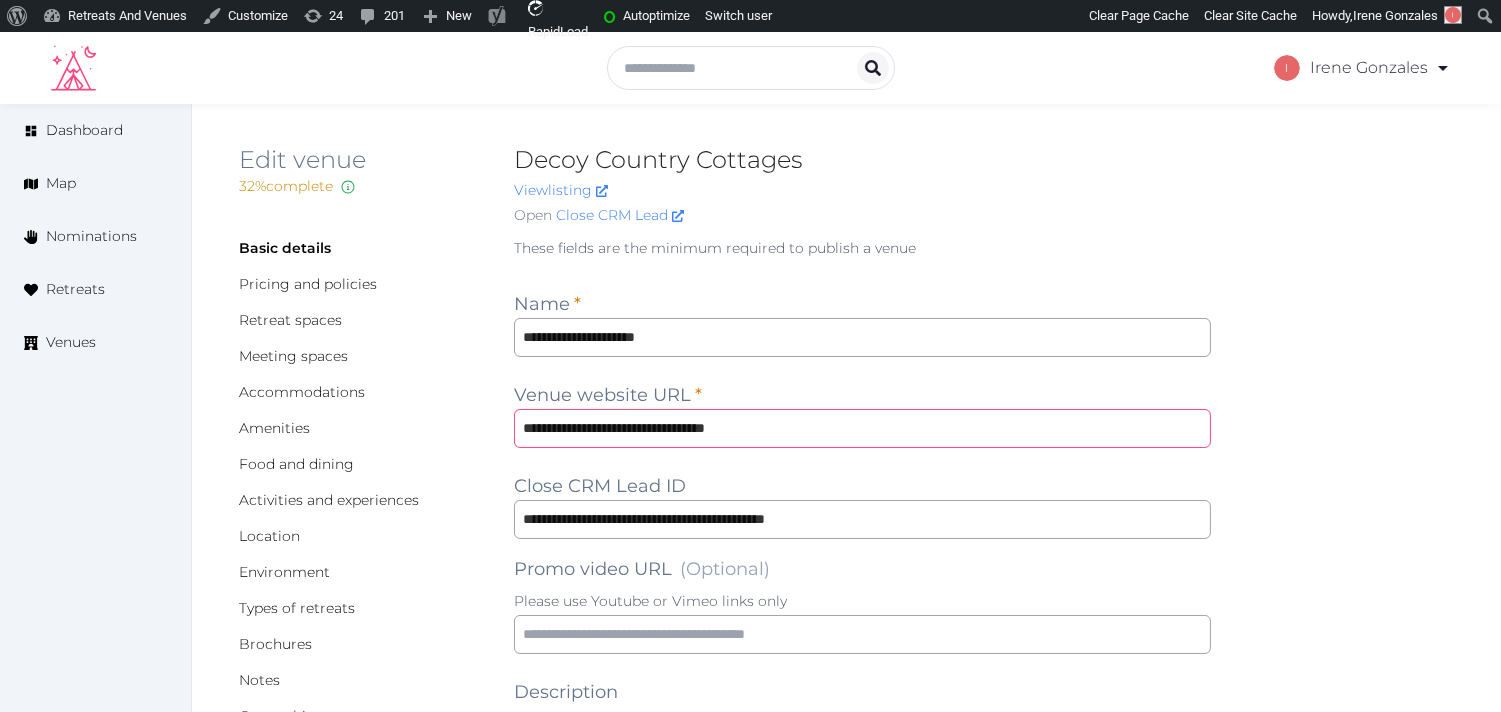 click on "**********" at bounding box center (862, 428) 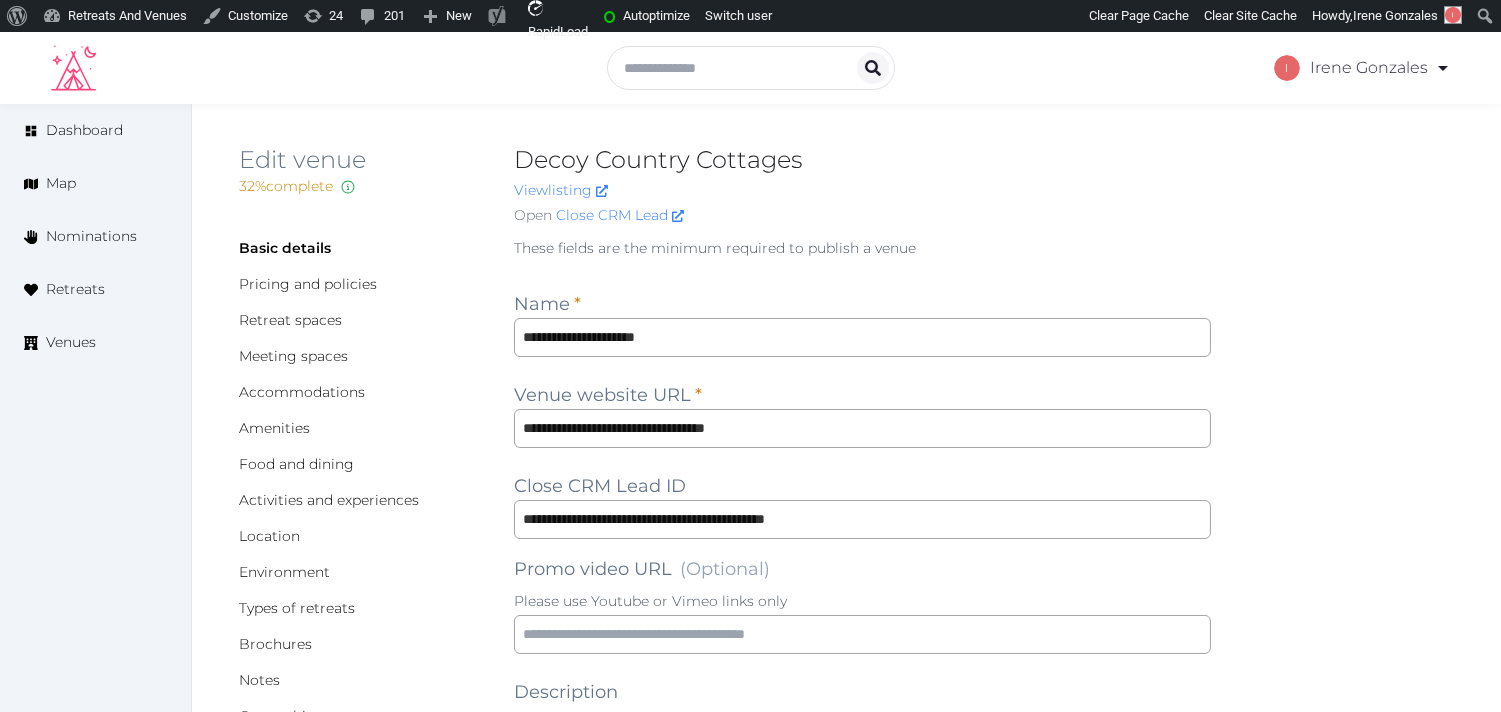 click on "Decoy Country Cottages" at bounding box center (862, 160) 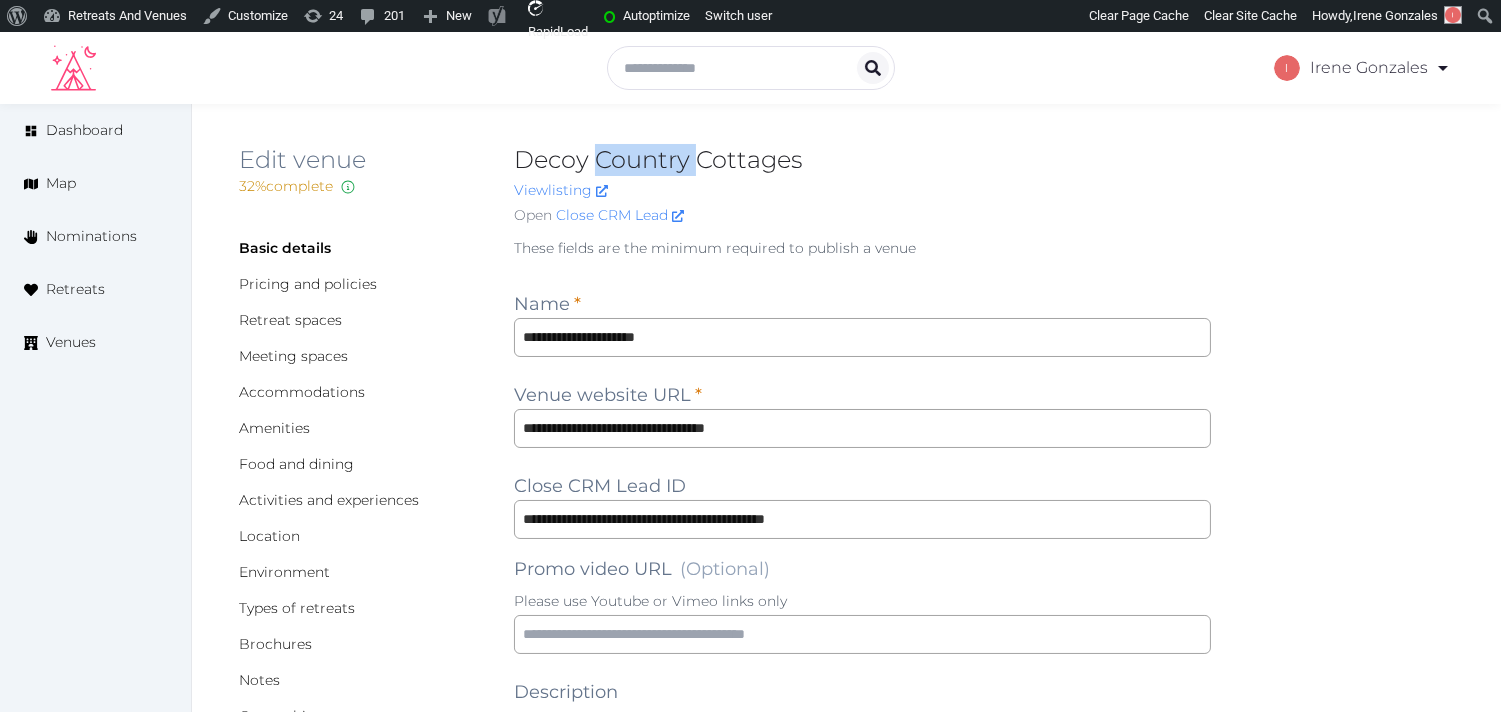 click on "Decoy Country Cottages" at bounding box center (862, 160) 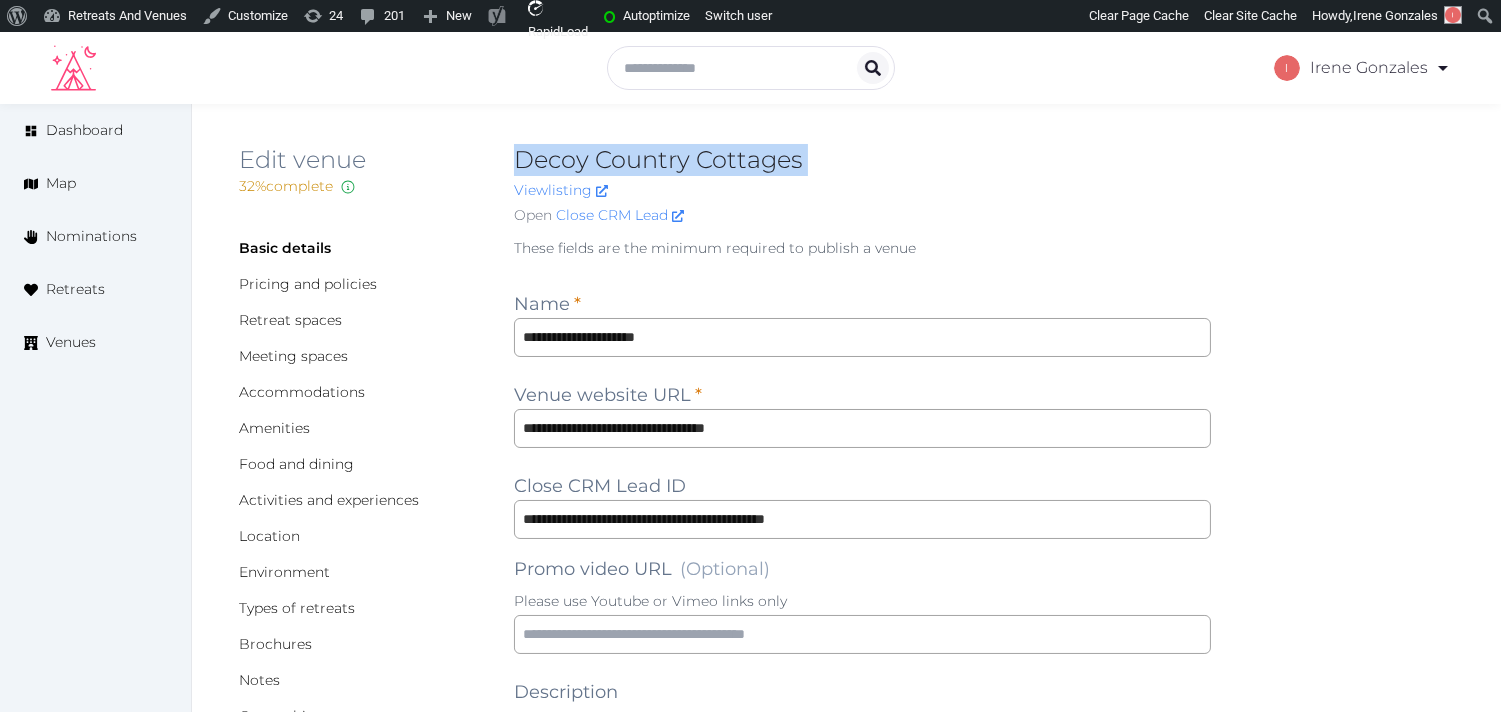 click on "Decoy Country Cottages" at bounding box center [862, 160] 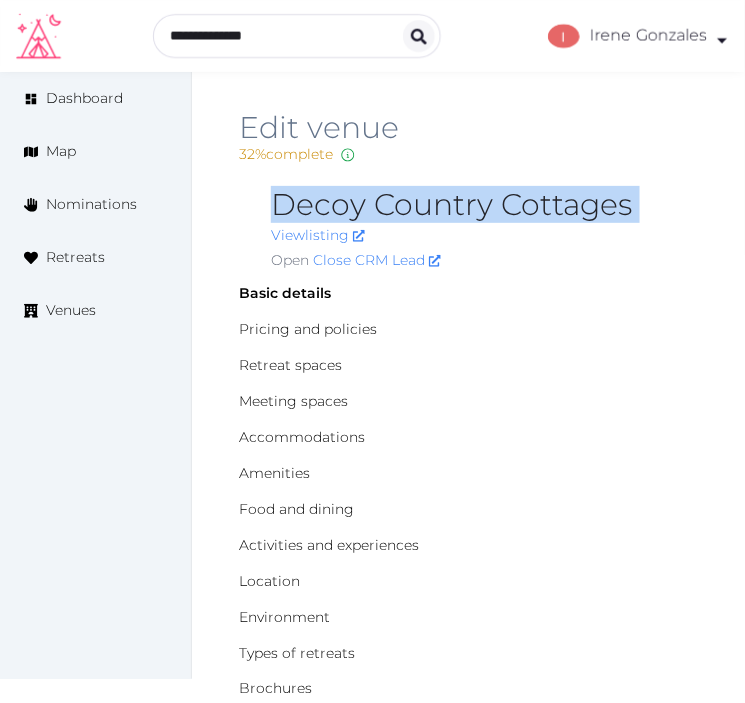 copy on "Decoy Country Cottages" 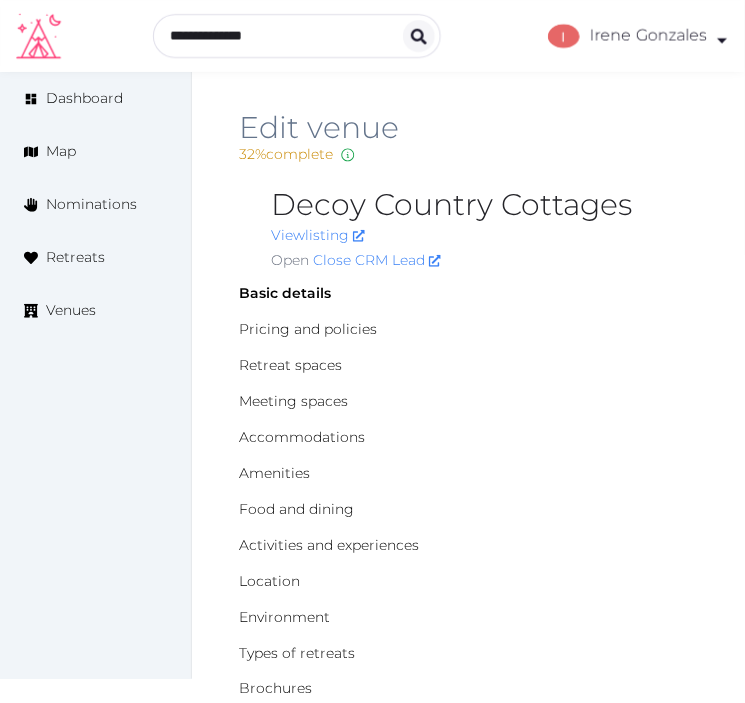 click on "Edit venue 32 %  complete Fill out all the fields in your listing to increase its completion percentage.   A higher completion percentage will make your listing more attractive and result in better matches. Decoy Country Cottages   View  listing   Open    Close CRM Lead Basic details Pricing and policies Retreat spaces Meeting spaces Accommodations Amenities Food and dining Activities and experiences Location Environment Types of retreats Brochures Notes Ownership Administration Activity This venue is live and visible to the public Mark draft This venue is published, but is missing important fields.   Fill all the fields on this page and save. Archive Venue owned by decoy-country-cottages info@decoycountrycottages.ie Copy update link Share this link with venue owners to encourage them to update their venue details. Copy recommended link Share this link with venue owners to let them know they have been recommended. Copy shortlist link These fields are the minimum required to publish a venue Name * * ** Yes No" at bounding box center (468, 2103) 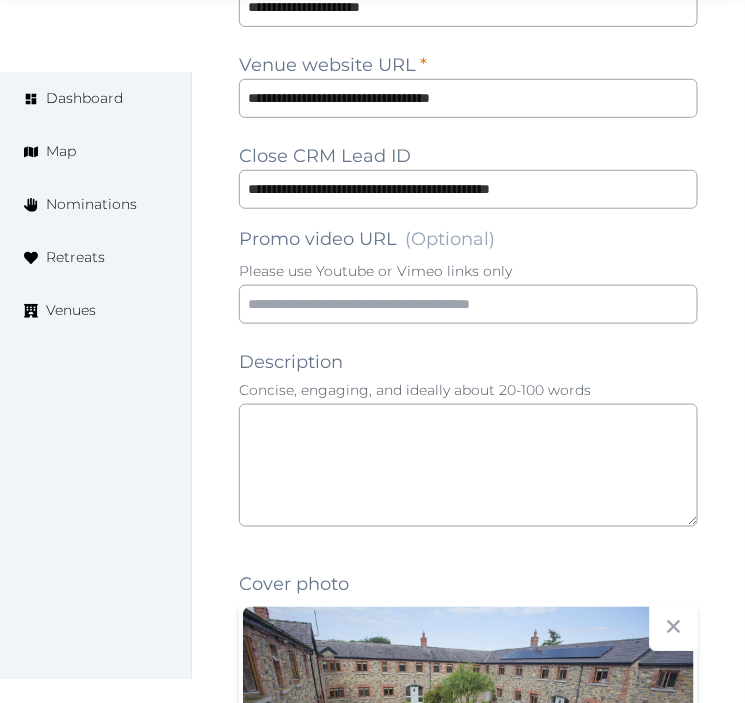 scroll, scrollTop: 1555, scrollLeft: 0, axis: vertical 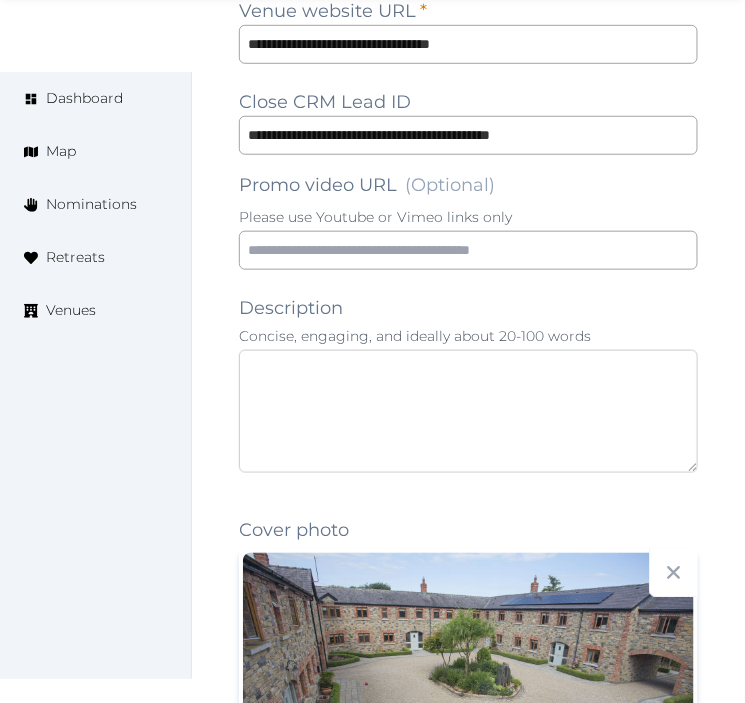 paste on "**********" 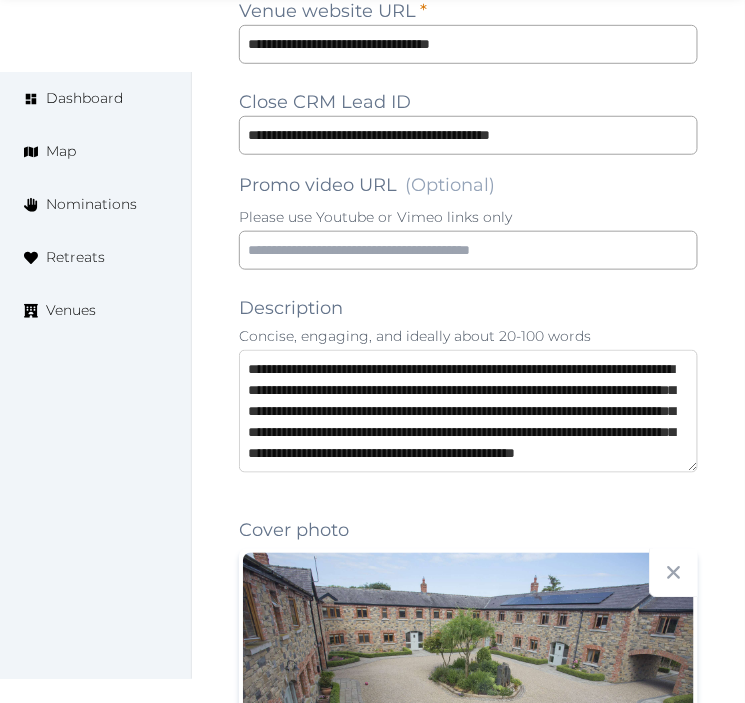 scroll, scrollTop: 32, scrollLeft: 0, axis: vertical 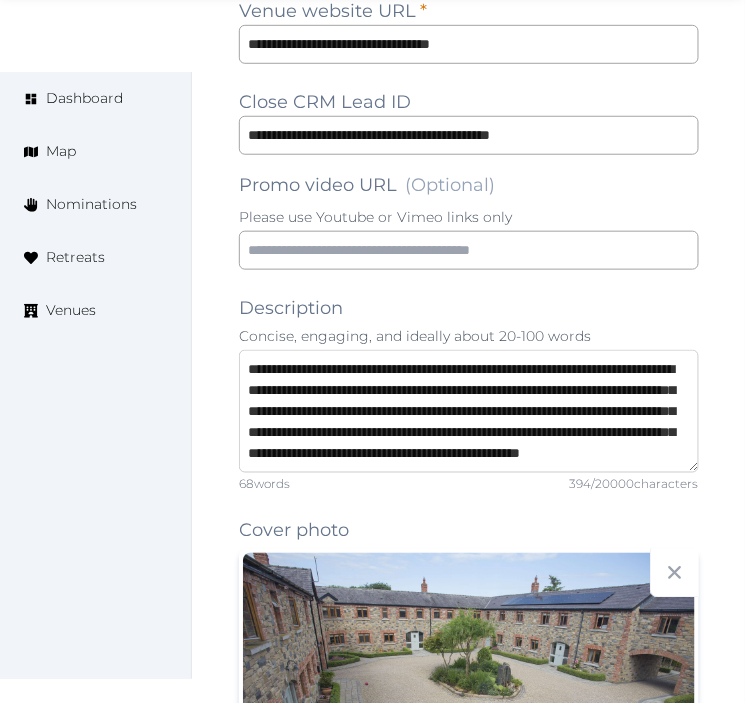 type on "**********" 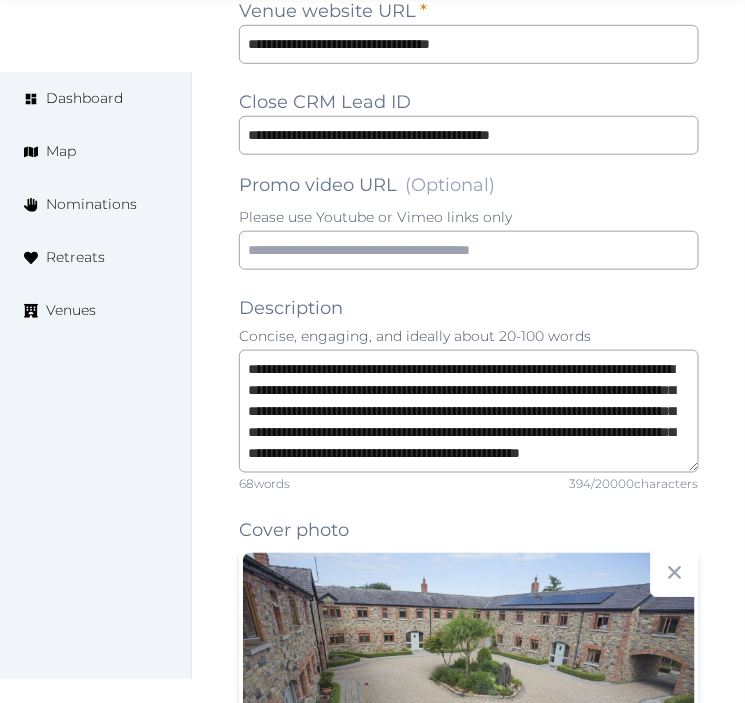 click on "Edit venue 32 %  complete Fill out all the fields in your listing to increase its completion percentage.   A higher completion percentage will make your listing more attractive and result in better matches. Decoy Country Cottages   View  listing   Open    Close CRM Lead Basic details Pricing and policies Retreat spaces Meeting spaces Accommodations Amenities Food and dining Activities and experiences Location Environment Types of retreats Brochures Notes Ownership Administration Activity This venue is live and visible to the public Mark draft This venue is published, but is missing important fields.   Fill all the fields on this page and save. Archive Venue owned by decoy-country-cottages info@decoycountrycottages.ie Copy update link Share this link with venue owners to encourage them to update their venue details. Copy recommended link Share this link with venue owners to let them know they have been recommended. Copy shortlist link These fields are the minimum required to publish a venue Name * * 68  words" at bounding box center (468, 548) 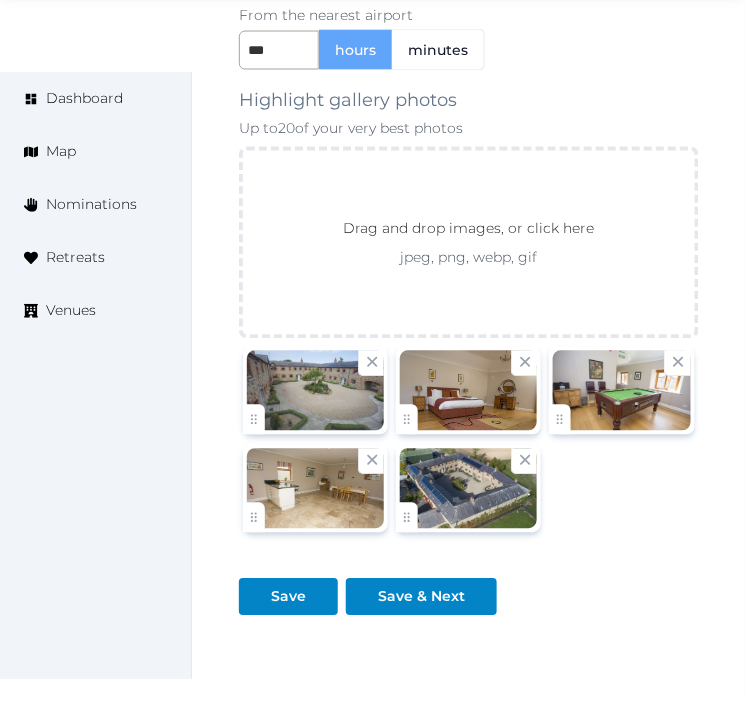 scroll, scrollTop: 3333, scrollLeft: 0, axis: vertical 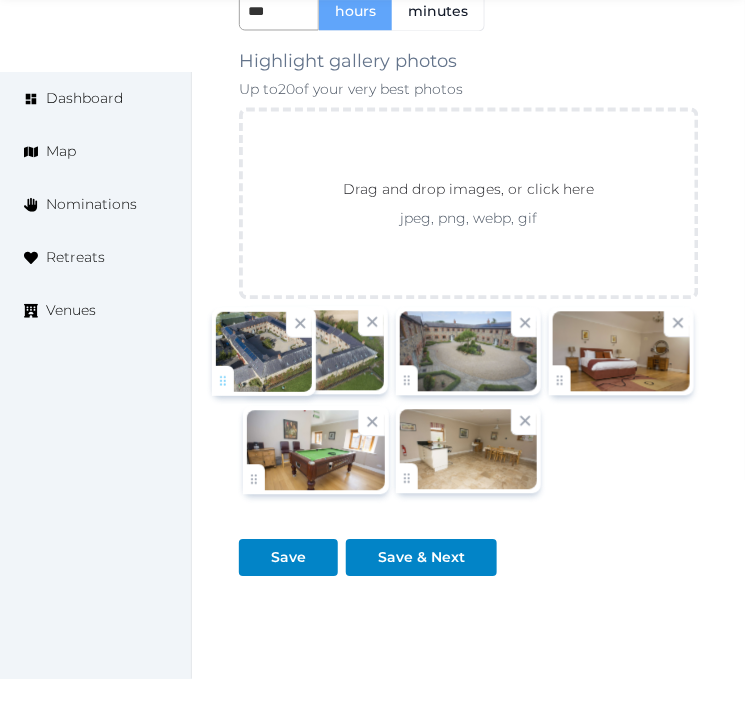 drag, startPoint x: 411, startPoint y: 477, endPoint x: 225, endPoint y: 376, distance: 211.65302 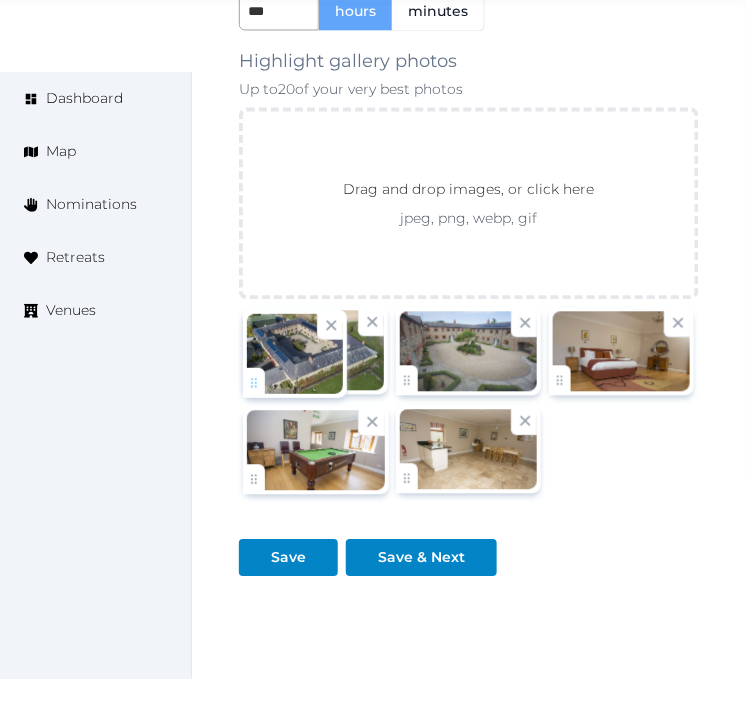 click on "Irene Gonzales   Account My Venue Listings My Retreats Logout      Dashboard Map Nominations Retreats Venues Edit venue 32 %  complete Fill out all the fields in your listing to increase its completion percentage.   A higher completion percentage will make your listing more attractive and result in better matches. Decoy Country Cottages   View  listing   Open    Close CRM Lead Basic details Pricing and policies Retreat spaces Meeting spaces Accommodations Amenities Food and dining Activities and experiences Location Environment Types of retreats Brochures Notes Ownership Administration Activity This venue is live and visible to the public Mark draft This venue is published, but is missing important fields.   Fill all the fields on this page and save. Archive Venue owned by decoy-country-cottages info@decoycountrycottages.ie Copy update link Share this link with venue owners to encourage them to update their venue details. Name * * 68  words" at bounding box center (372, -1266) 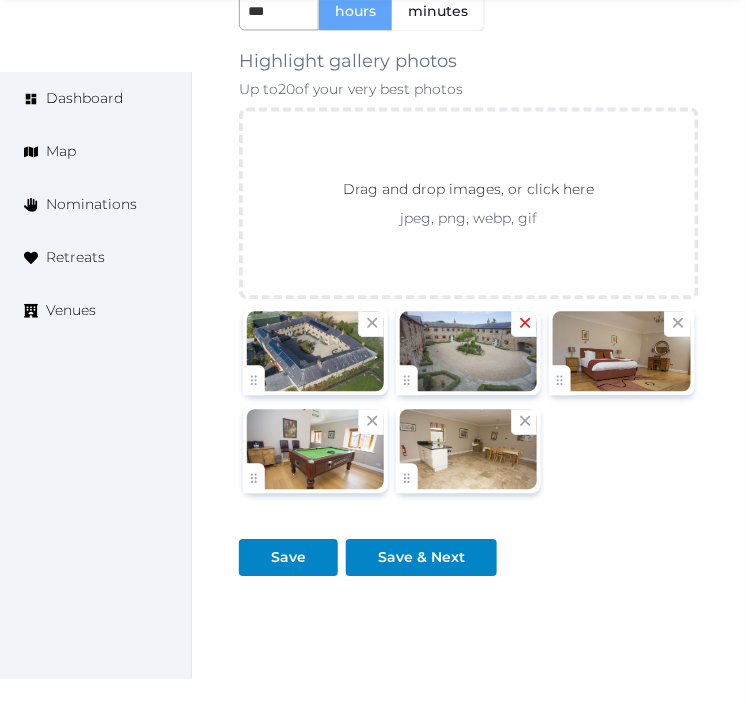 click 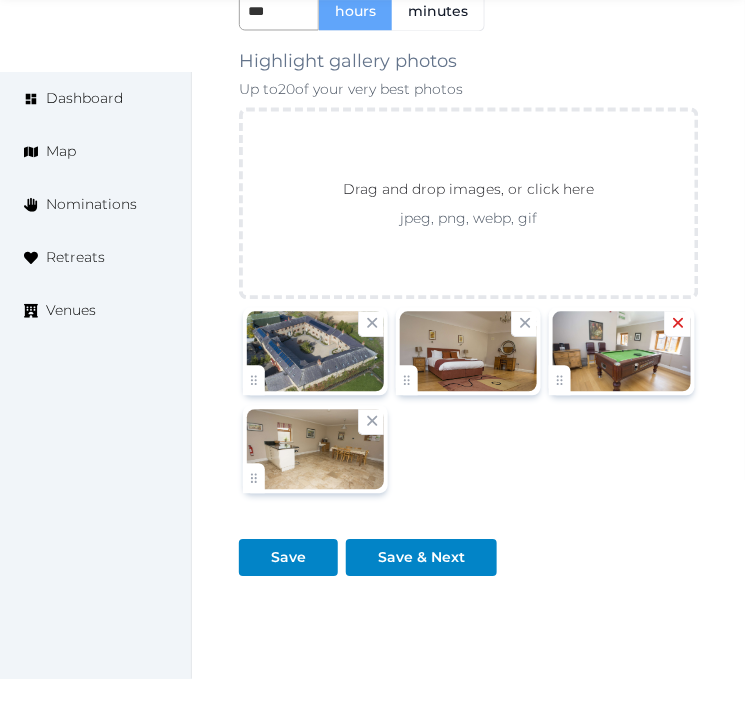 click 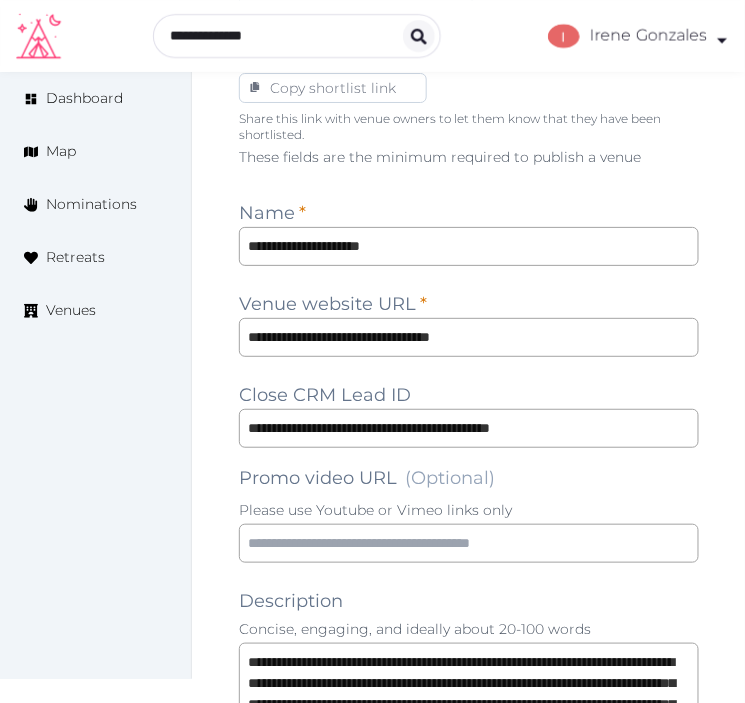 scroll, scrollTop: 1000, scrollLeft: 0, axis: vertical 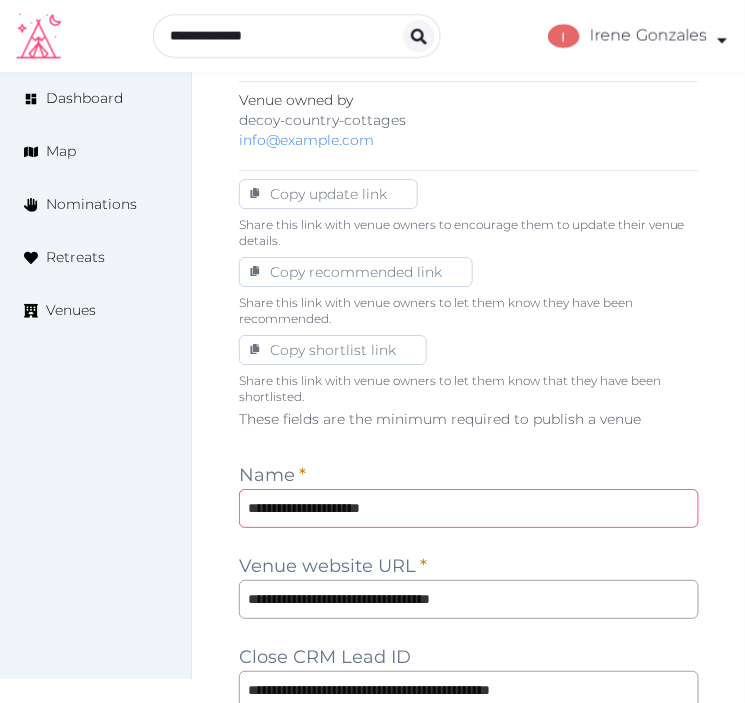 click on "**********" at bounding box center (469, 508) 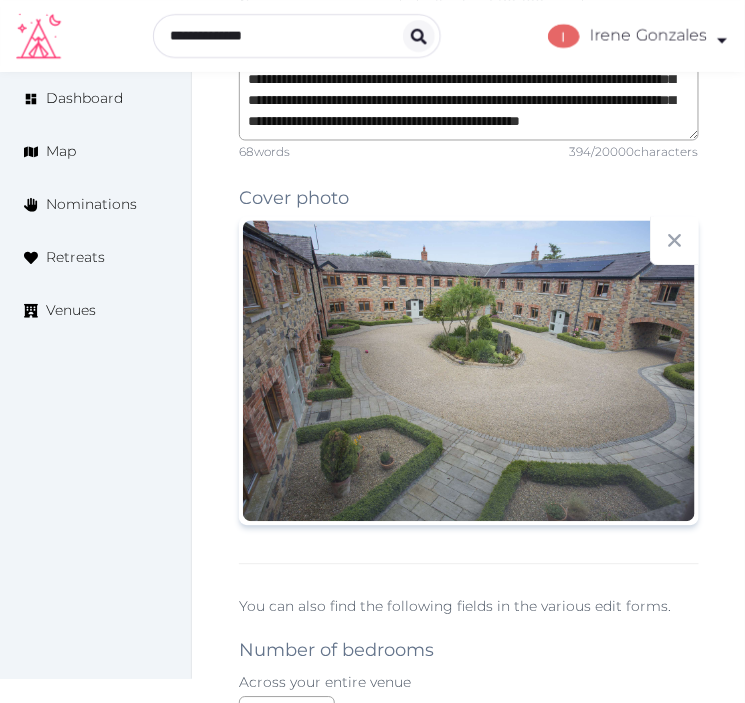 scroll, scrollTop: 1666, scrollLeft: 0, axis: vertical 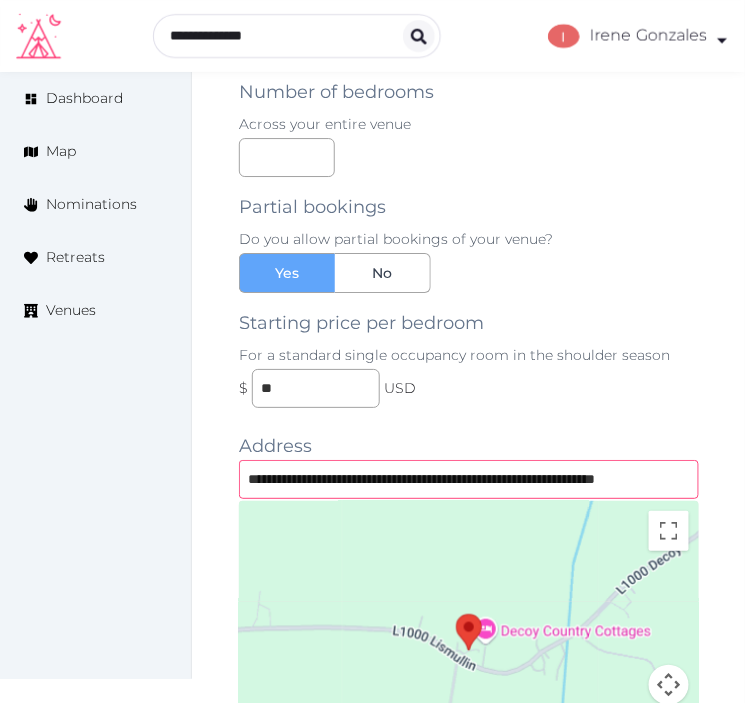 click on "**********" at bounding box center [469, 479] 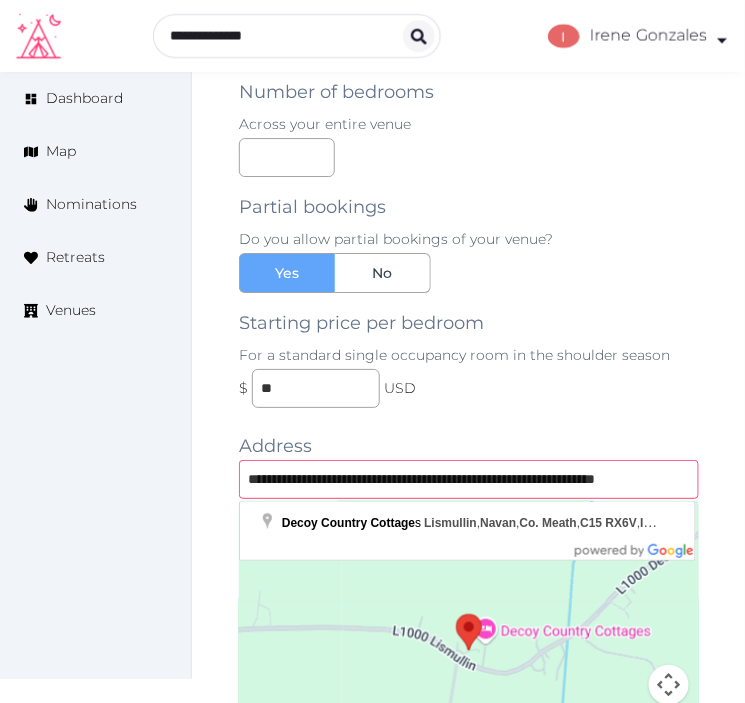 scroll, scrollTop: 0, scrollLeft: 38, axis: horizontal 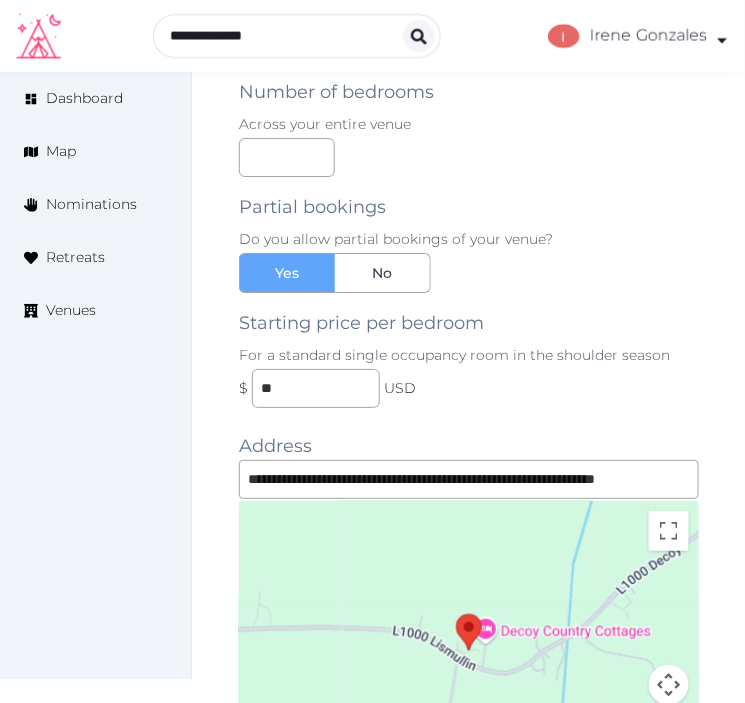 click on "Edit venue 32 %  complete Fill out all the fields in your listing to increase its completion percentage.   A higher completion percentage will make your listing more attractive and result in better matches. Decoy Country Cottages   View  listing   Open    Close CRM Lead Basic details Pricing and policies Retreat spaces Meeting spaces Accommodations Amenities Food and dining Activities and experiences Location Environment Types of retreats Brochures Notes Ownership Administration Activity This venue is live and visible to the public Mark draft This venue is published, but is missing important fields.   Fill all the fields on this page and save. Archive Venue owned by decoy-country-cottages info@decoycountrycottages.ie Copy update link Share this link with venue owners to encourage them to update their venue details. Copy recommended link Share this link with venue owners to let them know they have been recommended. Copy shortlist link These fields are the minimum required to publish a venue Name * * 68  words" at bounding box center (468, -392) 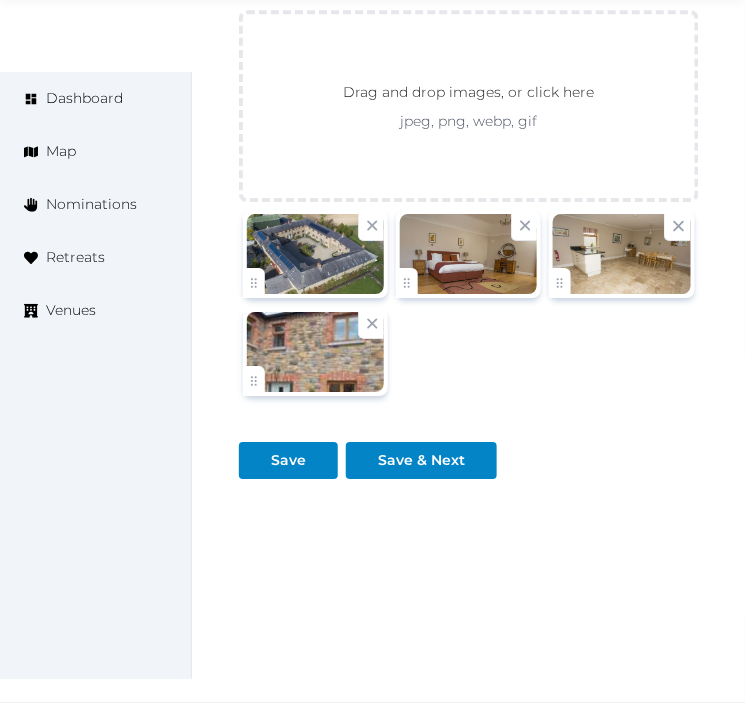 scroll, scrollTop: 3335, scrollLeft: 0, axis: vertical 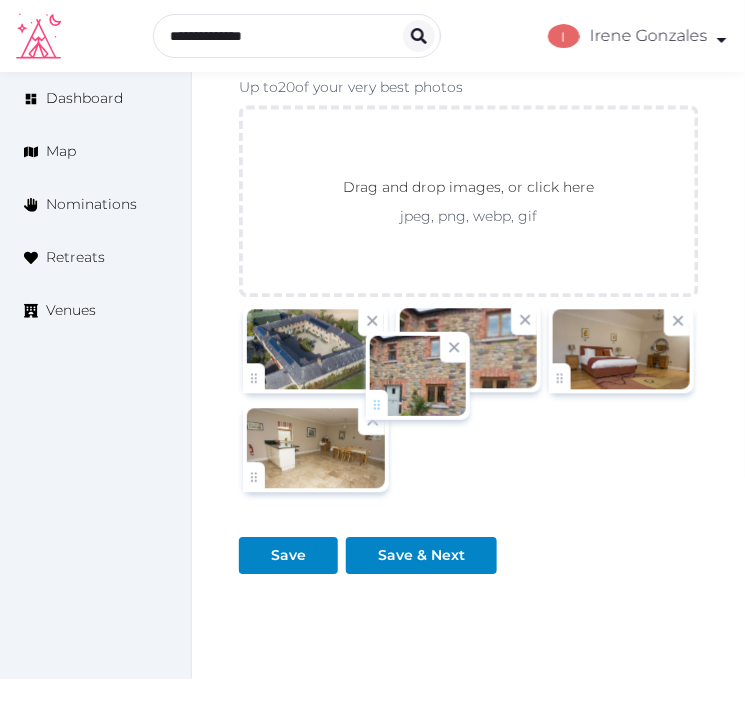 drag, startPoint x: 265, startPoint y: 468, endPoint x: 392, endPoint y: 391, distance: 148.51936 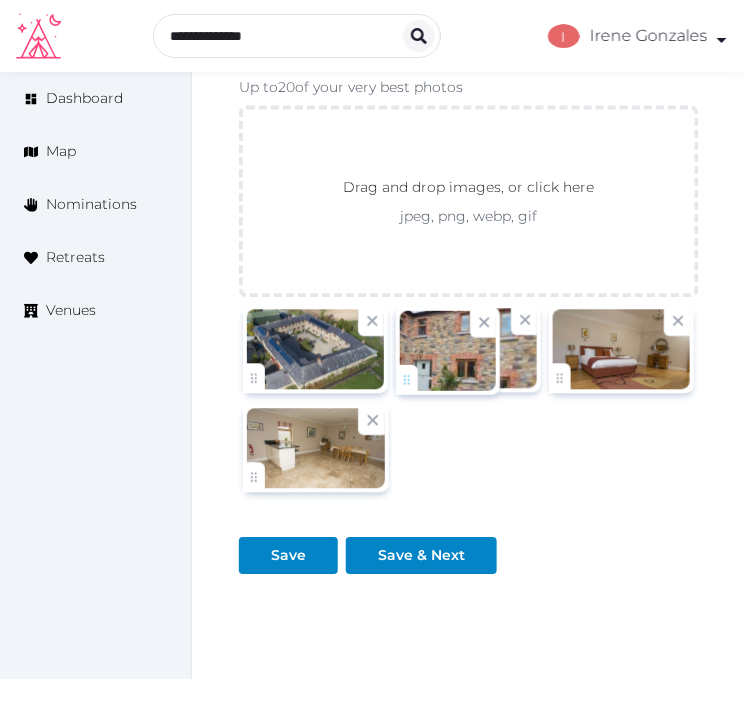 click on "Irene Gonzales   Account My Venue Listings My Retreats Logout      Dashboard Map Nominations Retreats Venues Edit venue 32 %  complete Fill out all the fields in your listing to increase its completion percentage.   A higher completion percentage will make your listing more attractive and result in better matches. Decoy Country Cottages   View  listing   Open    Close CRM Lead Basic details Pricing and policies Retreat spaces Meeting spaces Accommodations Amenities Food and dining Activities and experiences Location Environment Types of retreats Brochures Notes Ownership Administration Activity This venue is live and visible to the public Mark draft This venue is published, but is missing important fields.   Fill all the fields on this page and save. Archive Venue owned by decoy-country-cottages info@decoycountrycottages.ie Copy update link Share this link with venue owners to encourage them to update their venue details. Name * * 68  words" at bounding box center [372, -1268] 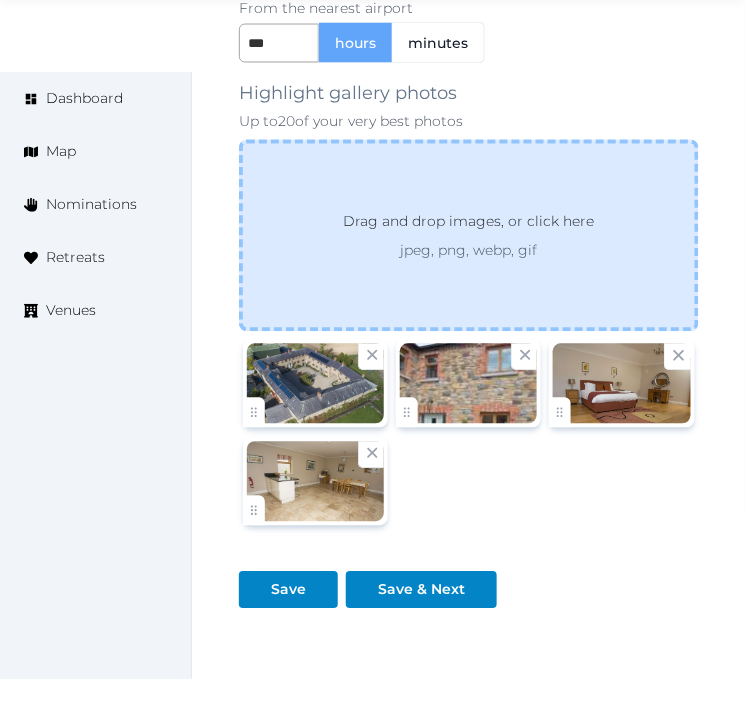 scroll, scrollTop: 3335, scrollLeft: 0, axis: vertical 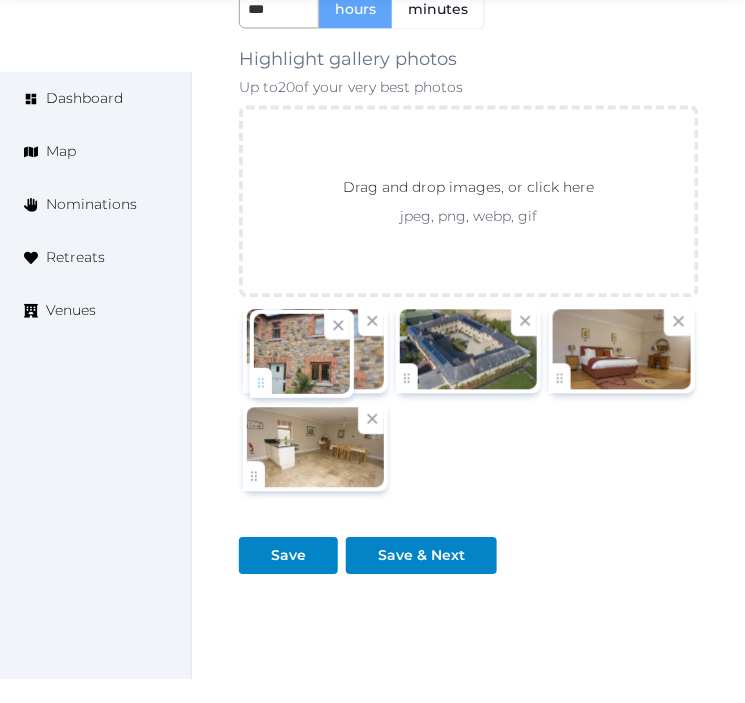 drag, startPoint x: 400, startPoint y: 374, endPoint x: 254, endPoint y: 376, distance: 146.0137 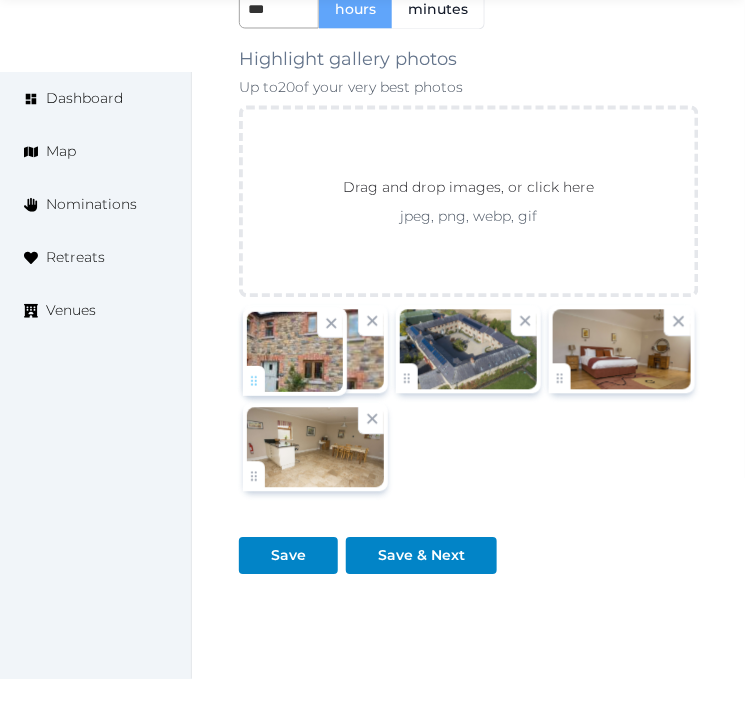 click on "Irene Gonzales   Account My Venue Listings My Retreats Logout      Dashboard Map Nominations Retreats Venues Edit venue 32 %  complete Fill out all the fields in your listing to increase its completion percentage.   A higher completion percentage will make your listing more attractive and result in better matches. Decoy Country Cottages   View  listing   Open    Close CRM Lead Basic details Pricing and policies Retreat spaces Meeting spaces Accommodations Amenities Food and dining Activities and experiences Location Environment Types of retreats Brochures Notes Ownership Administration Activity This venue is live and visible to the public Mark draft This venue is published, but is missing important fields.   Fill all the fields on this page and save. Archive Venue owned by decoy-country-cottages info@decoycountrycottages.ie Copy update link Share this link with venue owners to encourage them to update their venue details. Name * * 68  words" at bounding box center (372, -1268) 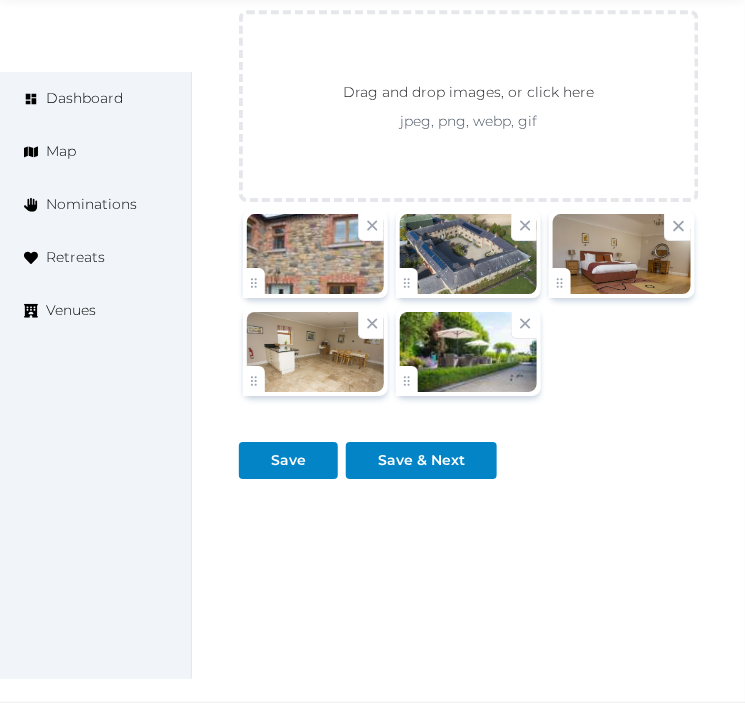 scroll, scrollTop: 3335, scrollLeft: 0, axis: vertical 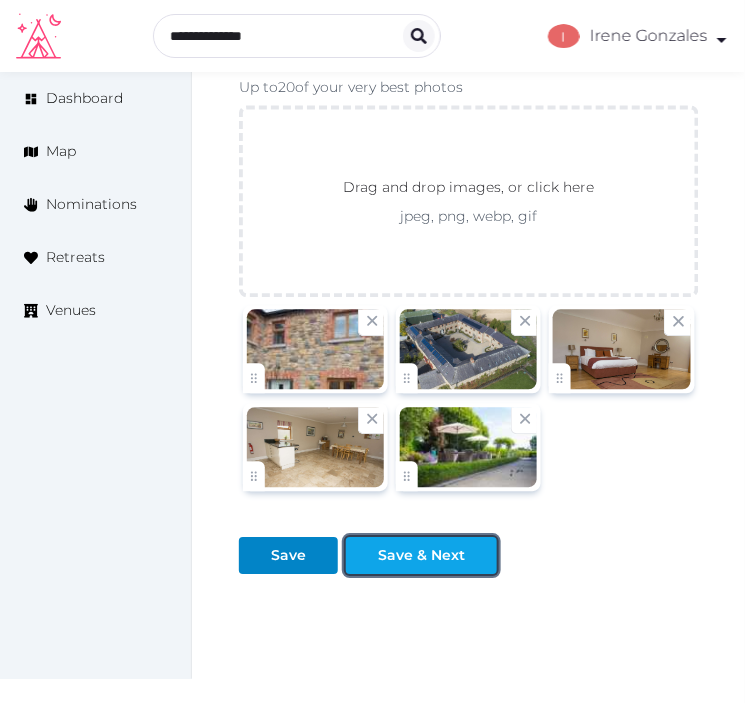 click on "Save & Next" at bounding box center (421, 556) 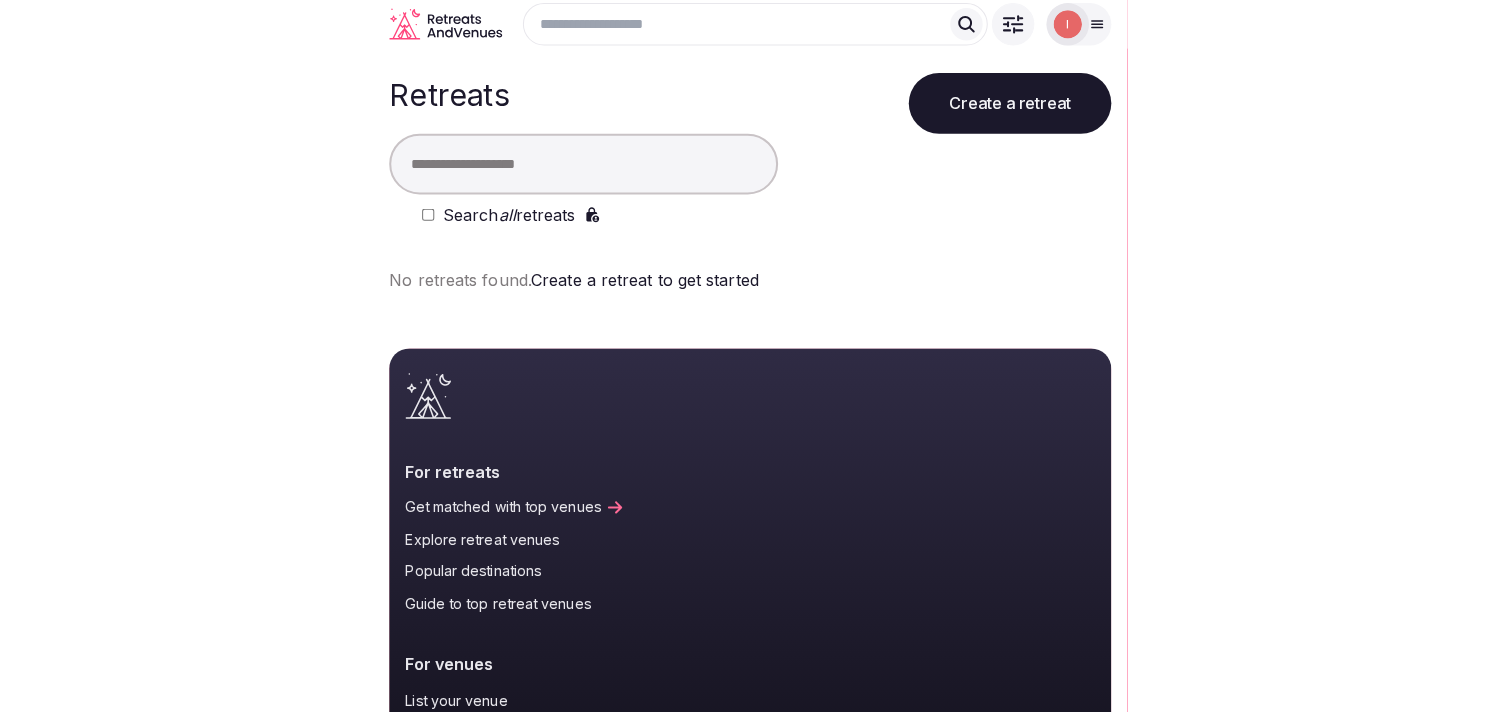 scroll, scrollTop: 0, scrollLeft: 0, axis: both 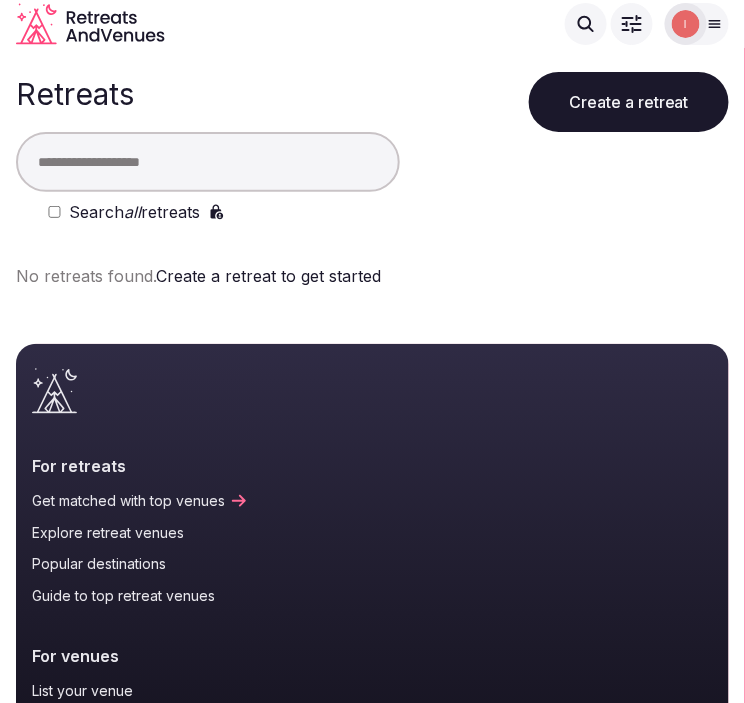 click at bounding box center [208, 162] 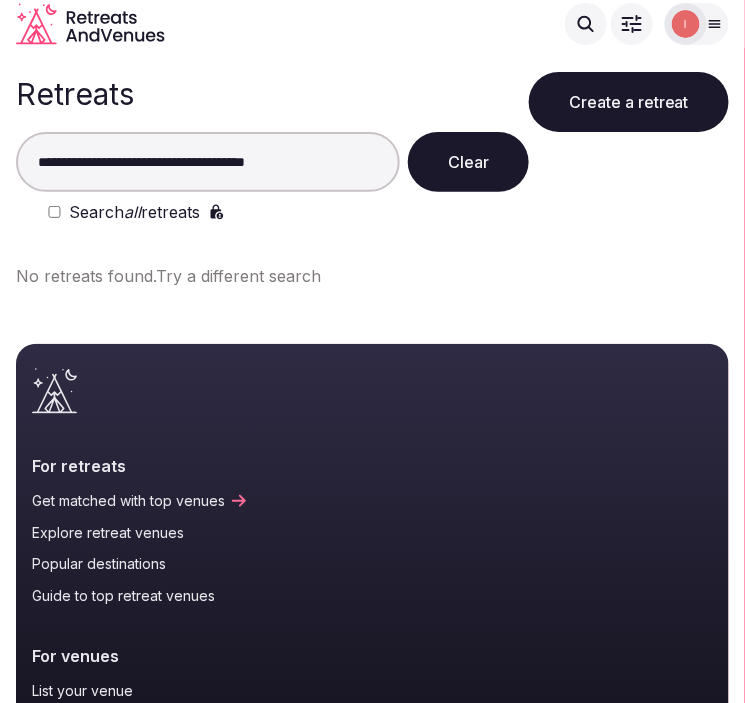 drag, startPoint x: 226, startPoint y: 158, endPoint x: 721, endPoint y: 207, distance: 497.41934 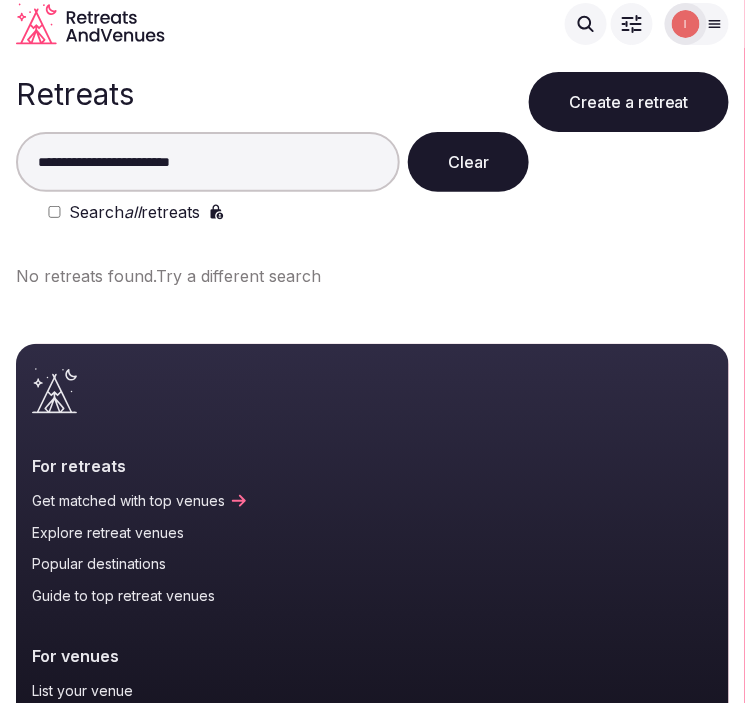 type on "**********" 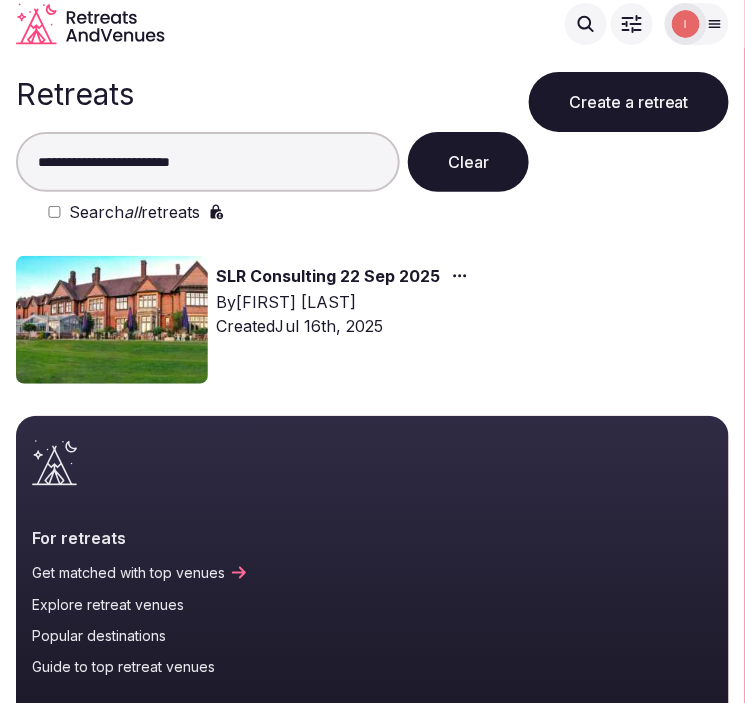 click on "SLR Consulting 22 Sep 2025" at bounding box center [328, 277] 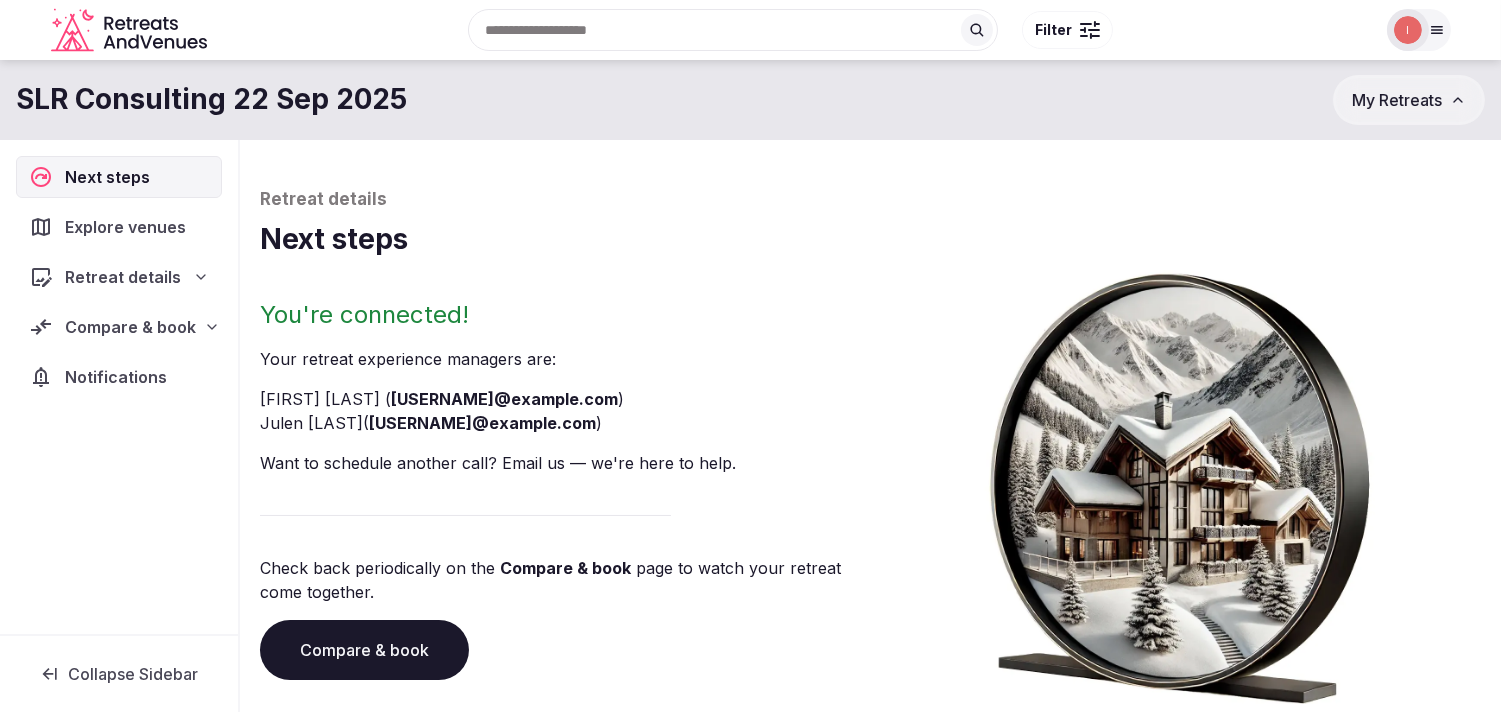 click on "Compare & book" at bounding box center (130, 327) 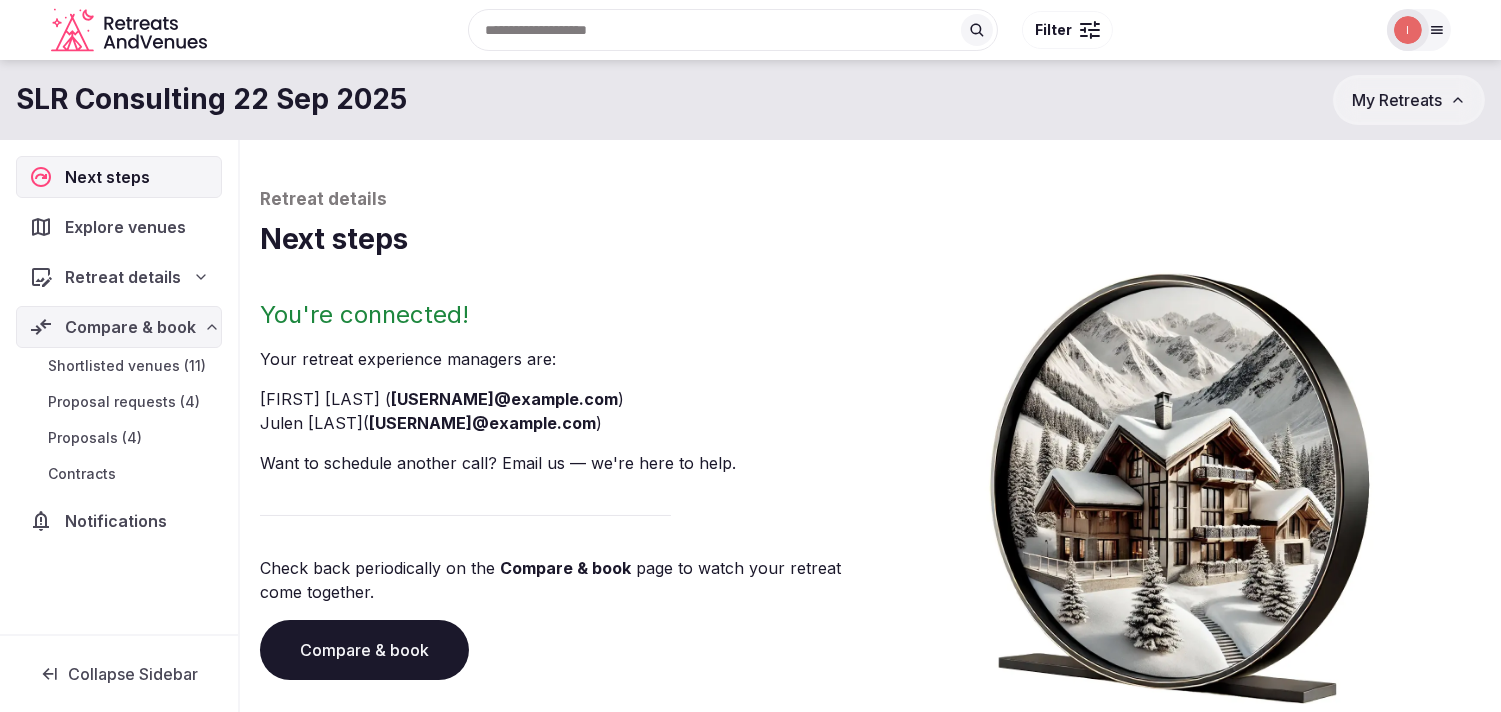click on "Shortlisted venues (11)" at bounding box center (127, 366) 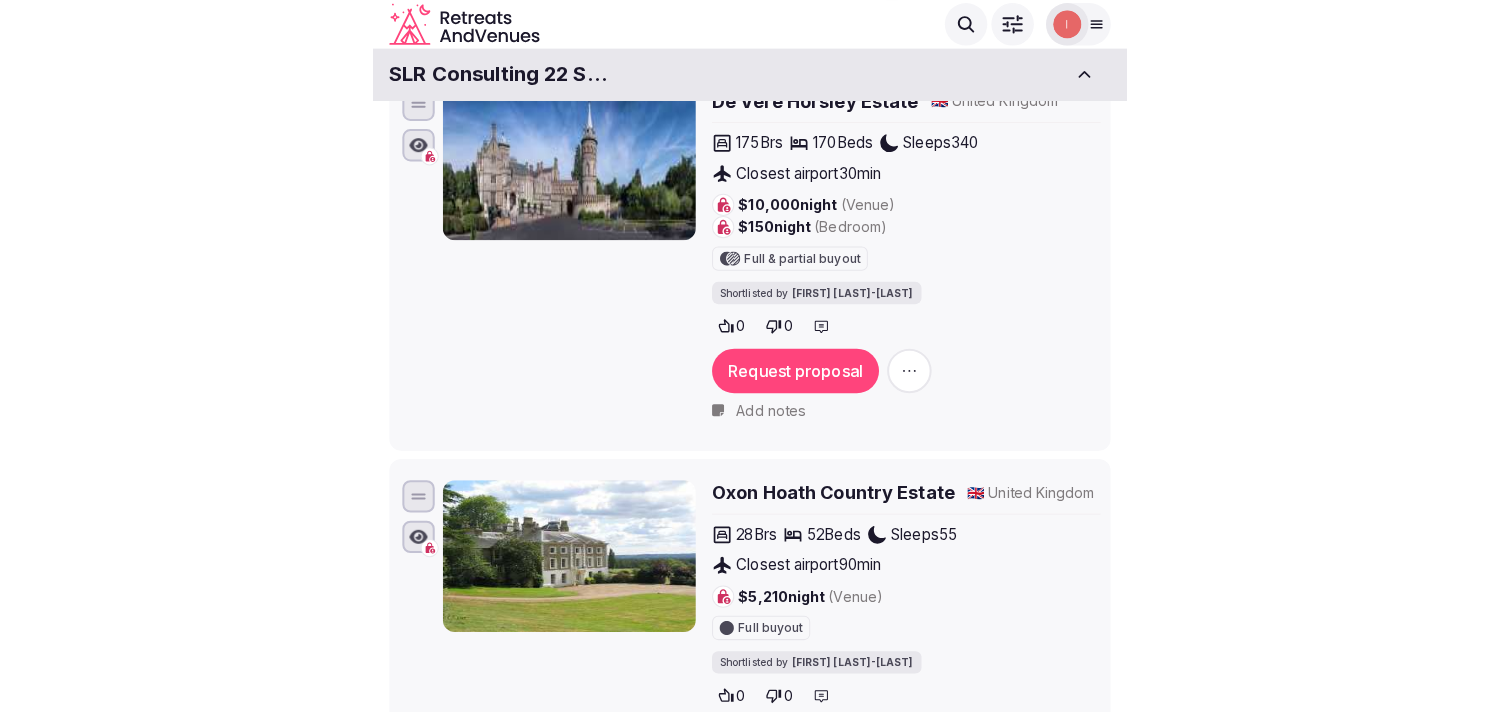 scroll, scrollTop: 2366, scrollLeft: 0, axis: vertical 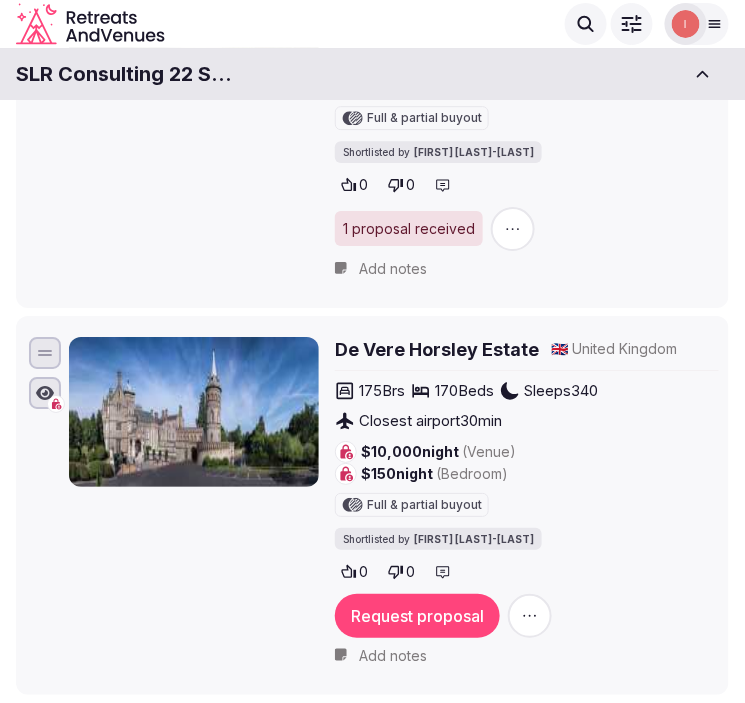 click on "SLR Consulting 22 Sep 2025" at bounding box center [128, 74] 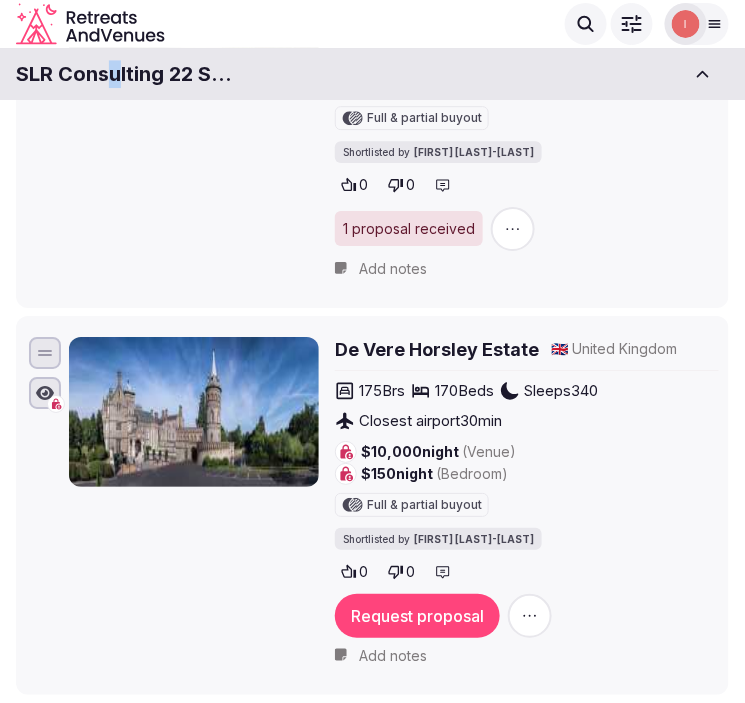 click on "SLR Consulting 22 Sep 2025" at bounding box center [128, 74] 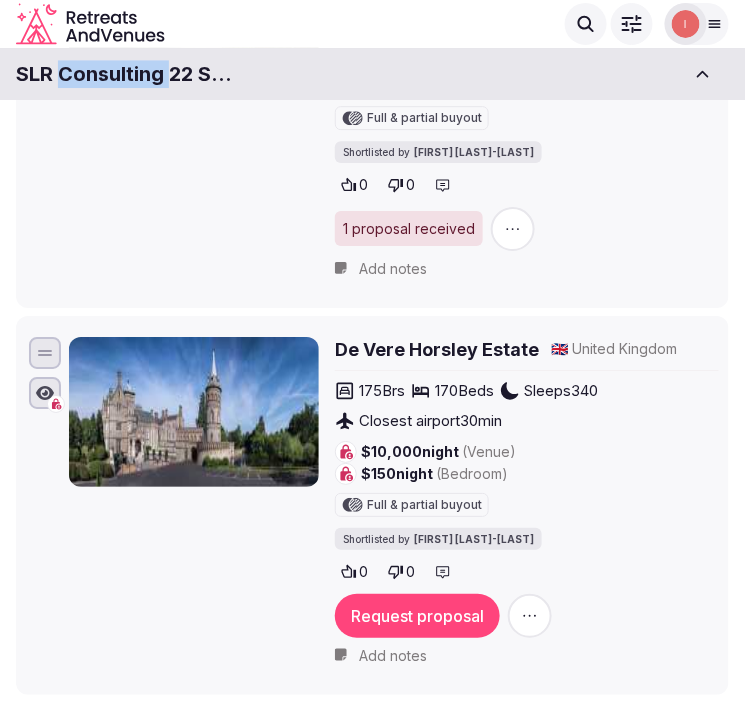 click on "SLR Consulting 22 Sep 2025" at bounding box center (128, 74) 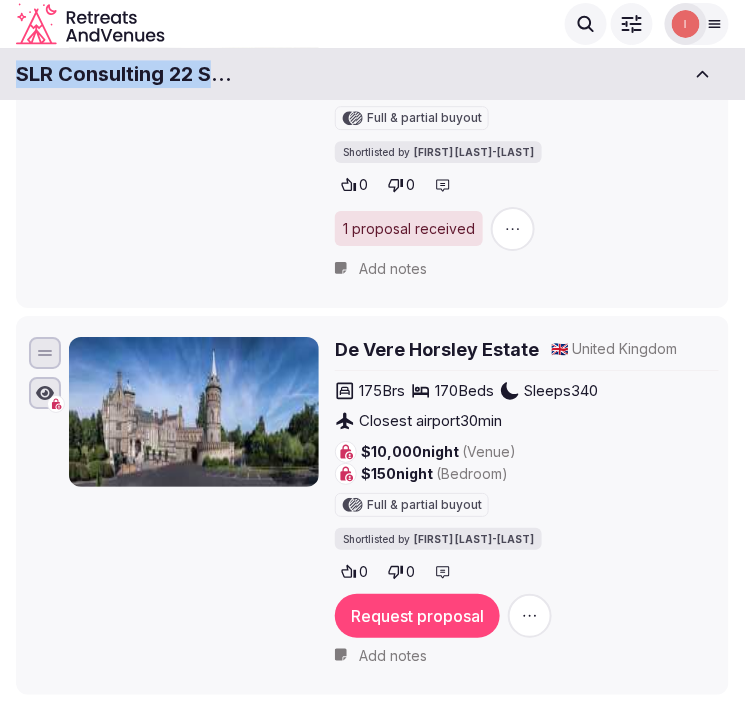 click on "SLR Consulting 22 Sep 2025" at bounding box center [128, 74] 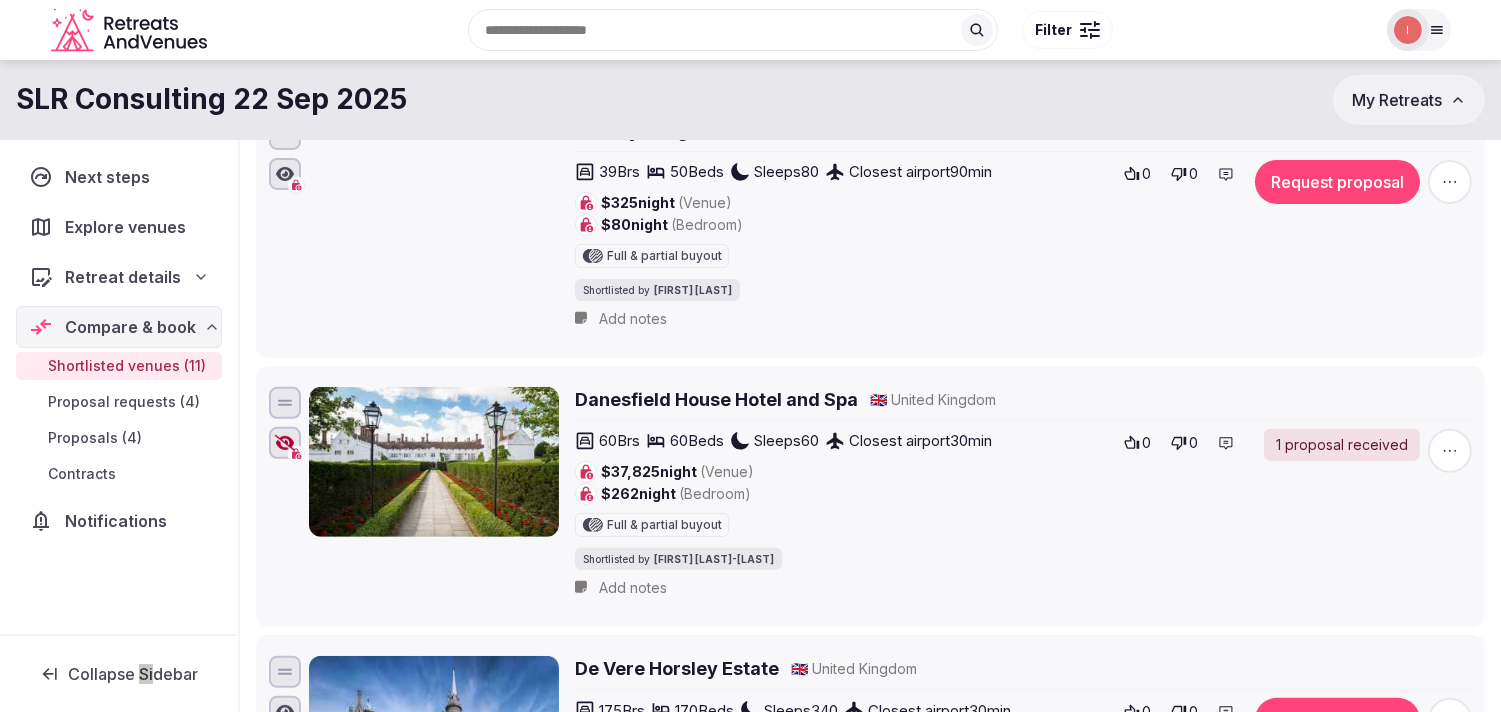 scroll, scrollTop: 1144, scrollLeft: 0, axis: vertical 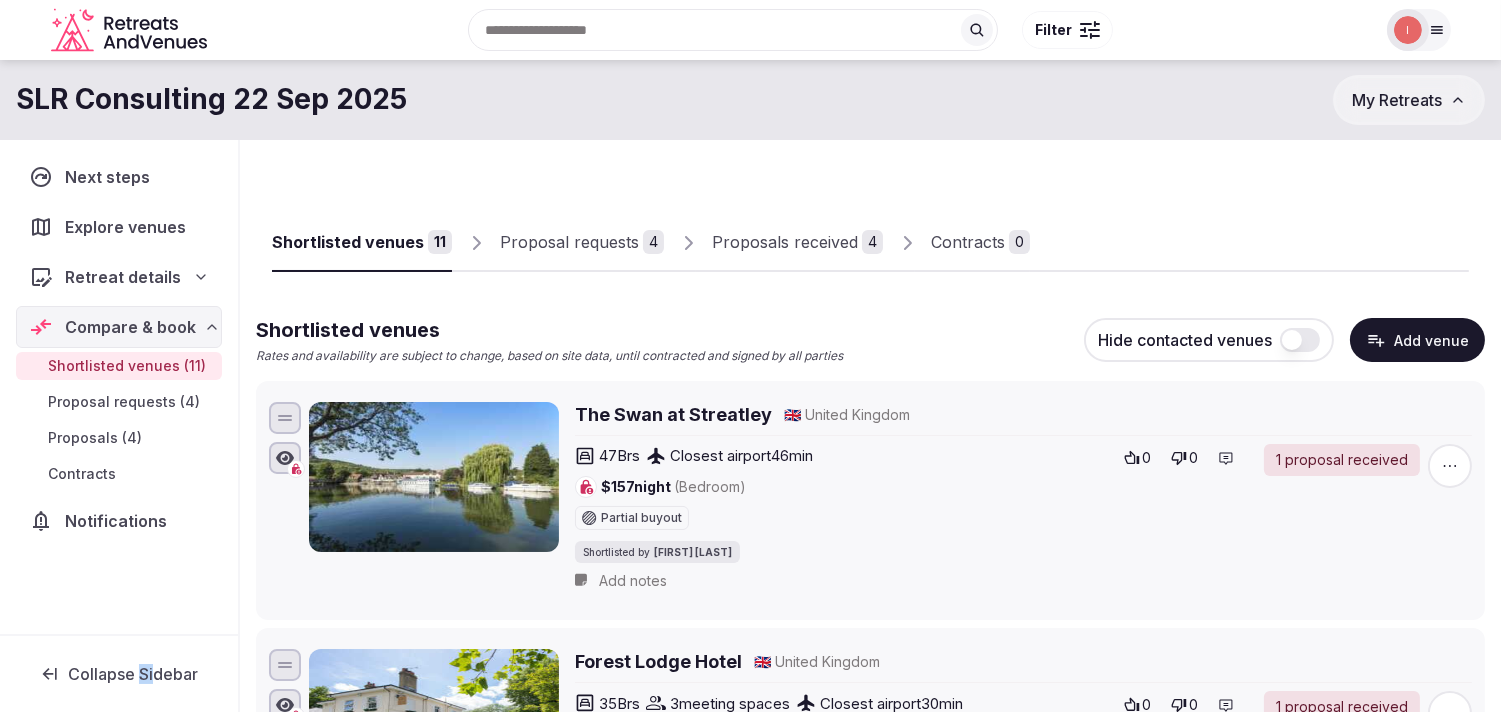 click 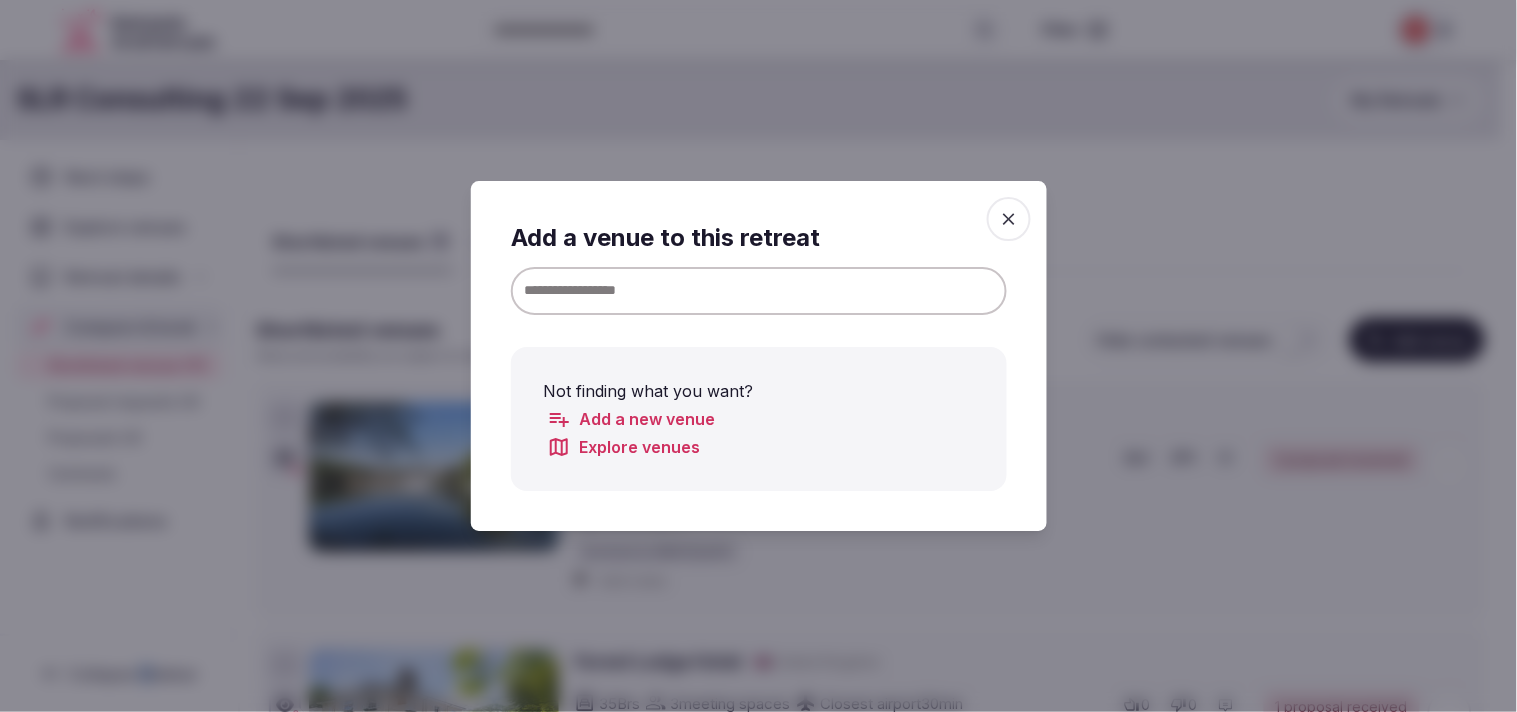 type 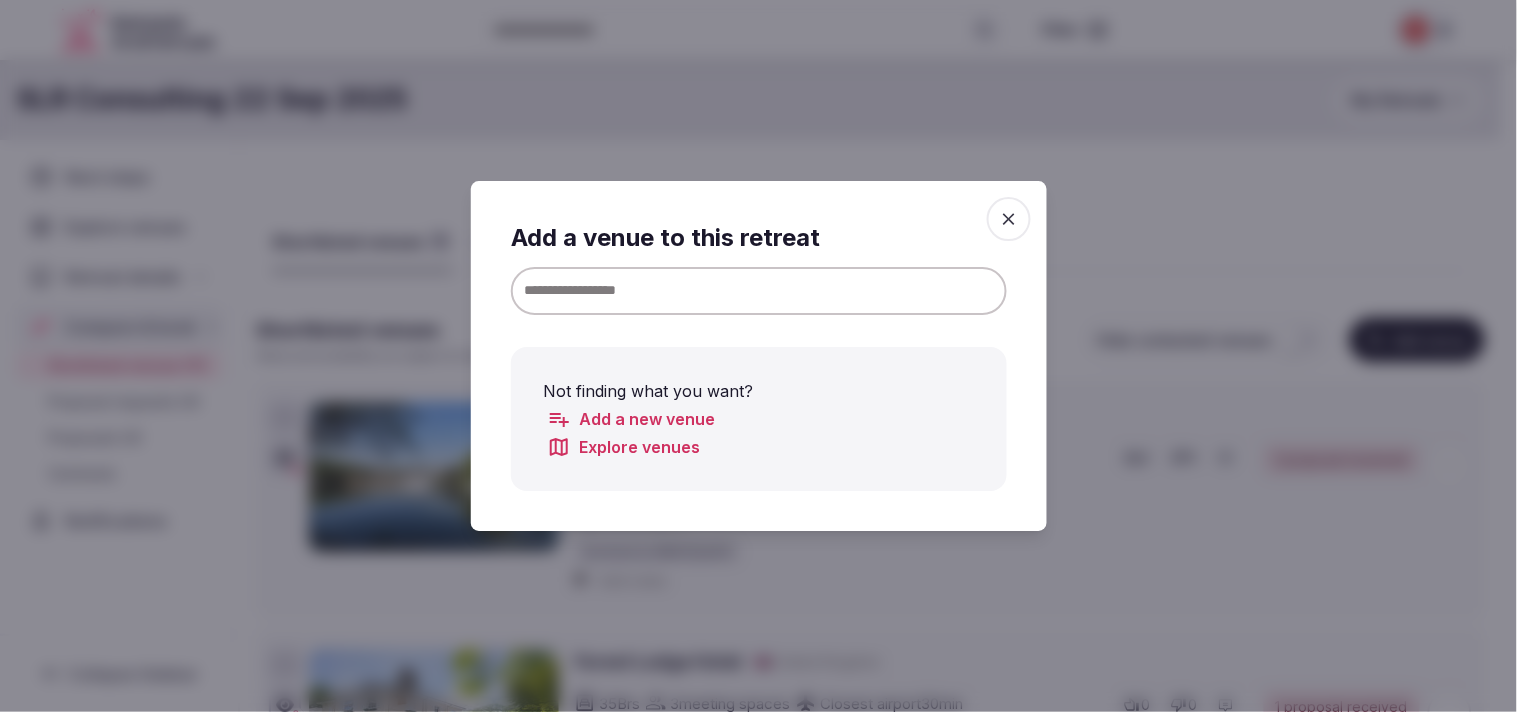 click at bounding box center (759, 291) 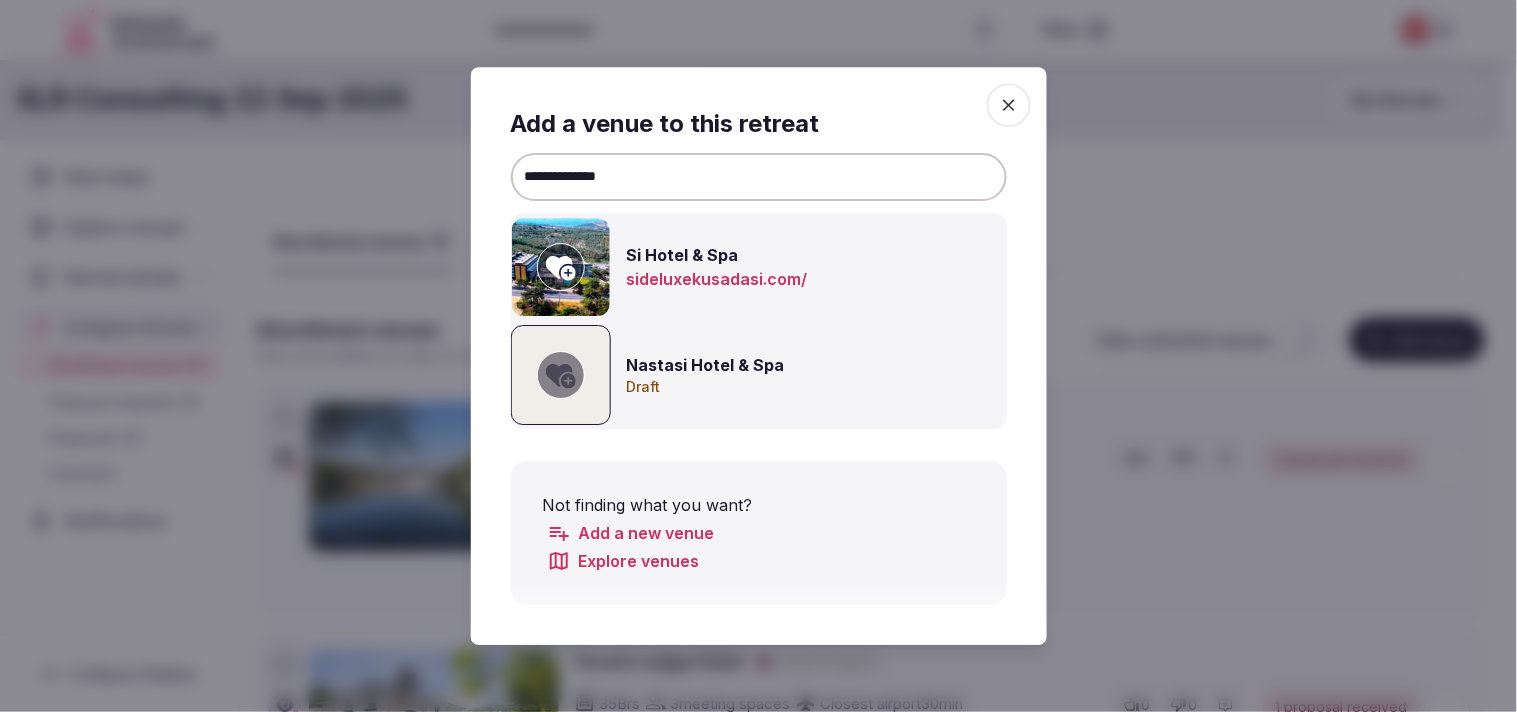 type on "**********" 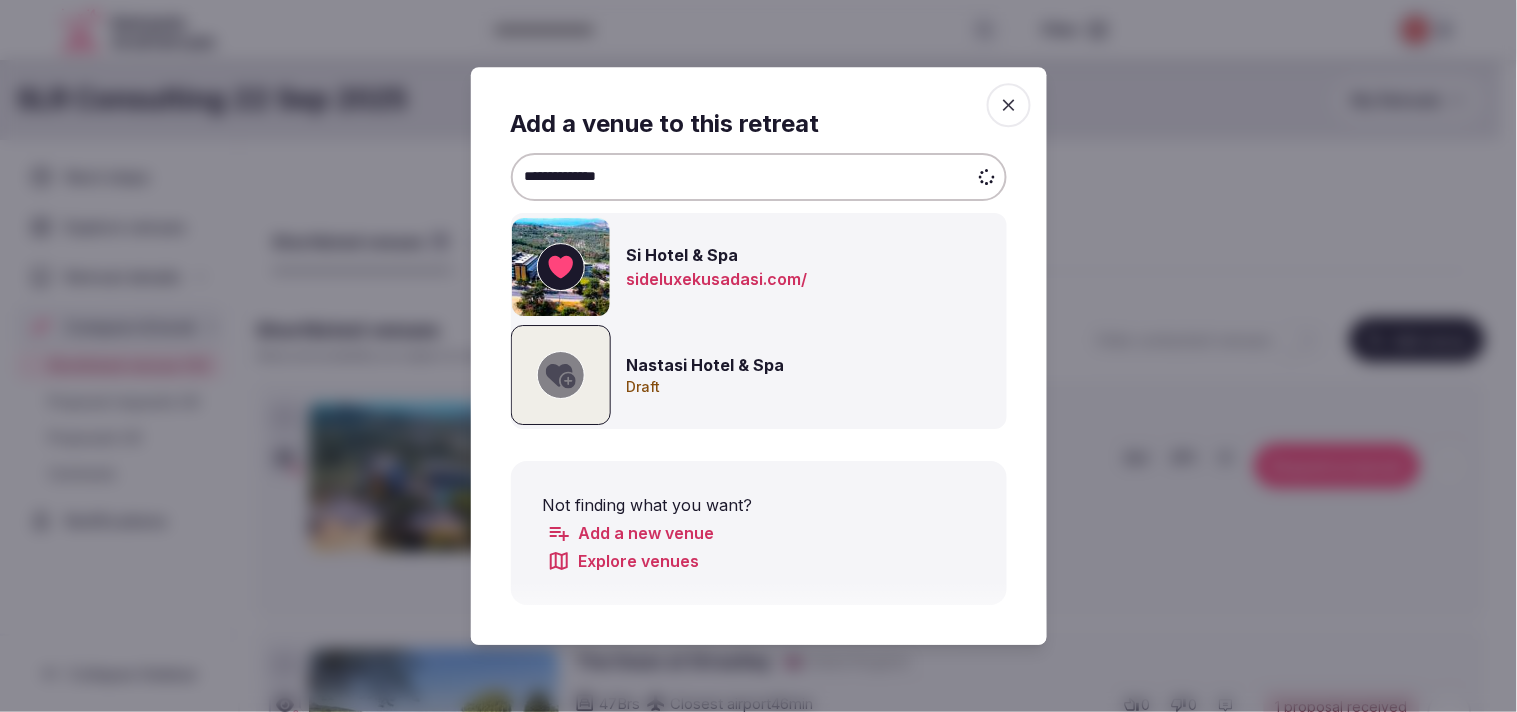 click 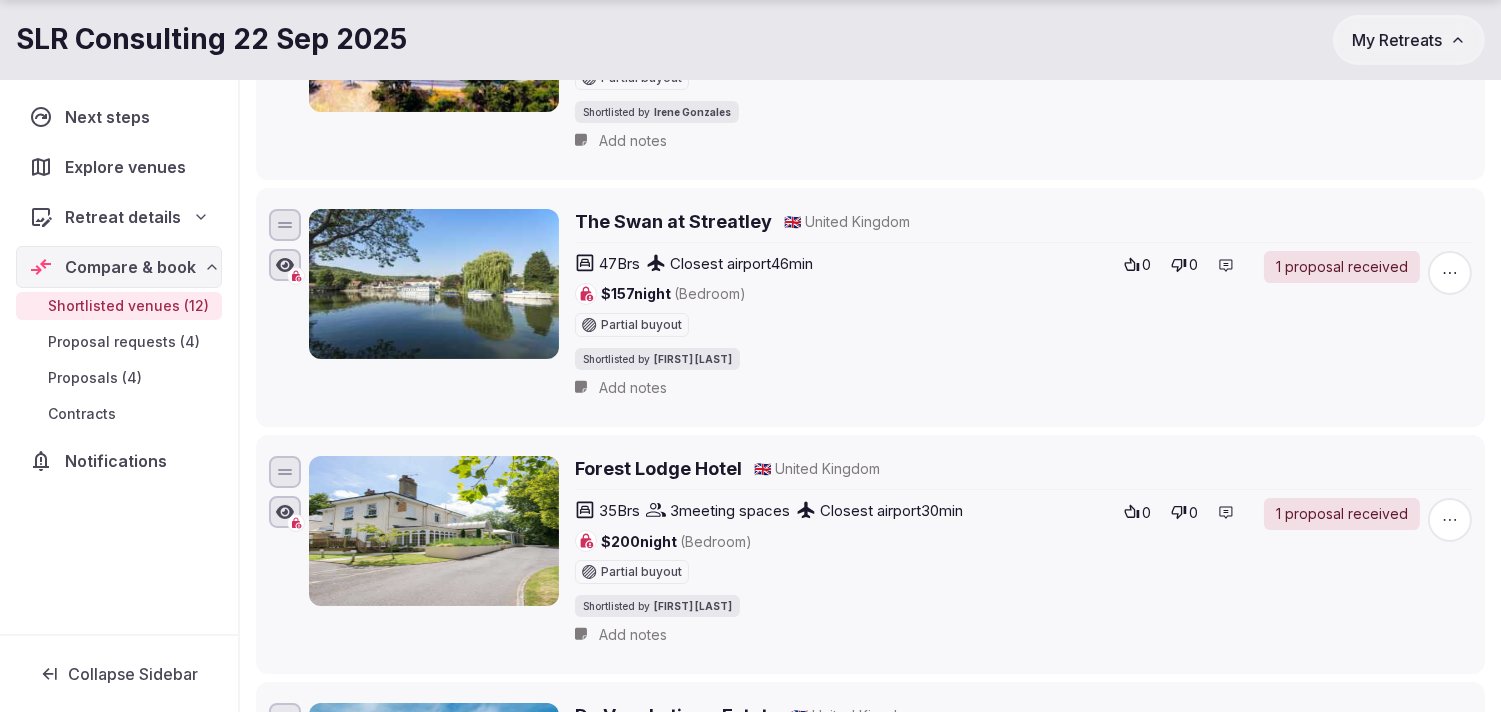 scroll, scrollTop: 444, scrollLeft: 0, axis: vertical 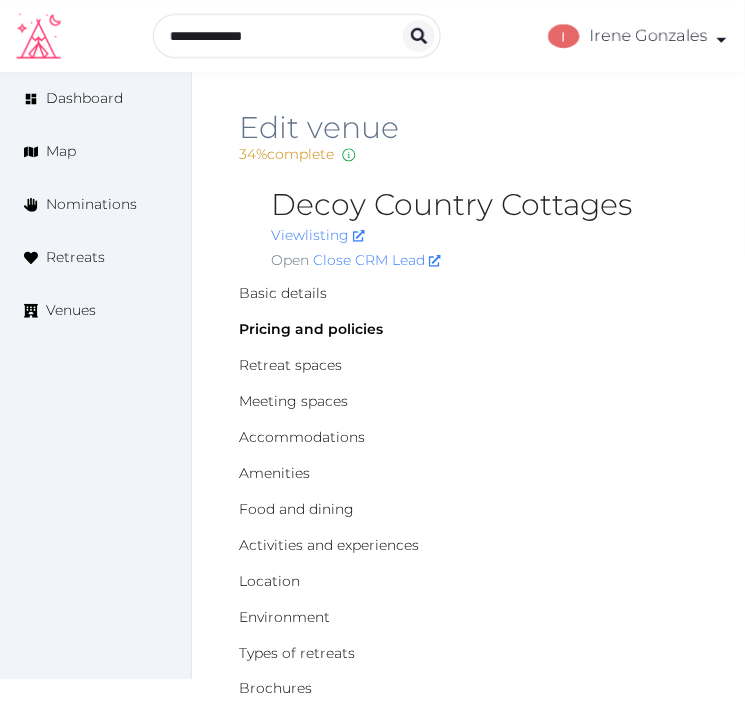 click on "Basic details" at bounding box center [468, 293] 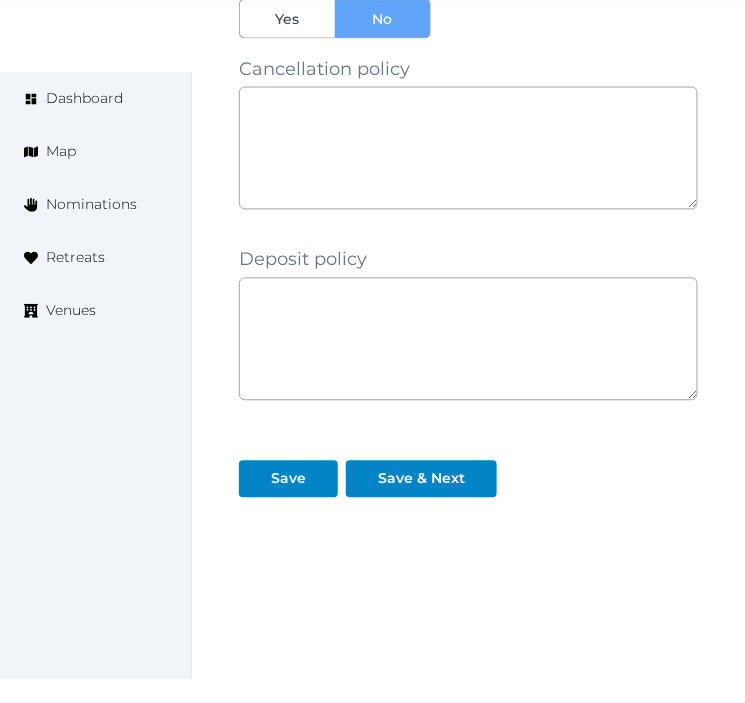 scroll, scrollTop: 1943, scrollLeft: 0, axis: vertical 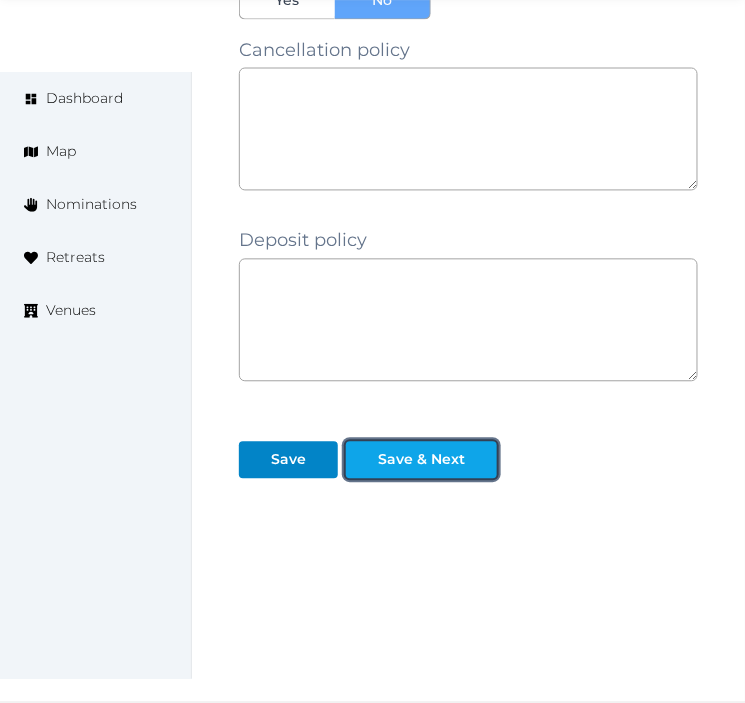 click on "Save & Next" at bounding box center [421, 460] 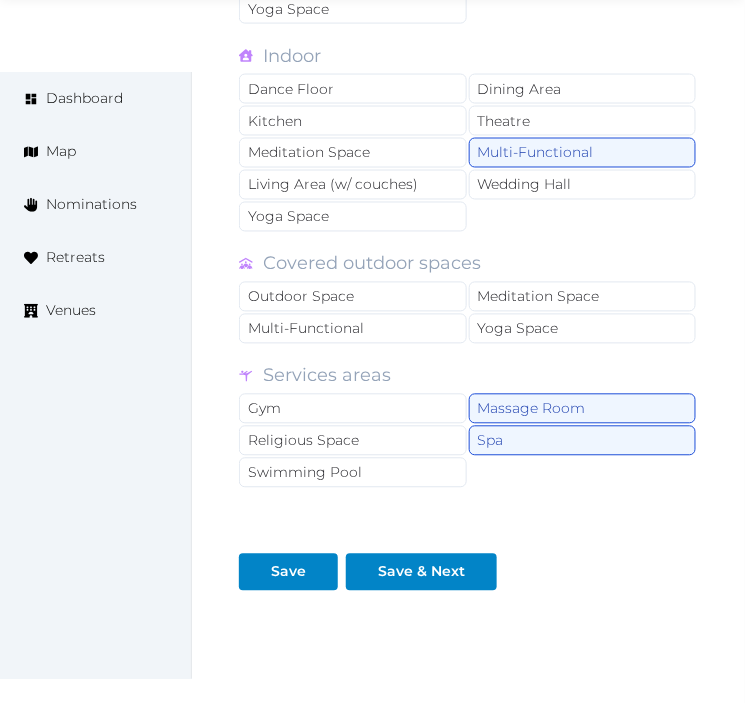 scroll, scrollTop: 1974, scrollLeft: 0, axis: vertical 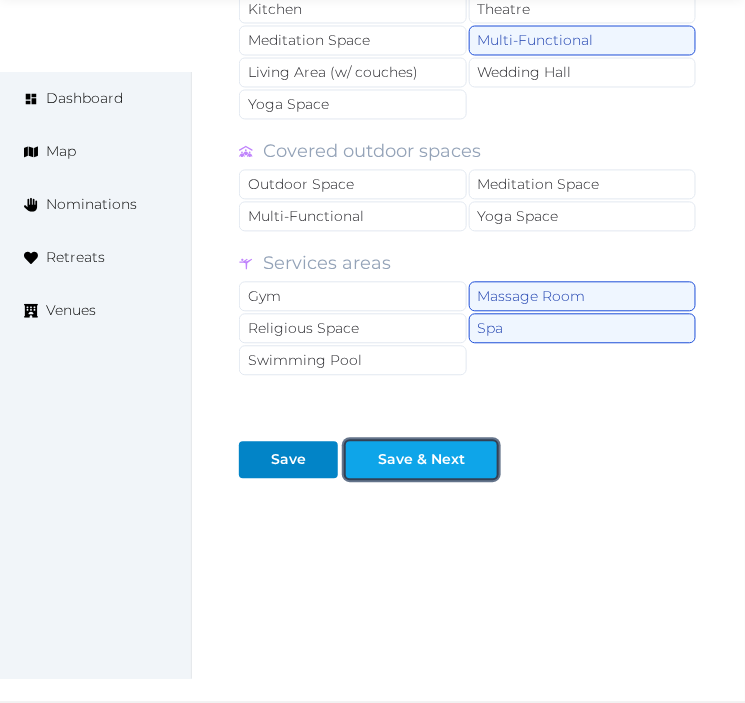 click on "Save & Next" at bounding box center [421, 460] 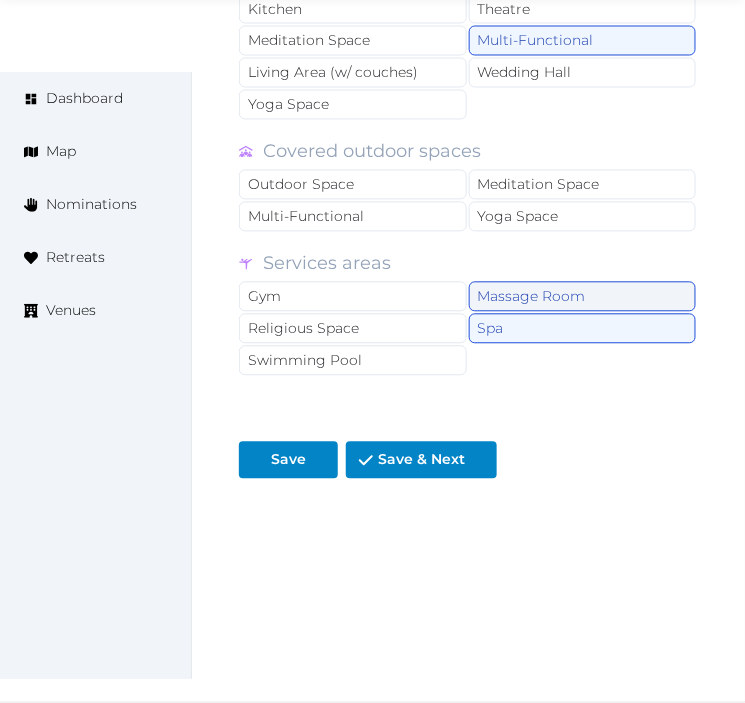 scroll, scrollTop: 1848, scrollLeft: 0, axis: vertical 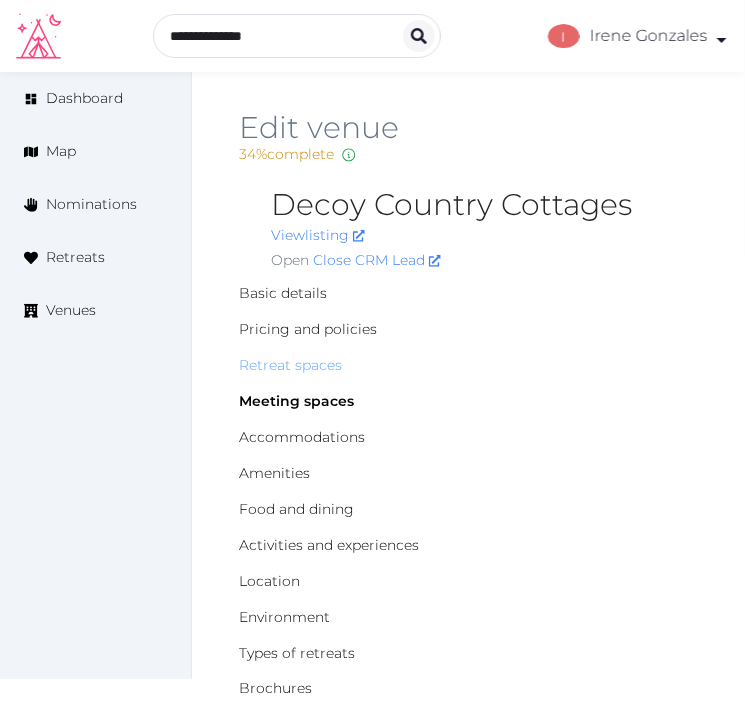 click on "Retreat spaces" at bounding box center (290, 365) 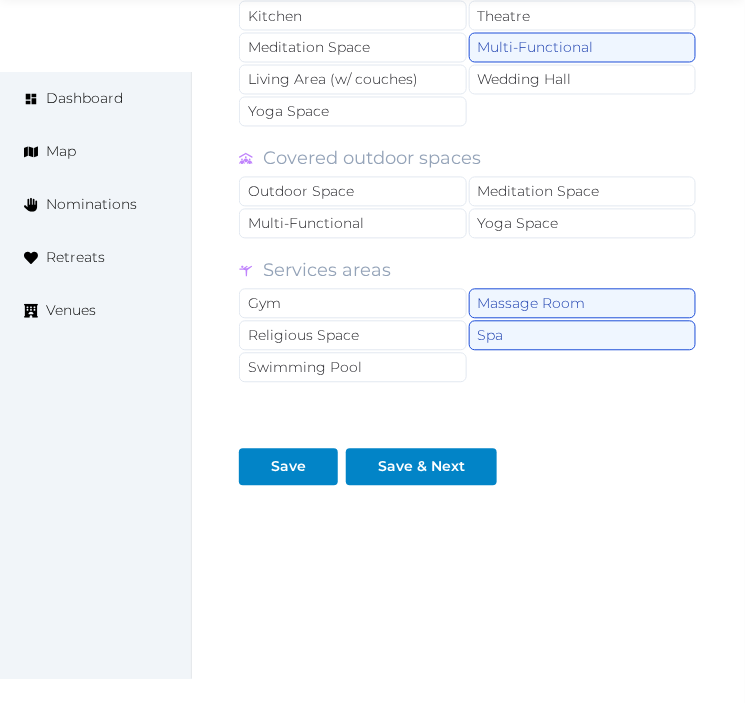 scroll, scrollTop: 1974, scrollLeft: 0, axis: vertical 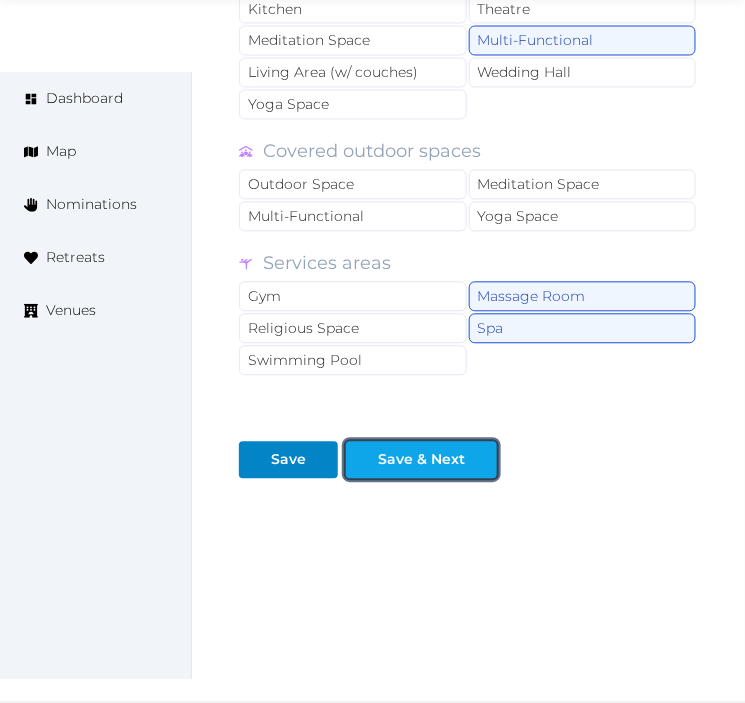 click on "Save & Next" at bounding box center [421, 460] 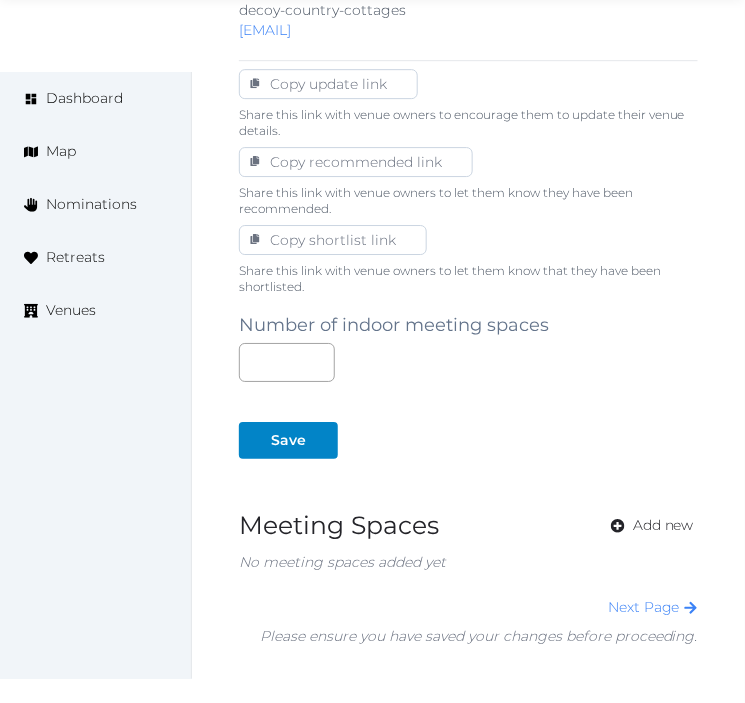 scroll, scrollTop: 1230, scrollLeft: 0, axis: vertical 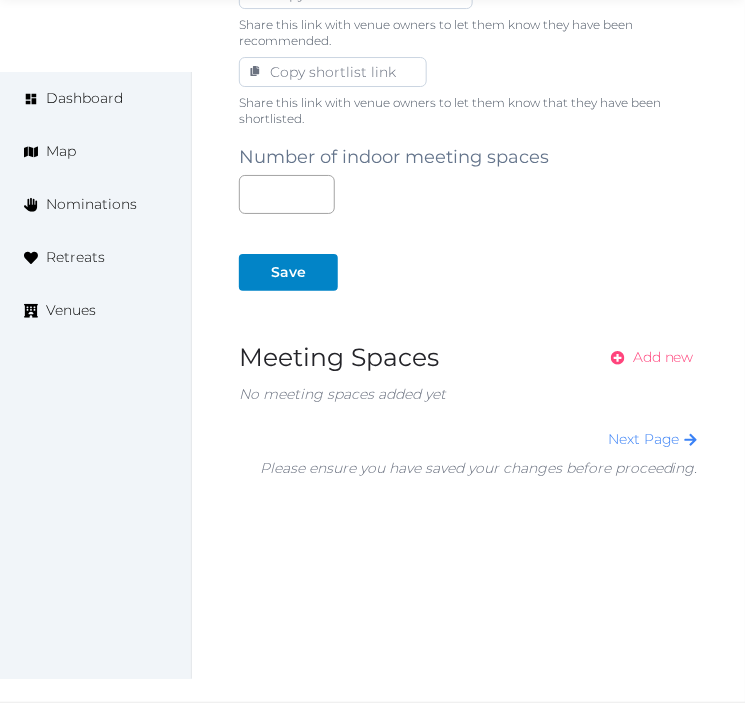 click on "Add new" at bounding box center (663, 357) 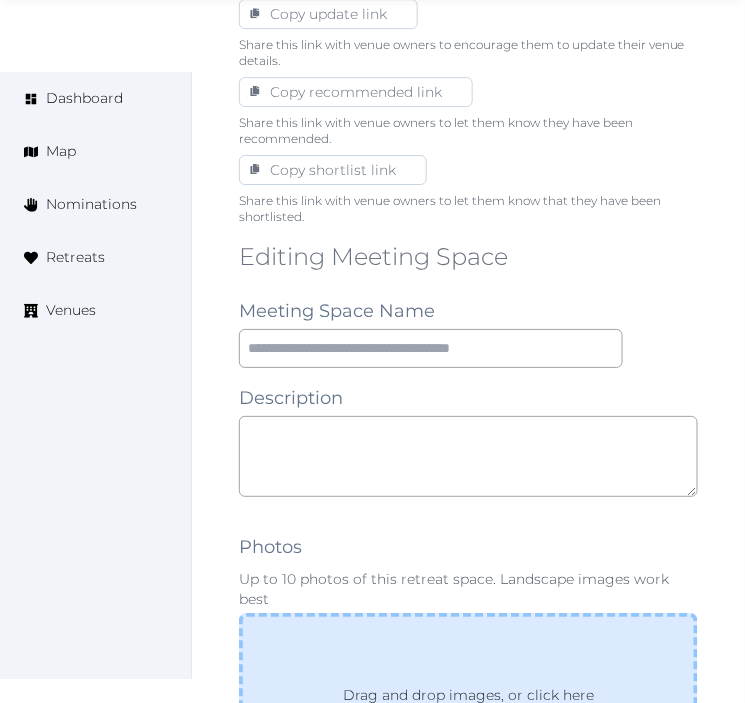 scroll, scrollTop: 1444, scrollLeft: 0, axis: vertical 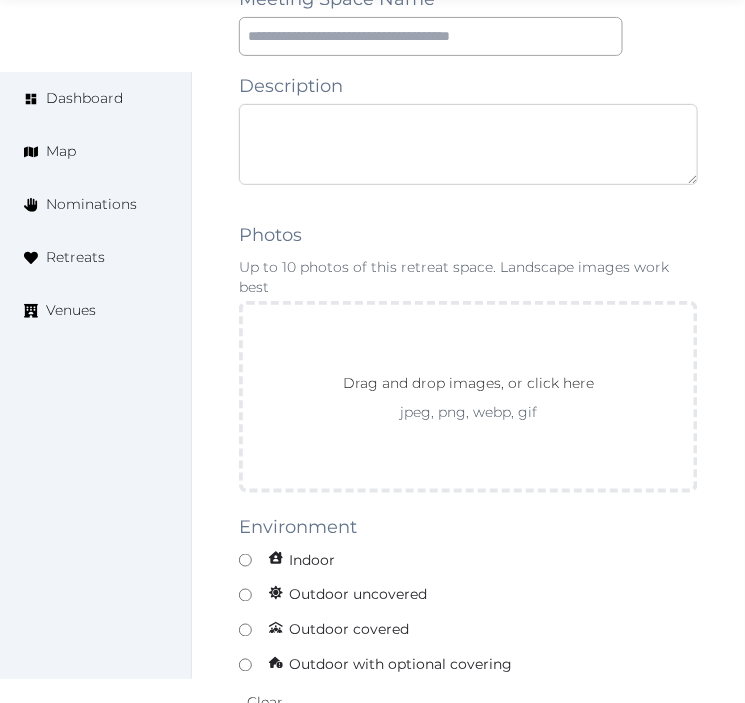 click at bounding box center [468, 144] 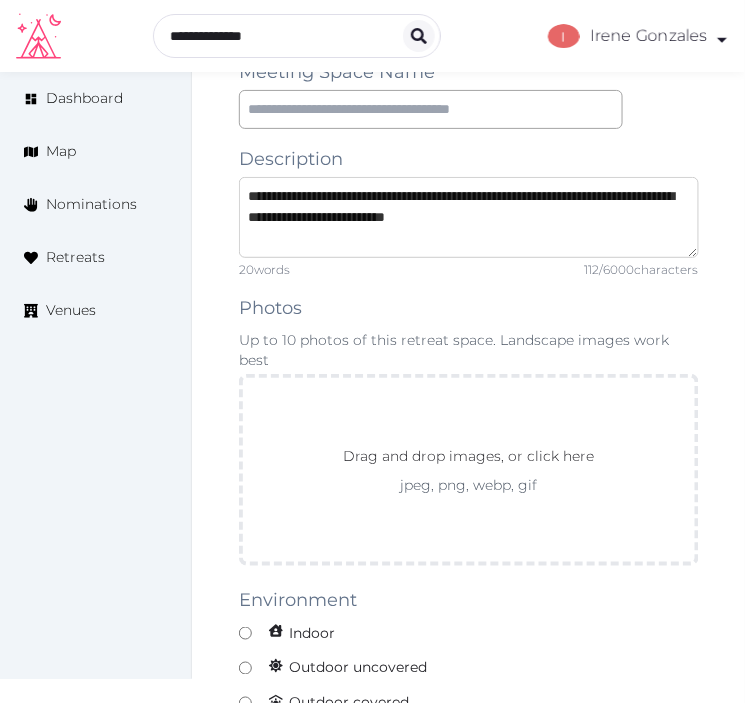 scroll, scrollTop: 1333, scrollLeft: 0, axis: vertical 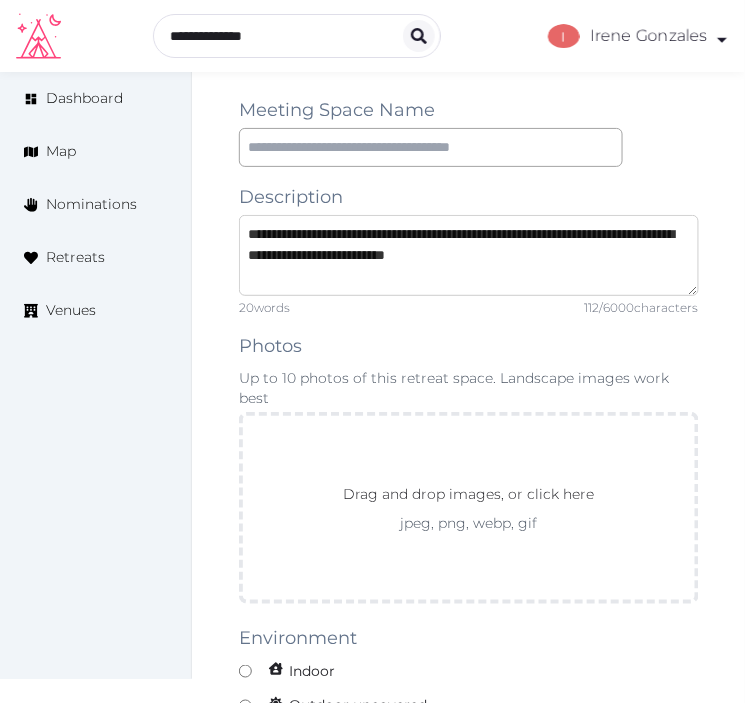 drag, startPoint x: 442, startPoint y: 231, endPoint x: 238, endPoint y: 225, distance: 204.08821 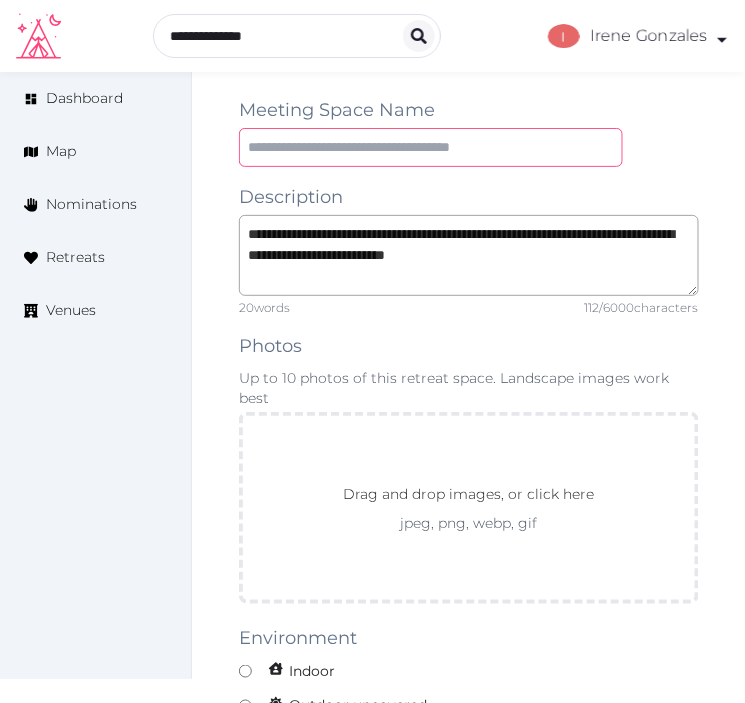 click at bounding box center (431, 147) 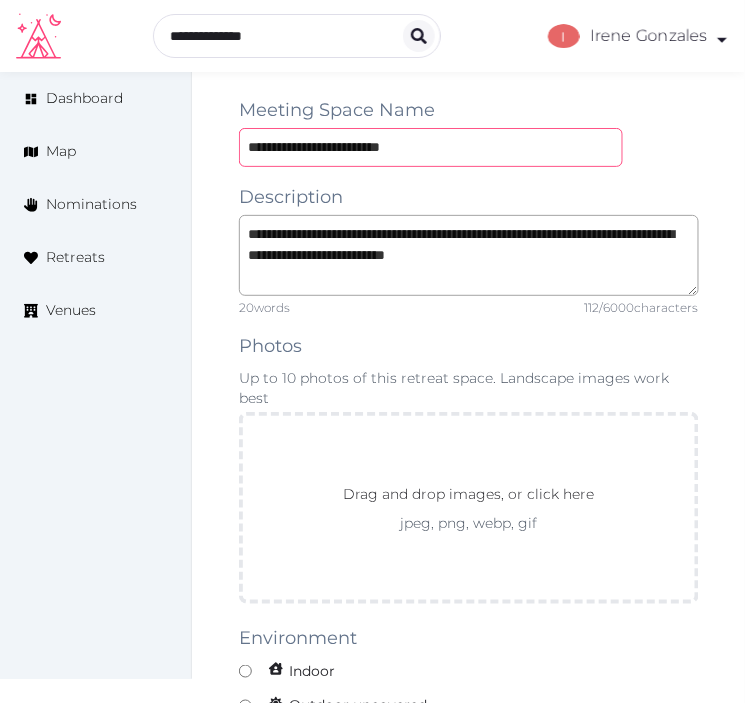 click on "**********" at bounding box center [431, 147] 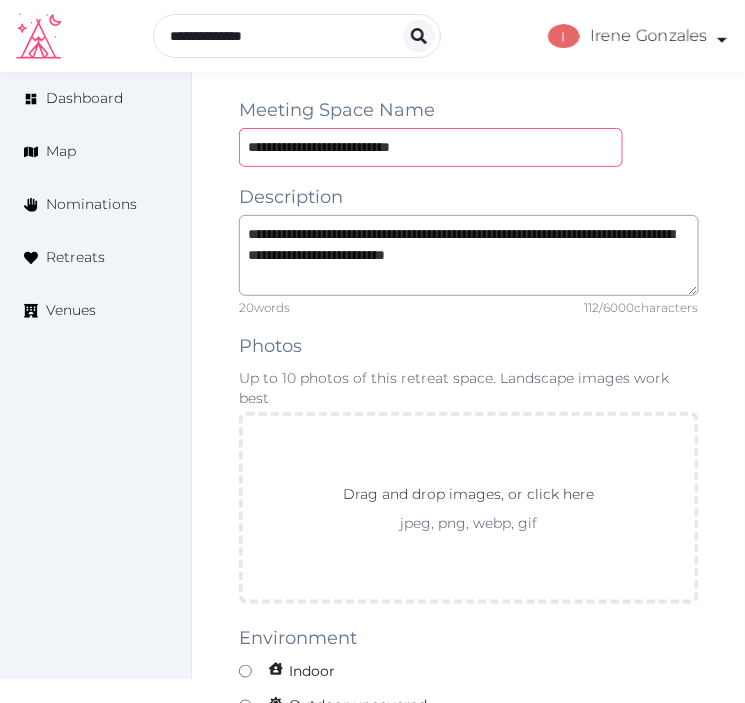 type on "**********" 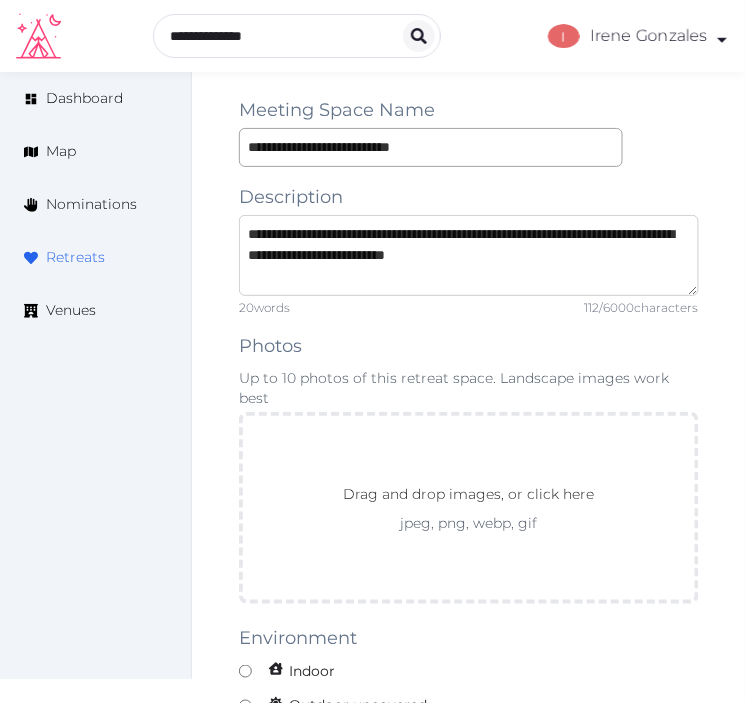 drag, startPoint x: 452, startPoint y: 232, endPoint x: 125, endPoint y: 238, distance: 327.05505 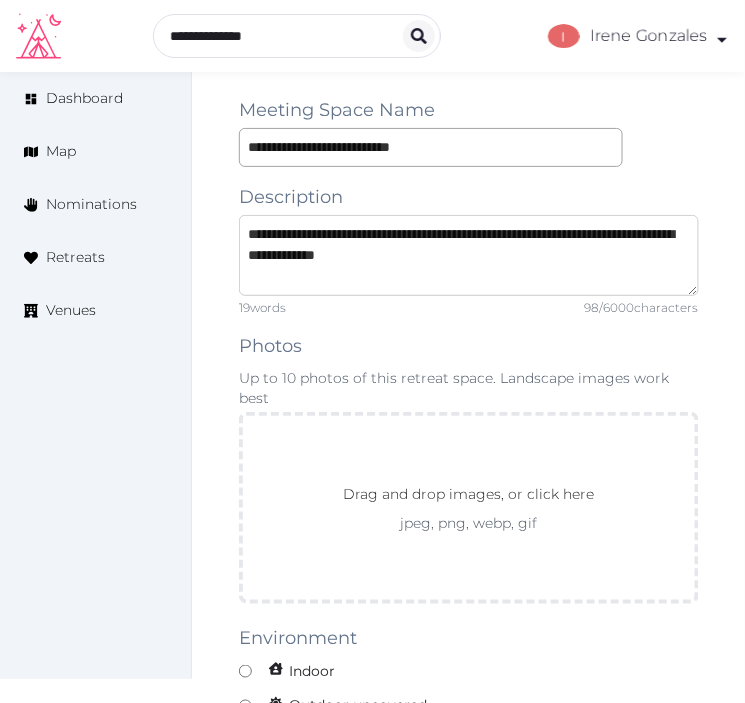 type on "**********" 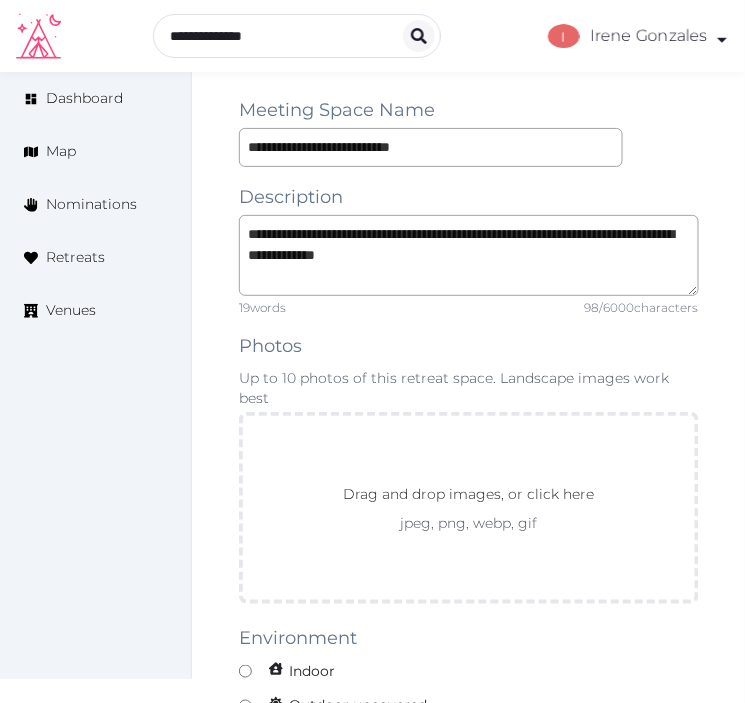 click on "**********" at bounding box center [469, 1178] 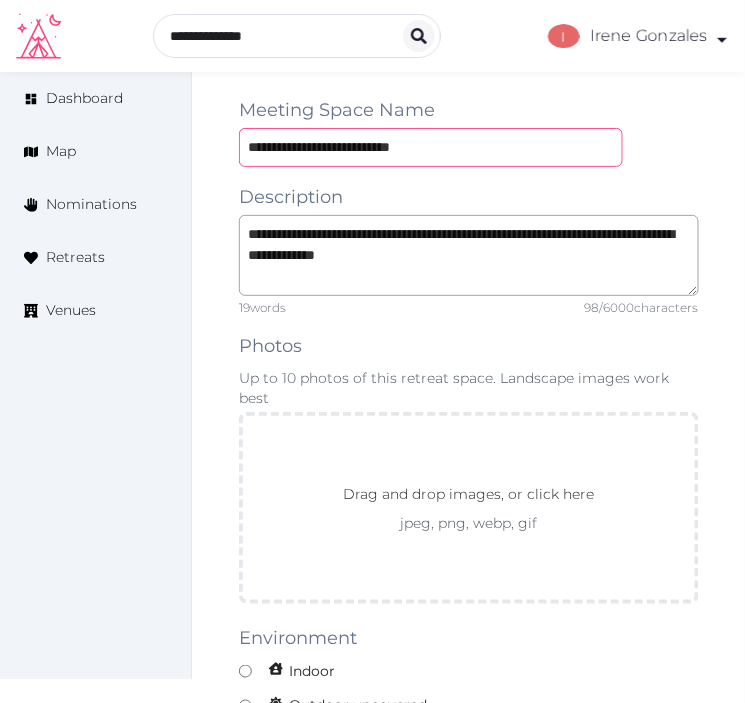 click on "**********" at bounding box center [431, 147] 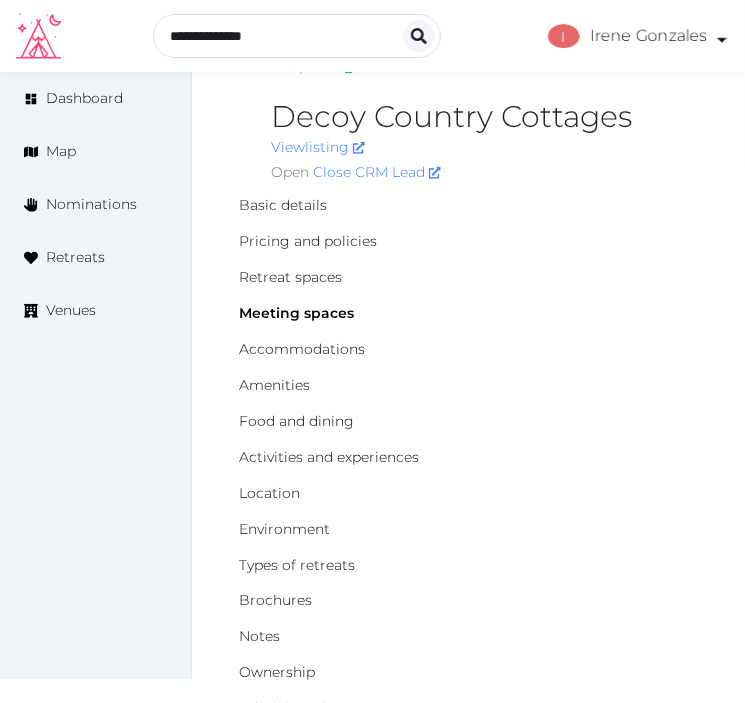 scroll, scrollTop: 0, scrollLeft: 0, axis: both 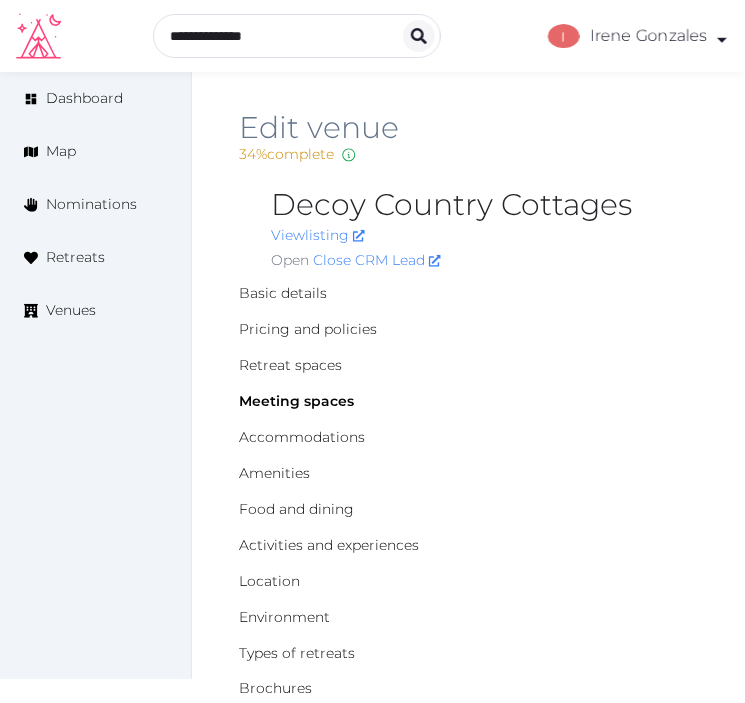 click on "Decoy Country Cottages" at bounding box center (484, 205) 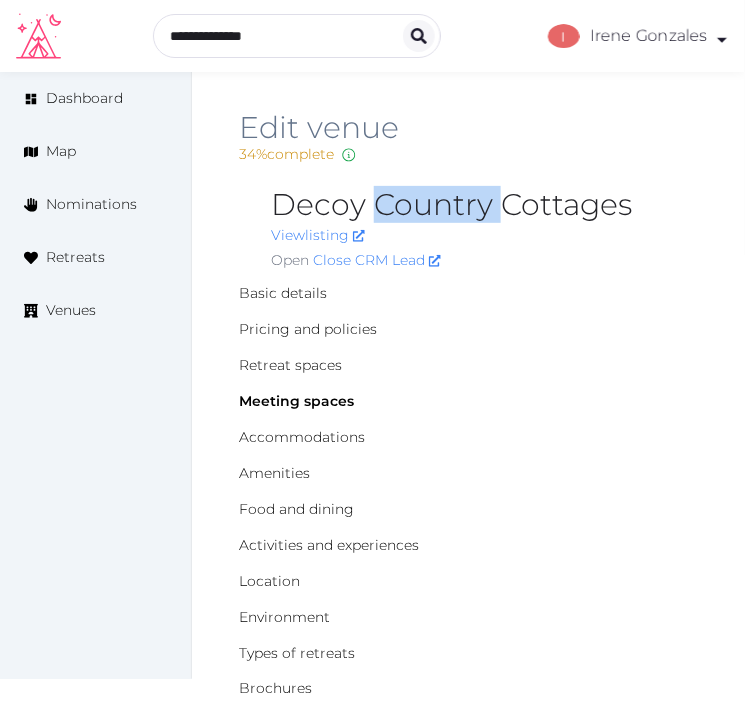 click on "Decoy Country Cottages" at bounding box center [484, 205] 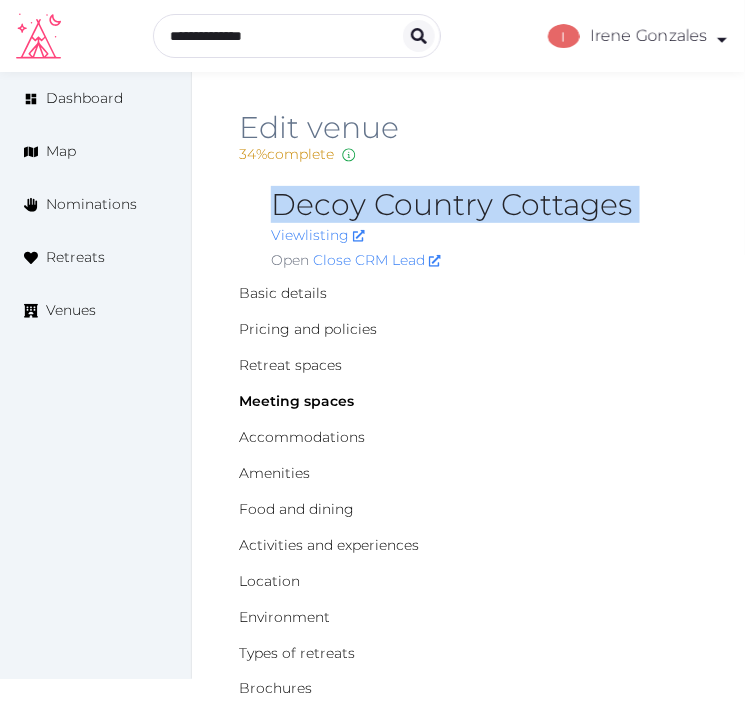 click on "Decoy Country Cottages" at bounding box center (484, 205) 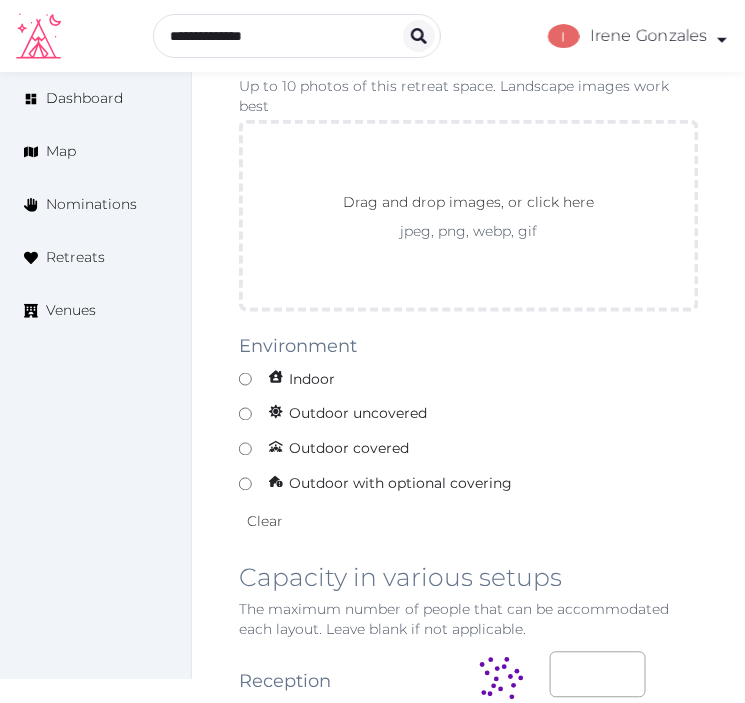 scroll, scrollTop: 1555, scrollLeft: 0, axis: vertical 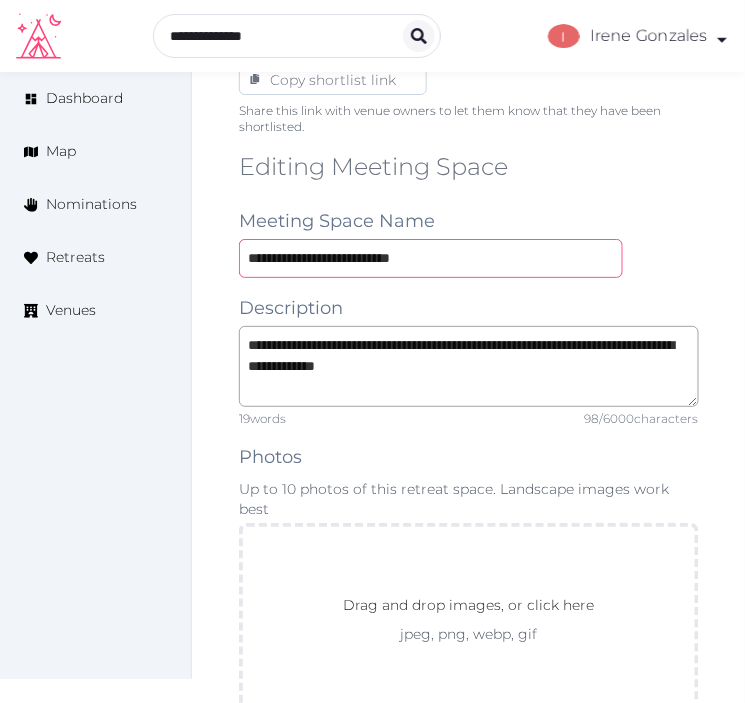 click on "**********" at bounding box center [431, 258] 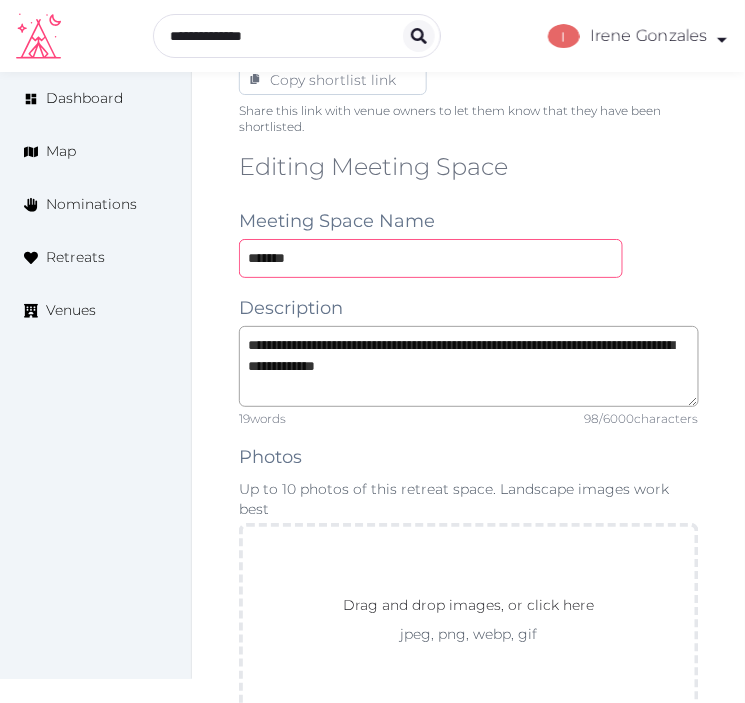 type on "*******" 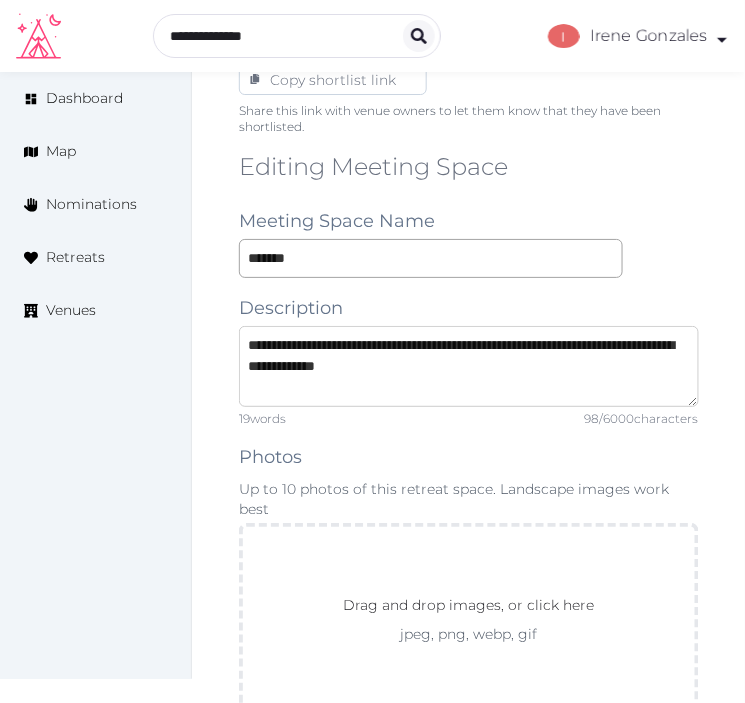 click on "**********" at bounding box center (469, 366) 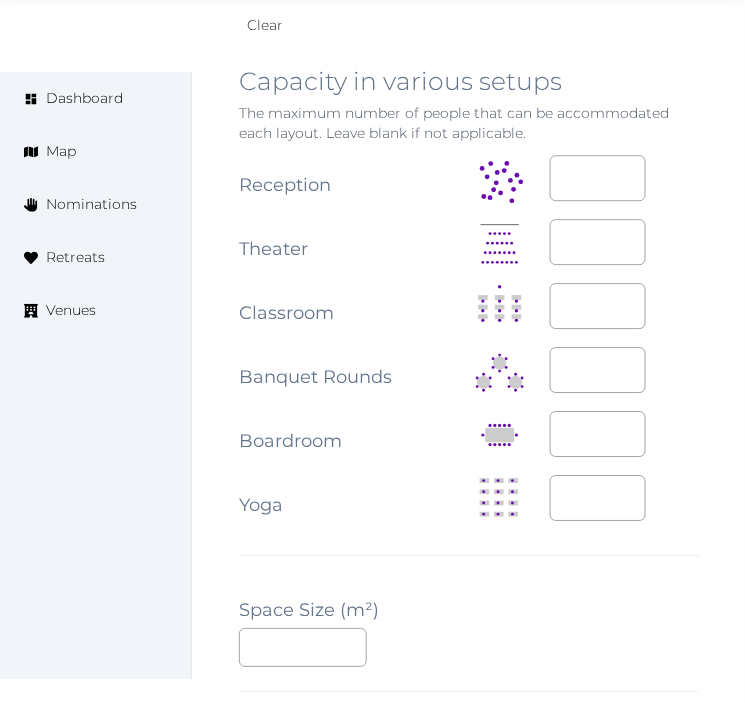 scroll, scrollTop: 2222, scrollLeft: 0, axis: vertical 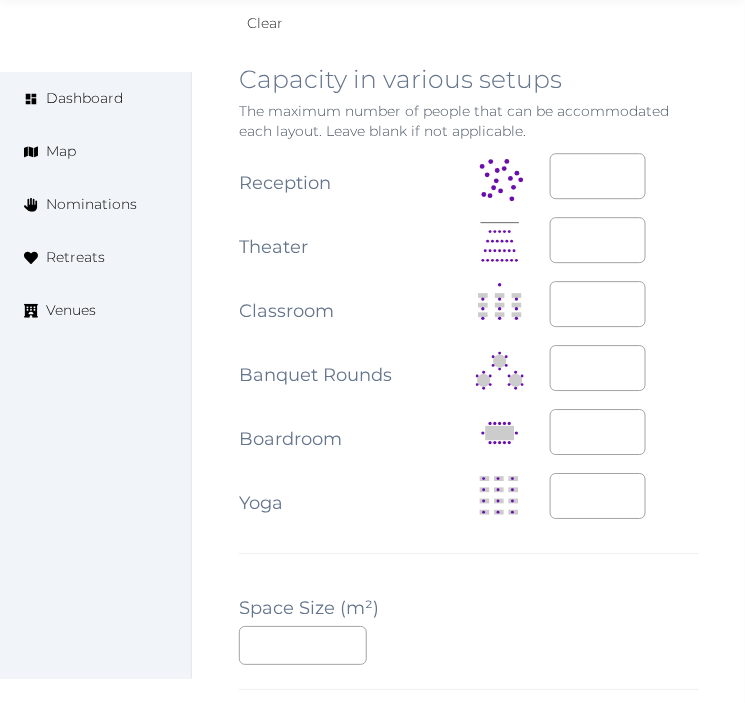type on "**********" 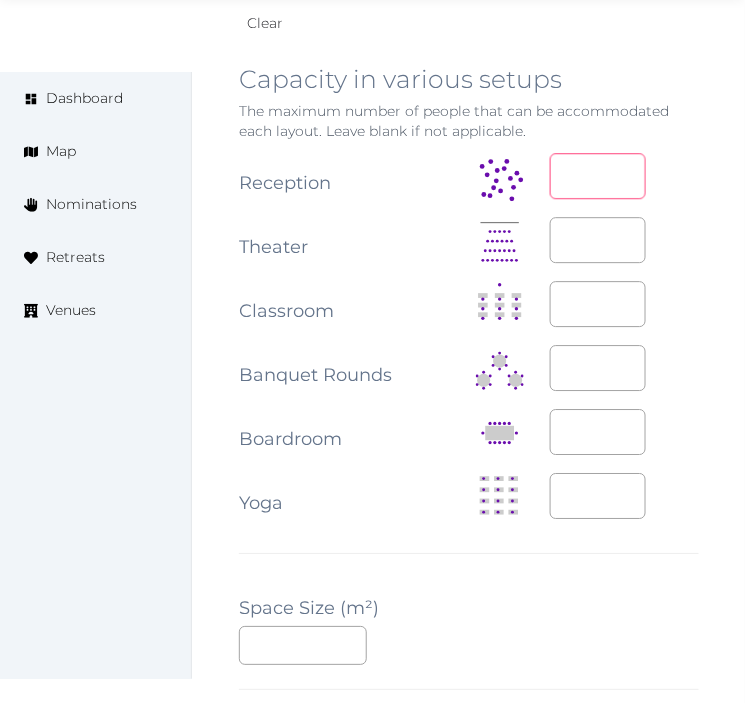 drag, startPoint x: 580, startPoint y: 175, endPoint x: 717, endPoint y: 196, distance: 138.60014 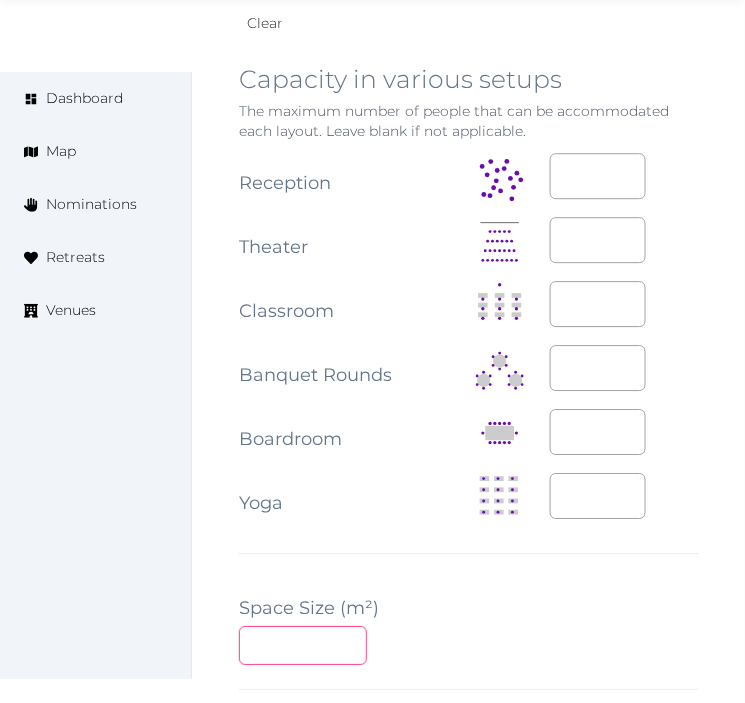 click at bounding box center (303, 645) 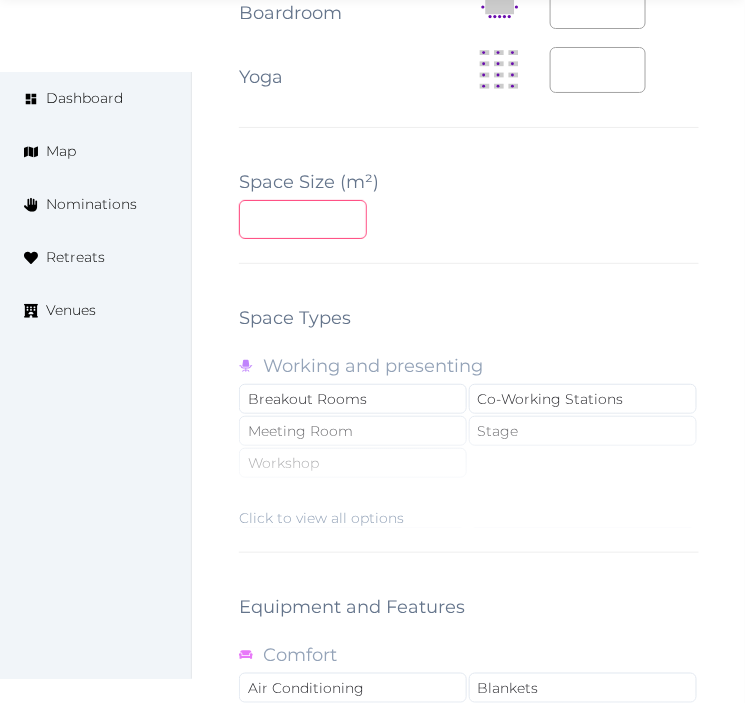 scroll, scrollTop: 2777, scrollLeft: 0, axis: vertical 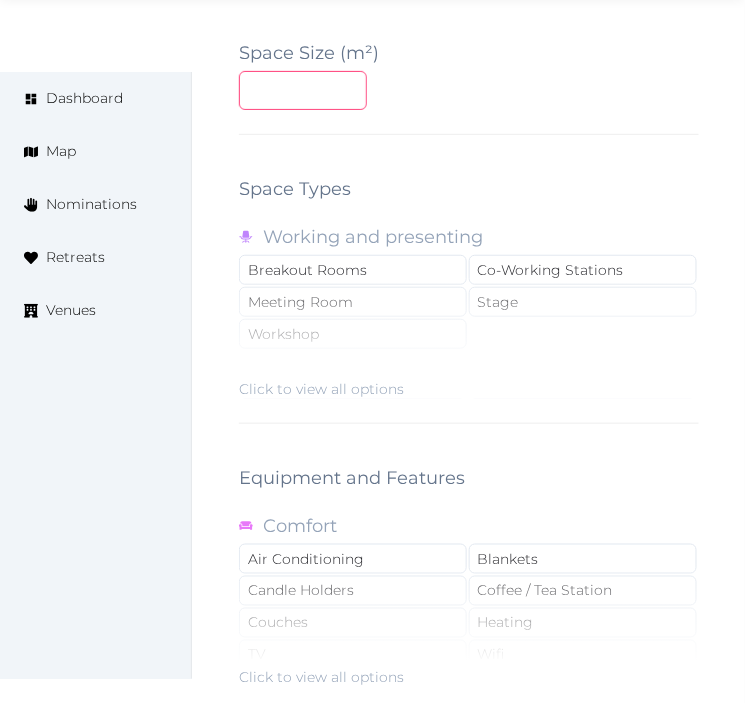 type on "**" 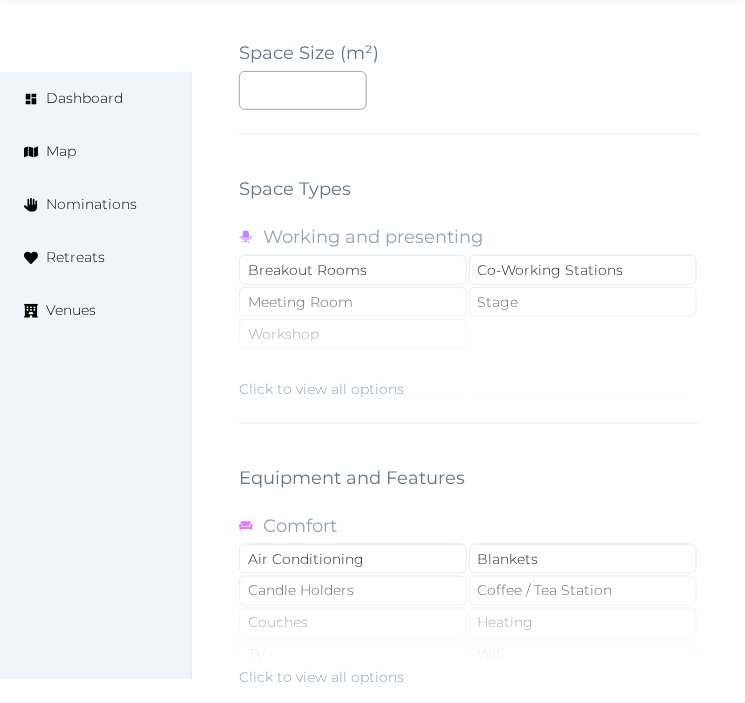 click on "Click to view all options" at bounding box center (469, 335) 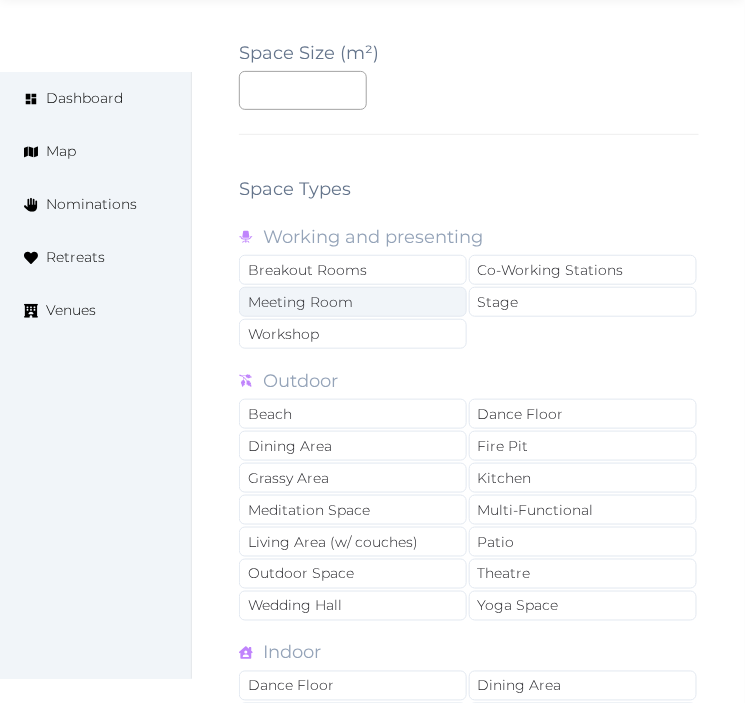click on "Meeting Room" at bounding box center (353, 302) 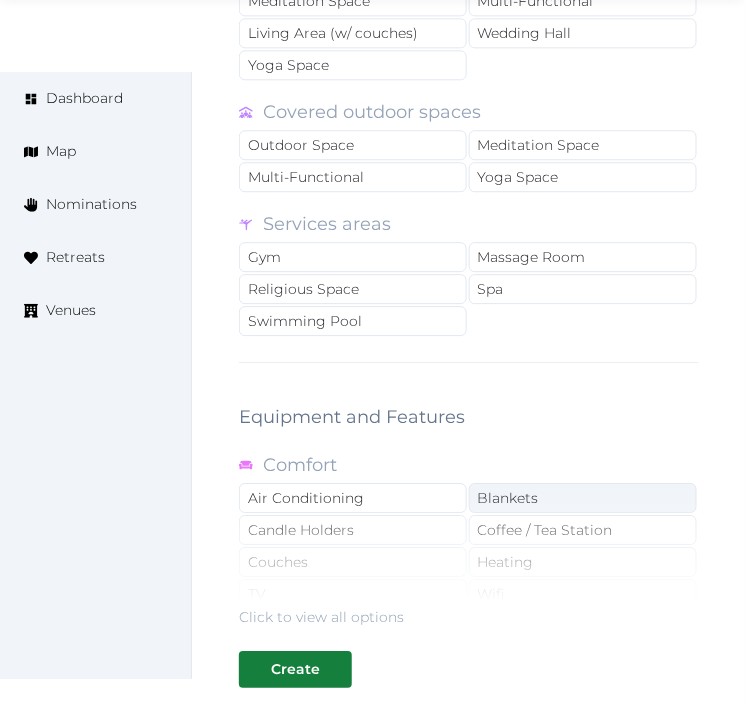 scroll, scrollTop: 3666, scrollLeft: 0, axis: vertical 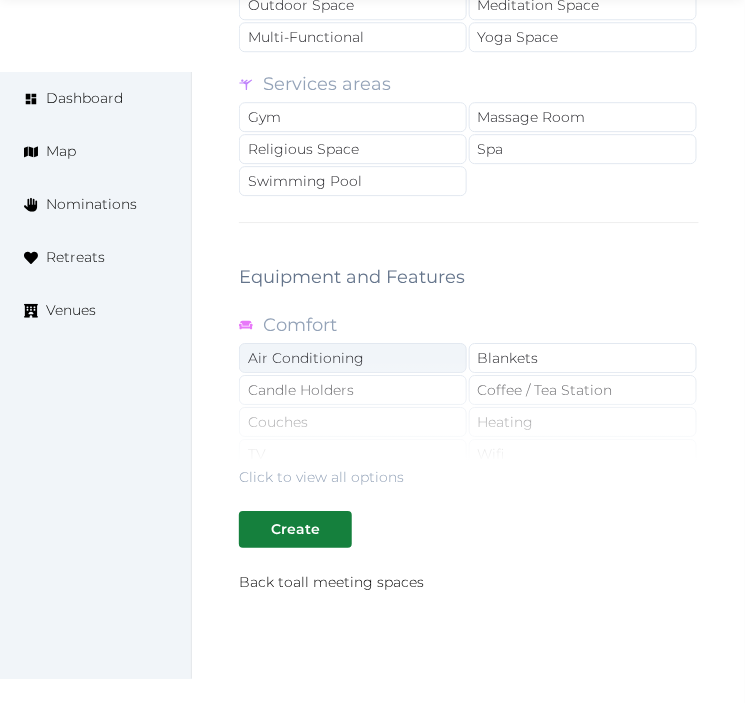 click on "Air Conditioning" at bounding box center (353, 358) 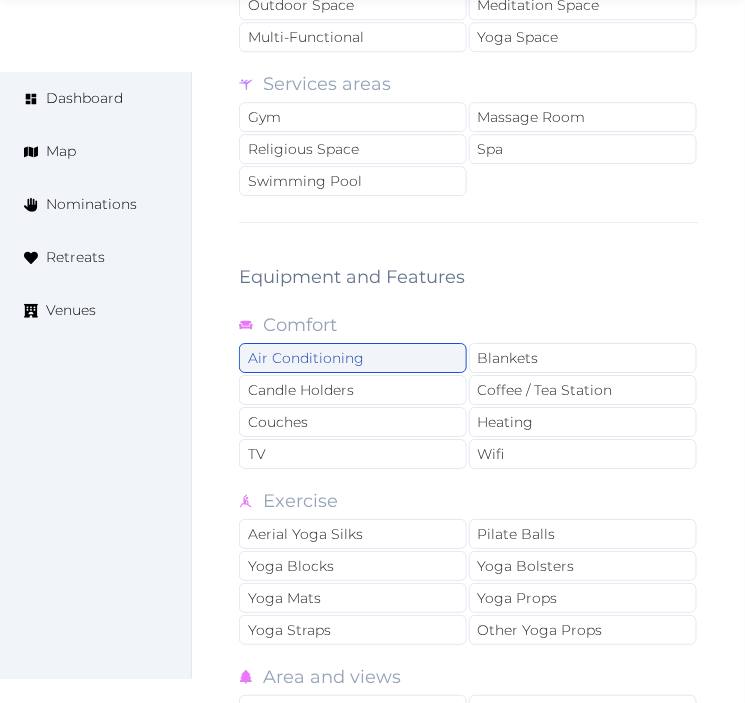 click on "Air Conditioning" at bounding box center (353, 358) 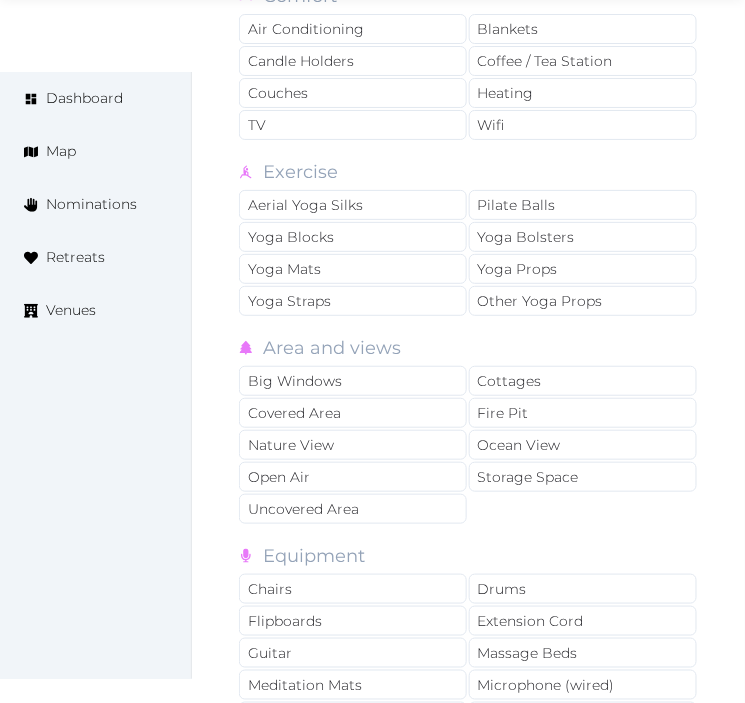 scroll, scrollTop: 4000, scrollLeft: 0, axis: vertical 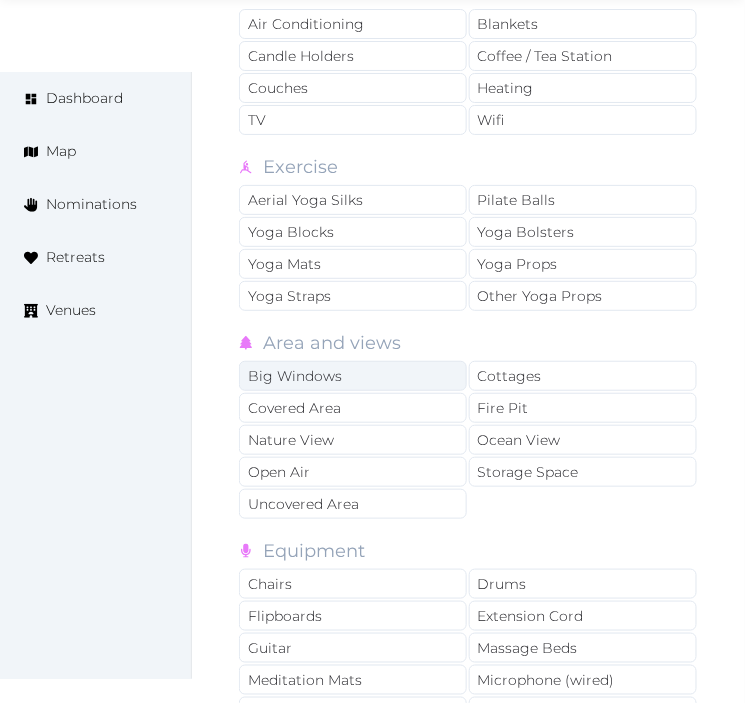 click on "Big Windows" at bounding box center [353, 376] 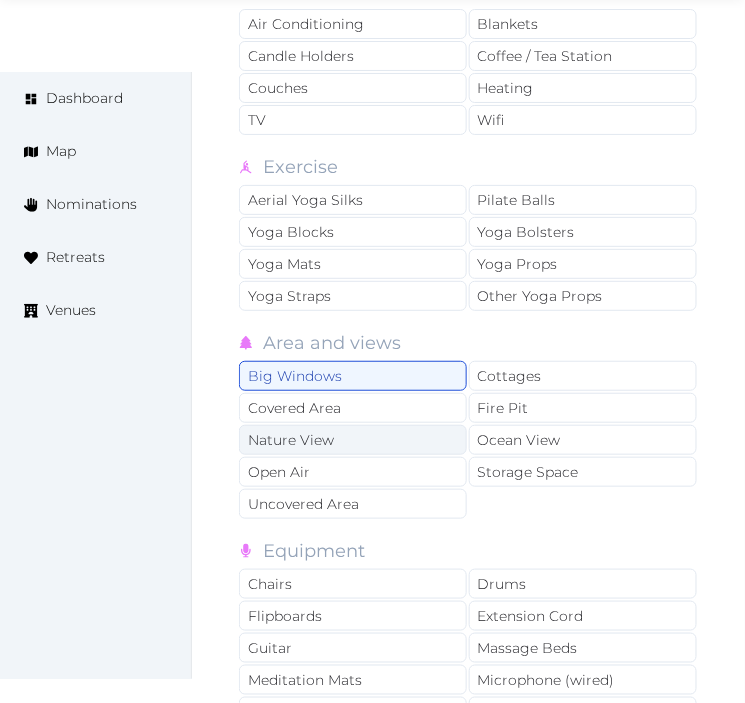 click on "Nature View" at bounding box center [353, 440] 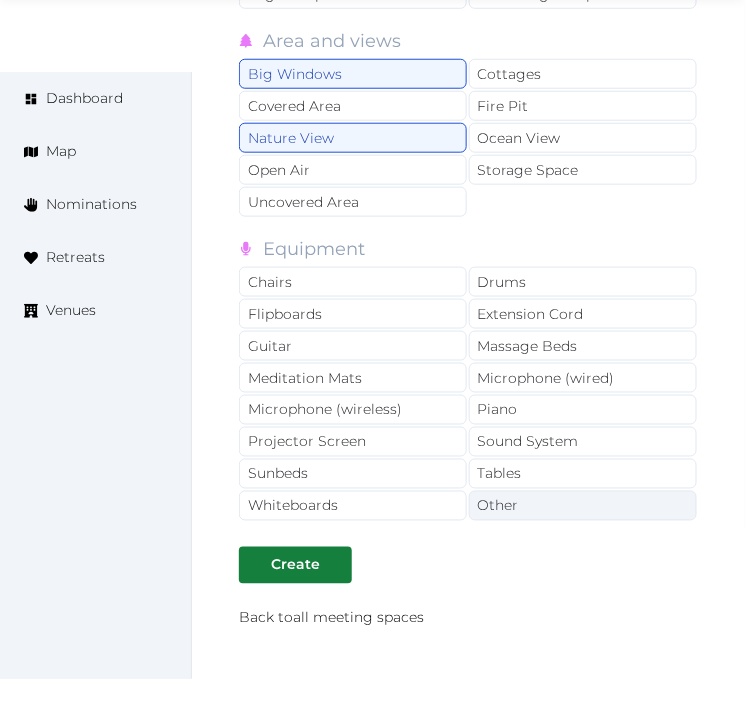 scroll, scrollTop: 4333, scrollLeft: 0, axis: vertical 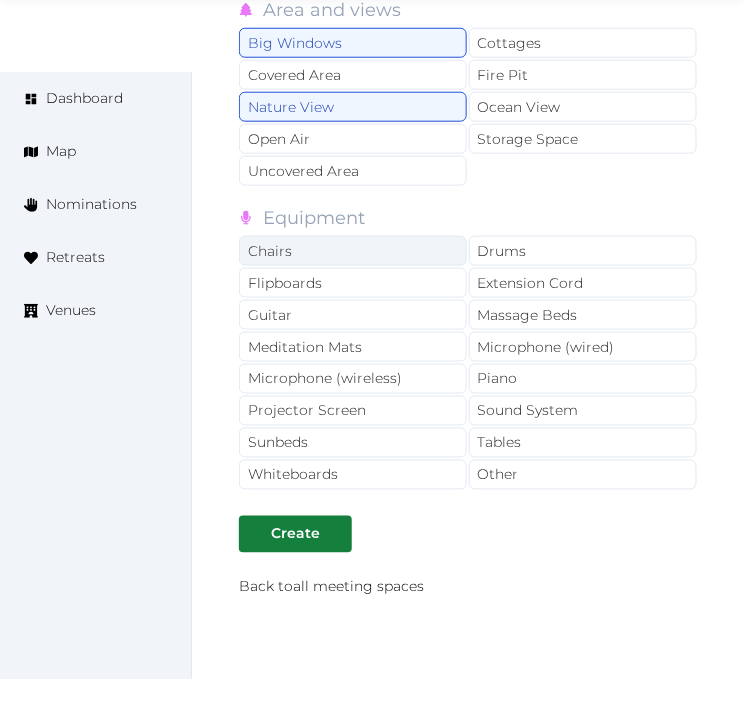 click on "Chairs" at bounding box center [353, 251] 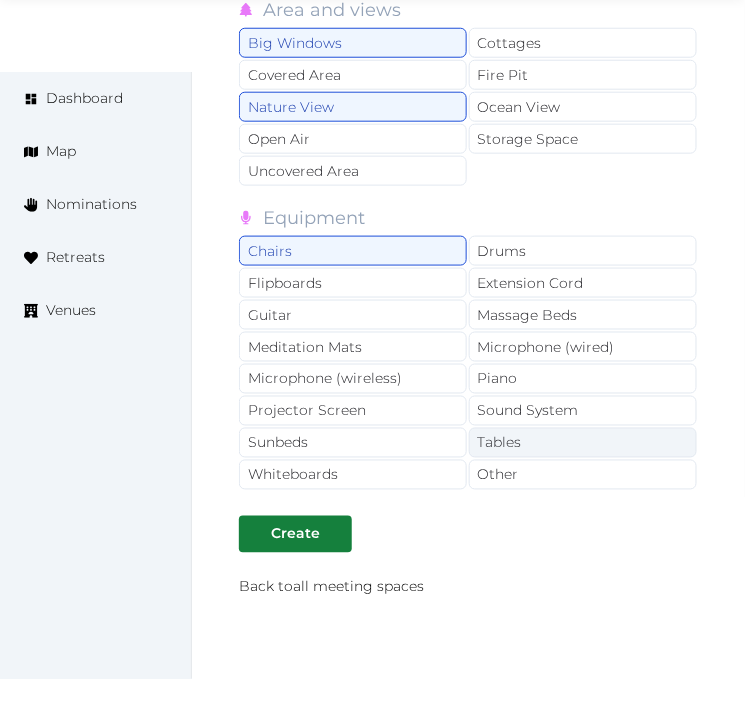 click on "Tables" at bounding box center (583, 443) 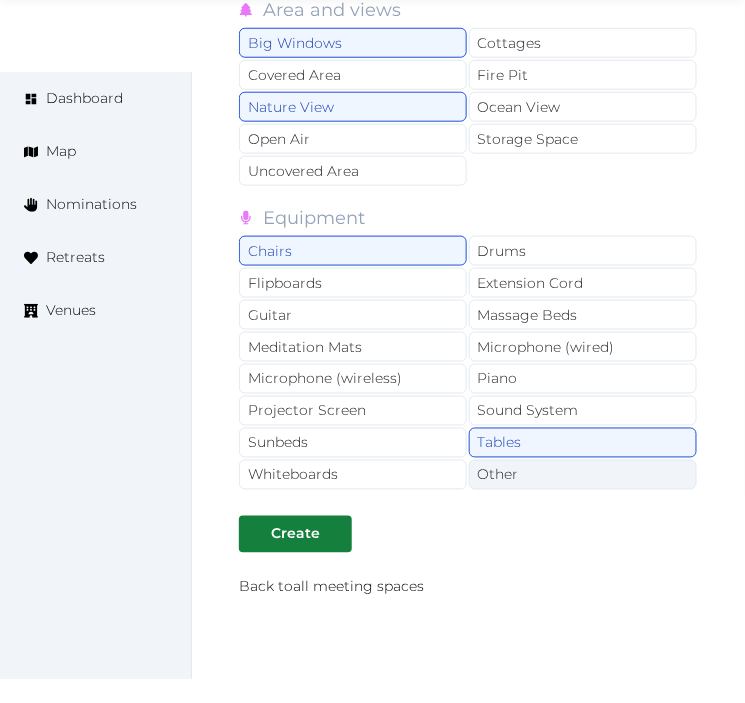 click on "Other" at bounding box center [583, 475] 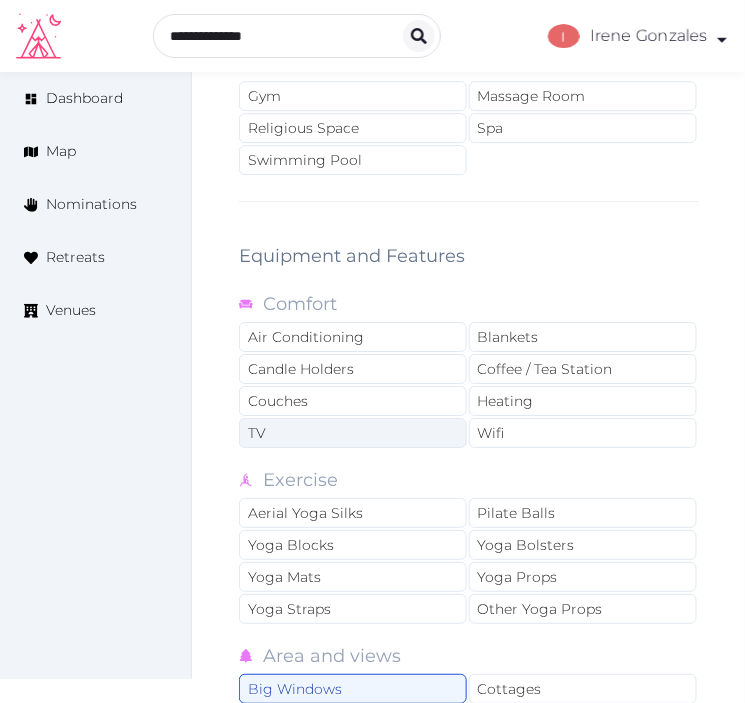 scroll, scrollTop: 3666, scrollLeft: 0, axis: vertical 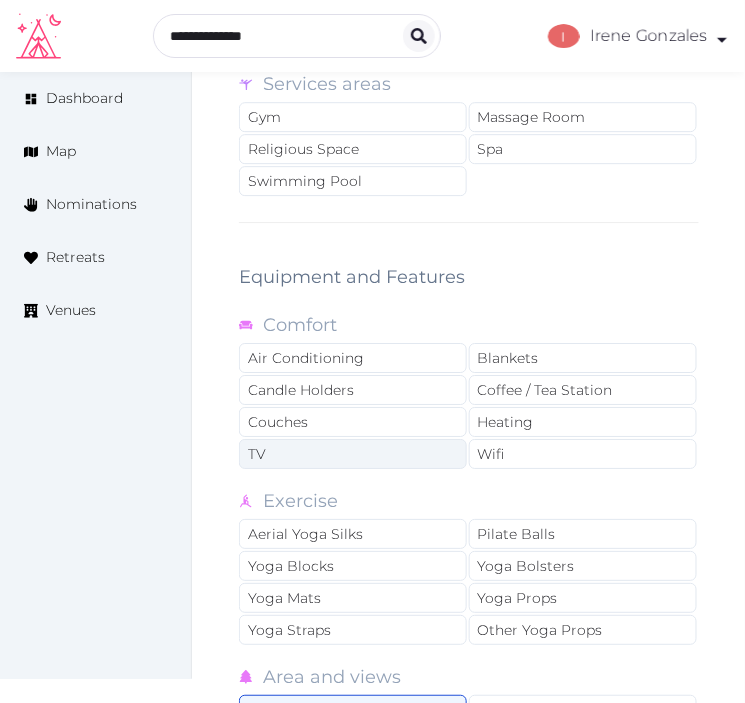click on "TV" at bounding box center [353, 454] 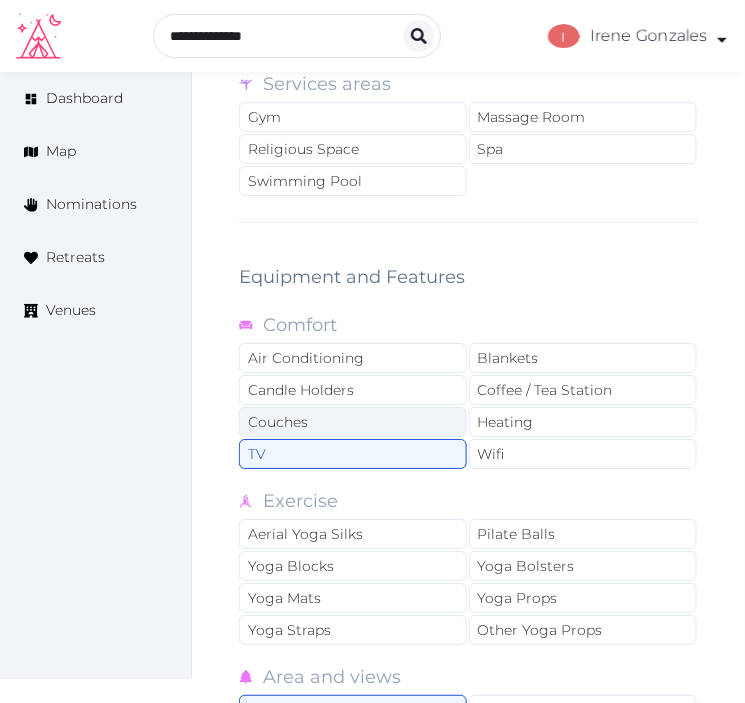 click on "Couches" at bounding box center (353, 422) 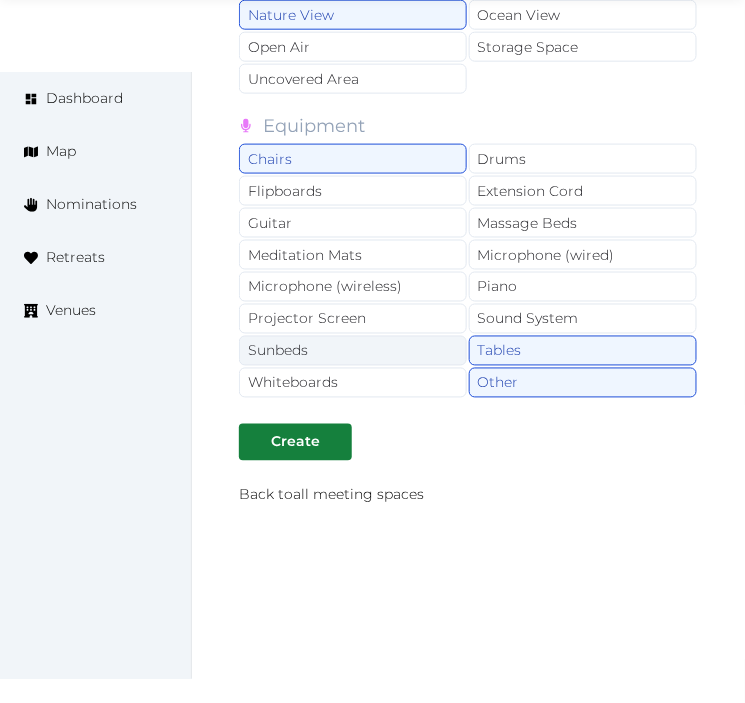 scroll, scrollTop: 4442, scrollLeft: 0, axis: vertical 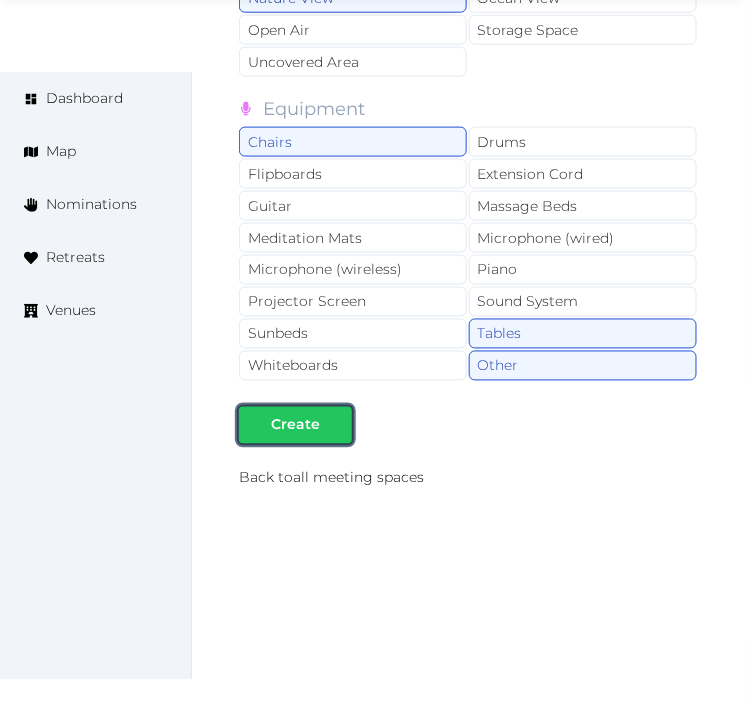 click on "Create" at bounding box center (295, 425) 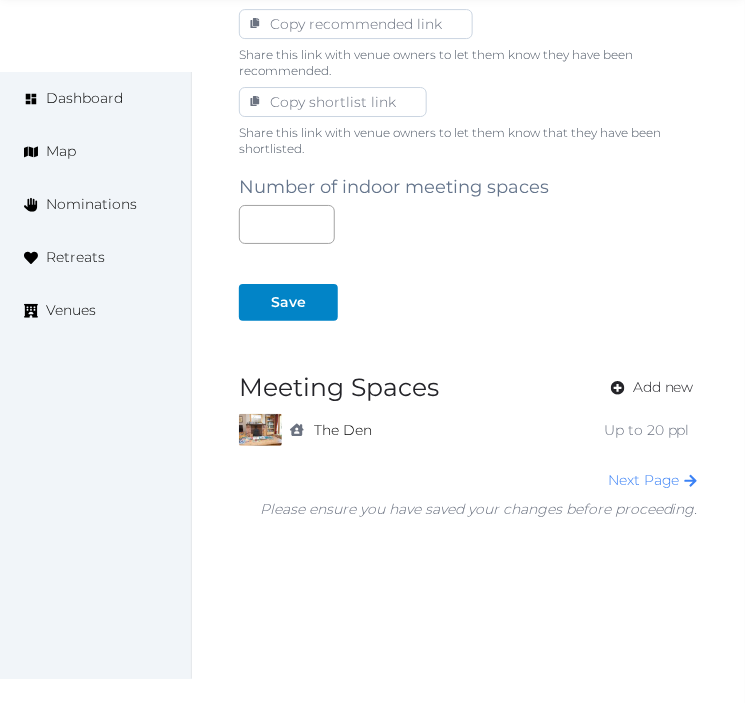 scroll, scrollTop: 1241, scrollLeft: 0, axis: vertical 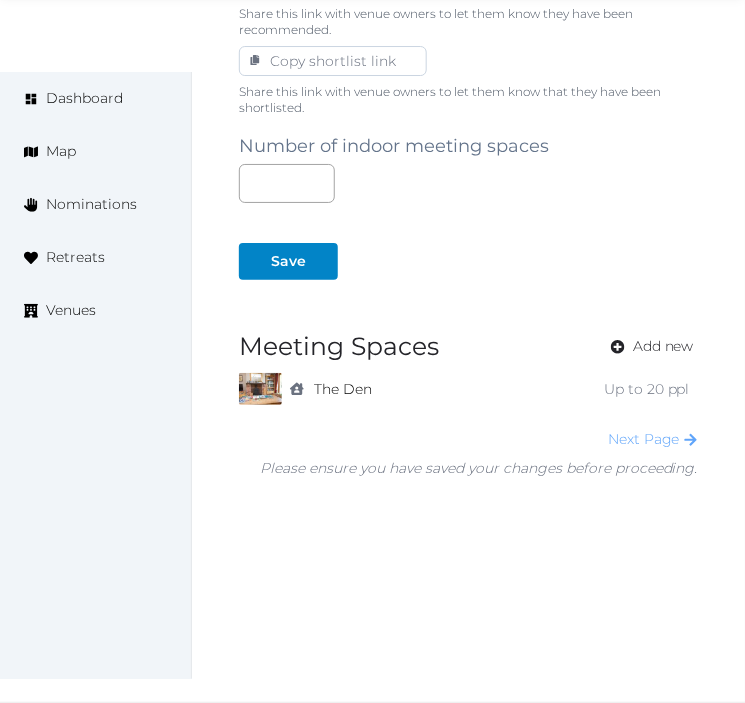click on "Next Page" at bounding box center (653, 439) 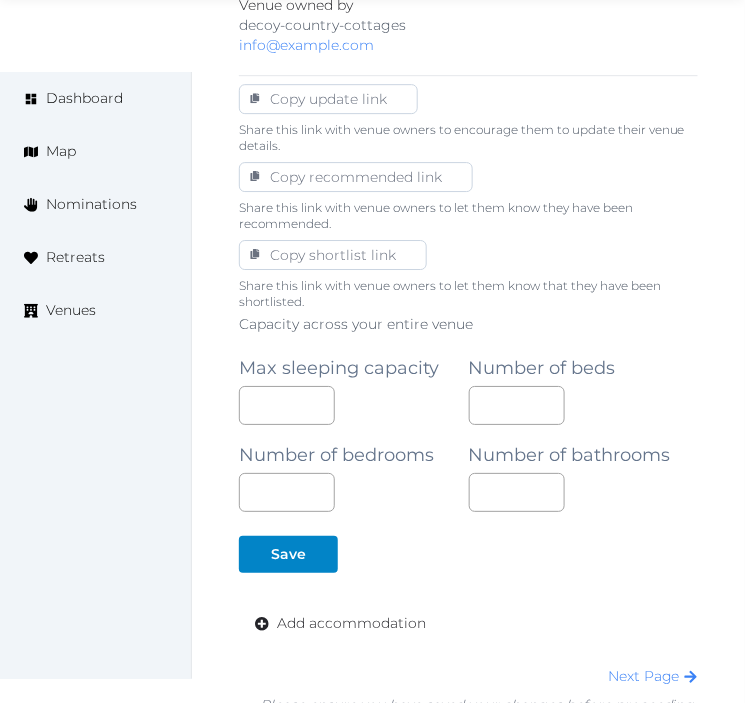 scroll, scrollTop: 1284, scrollLeft: 0, axis: vertical 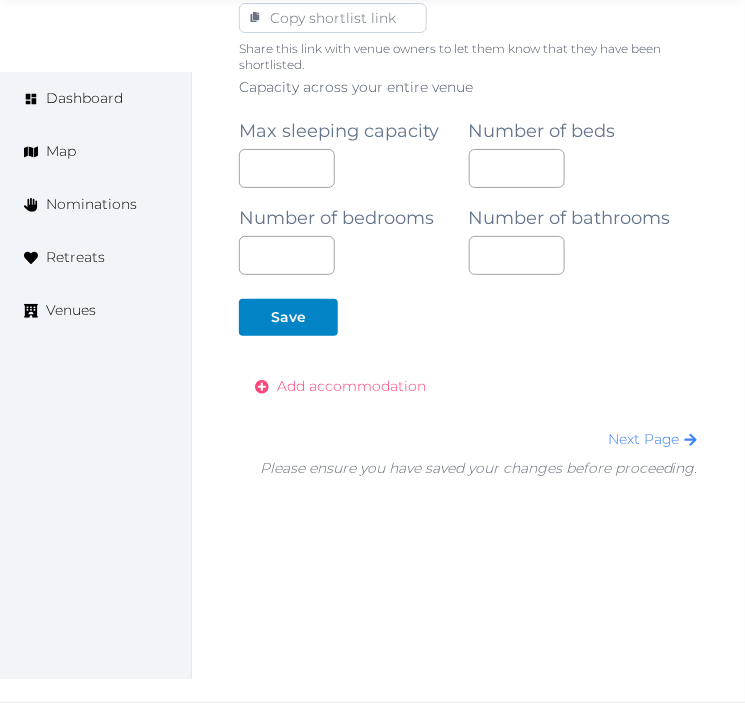 click on "Add accommodation" at bounding box center [351, 386] 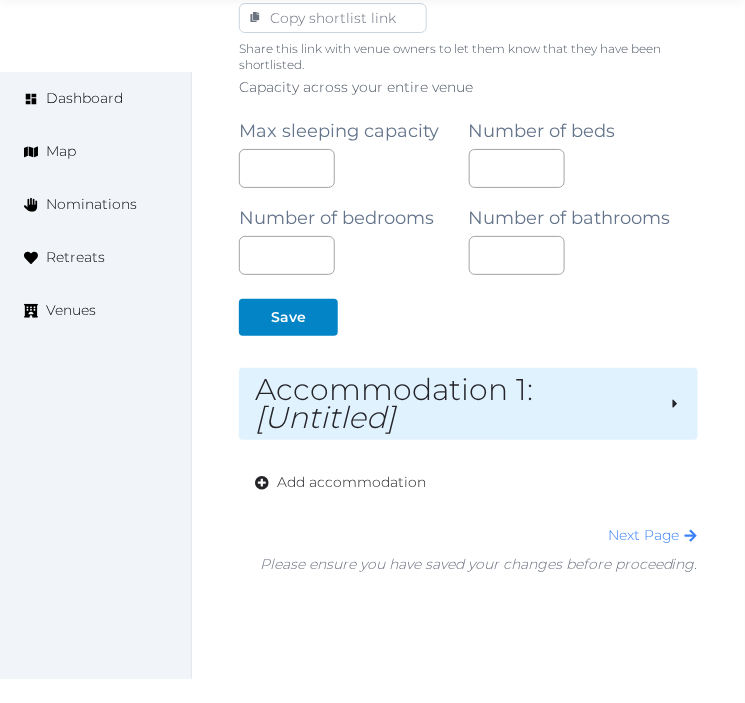 click on "[Untitled]" at bounding box center [325, 417] 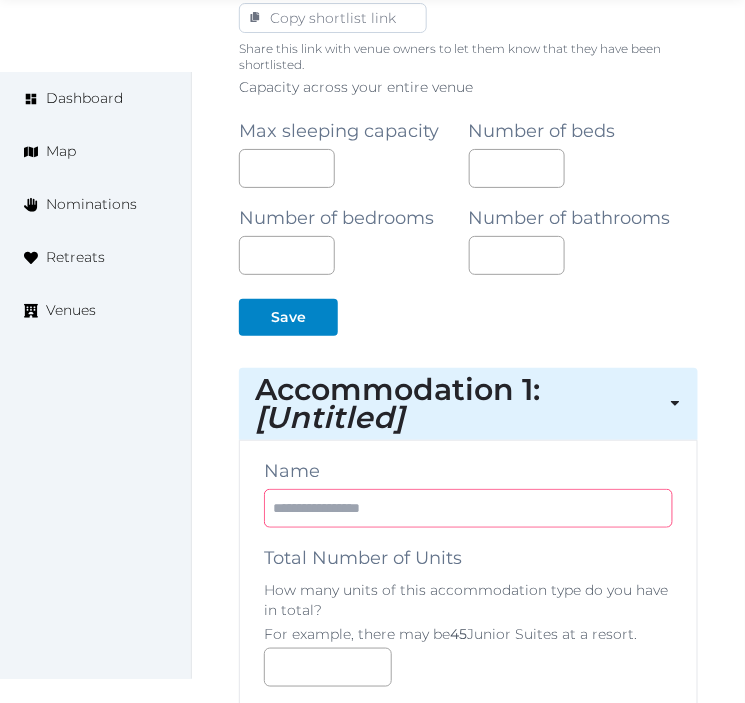 click at bounding box center [468, 508] 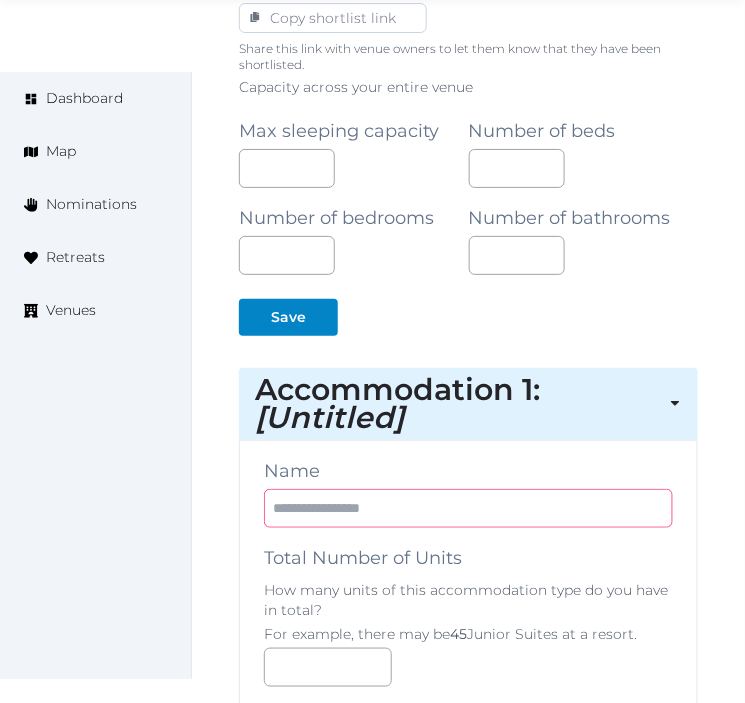 paste on "**********" 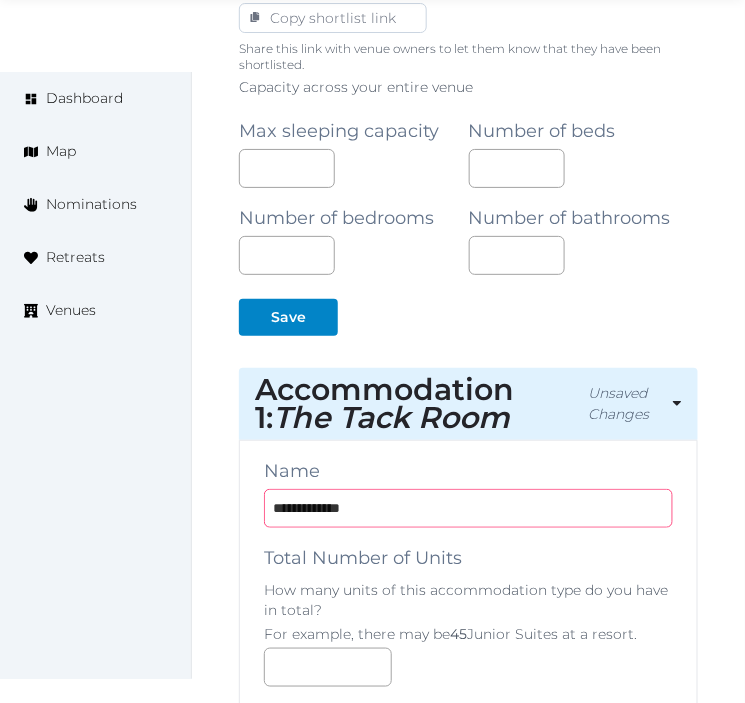 type on "**********" 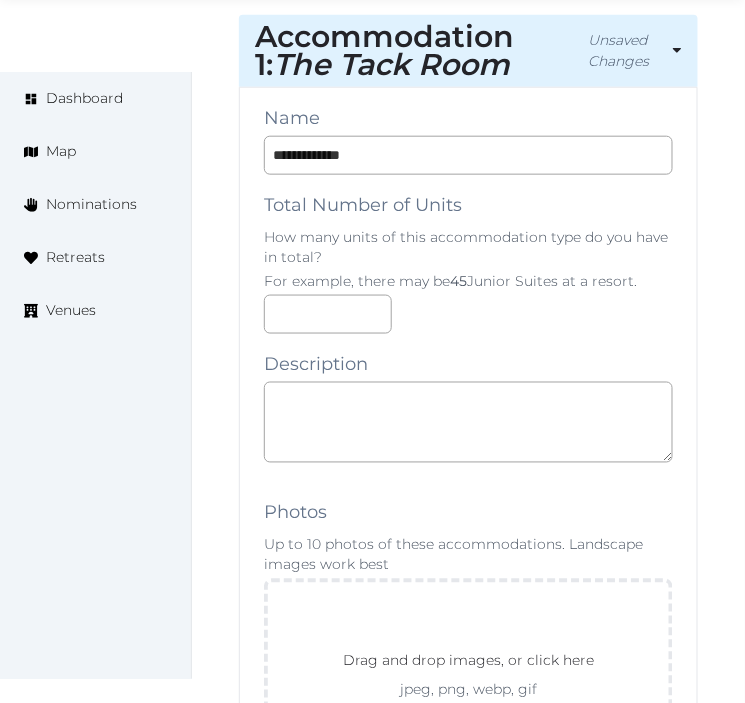 scroll, scrollTop: 1728, scrollLeft: 0, axis: vertical 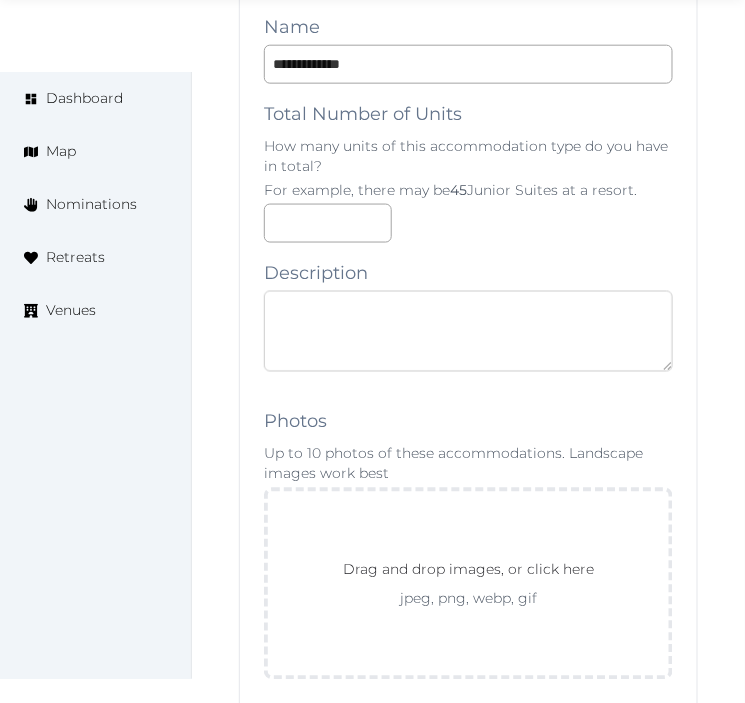 click at bounding box center (468, 331) 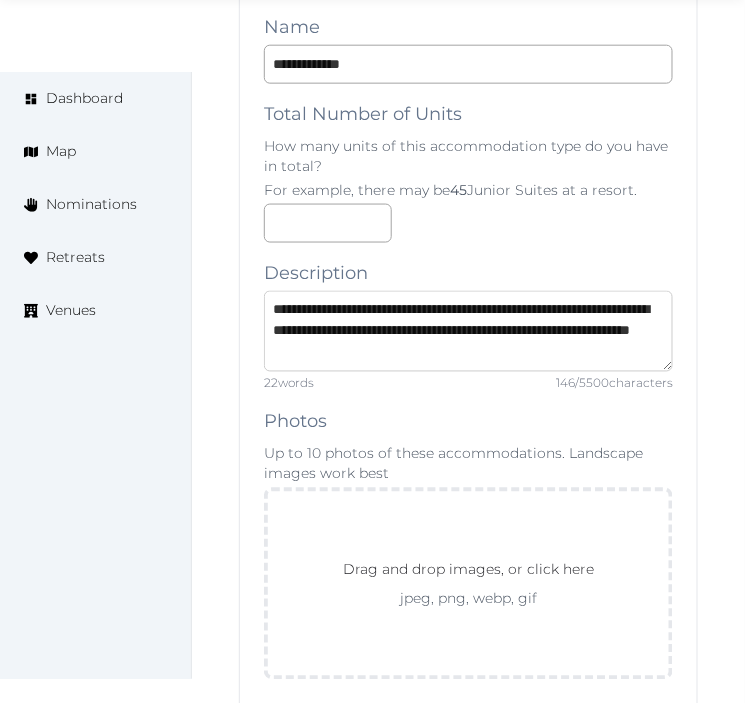 scroll, scrollTop: 31, scrollLeft: 0, axis: vertical 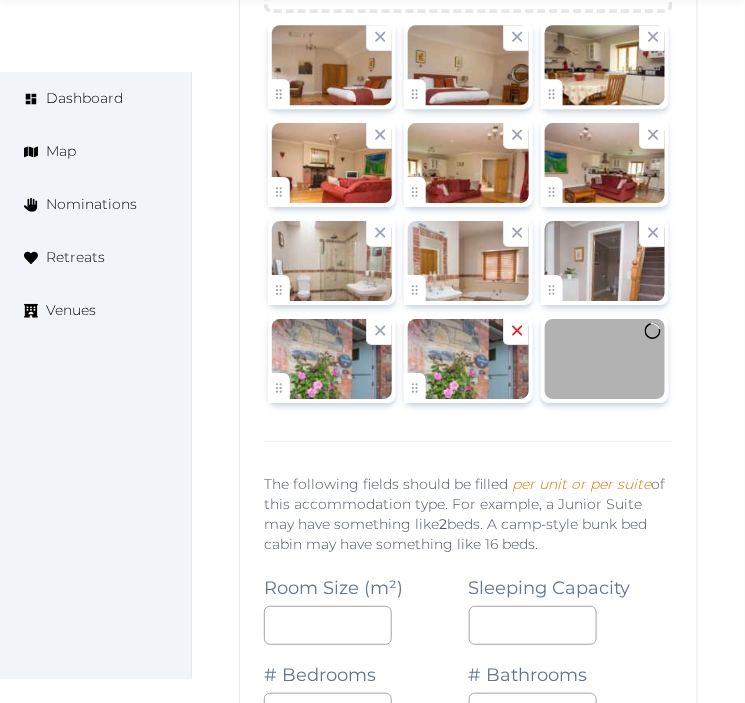 click 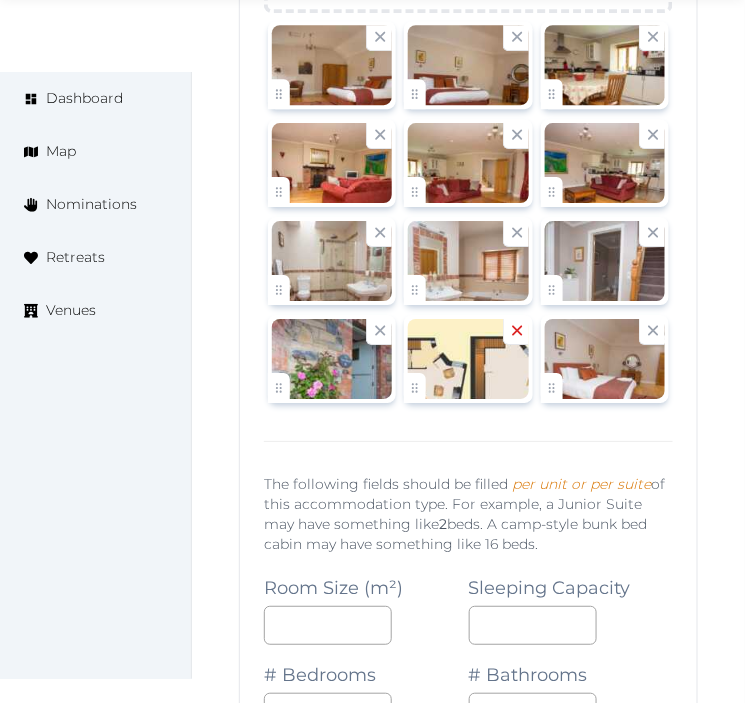 drag, startPoint x: 626, startPoint y: 402, endPoint x: 600, endPoint y: 370, distance: 41.231056 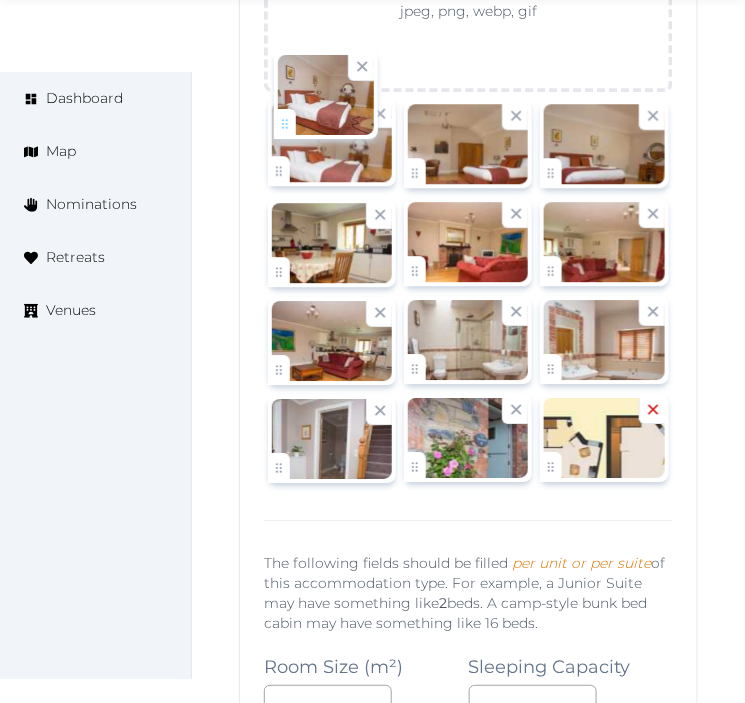 drag, startPoint x: 557, startPoint y: 384, endPoint x: 288, endPoint y: 107, distance: 386.12173 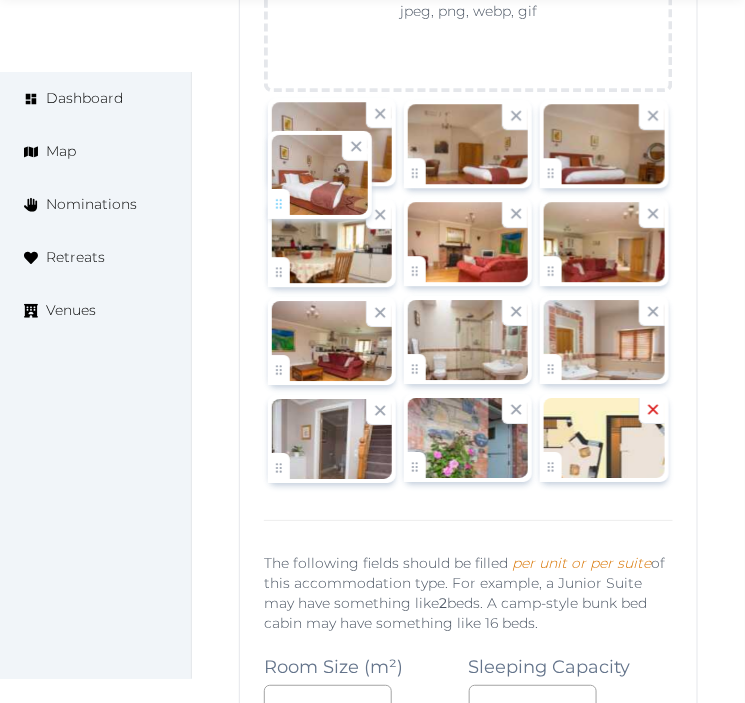 click on "Irene Gonzales   Account My Venue Listings My Retreats Logout      Dashboard Map Nominations Retreats Venues Edit venue 46 %  complete Fill out all the fields in your listing to increase its completion percentage.   A higher completion percentage will make your listing more attractive and result in better matches. Decoy Country Cottages   View  listing   Open    Close CRM Lead Basic details Pricing and policies Retreat spaces Meeting spaces Accommodations Amenities Food and dining Activities and experiences Location Environment Types of retreats Brochures Notes Ownership Administration Activity This venue is live and visible to the public Mark draft Archive Venue owned by decoy-country-cottages info@decoycountrycottages.ie Copy update link Share this link with venue owners to encourage them to update their venue details. Copy recommended link Share this link with venue owners to let them know they have been recommended. Copy shortlist link" at bounding box center (372, 466) 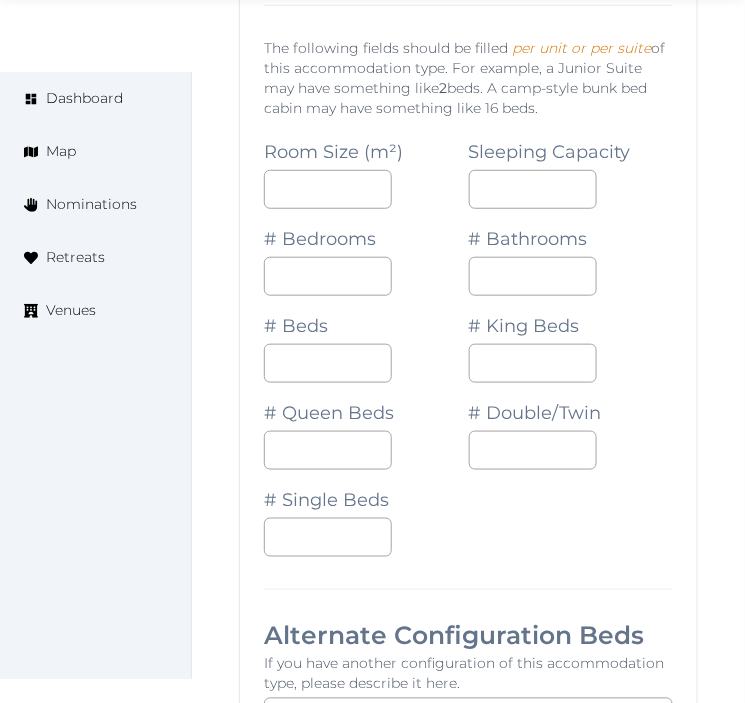 scroll, scrollTop: 2841, scrollLeft: 0, axis: vertical 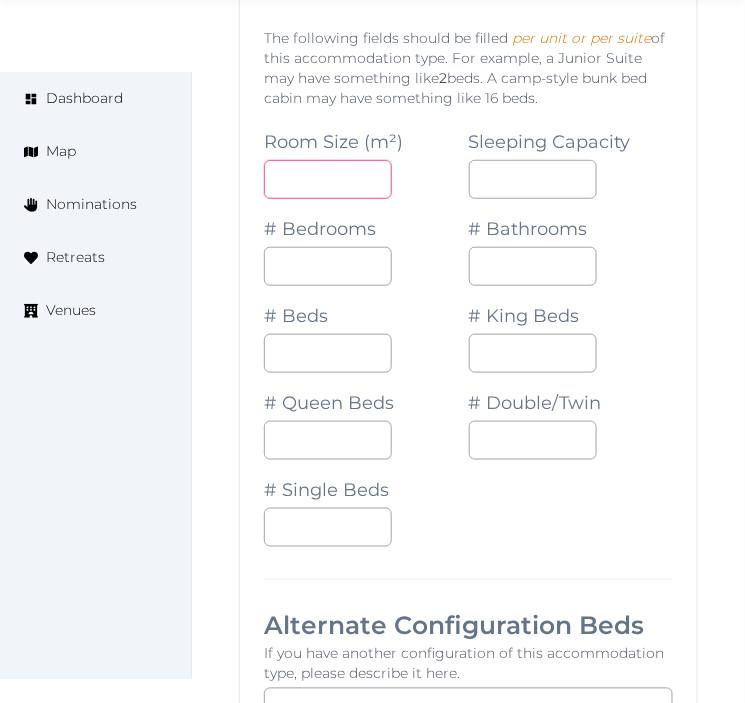 click at bounding box center [328, 179] 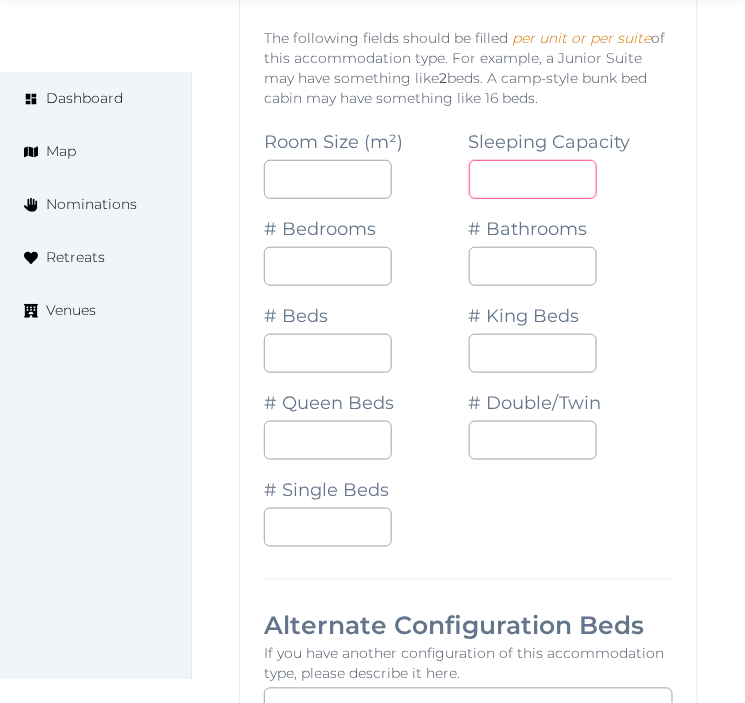 click at bounding box center (533, 179) 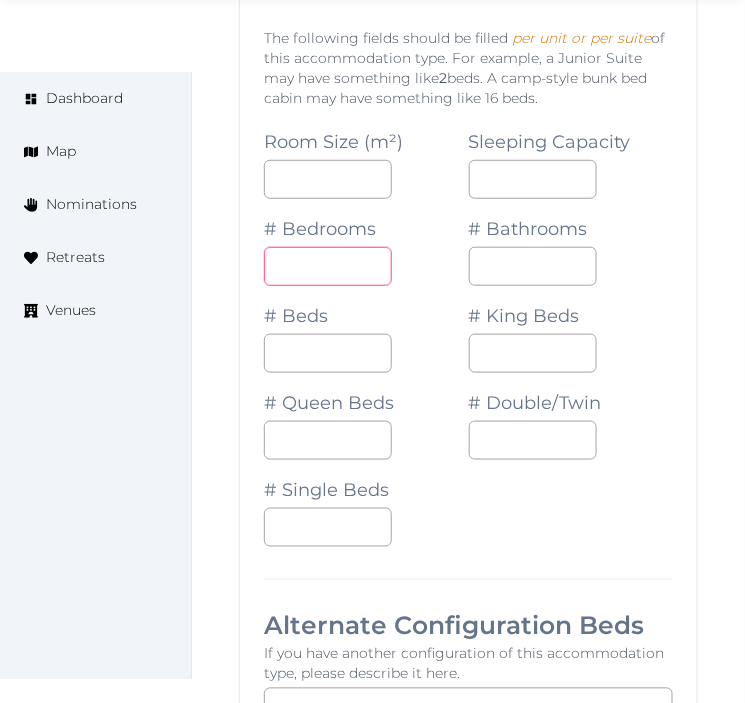 click on "*" at bounding box center (328, 266) 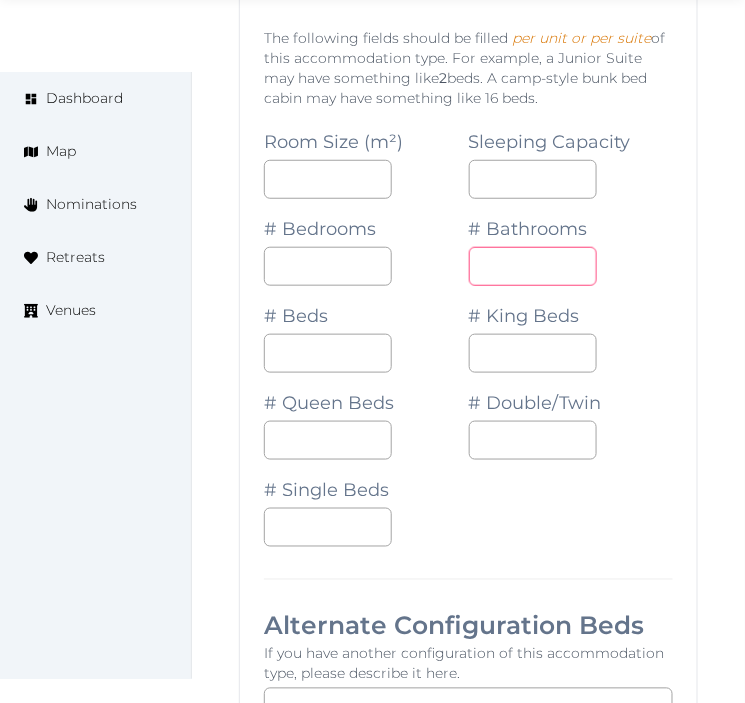 drag, startPoint x: 491, startPoint y: 254, endPoint x: 483, endPoint y: 277, distance: 24.351591 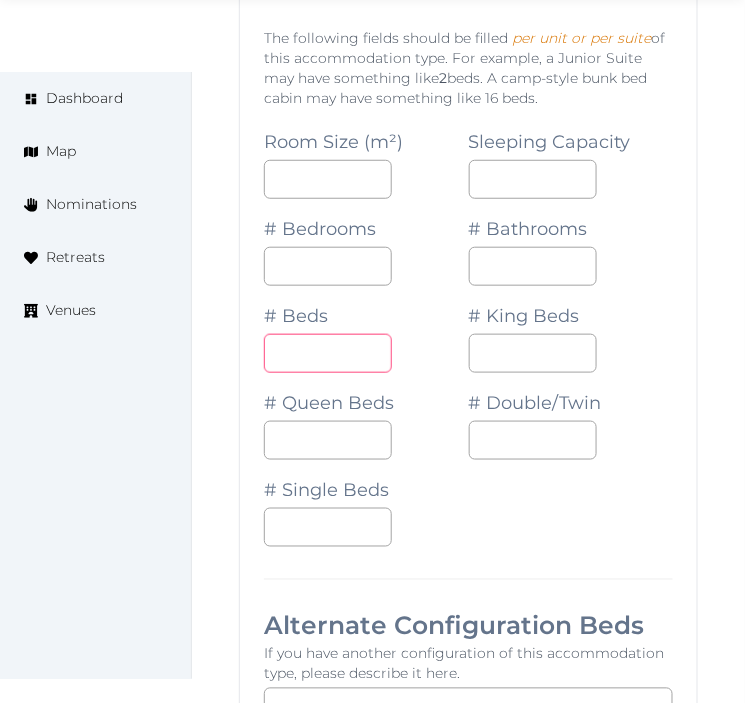 click on "*" at bounding box center (328, 353) 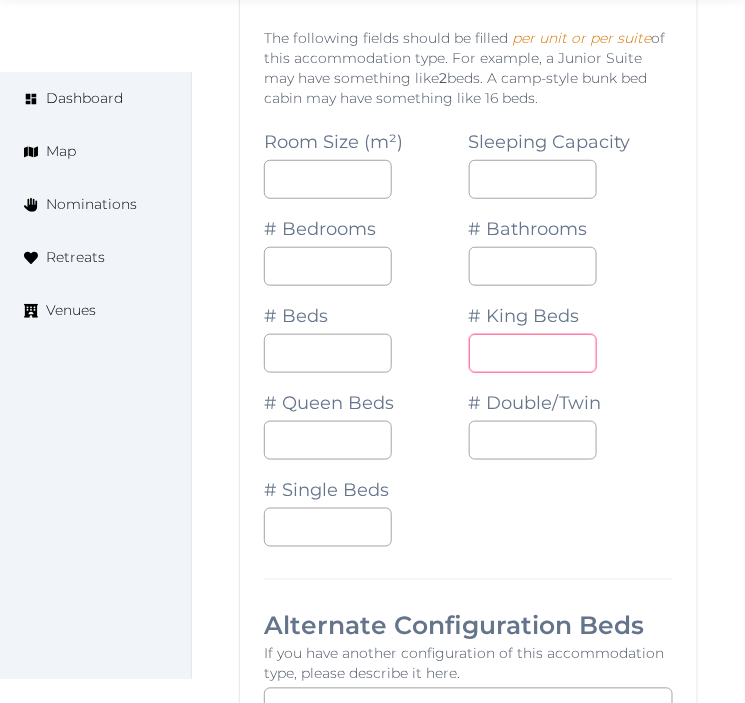 click on "*" at bounding box center [533, 353] 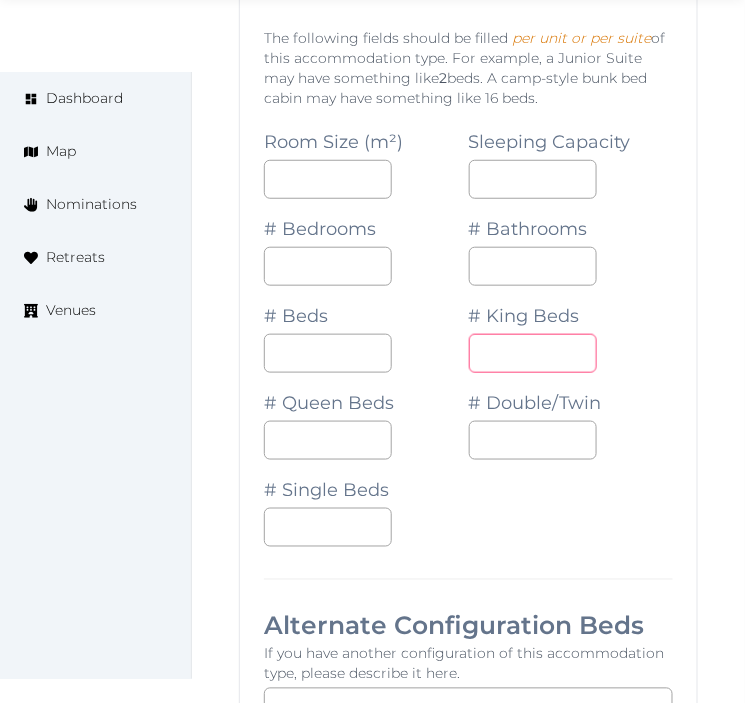 type on "*" 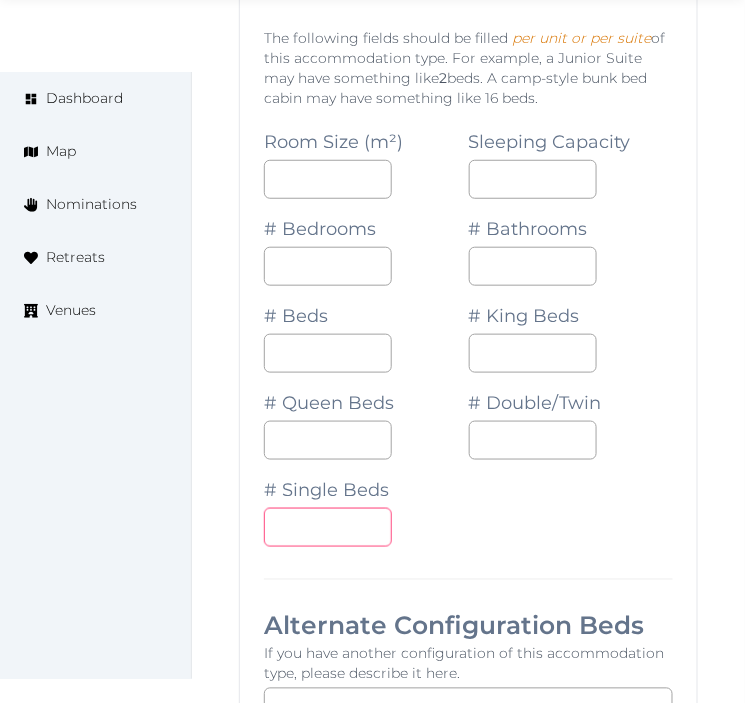 drag, startPoint x: 492, startPoint y: 535, endPoint x: 502, endPoint y: 521, distance: 17.20465 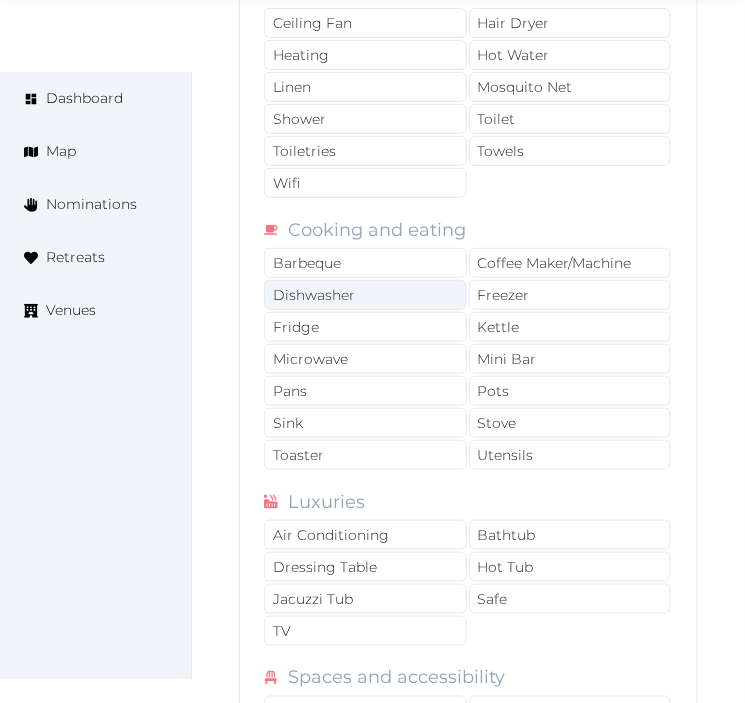 scroll, scrollTop: 4063, scrollLeft: 0, axis: vertical 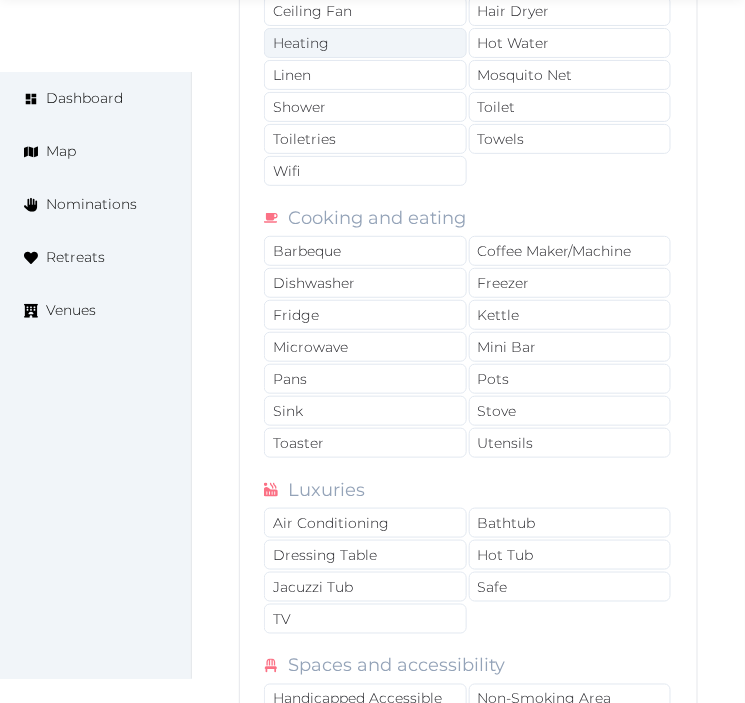 click on "Heating" at bounding box center (365, 43) 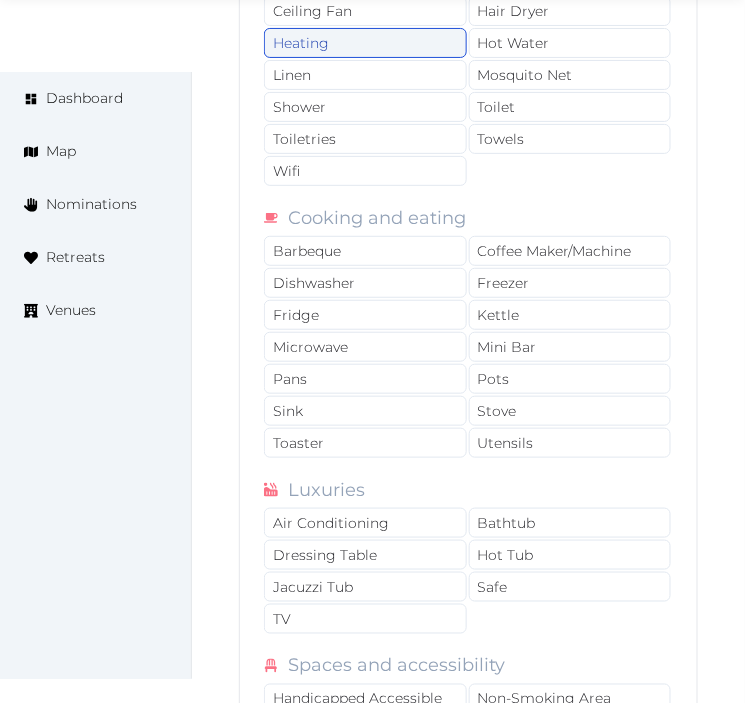 click on "Heating" at bounding box center [365, 43] 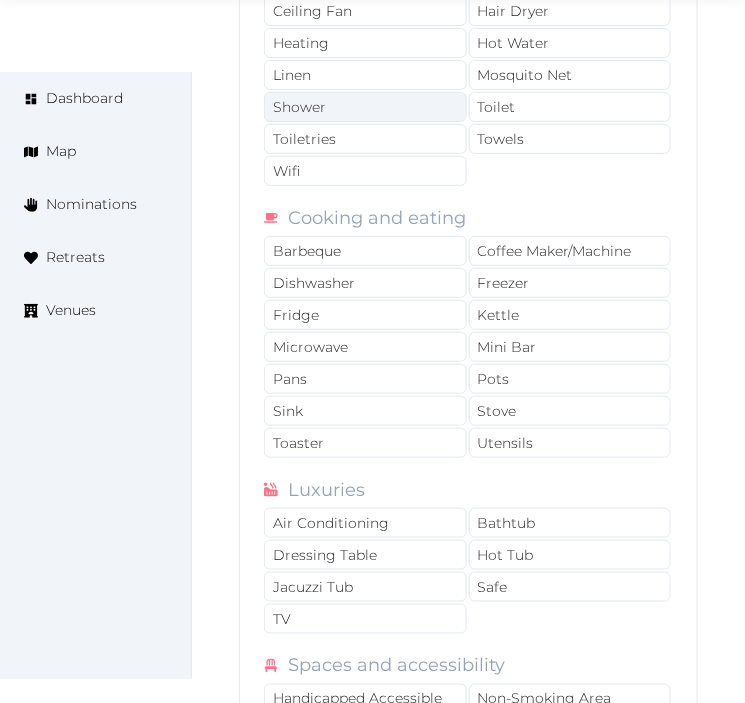 drag, startPoint x: 387, startPoint y: 78, endPoint x: 387, endPoint y: 106, distance: 28 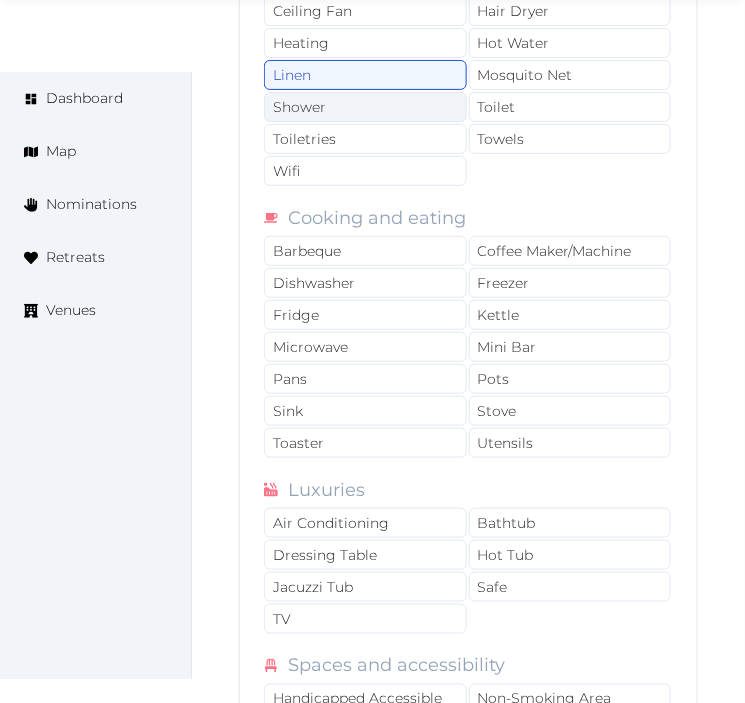 click on "Shower" at bounding box center (365, 107) 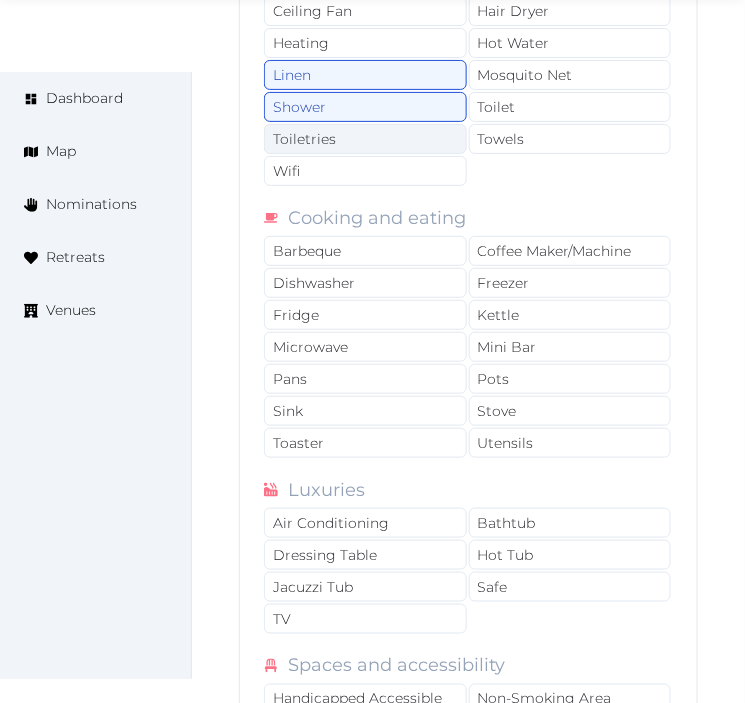 click on "Toiletries" at bounding box center (365, 139) 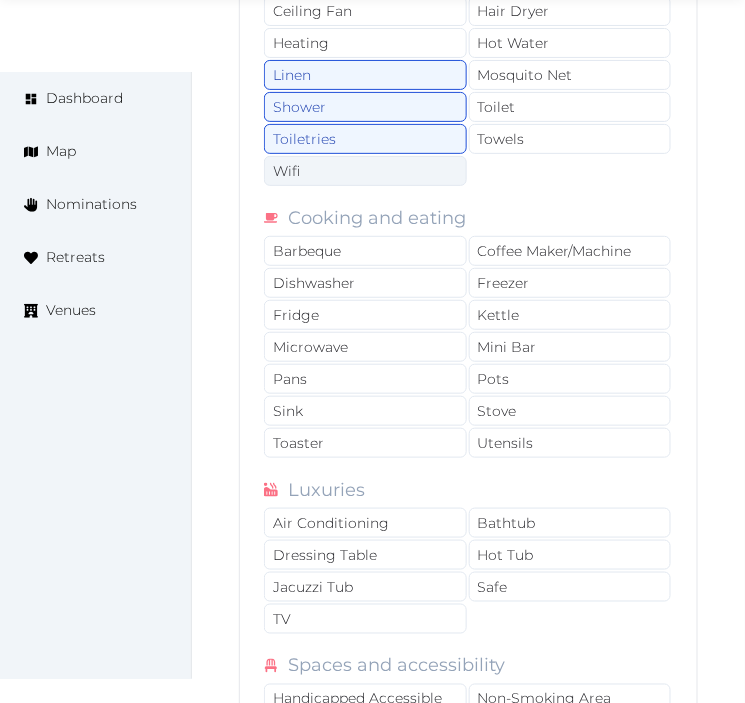 drag, startPoint x: 387, startPoint y: 165, endPoint x: 444, endPoint y: 183, distance: 59.77458 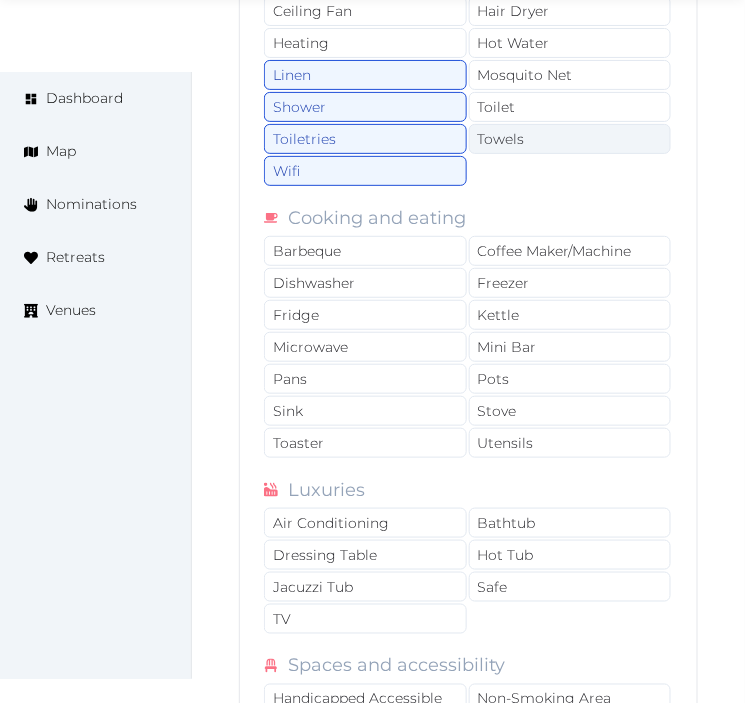 click on "Towels" at bounding box center [570, 139] 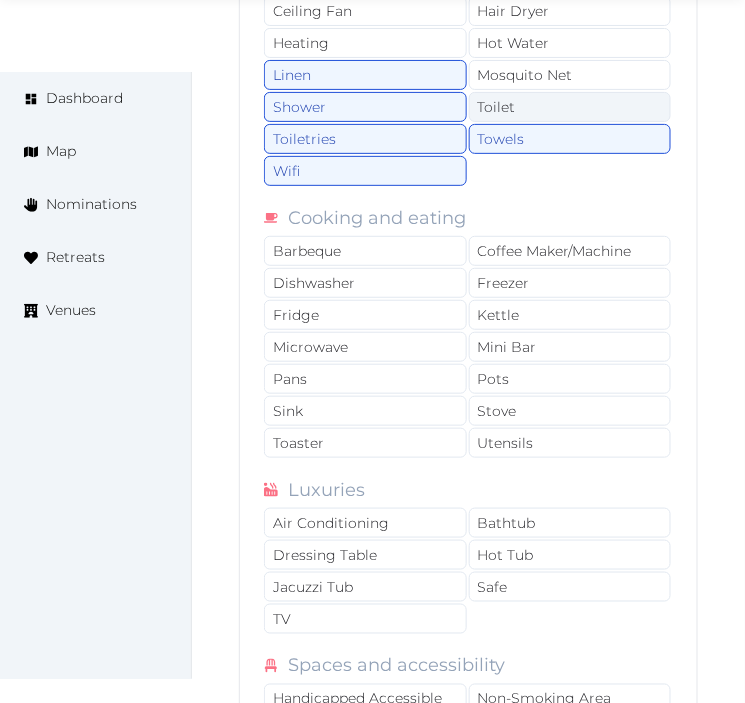 click on "Toilet" at bounding box center [570, 107] 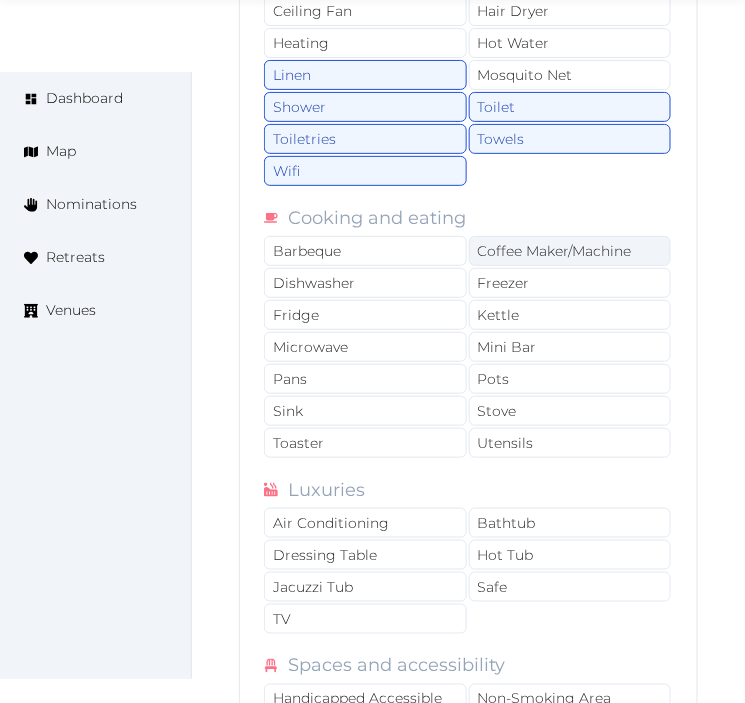 drag, startPoint x: 567, startPoint y: 242, endPoint x: 578, endPoint y: 270, distance: 30.083218 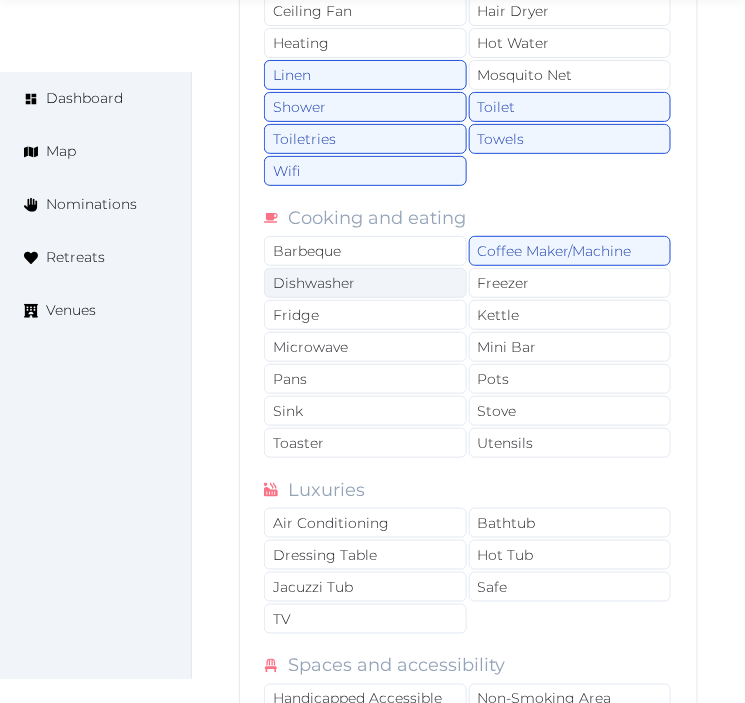 click on "Dishwasher" at bounding box center [365, 283] 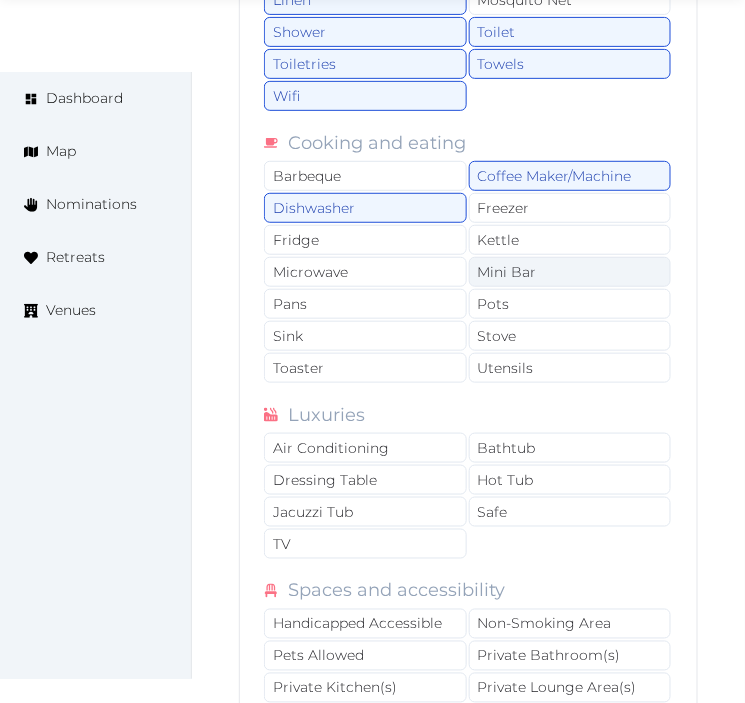 scroll, scrollTop: 4174, scrollLeft: 0, axis: vertical 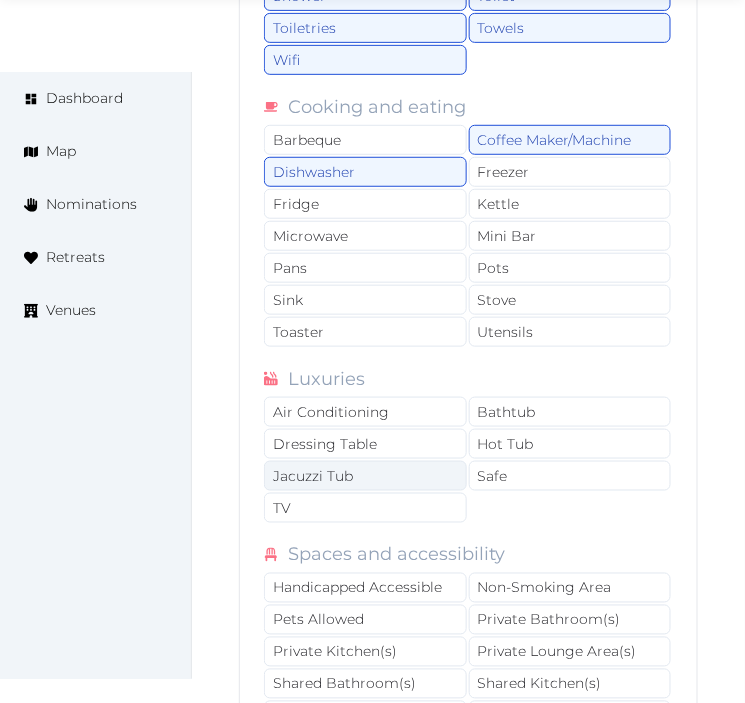 drag, startPoint x: 395, startPoint y: 422, endPoint x: 375, endPoint y: 470, distance: 52 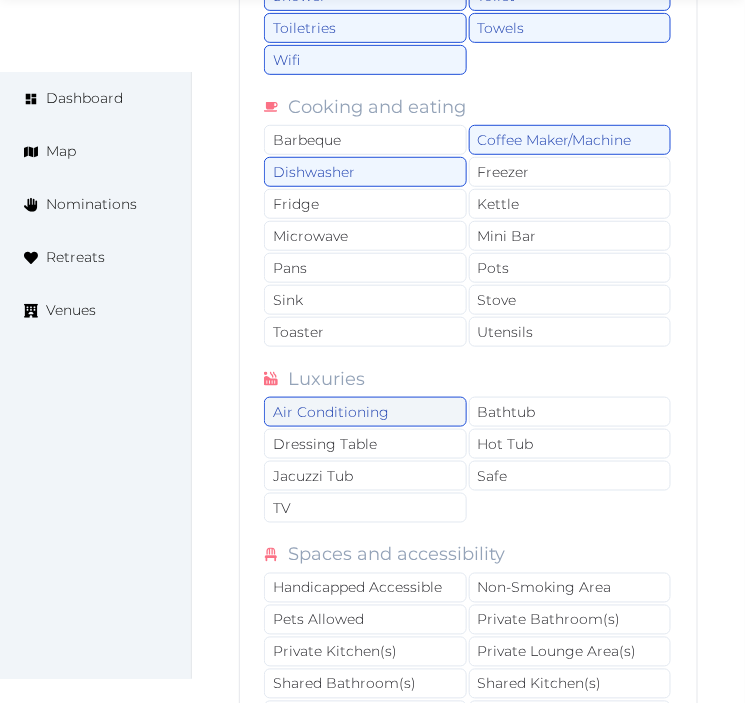 click on "Air Conditioning" at bounding box center (365, 412) 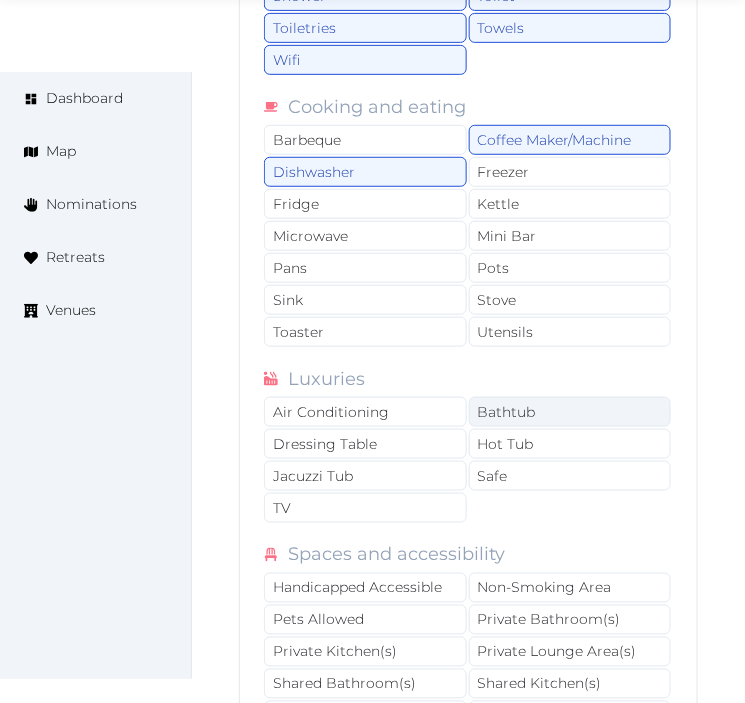 click on "Bathtub" at bounding box center (570, 412) 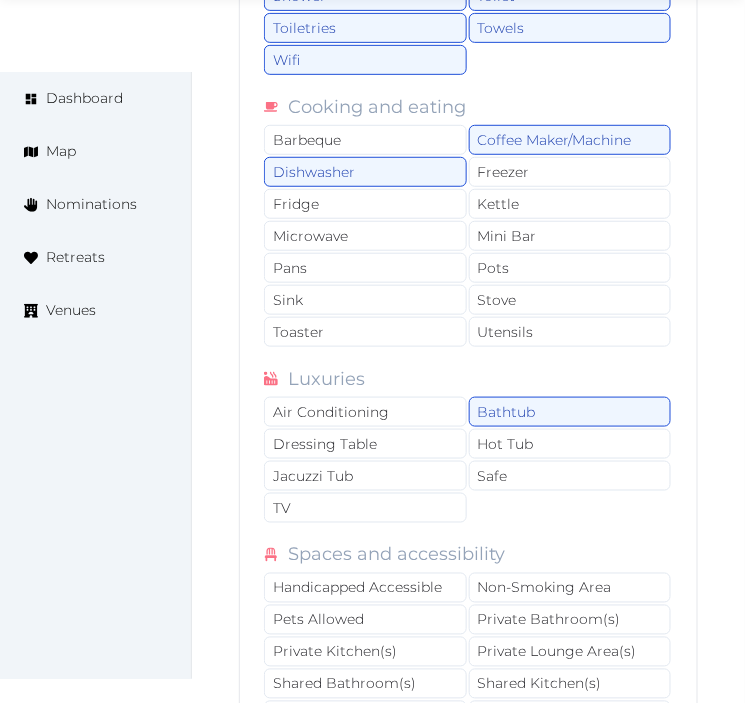 drag, startPoint x: 630, startPoint y: 476, endPoint x: 487, endPoint y: 504, distance: 145.71547 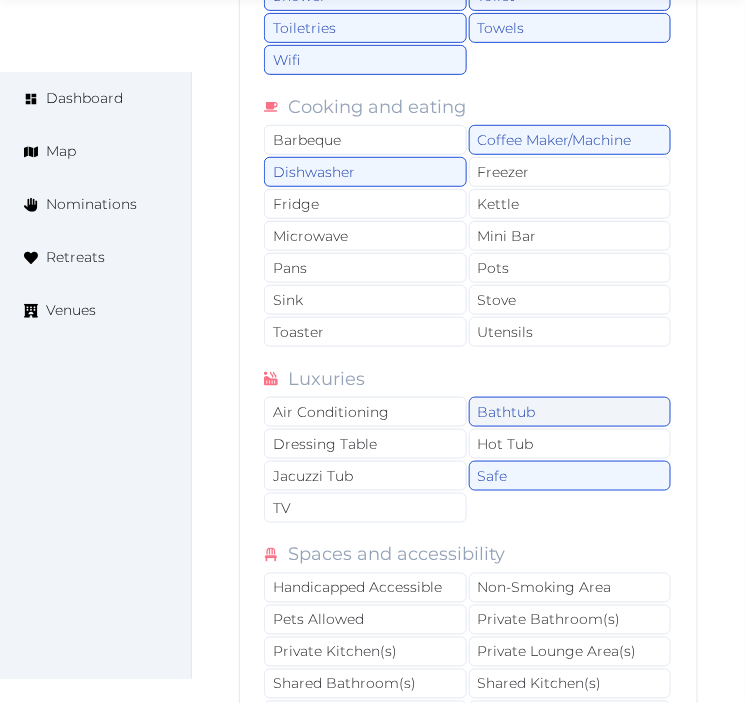 click on "Bathtub" at bounding box center [570, 412] 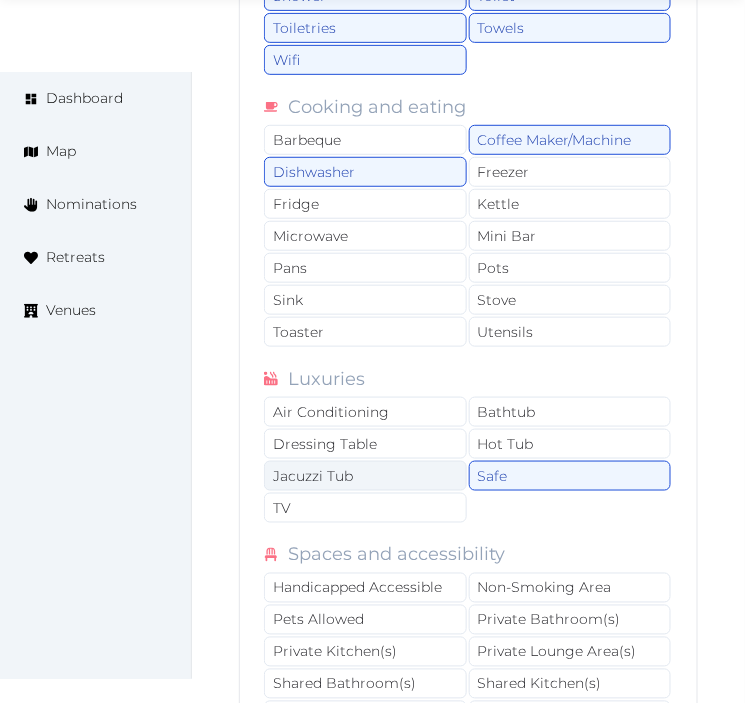 click on "Jacuzzi Tub" at bounding box center (365, 476) 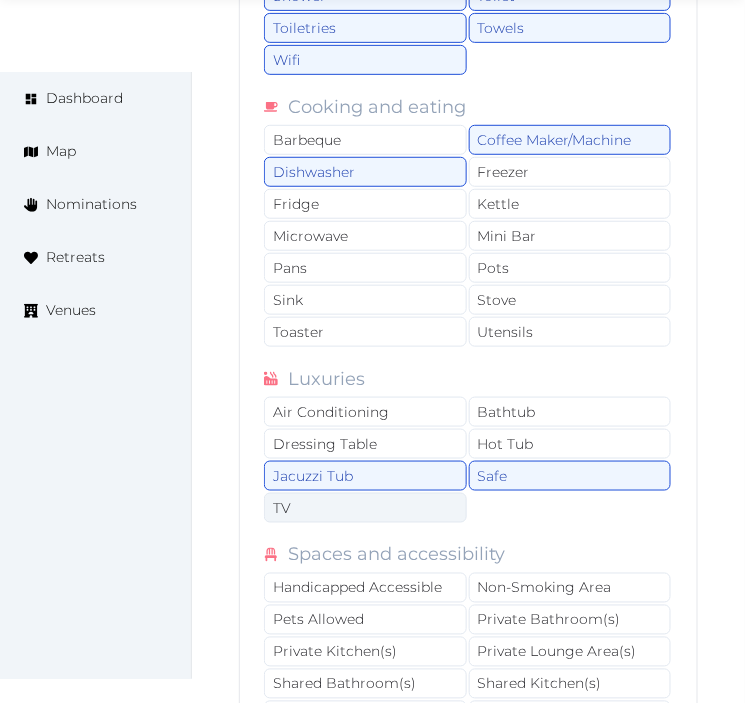 drag, startPoint x: 377, startPoint y: 514, endPoint x: 412, endPoint y: 505, distance: 36.138622 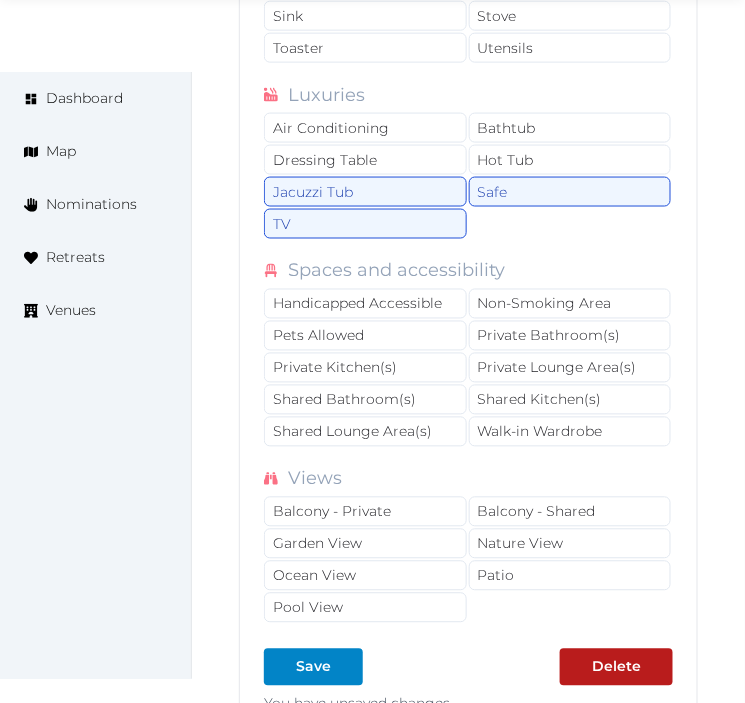 scroll, scrollTop: 4507, scrollLeft: 0, axis: vertical 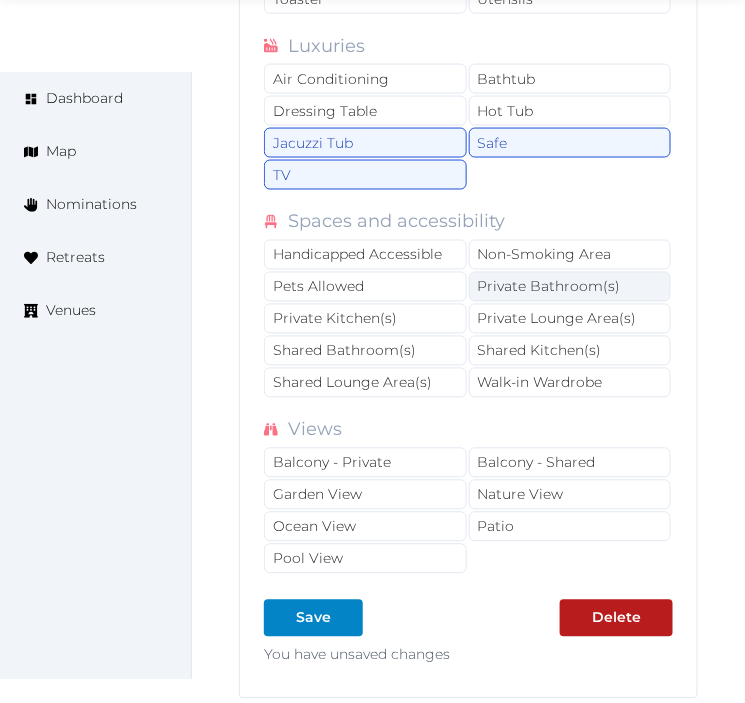 click on "Private Bathroom(s)" at bounding box center [570, 287] 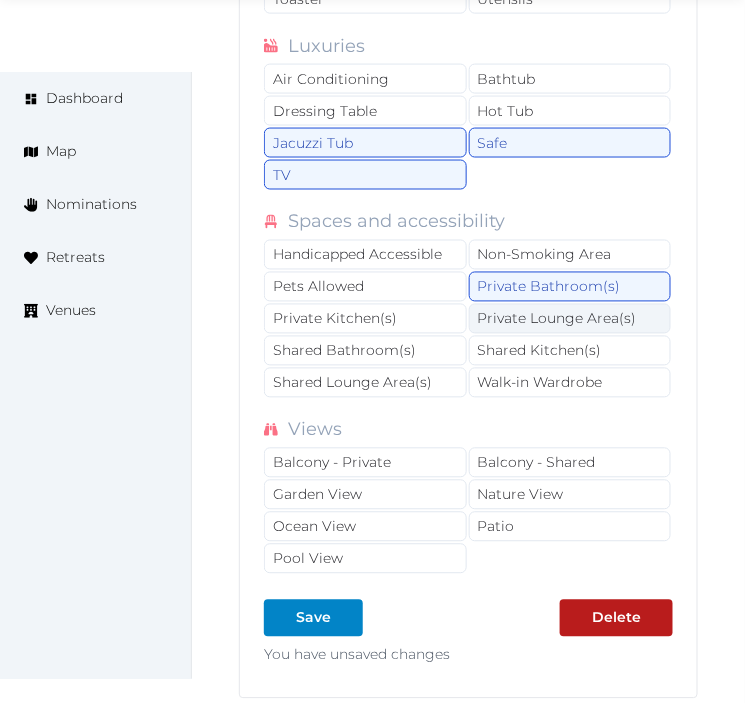 click on "Private Lounge Area(s)" at bounding box center (570, 319) 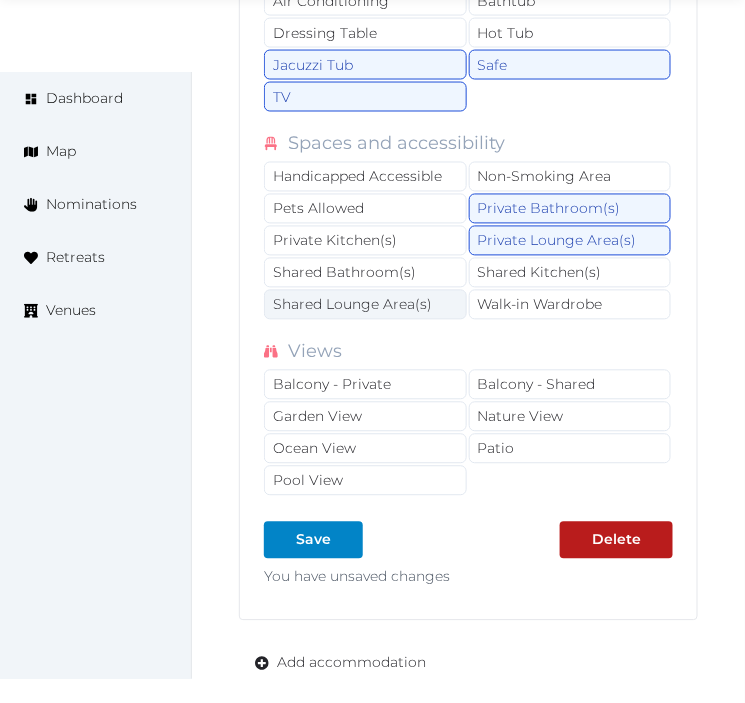 scroll, scrollTop: 4618, scrollLeft: 0, axis: vertical 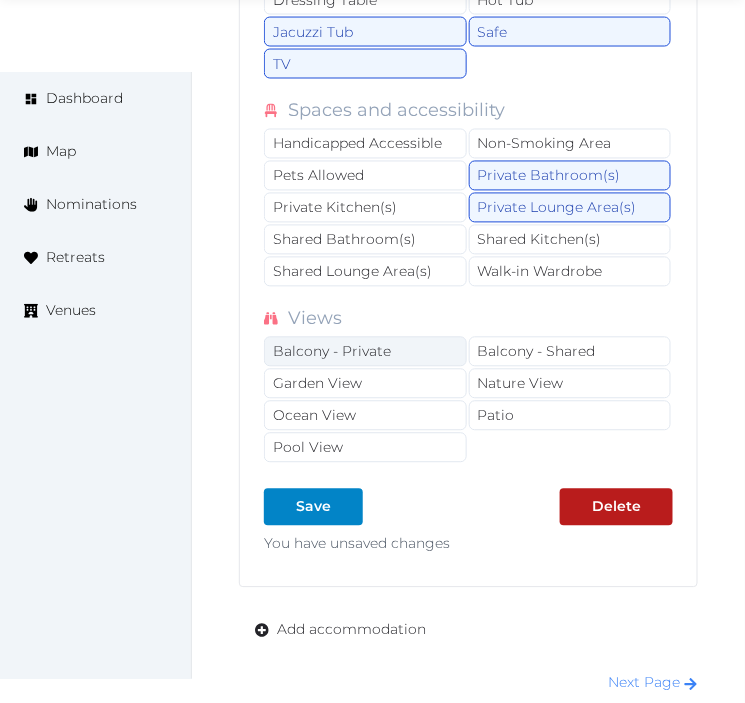 click on "Balcony - Private" at bounding box center [365, 352] 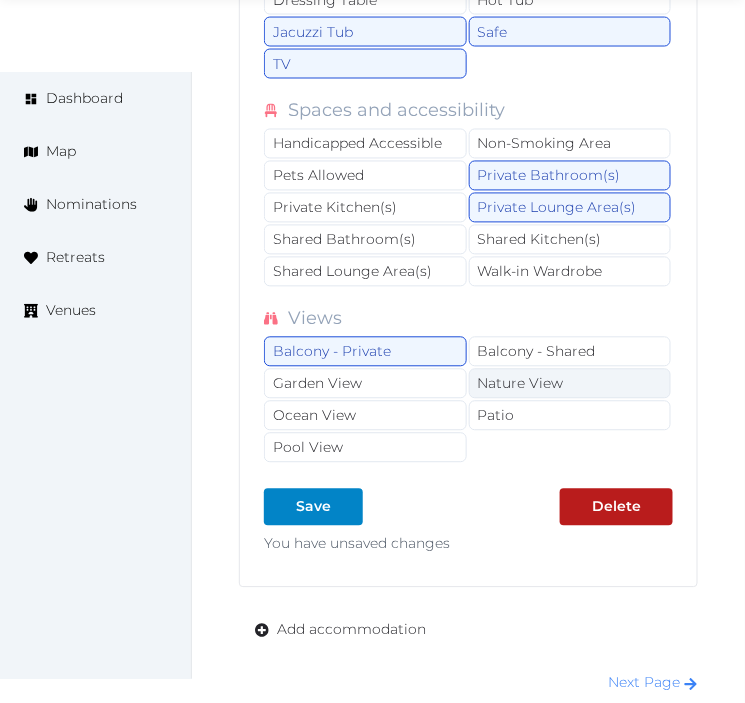 click on "Nature View" at bounding box center [570, 384] 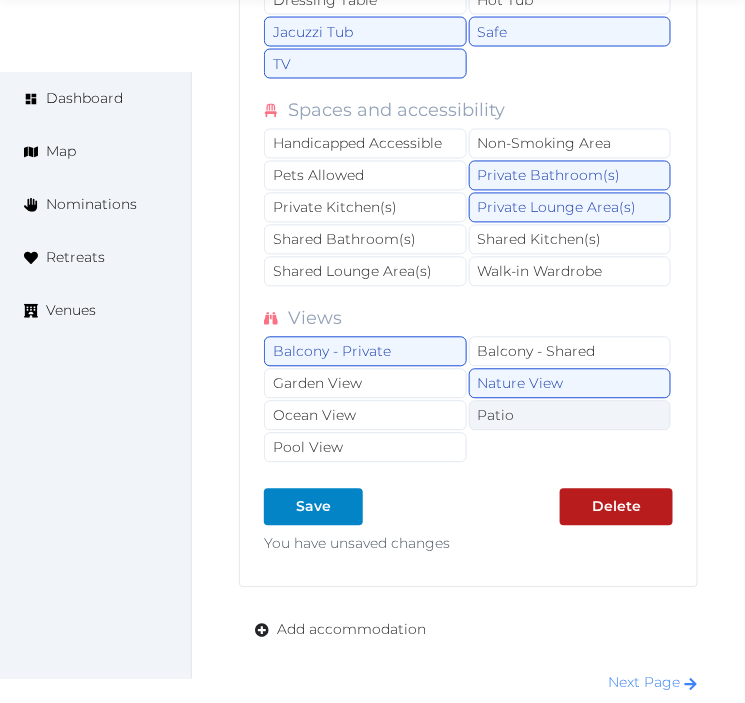 click on "Patio" at bounding box center (570, 416) 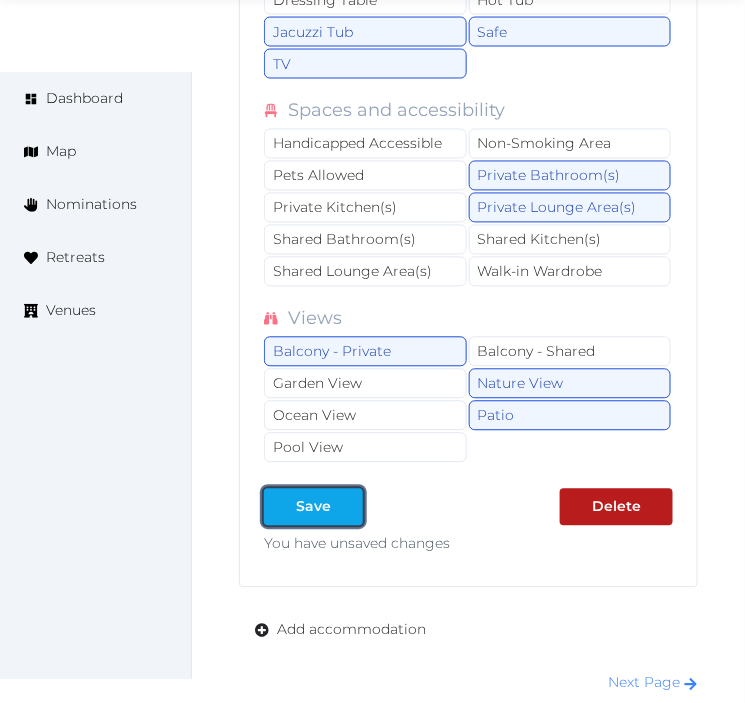 click at bounding box center (347, 507) 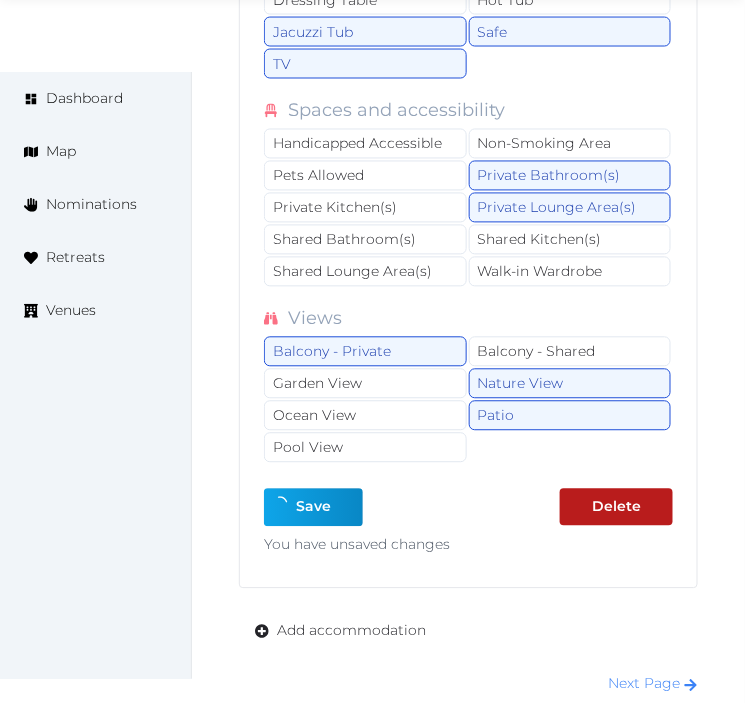 type on "*" 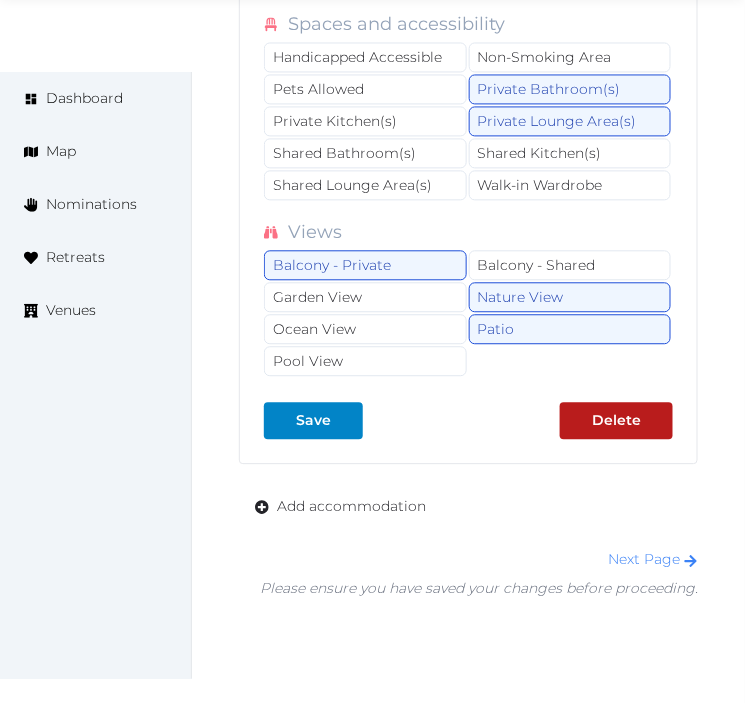 scroll, scrollTop: 4730, scrollLeft: 0, axis: vertical 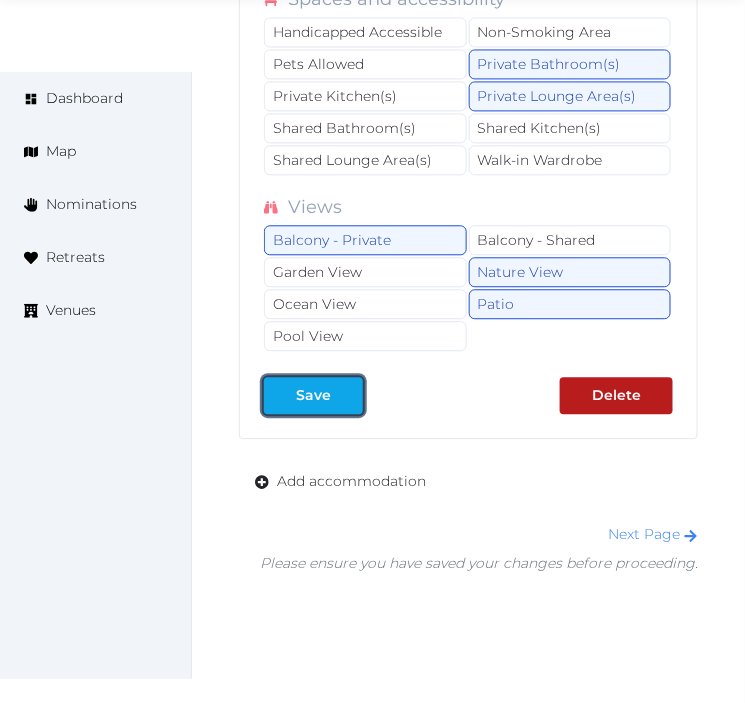 click at bounding box center [347, 395] 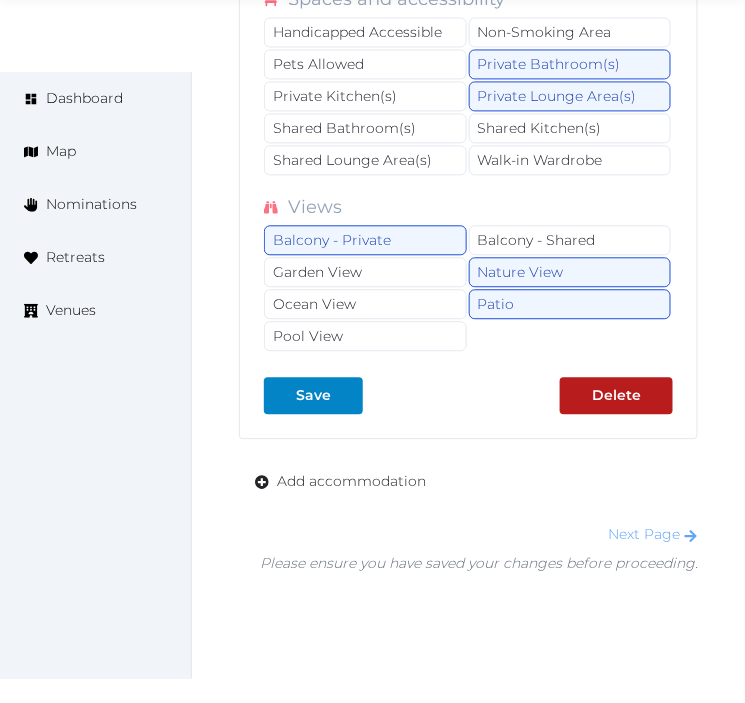 click on "Next Page" at bounding box center (653, 534) 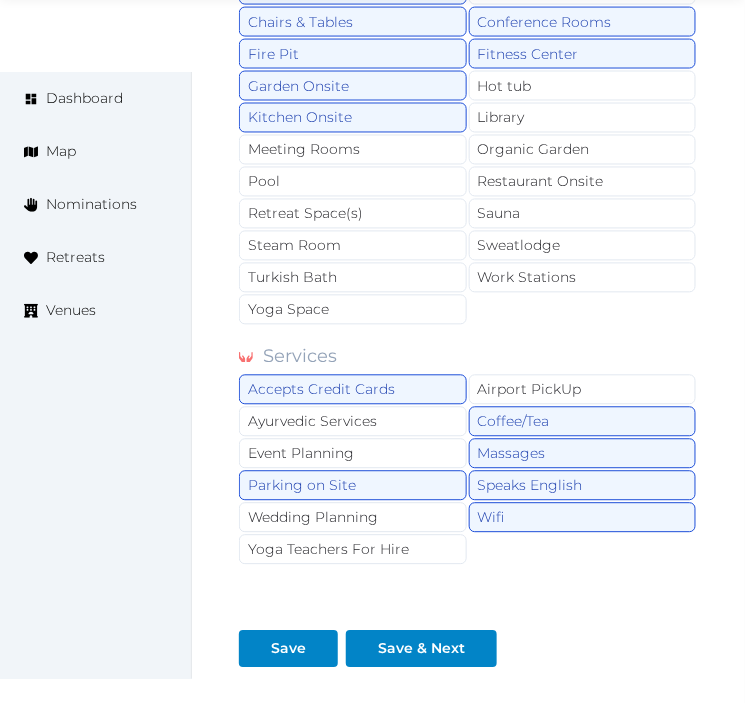 scroll, scrollTop: 2104, scrollLeft: 0, axis: vertical 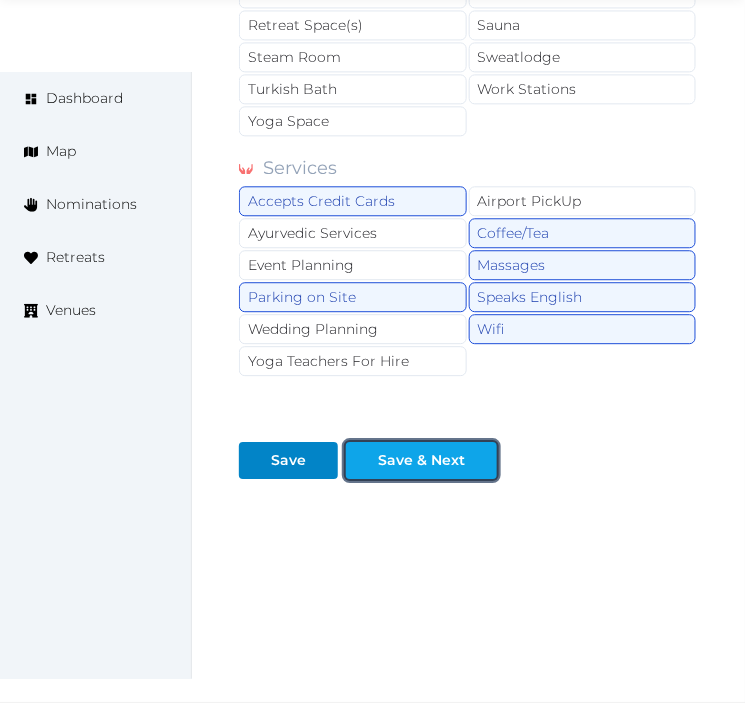 click on "Save & Next" at bounding box center [421, 460] 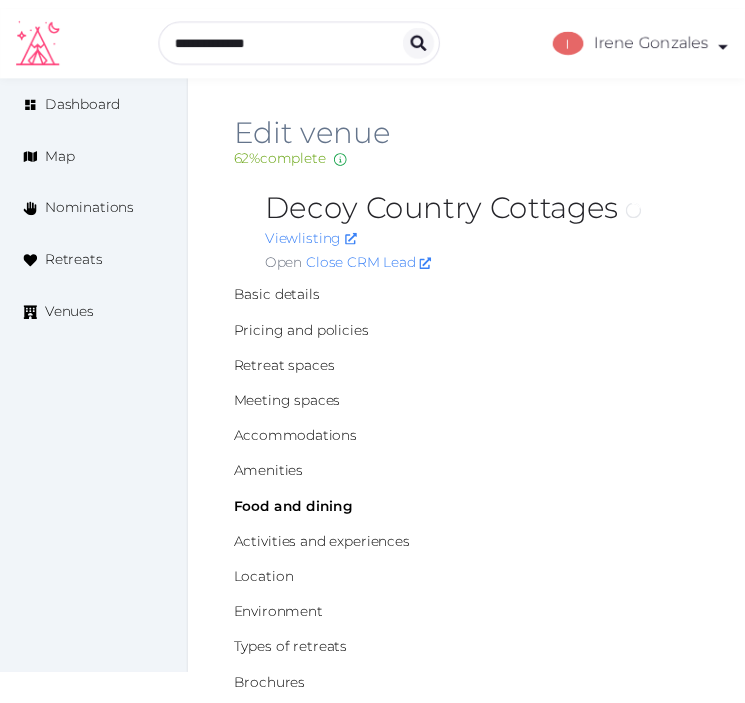 scroll, scrollTop: 0, scrollLeft: 0, axis: both 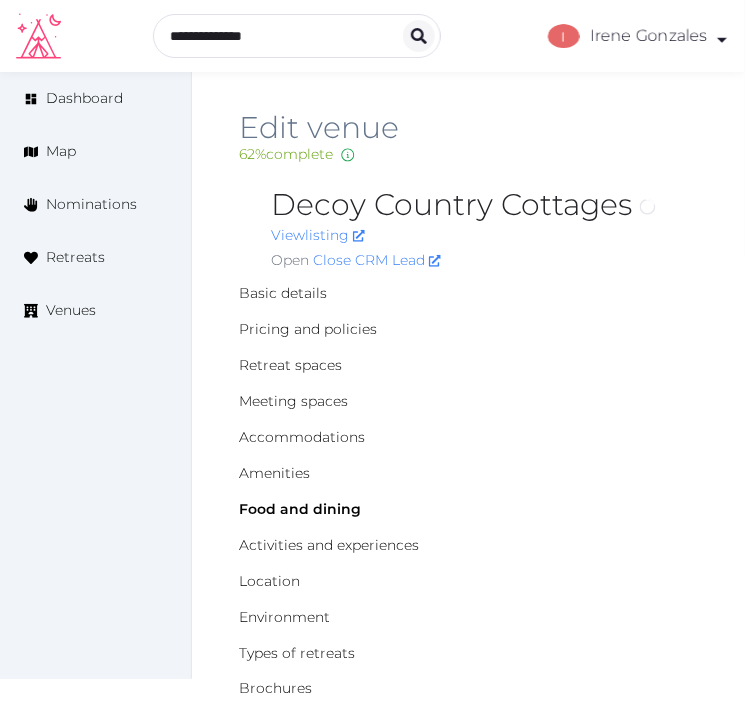 click on "Open    Close CRM Lead" at bounding box center [484, 260] 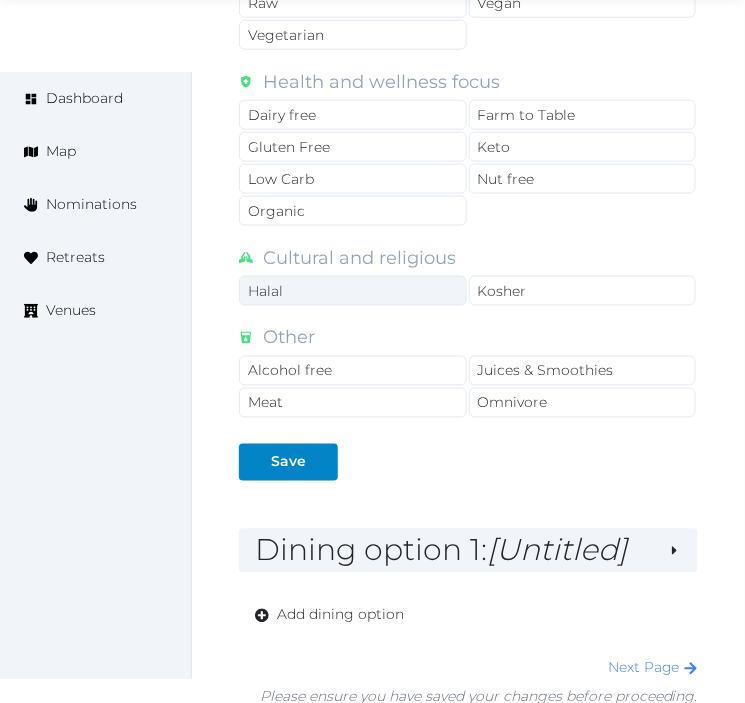 scroll, scrollTop: 1930, scrollLeft: 0, axis: vertical 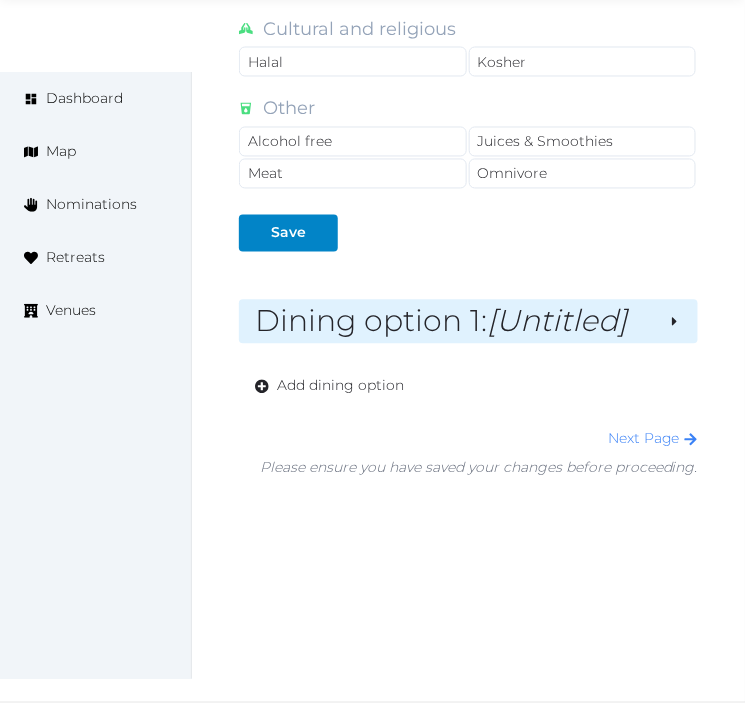 click on "Dining option 1 :  [Untitled]" at bounding box center (453, 322) 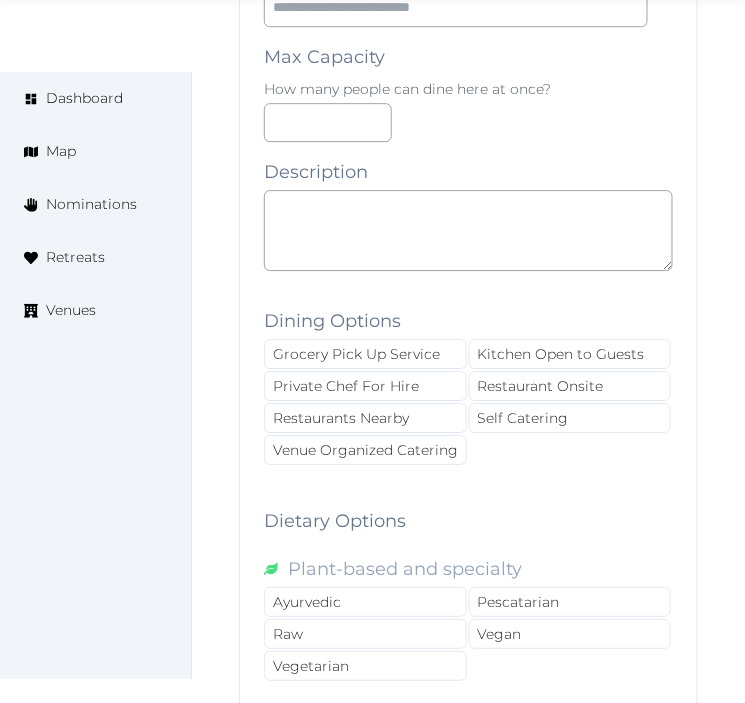 scroll, scrollTop: 2374, scrollLeft: 0, axis: vertical 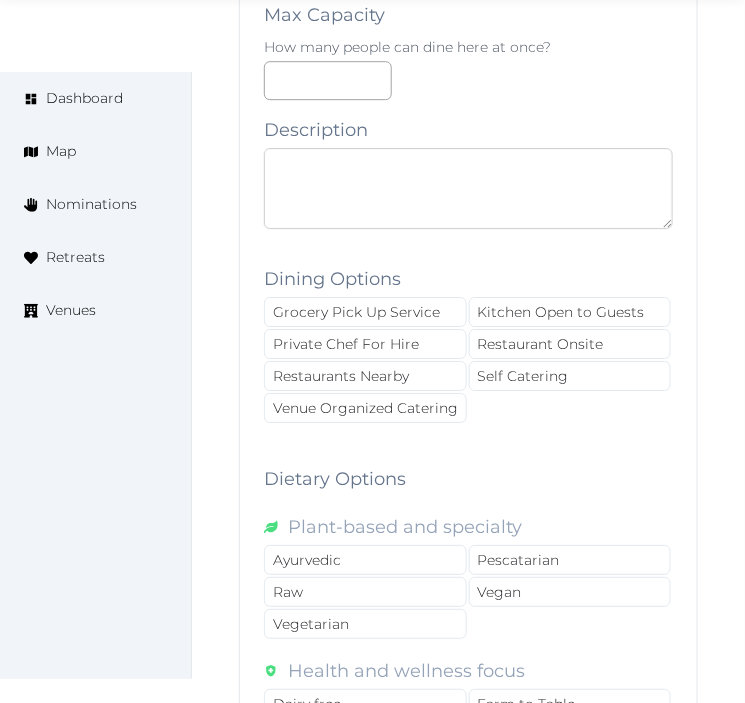 click at bounding box center (468, 188) 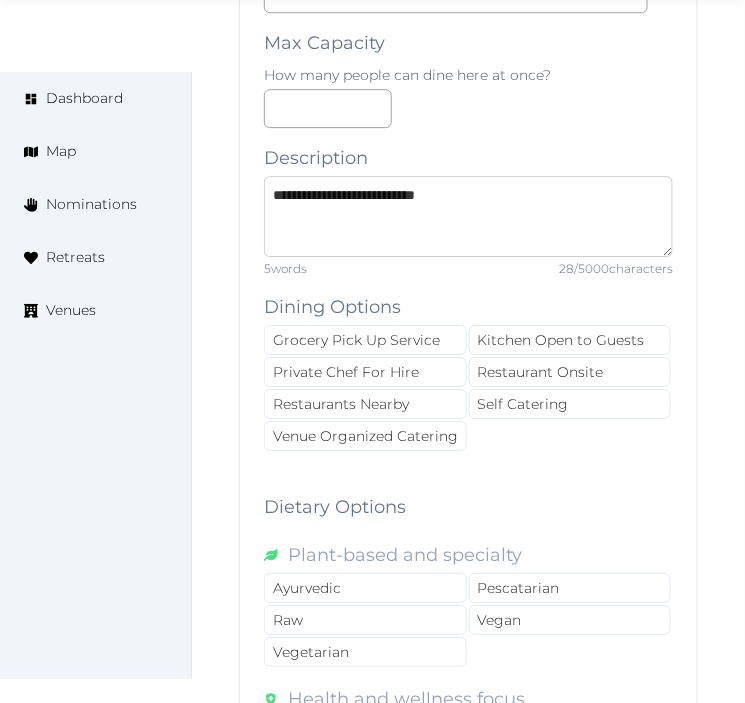 scroll, scrollTop: 2402, scrollLeft: 0, axis: vertical 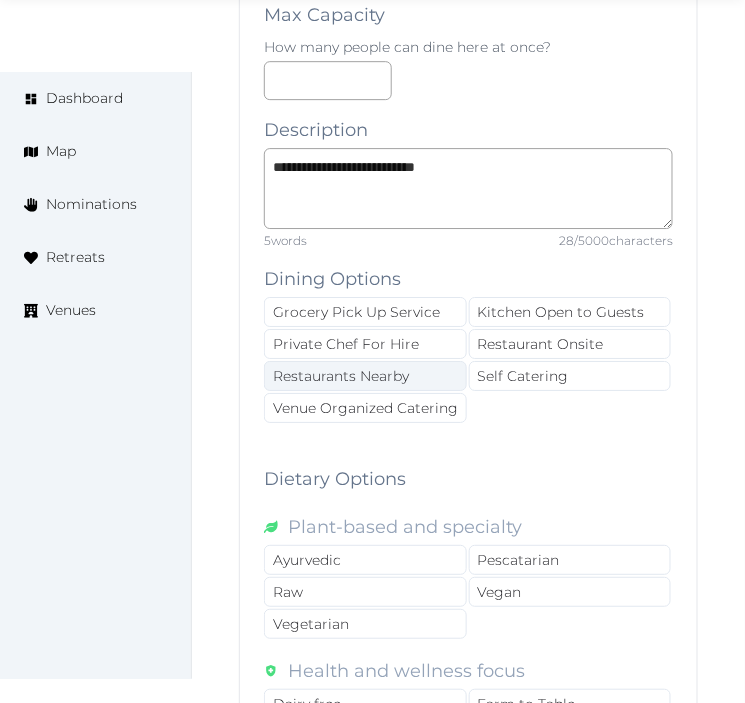 click on "Restaurants Nearby" at bounding box center [365, 376] 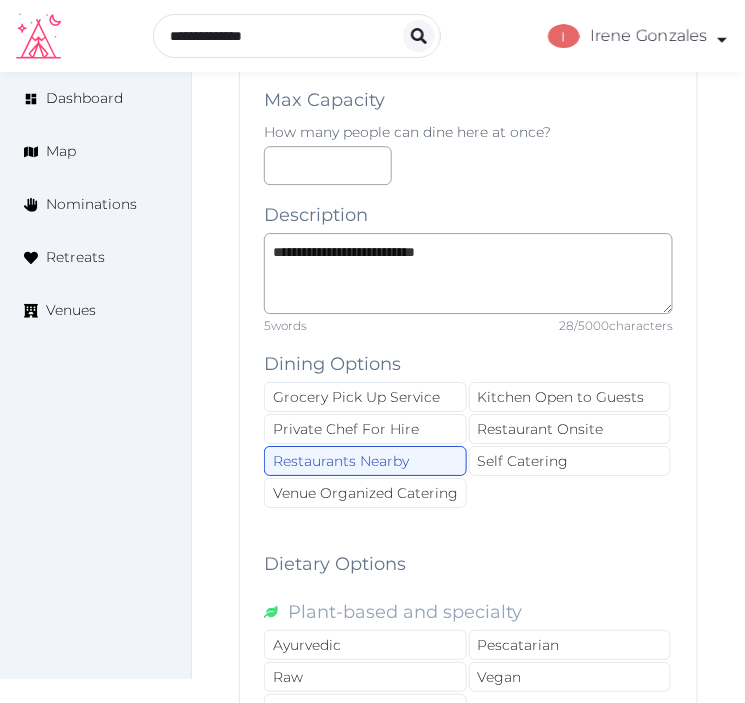 scroll, scrollTop: 2068, scrollLeft: 0, axis: vertical 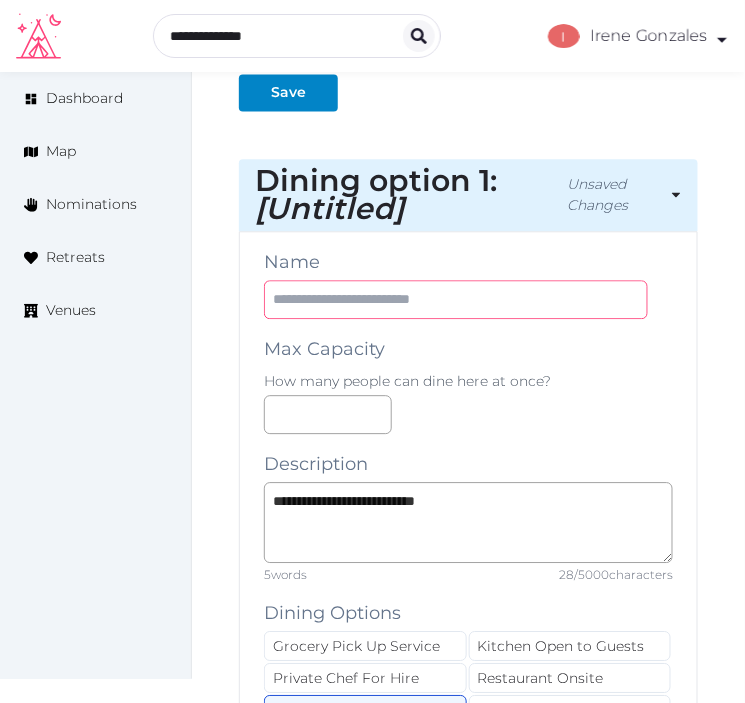 click at bounding box center (456, 299) 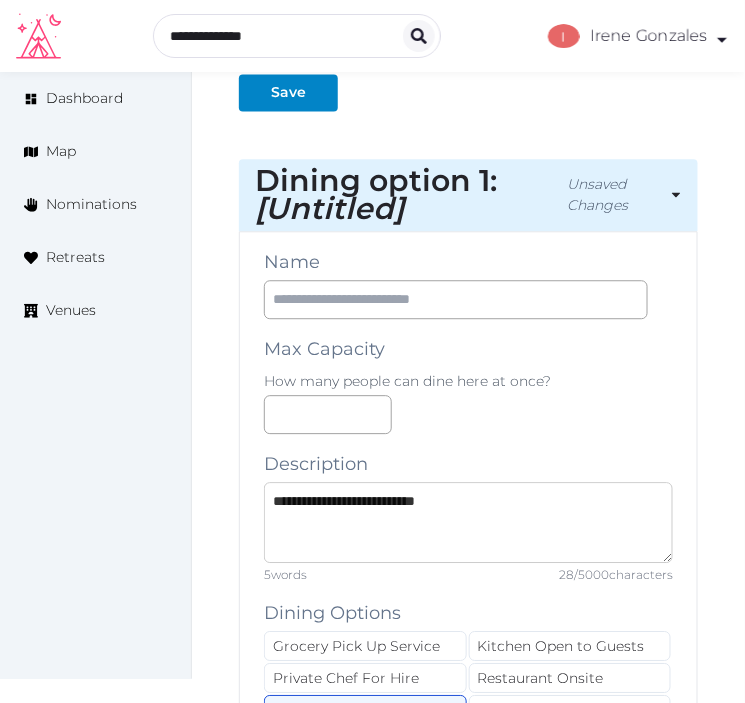 click on "**********" at bounding box center (468, 522) 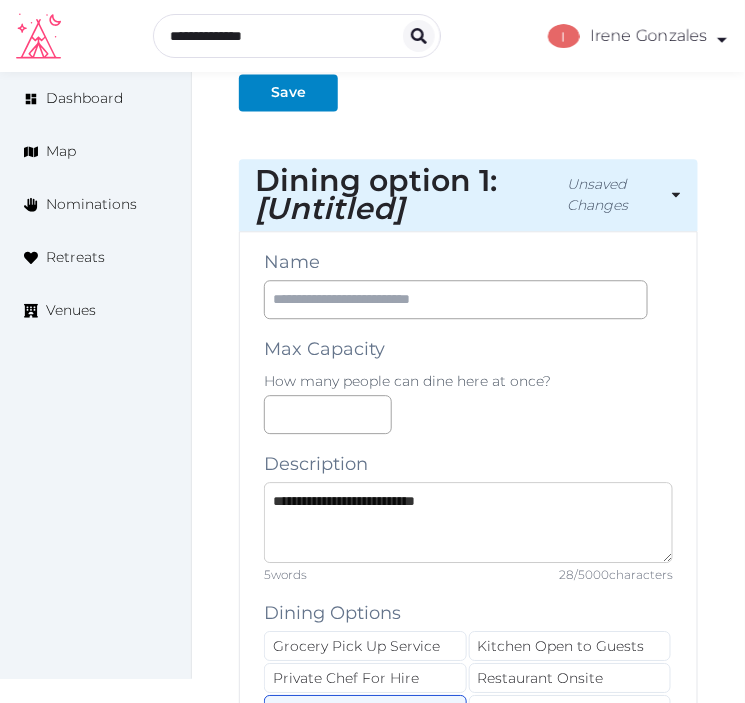 paste on "**********" 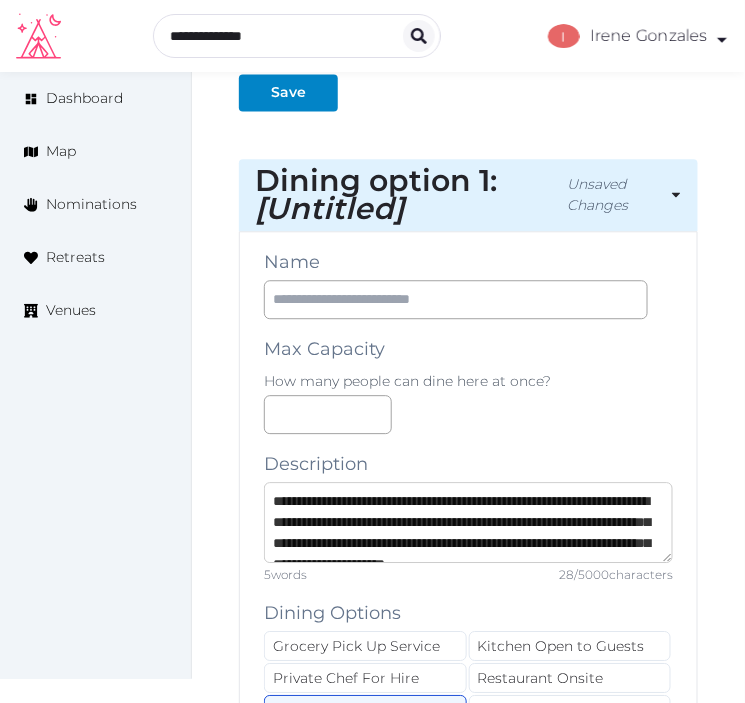 scroll, scrollTop: 32, scrollLeft: 0, axis: vertical 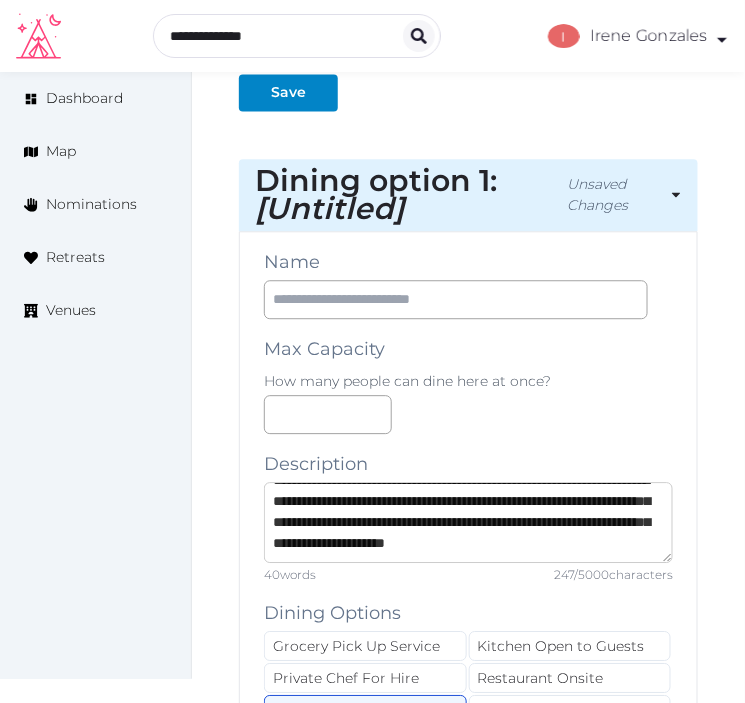 type on "**********" 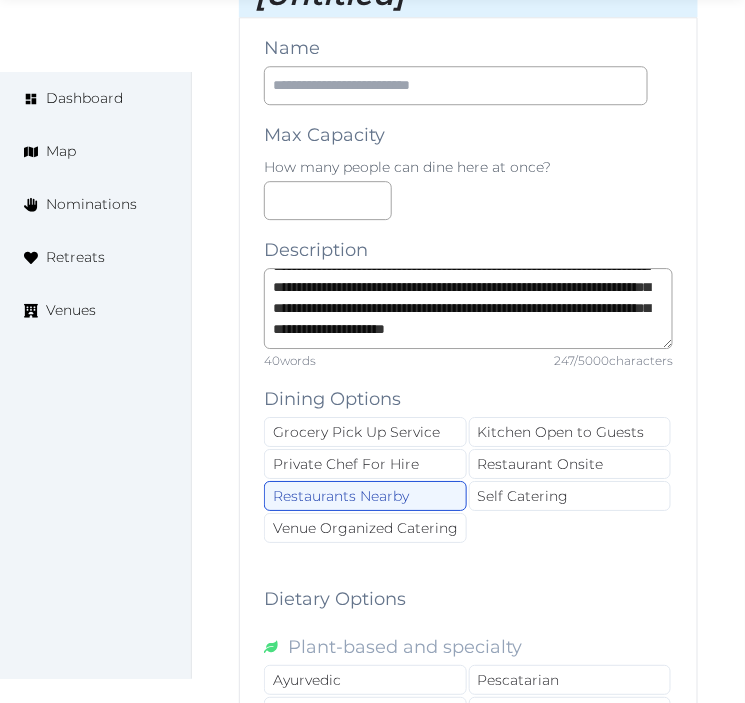 scroll, scrollTop: 2291, scrollLeft: 0, axis: vertical 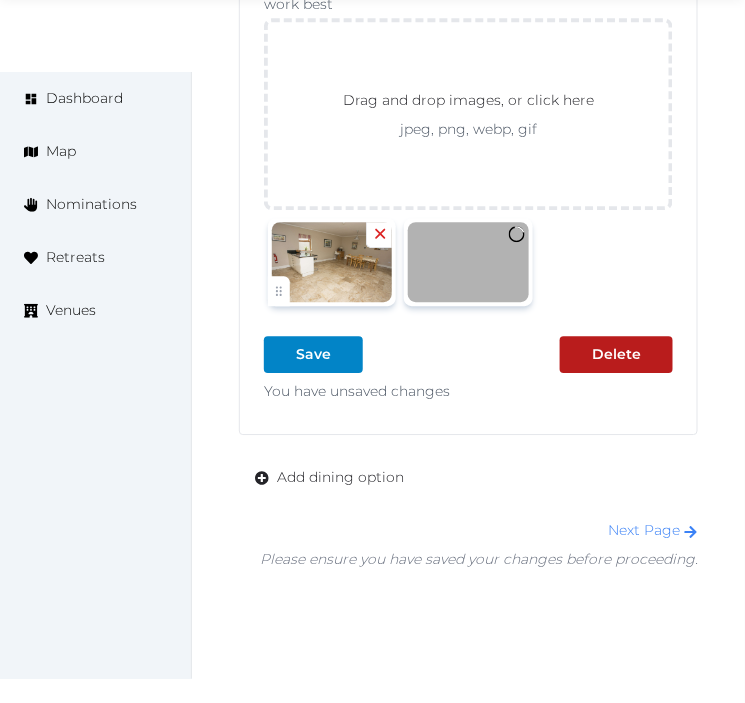 click 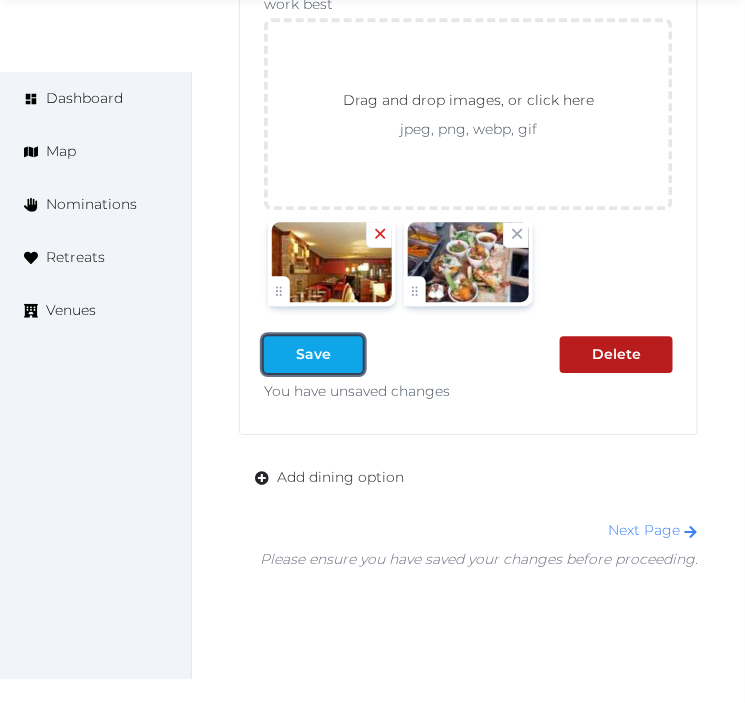 click at bounding box center (347, 354) 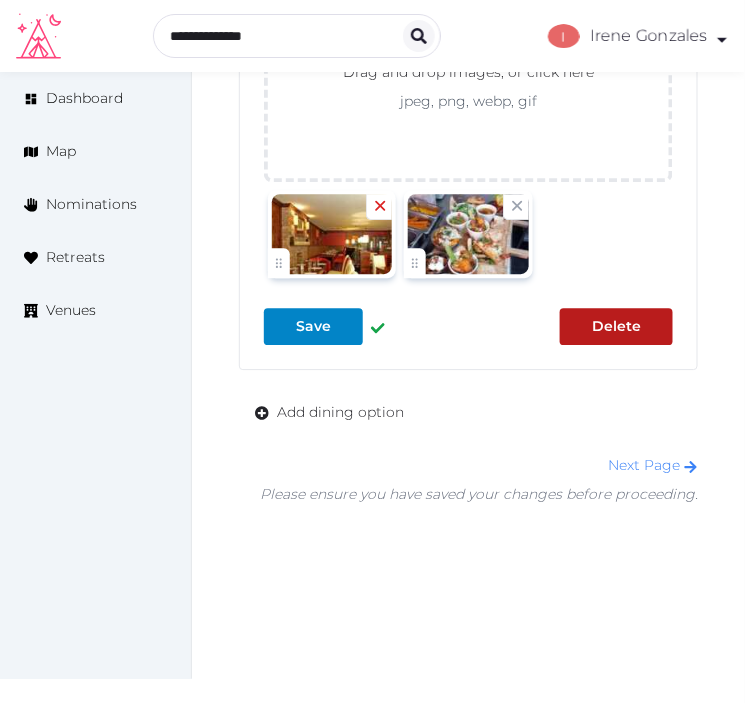 scroll, scrollTop: 3485, scrollLeft: 0, axis: vertical 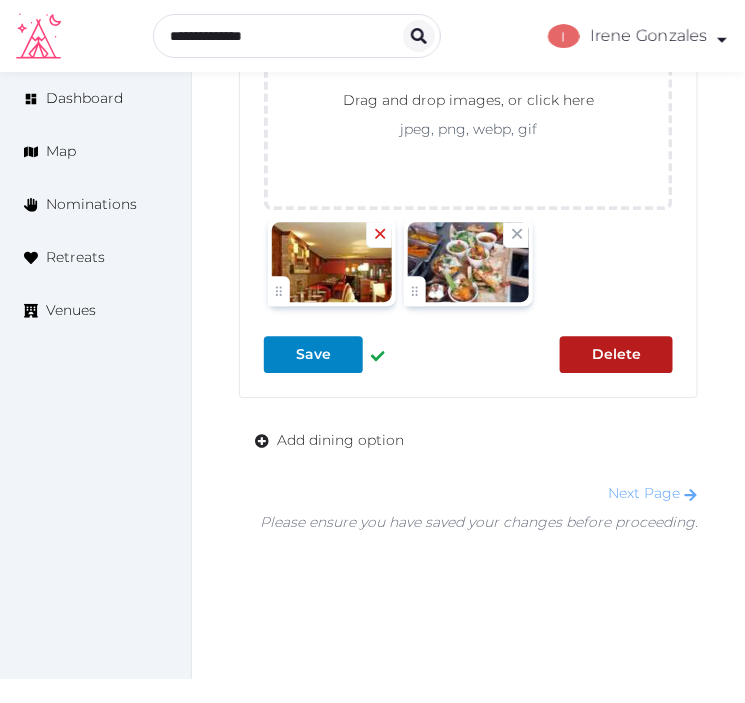 click on "Next Page" at bounding box center (653, 493) 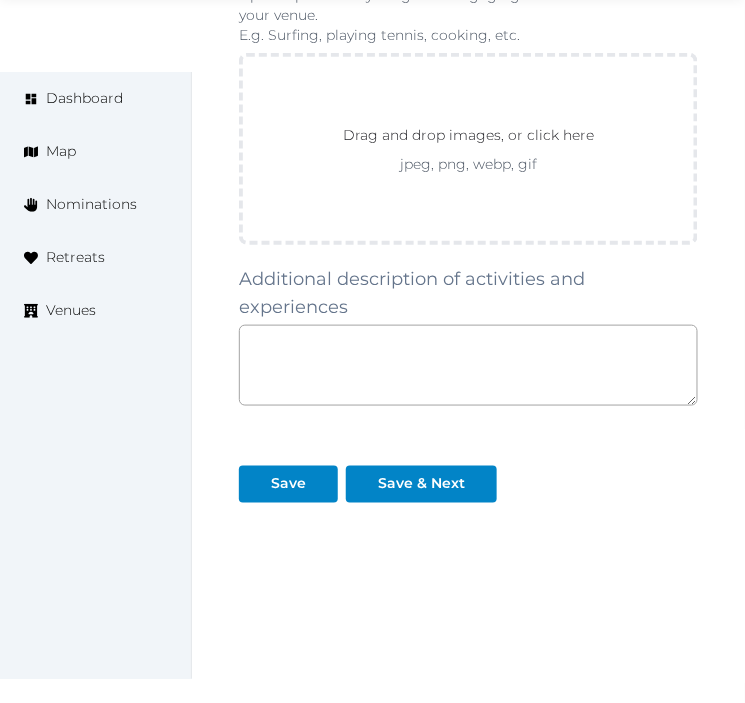 scroll, scrollTop: 2878, scrollLeft: 0, axis: vertical 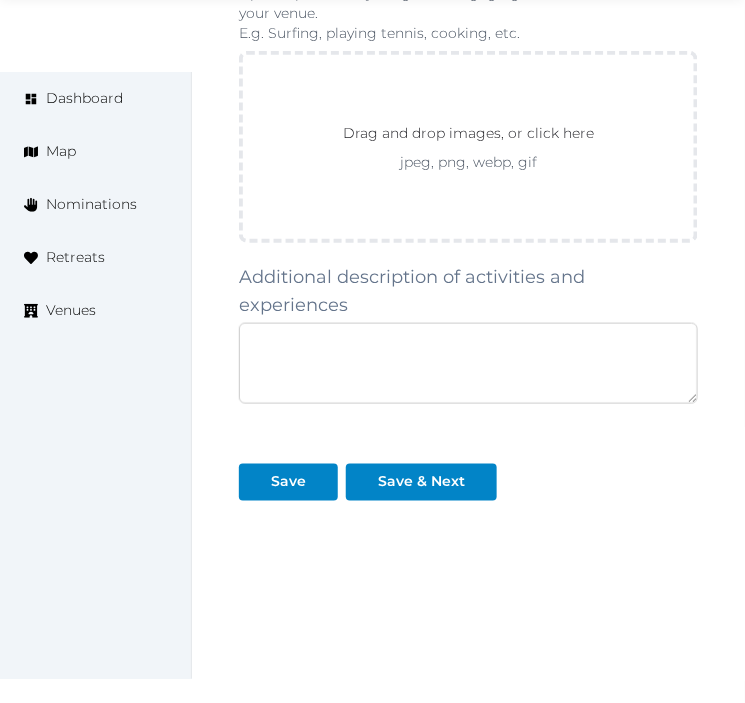 click at bounding box center [468, 363] 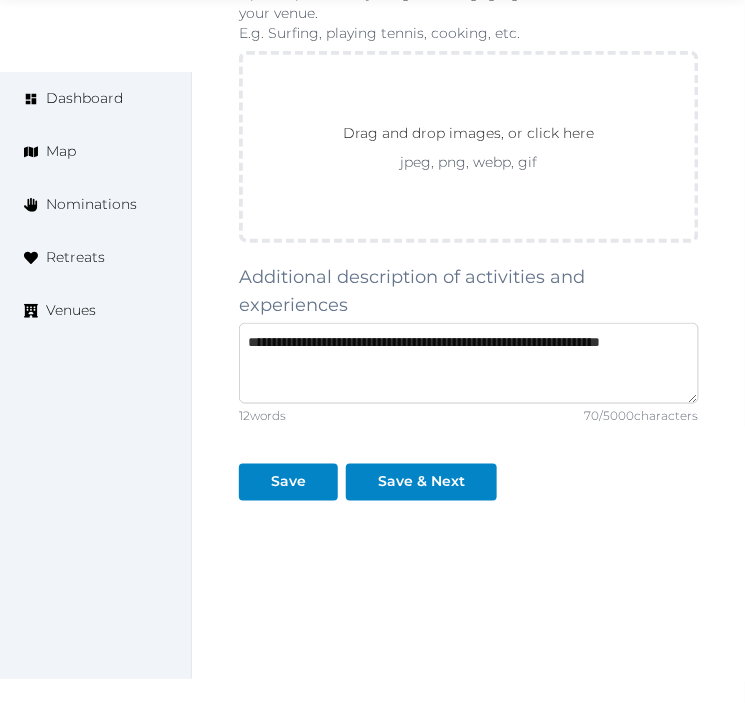 type on "**********" 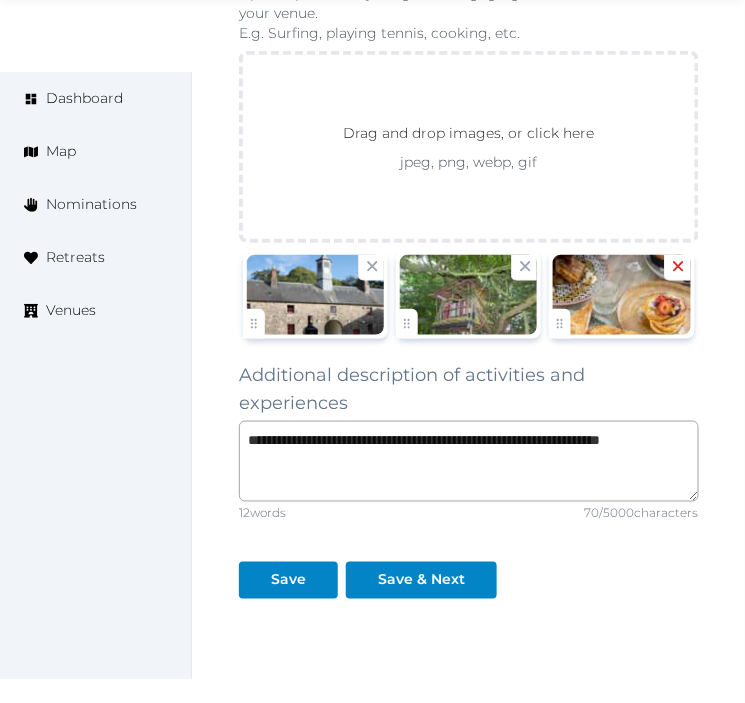 click 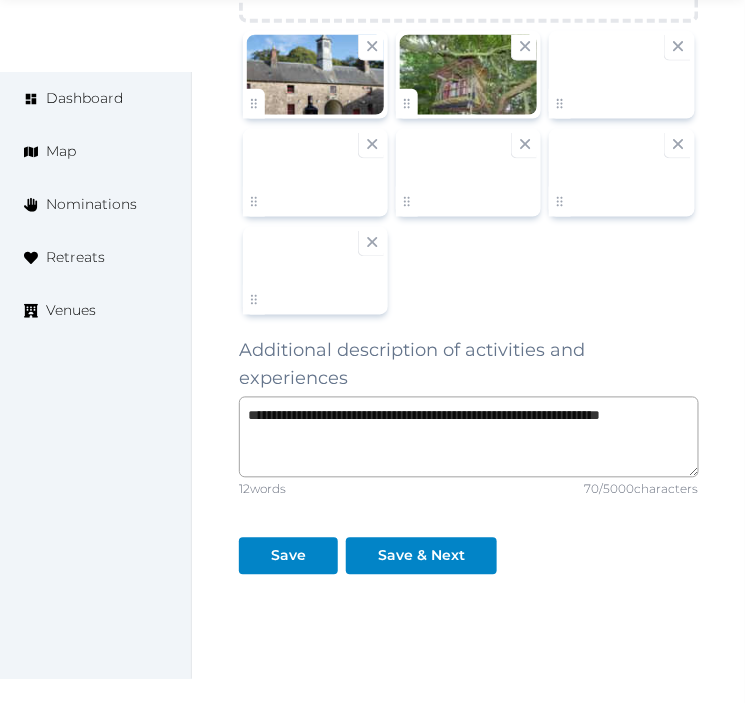 scroll, scrollTop: 3101, scrollLeft: 0, axis: vertical 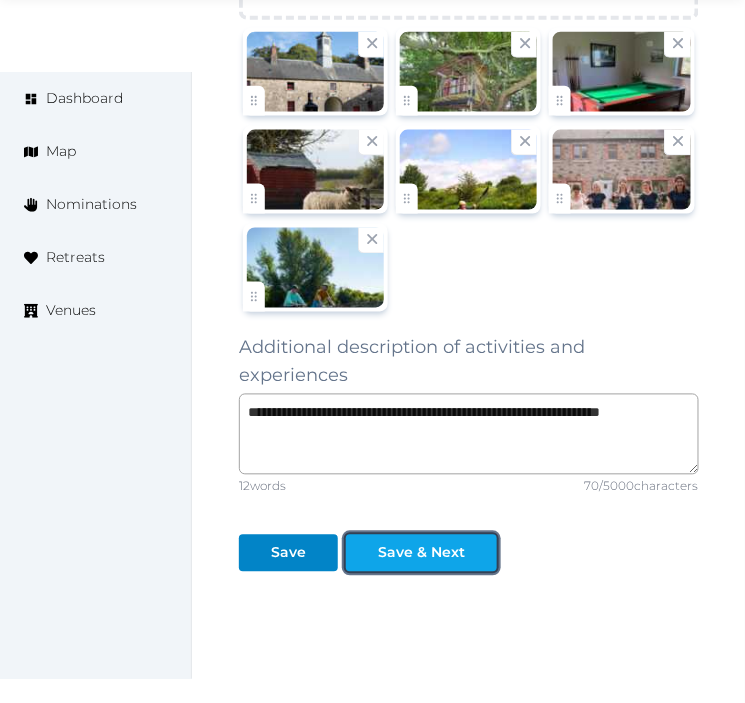 click on "Save & Next" at bounding box center (421, 553) 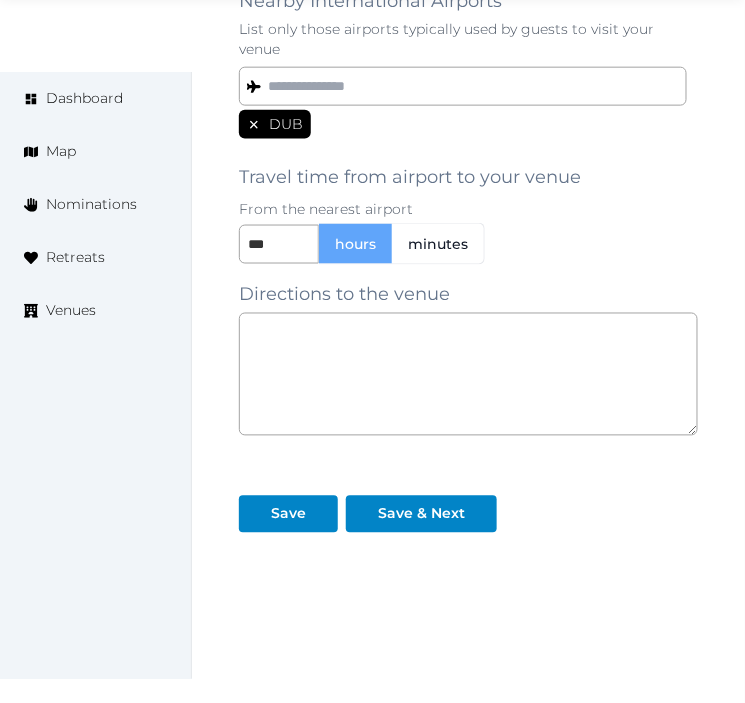 scroll, scrollTop: 1761, scrollLeft: 0, axis: vertical 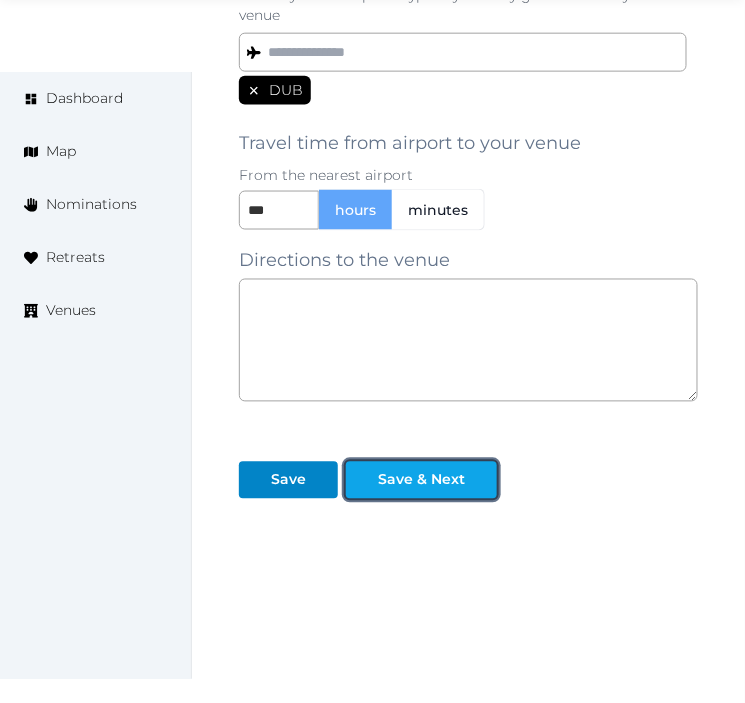 click on "Save & Next" at bounding box center (421, 480) 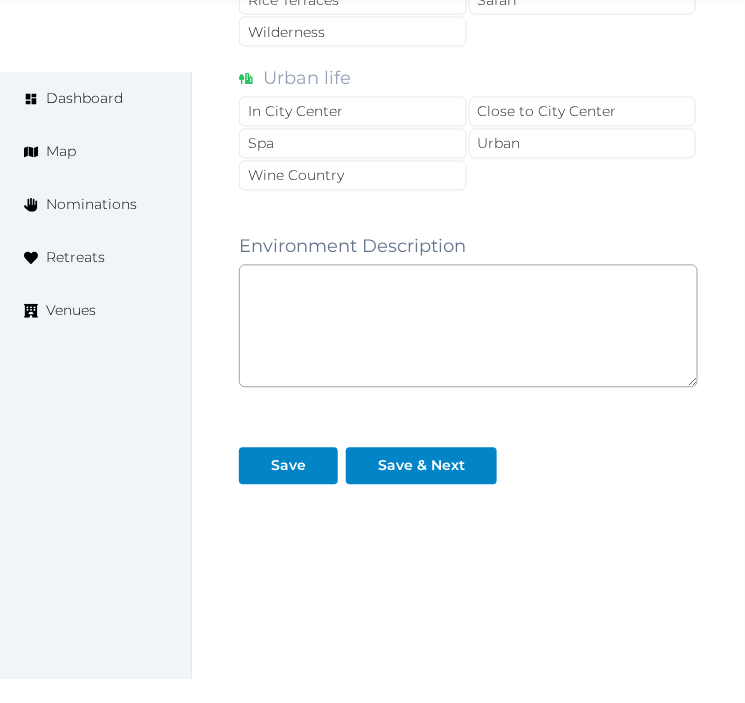 scroll, scrollTop: 1957, scrollLeft: 0, axis: vertical 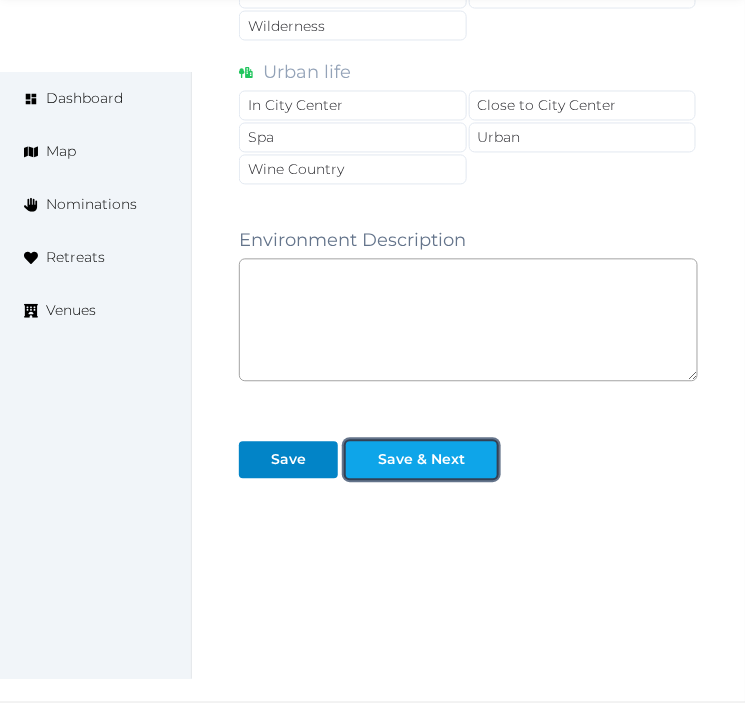 click at bounding box center [481, 460] 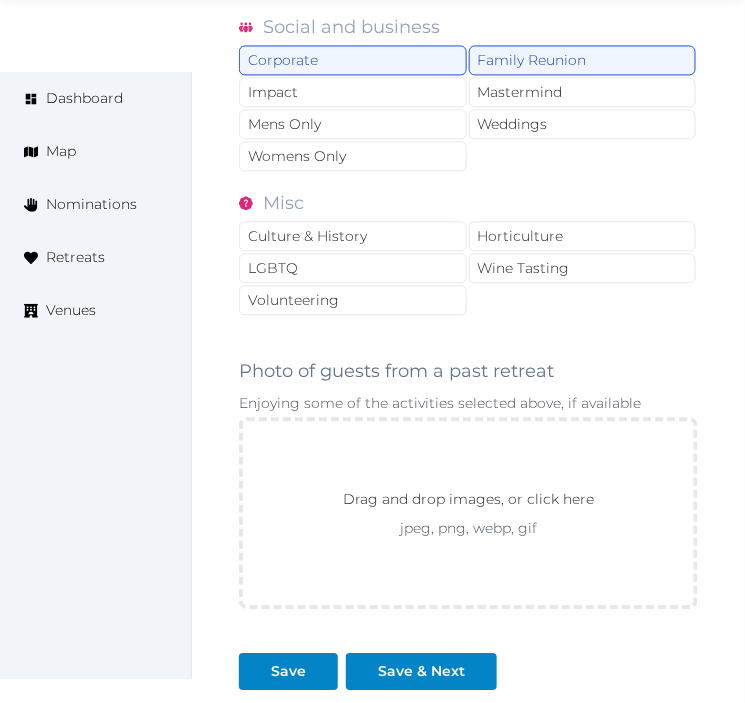 scroll, scrollTop: 2222, scrollLeft: 0, axis: vertical 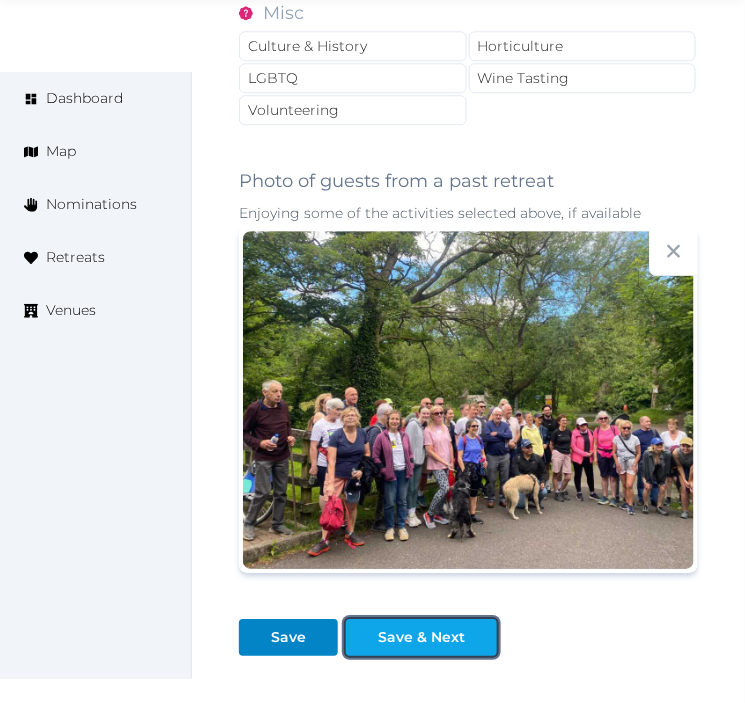 click on "Save & Next" at bounding box center (421, 637) 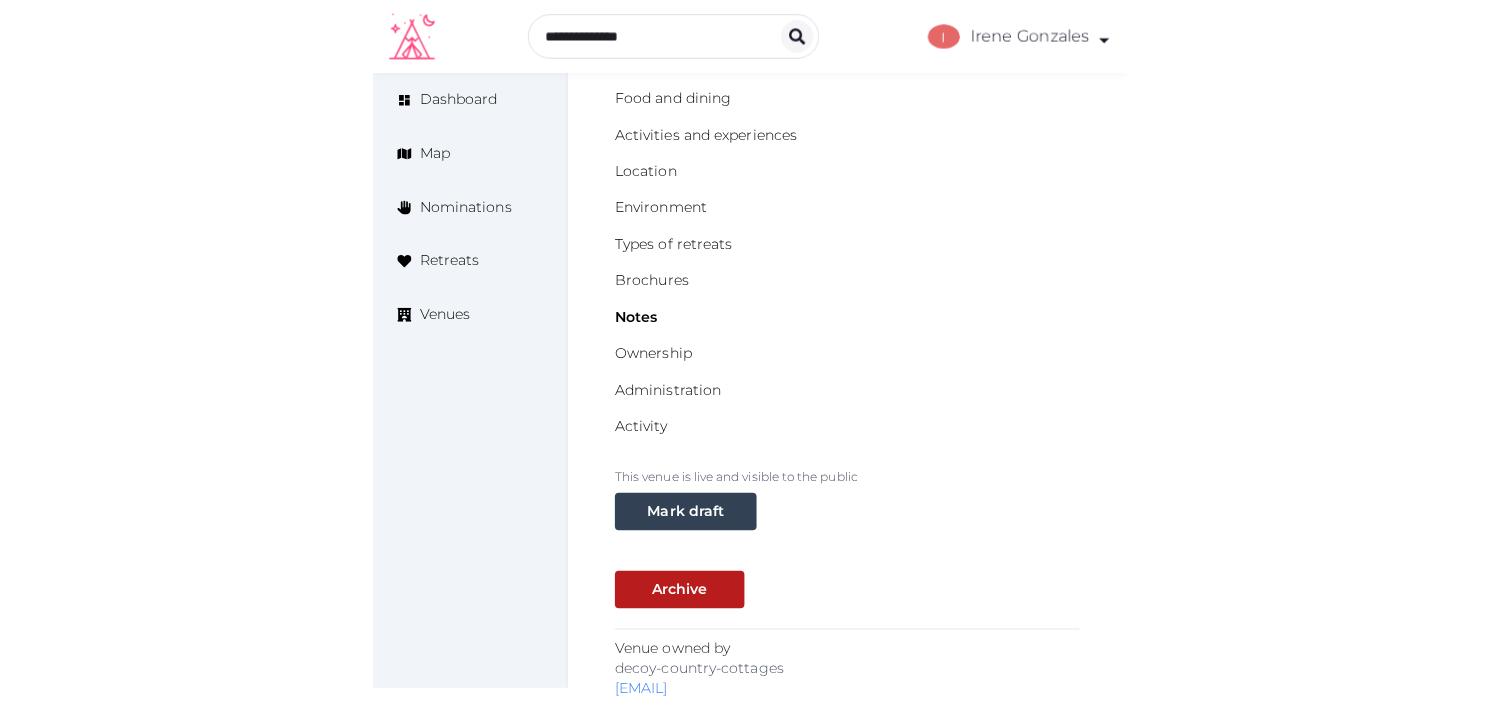 scroll, scrollTop: 0, scrollLeft: 0, axis: both 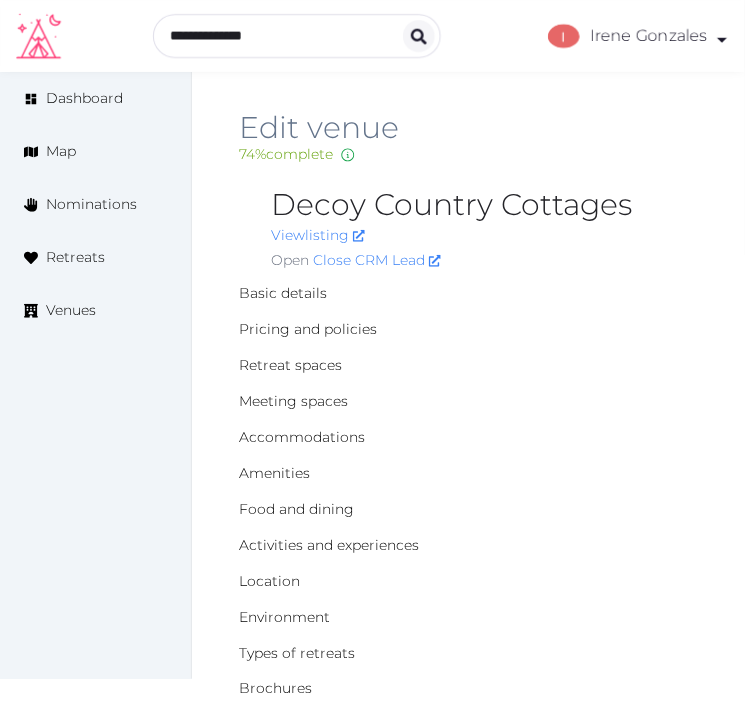 drag, startPoint x: 643, startPoint y: 131, endPoint x: 470, endPoint y: 162, distance: 175.75551 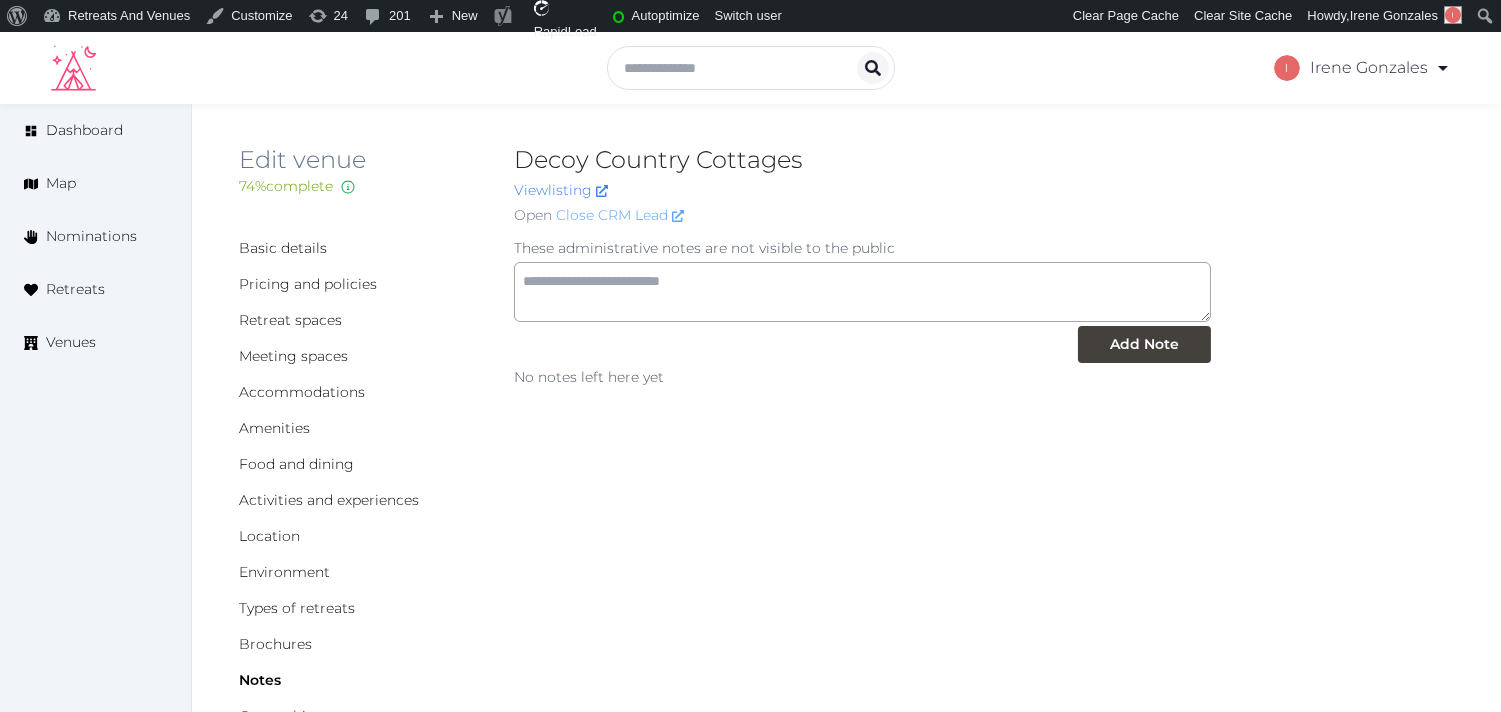click on "Close CRM Lead" at bounding box center (620, 215) 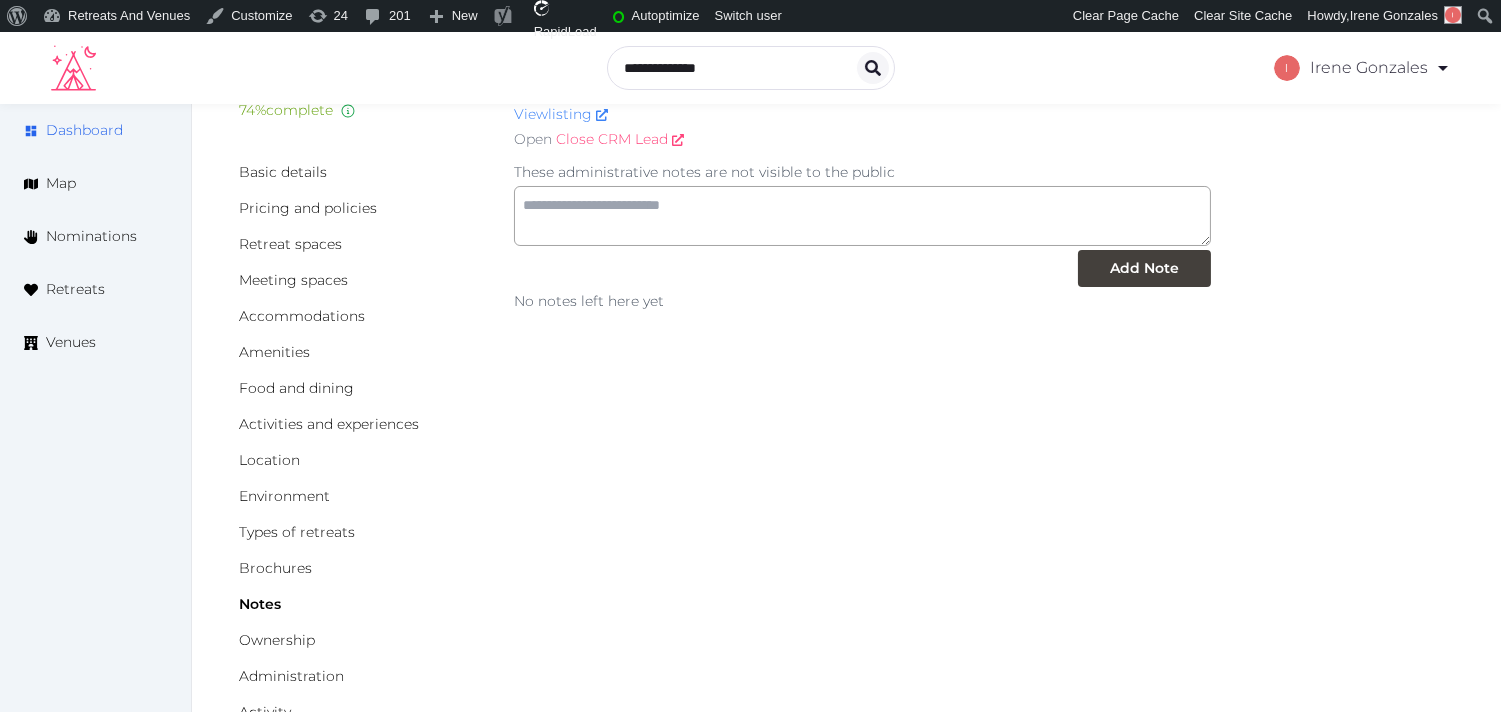 scroll, scrollTop: 111, scrollLeft: 0, axis: vertical 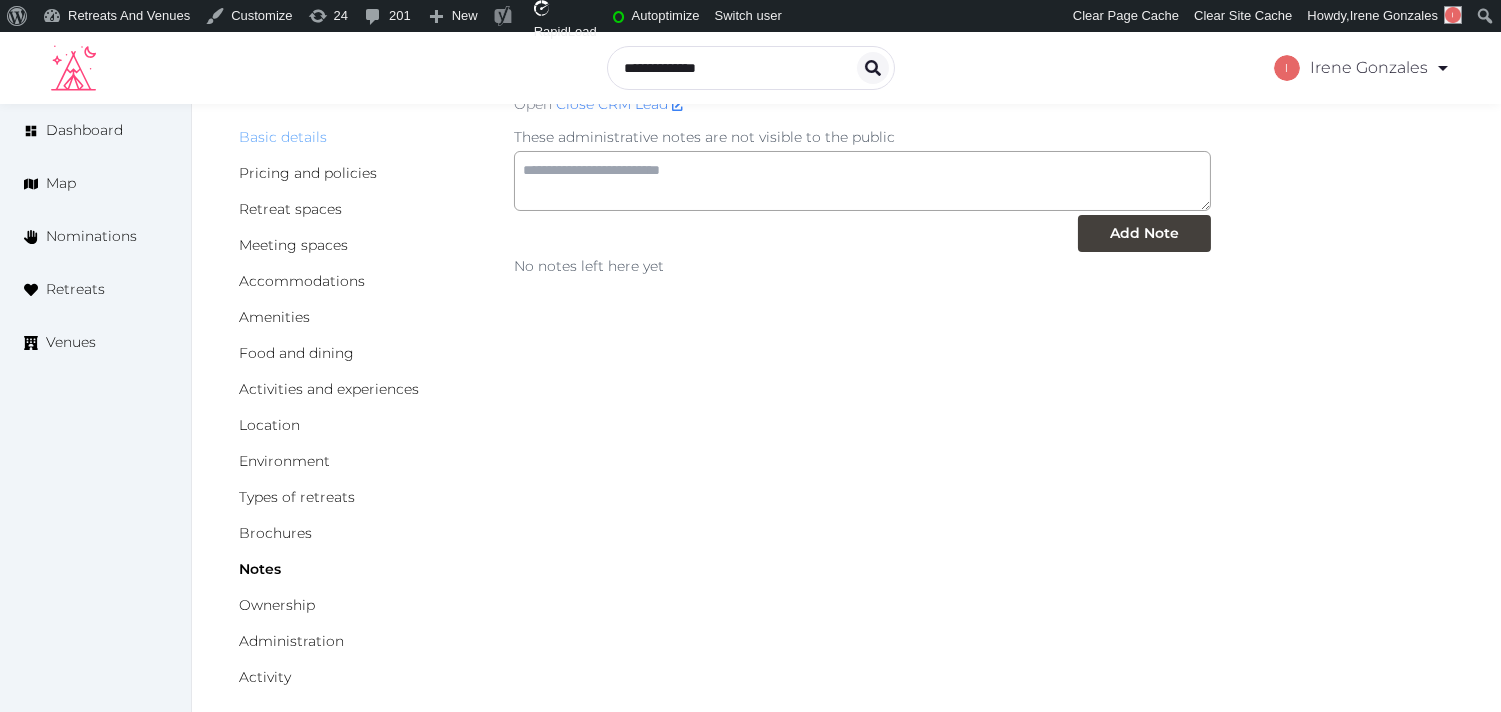 click on "Basic details" at bounding box center (283, 137) 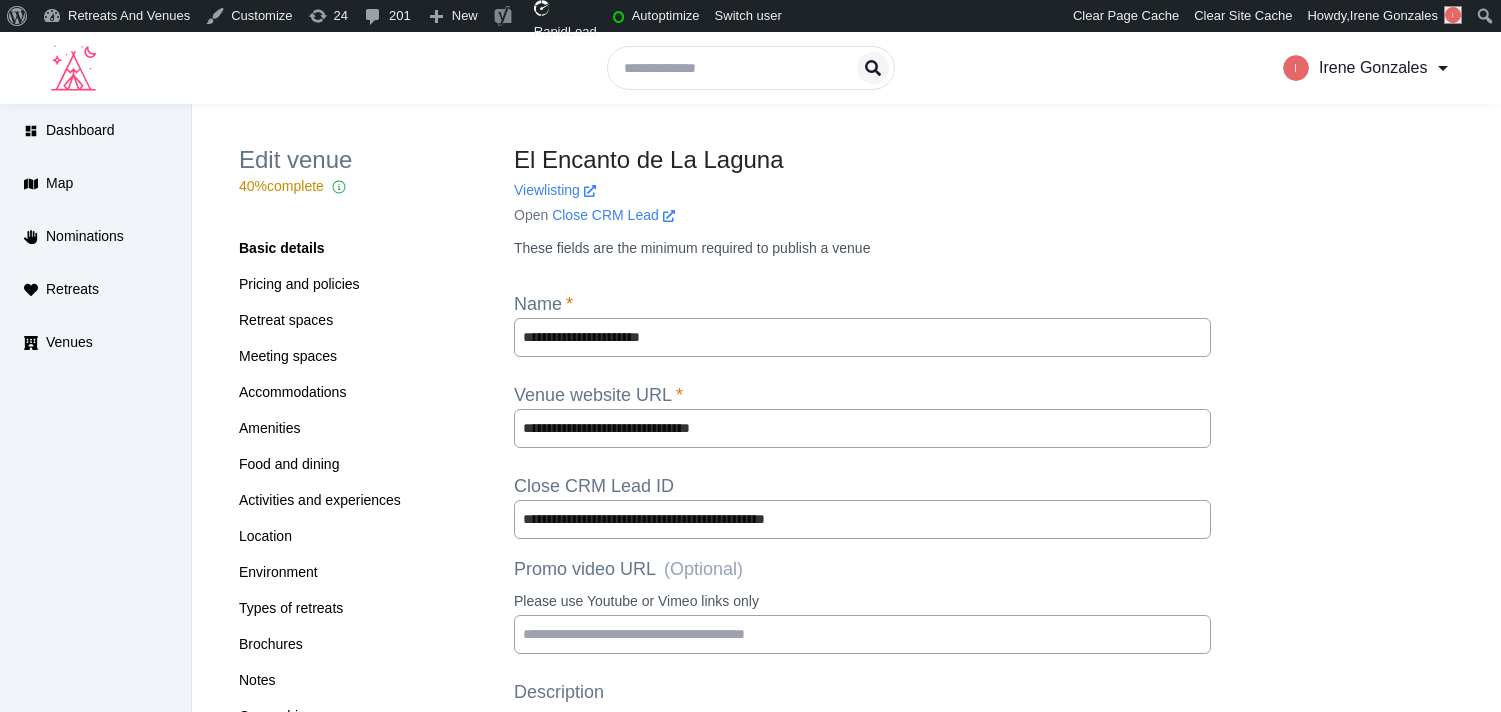 scroll, scrollTop: 0, scrollLeft: 0, axis: both 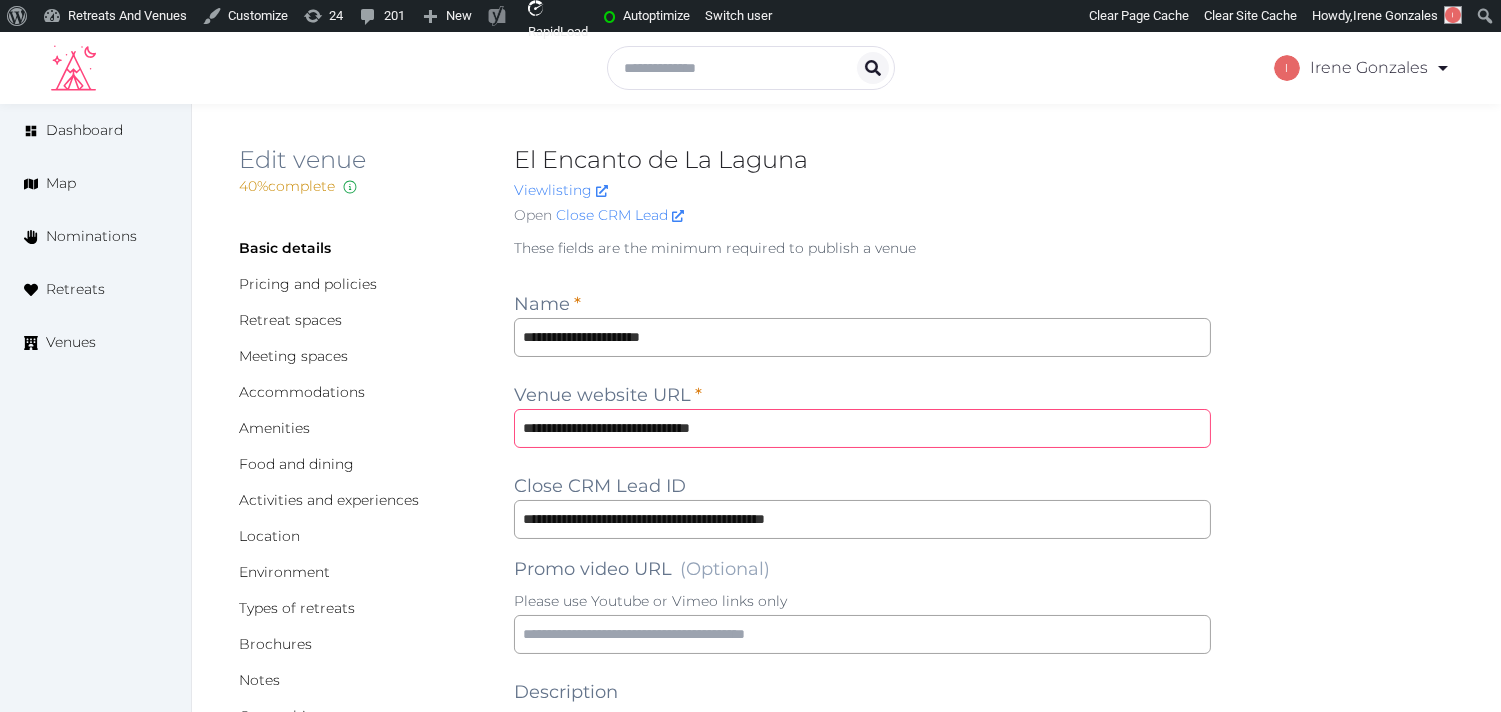 click on "**********" at bounding box center [862, 428] 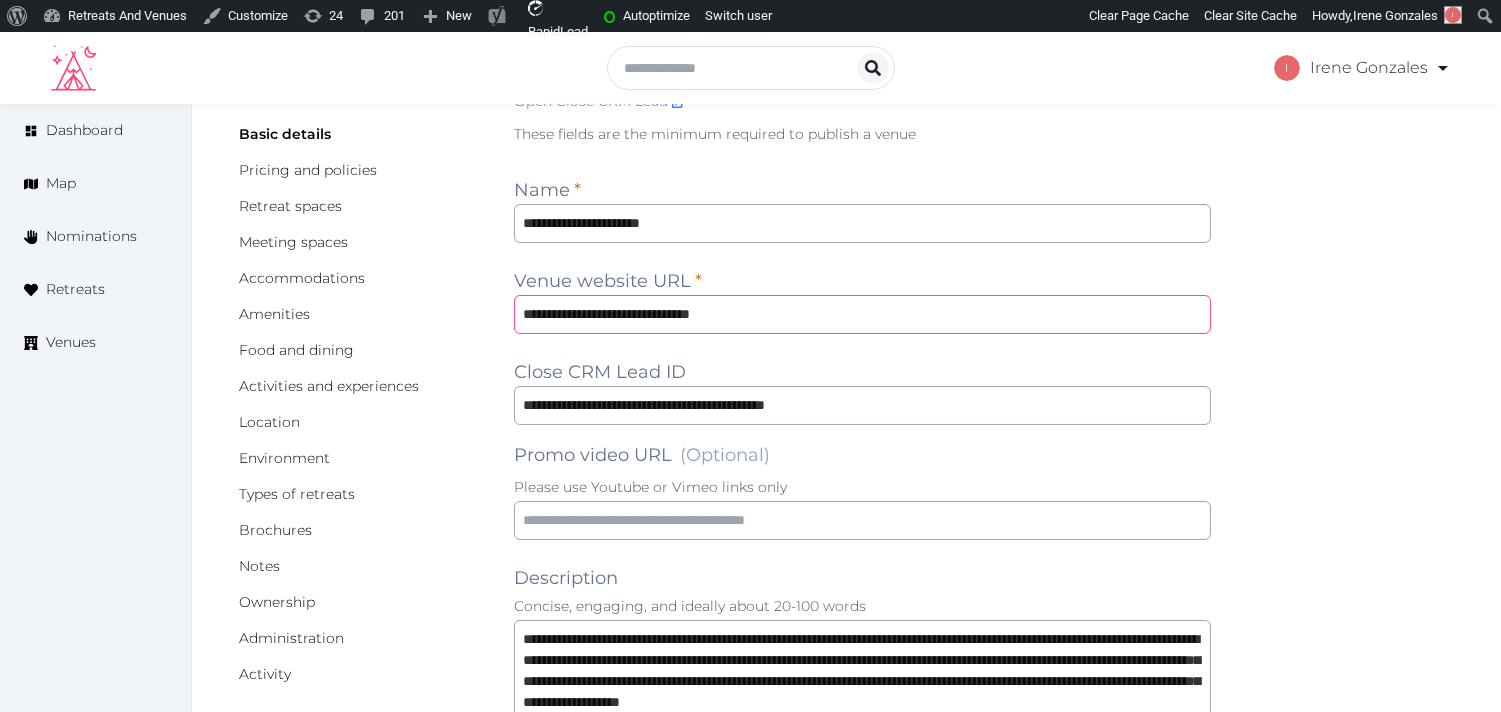 scroll, scrollTop: 222, scrollLeft: 0, axis: vertical 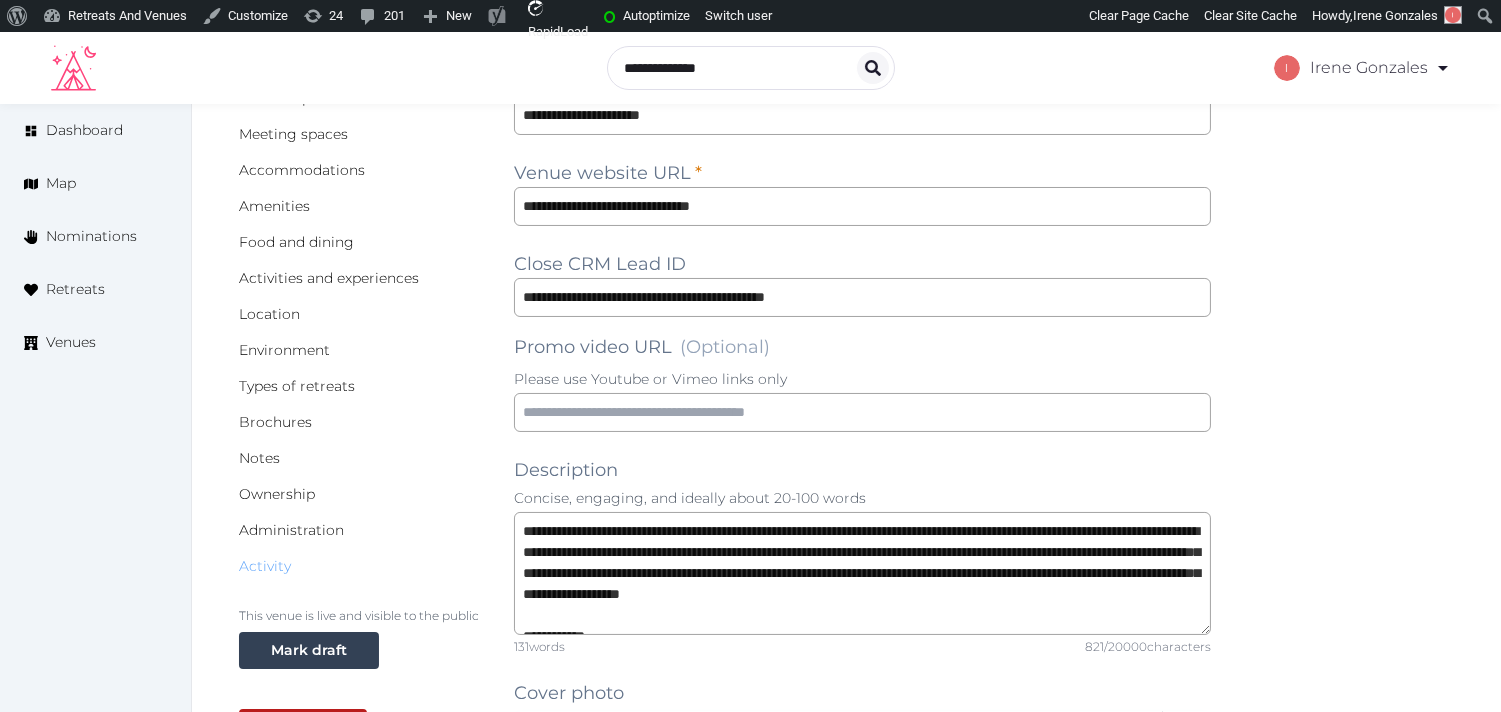 click on "Activity" at bounding box center (265, 566) 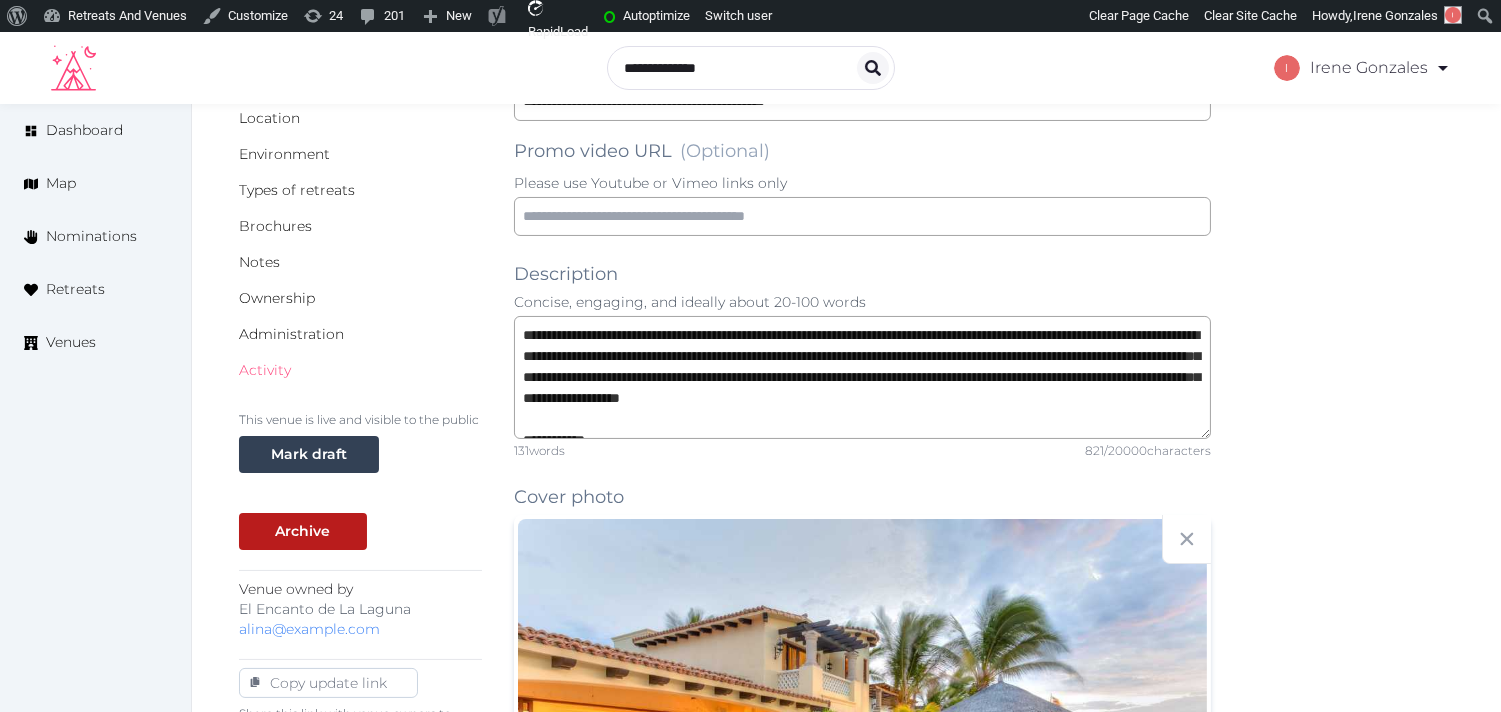 scroll, scrollTop: 444, scrollLeft: 0, axis: vertical 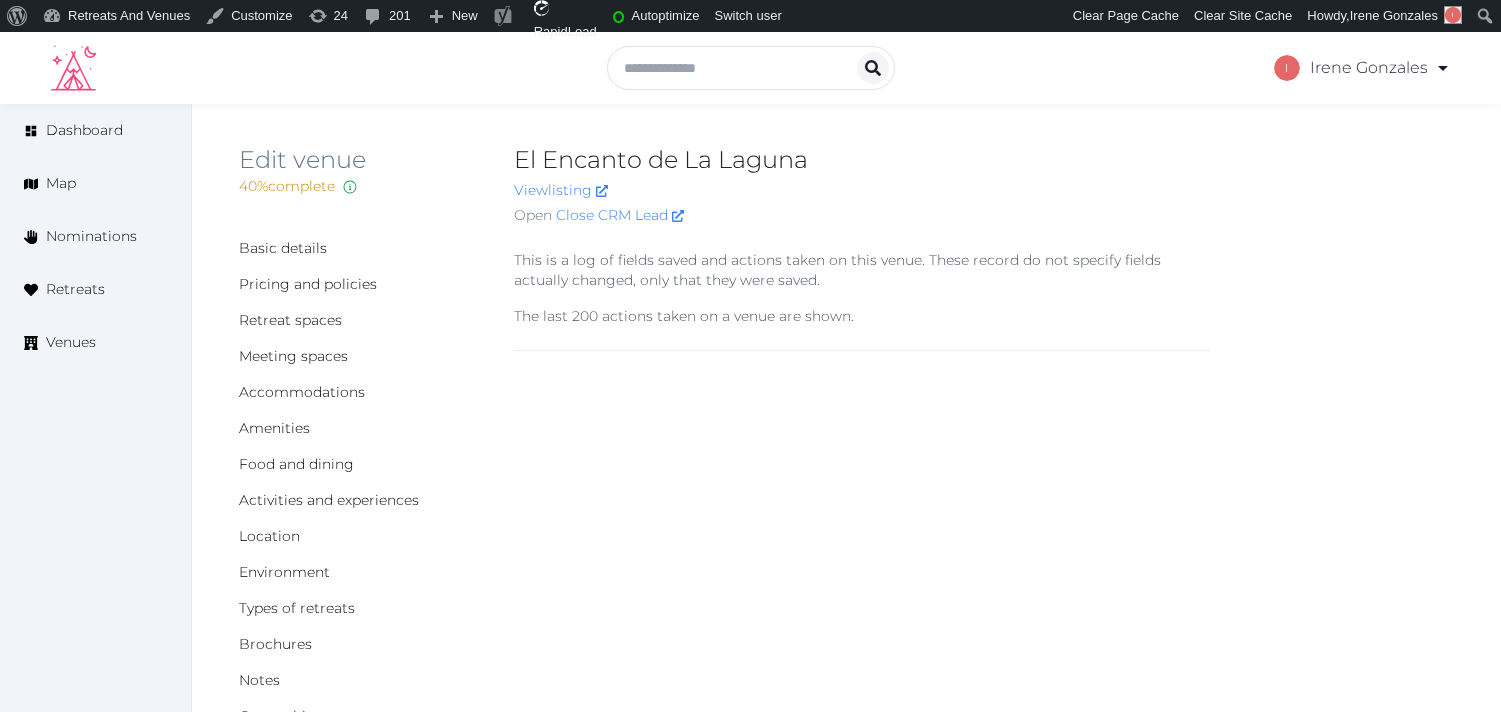click on "El Encanto de La Laguna" at bounding box center [862, 160] 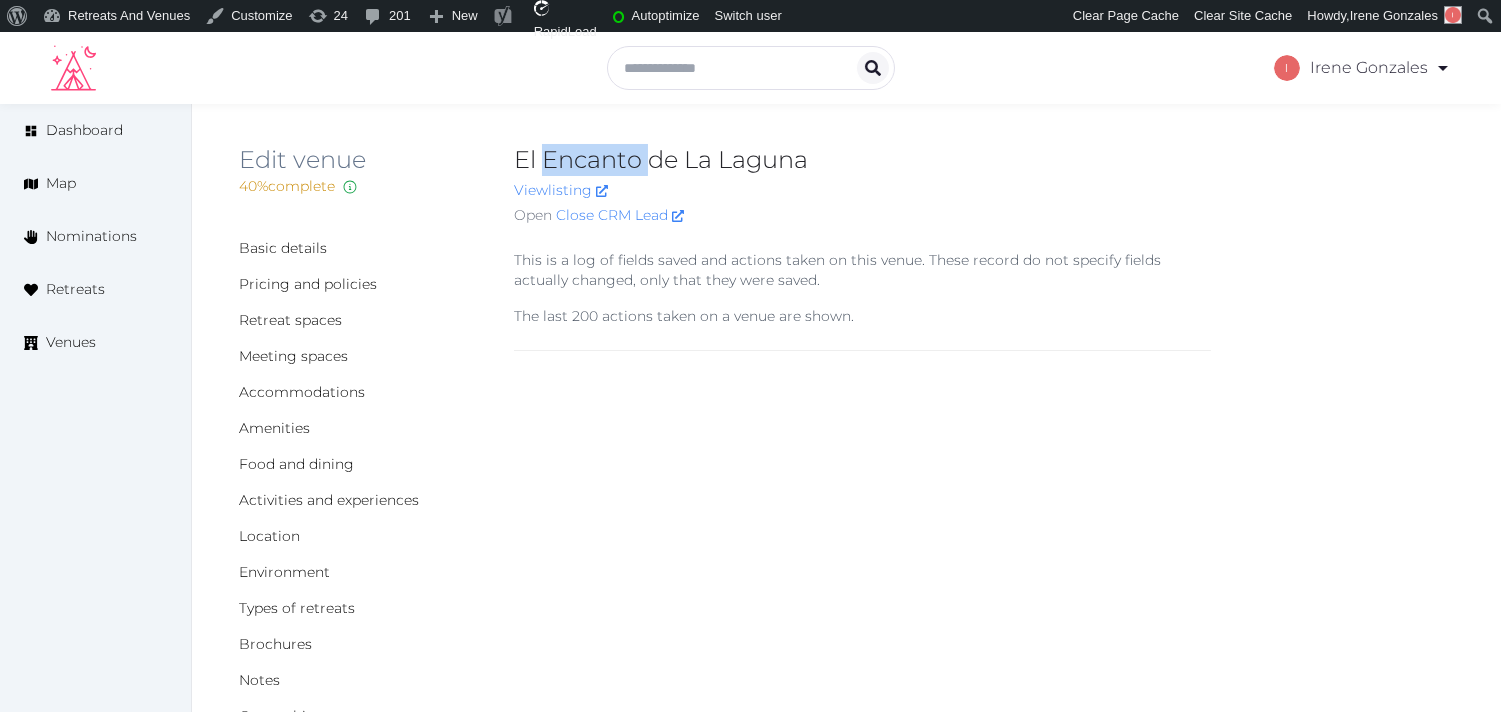 click on "El Encanto de La Laguna" at bounding box center (862, 160) 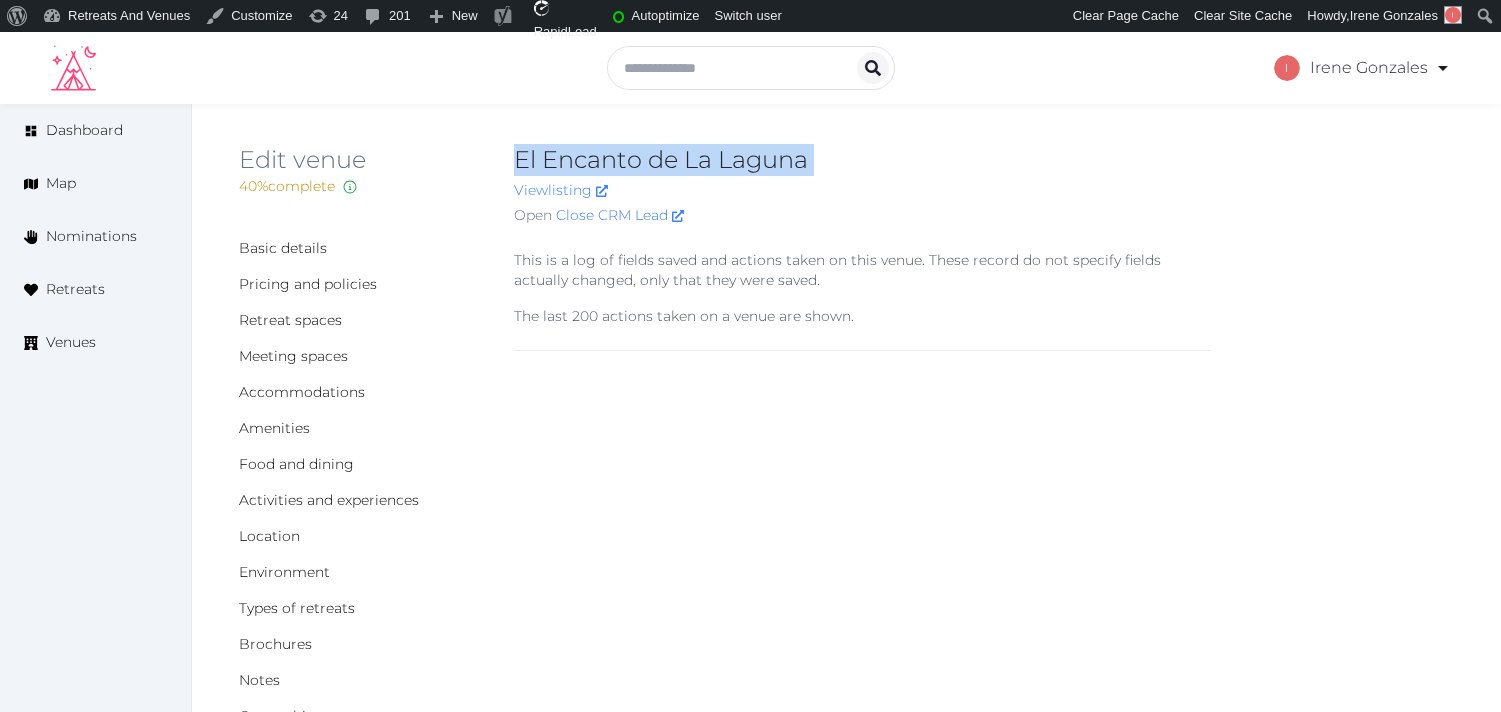 click on "El Encanto de La Laguna" at bounding box center [862, 160] 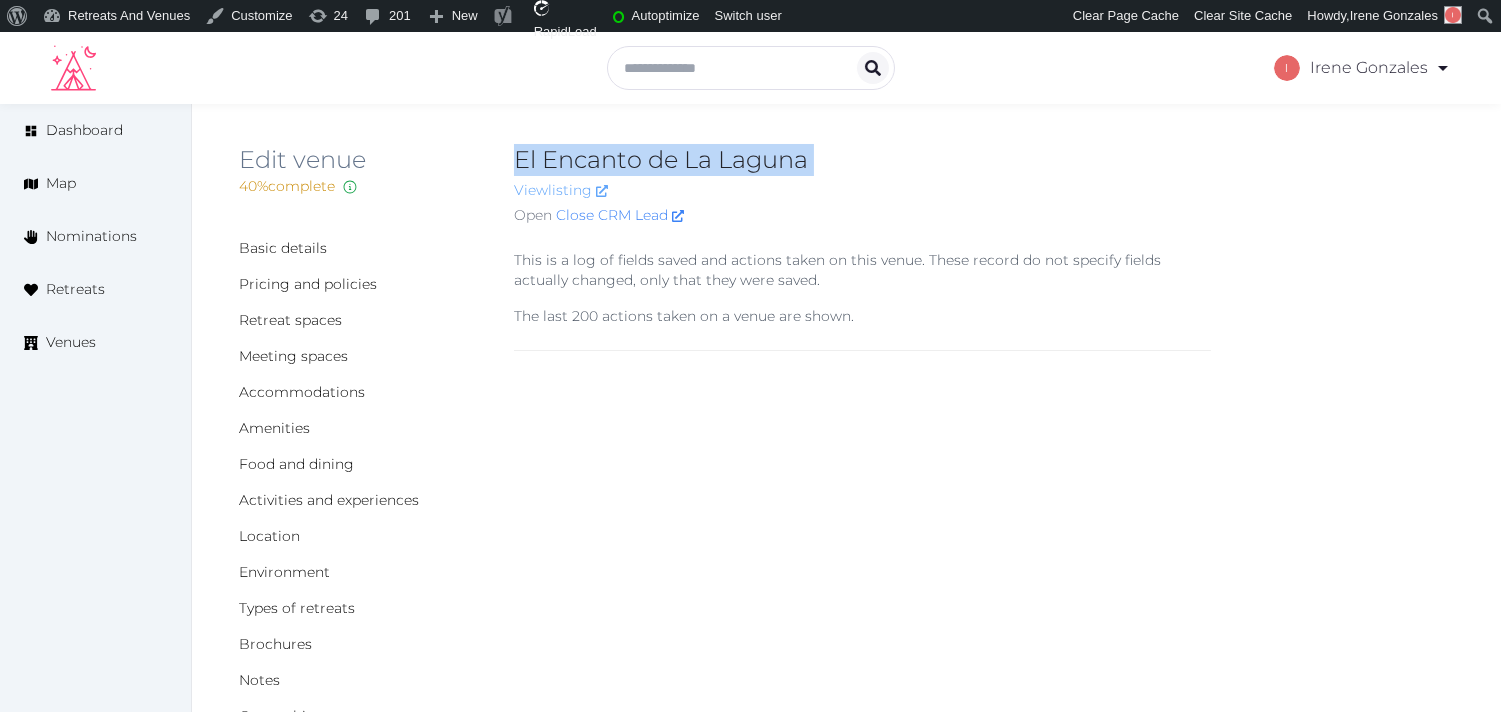 click on "View  listing" at bounding box center (561, 190) 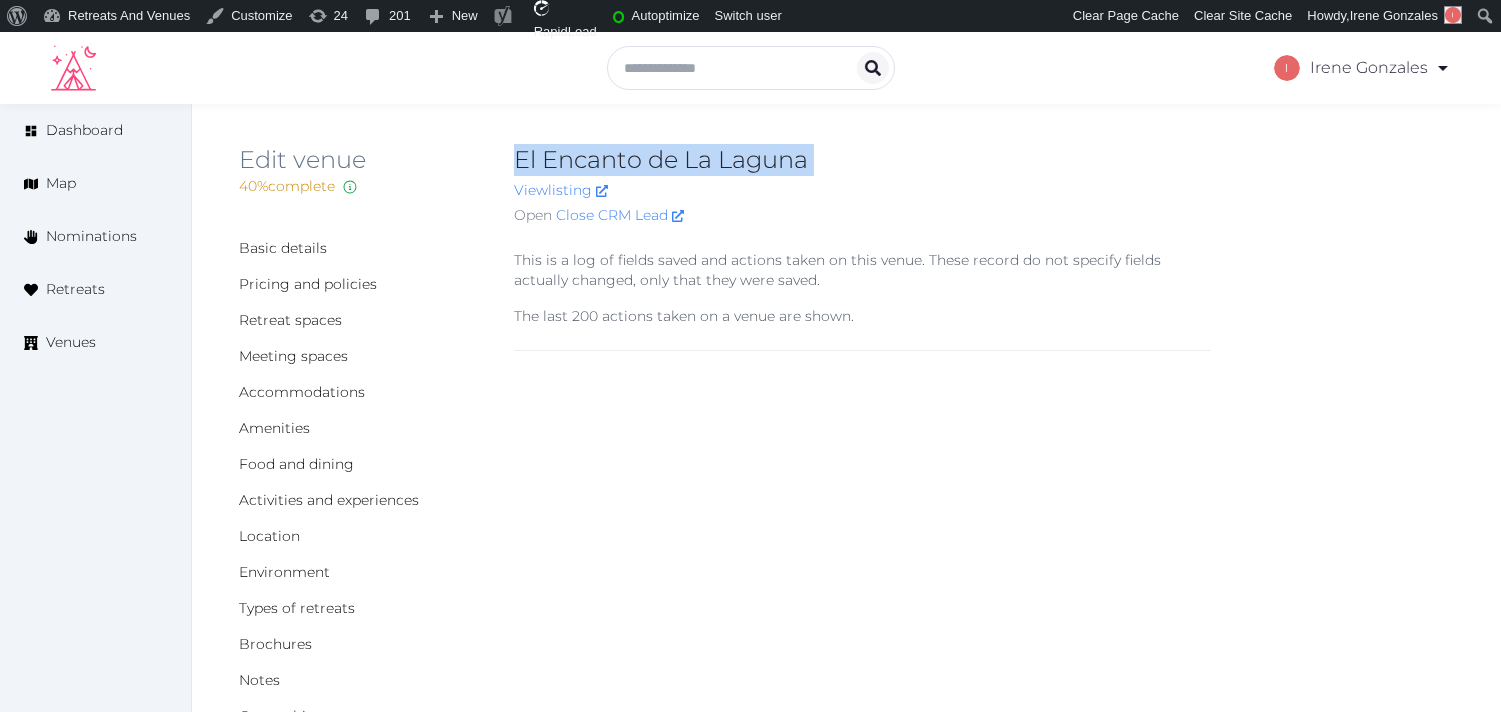 copy on "El Encanto de La Laguna" 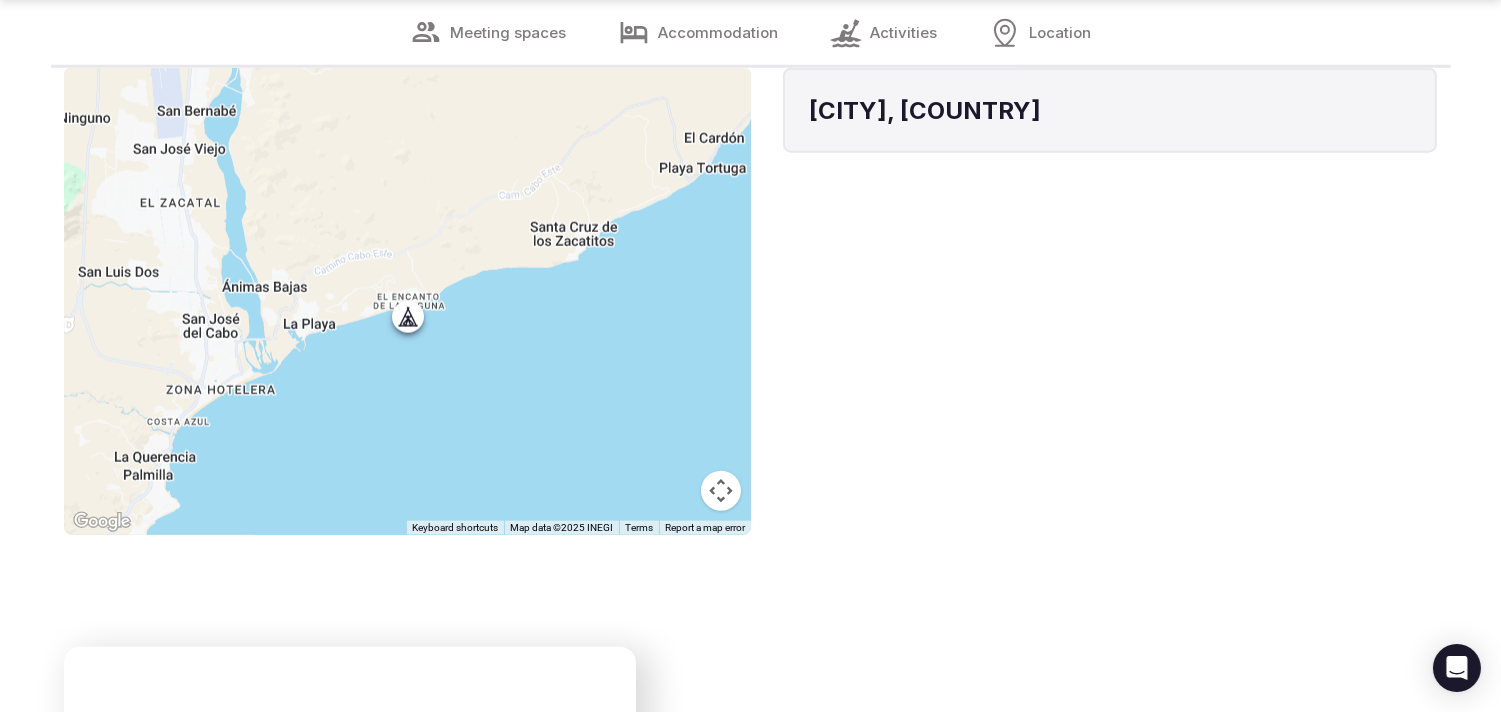 scroll, scrollTop: 4555, scrollLeft: 0, axis: vertical 